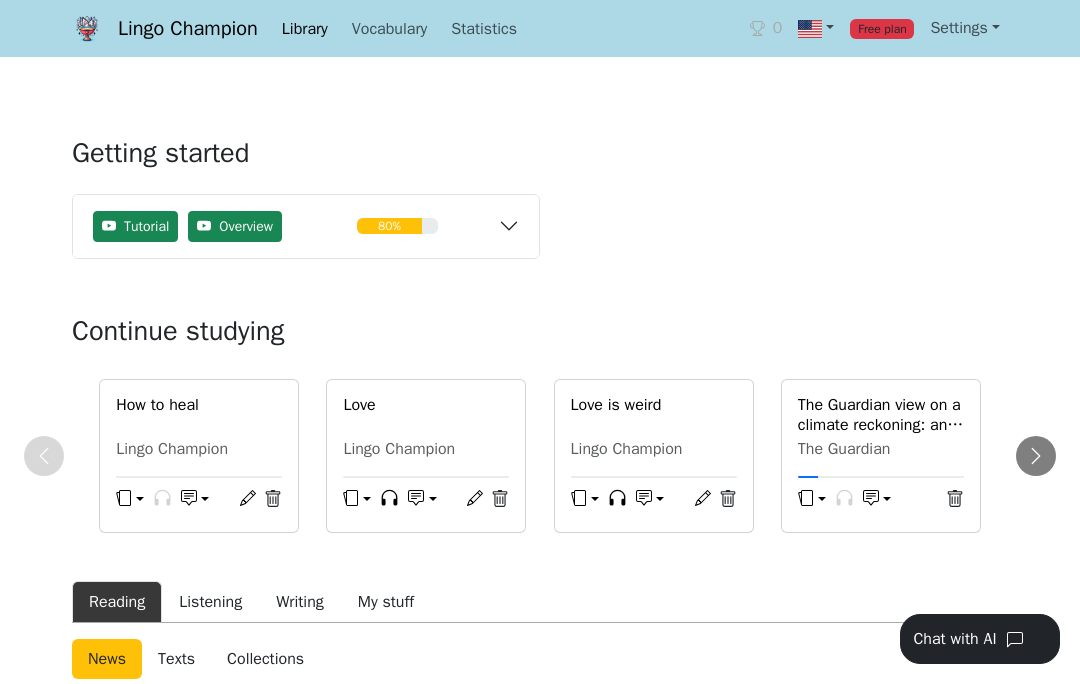 scroll, scrollTop: 0, scrollLeft: 0, axis: both 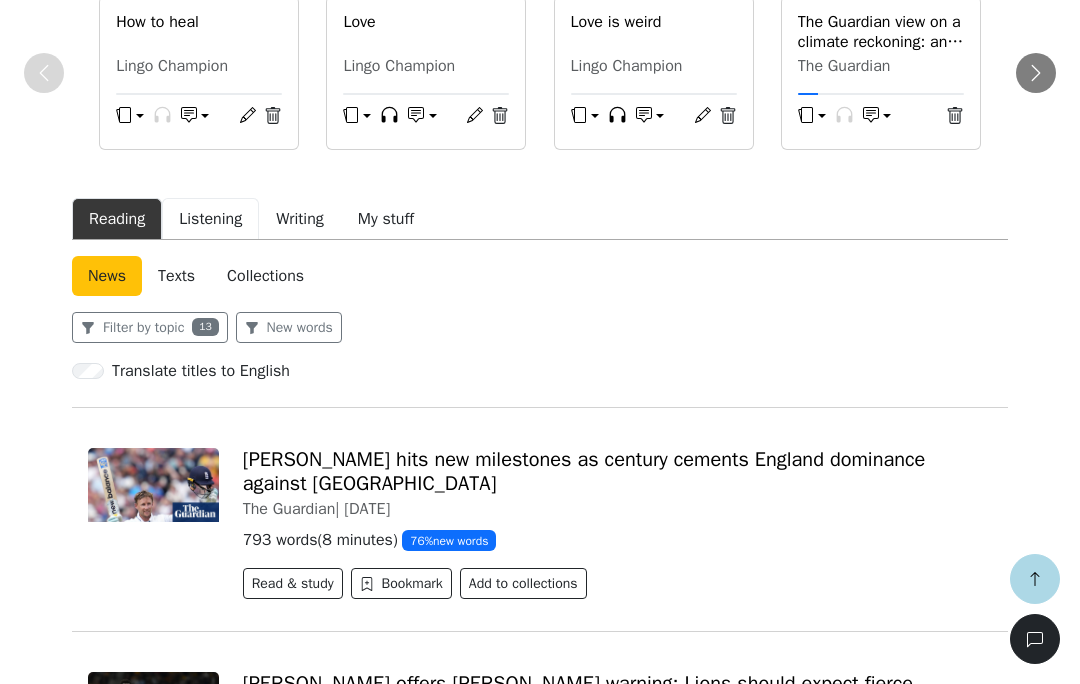 click on "Listening" at bounding box center (210, 219) 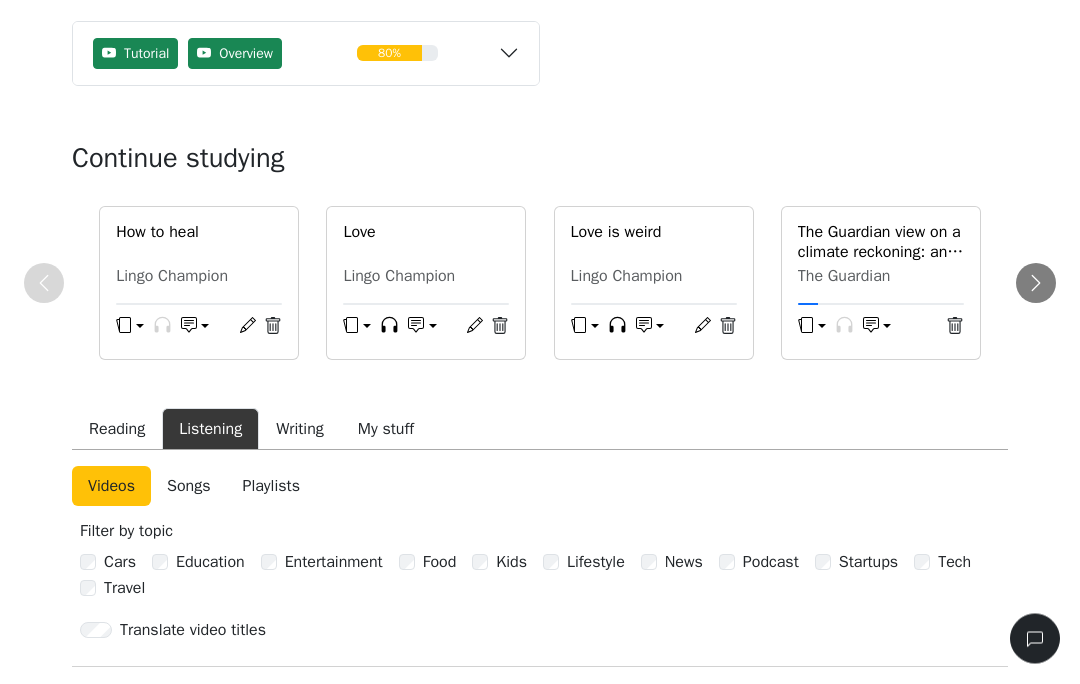 click on "Songs" at bounding box center (188, 487) 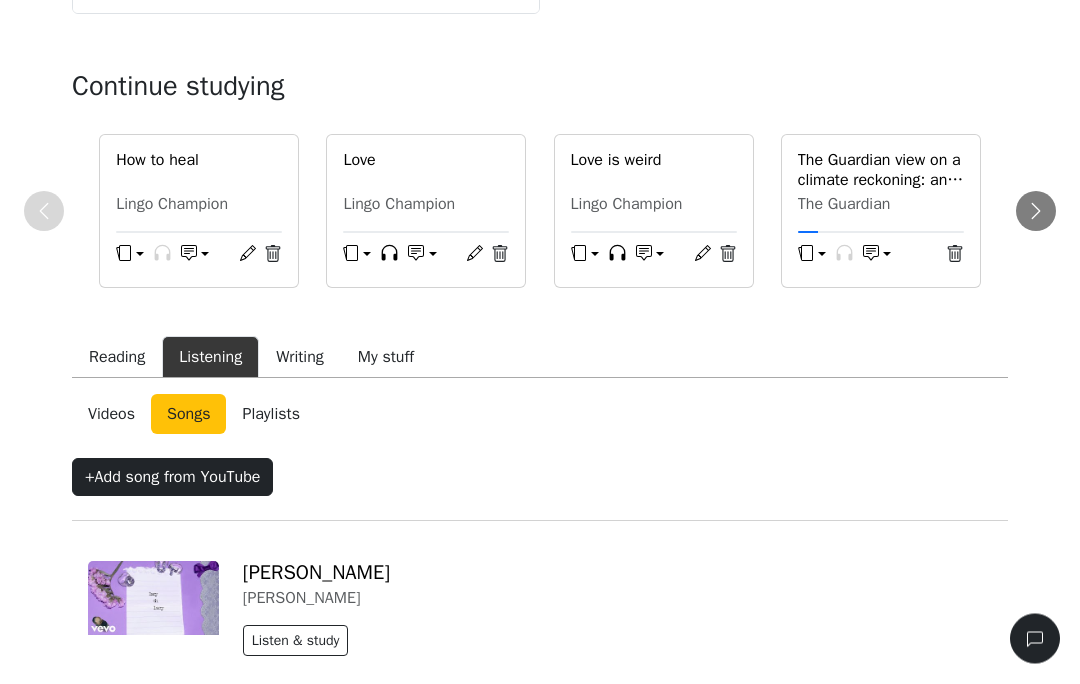 scroll, scrollTop: 300, scrollLeft: 0, axis: vertical 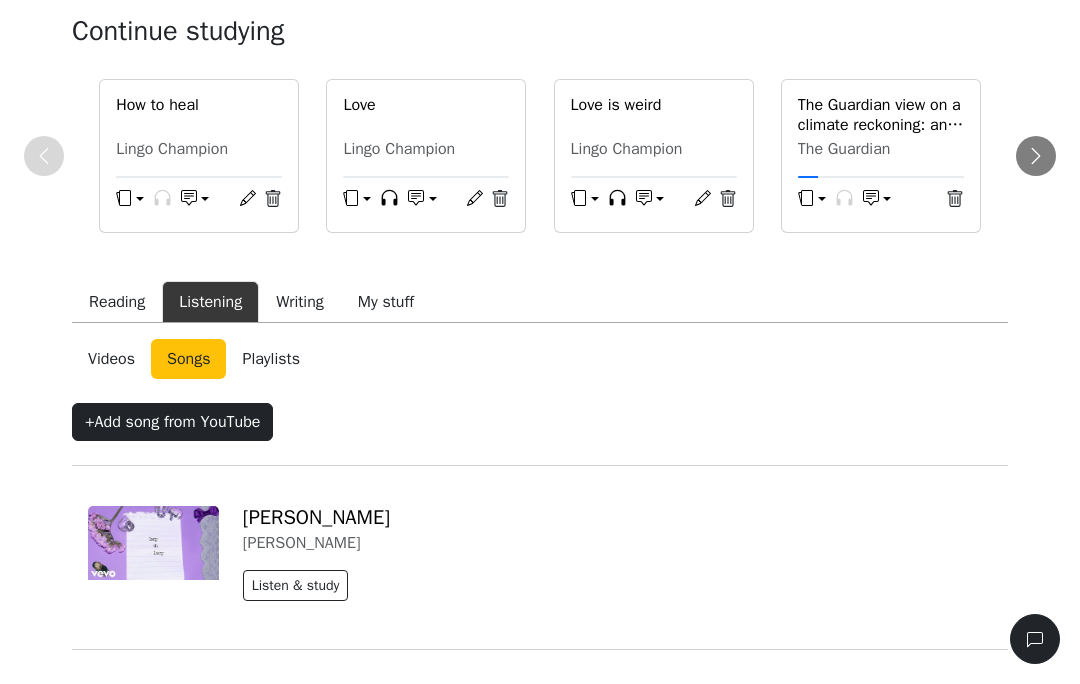click on "Playlists" at bounding box center [271, 359] 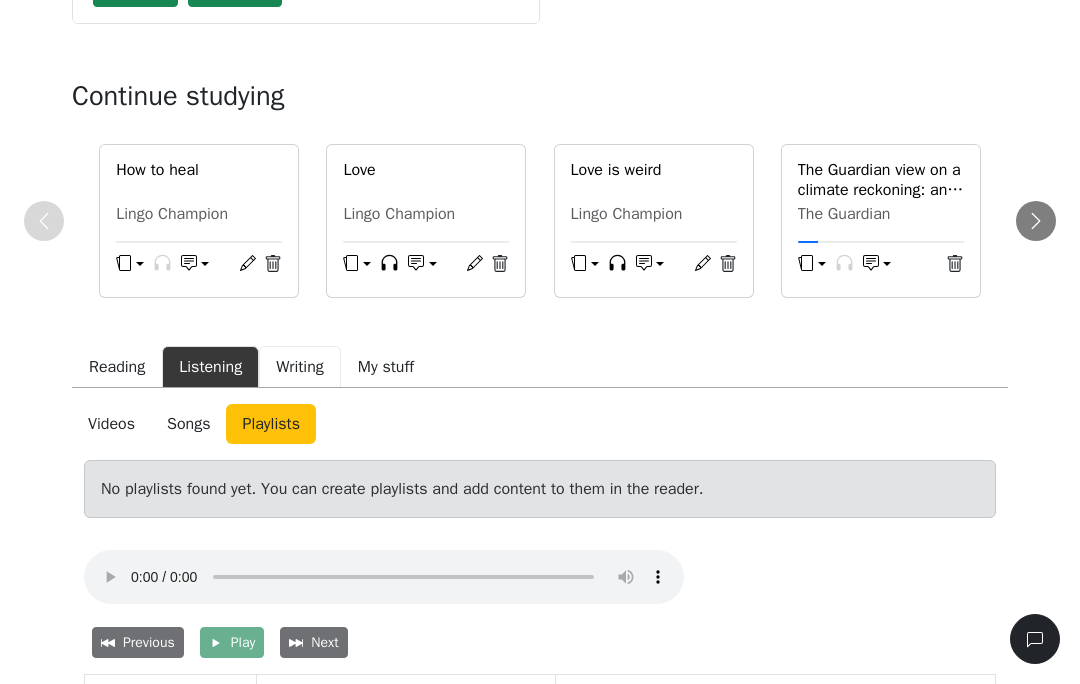 click on "Writing" at bounding box center (300, 367) 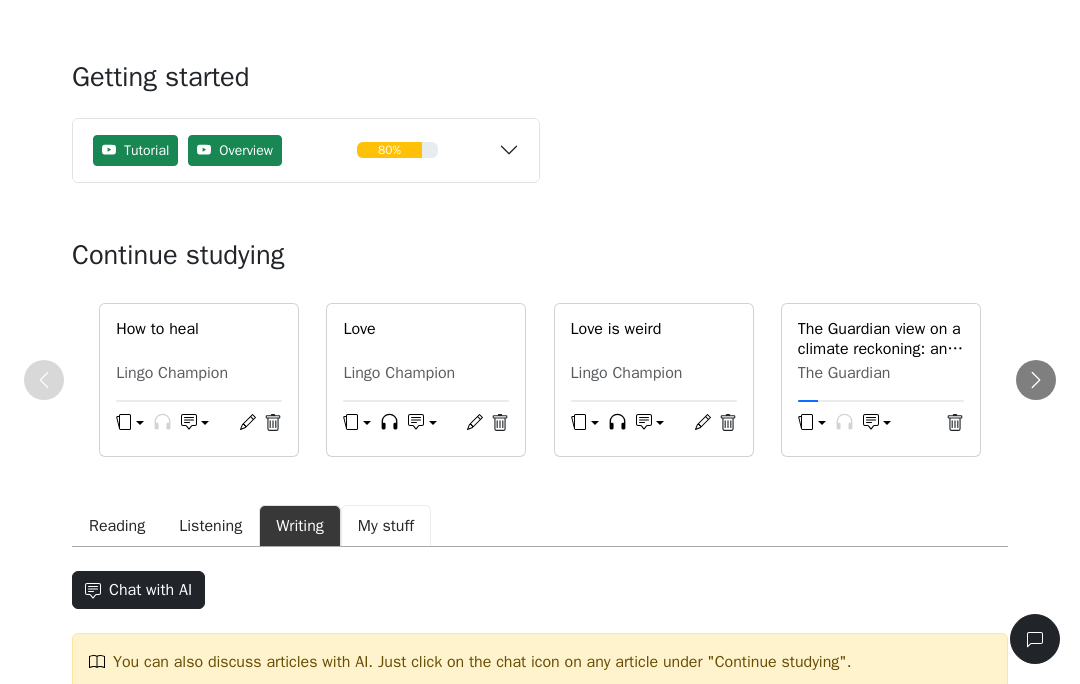 click on "My stuff" at bounding box center [386, 526] 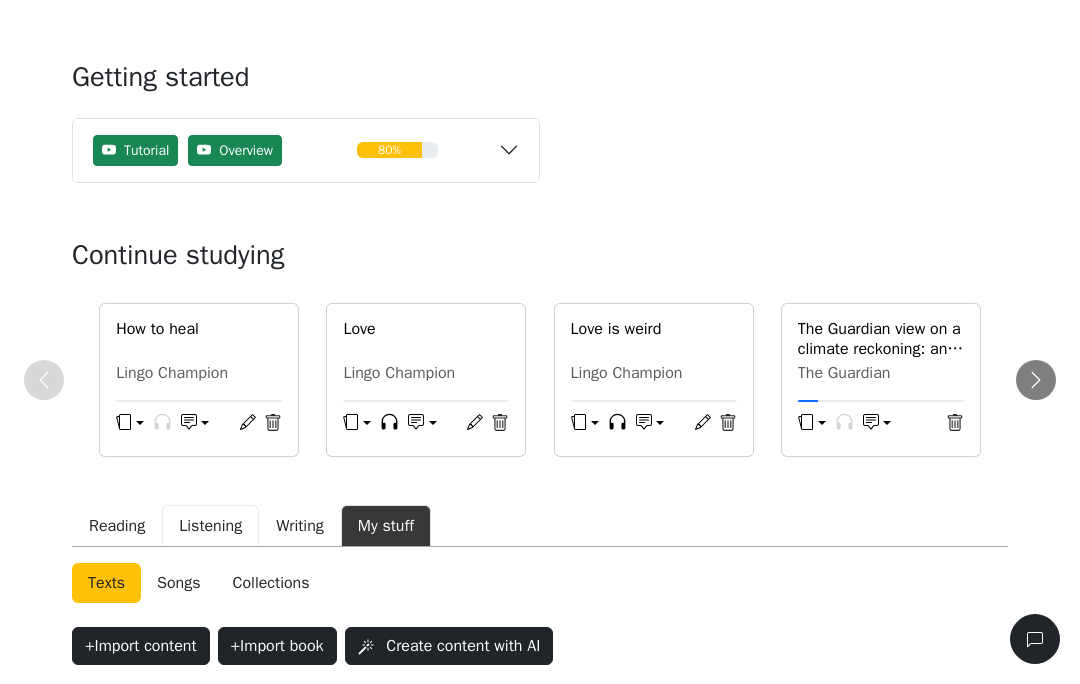 click on "Listening" at bounding box center [210, 526] 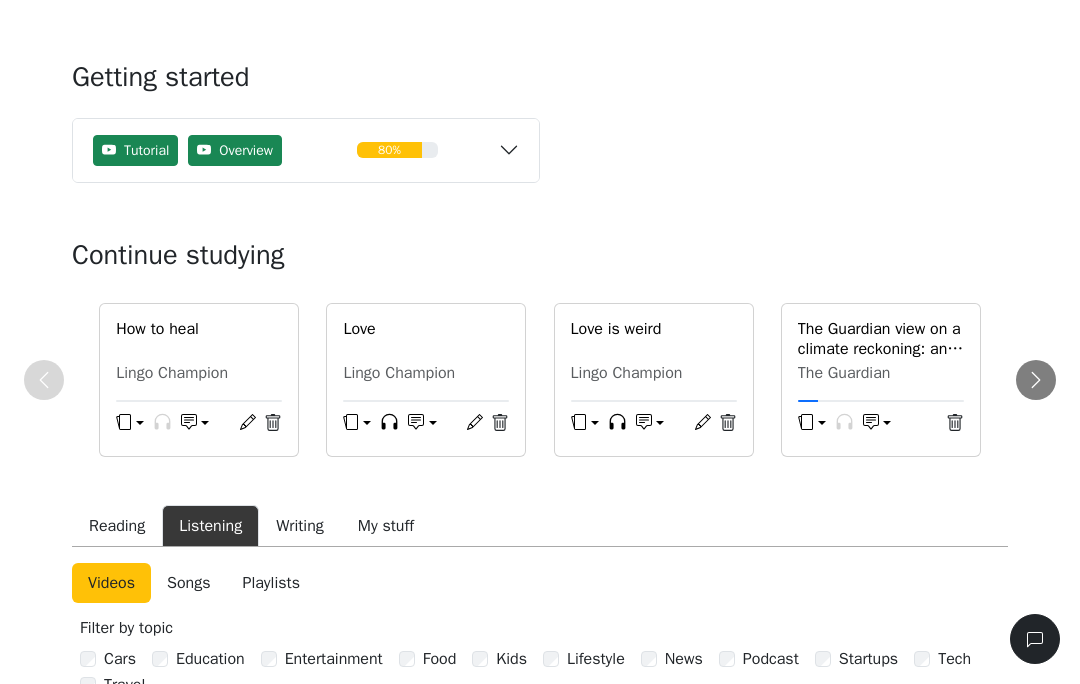 click on "Listening" at bounding box center [210, 526] 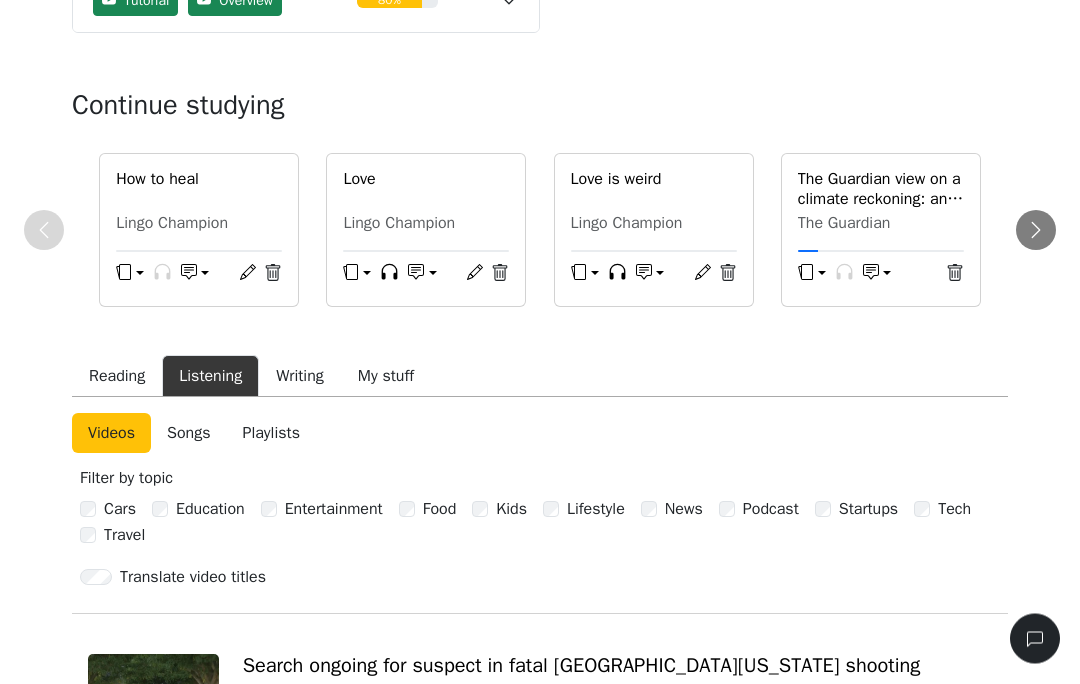scroll, scrollTop: 227, scrollLeft: 0, axis: vertical 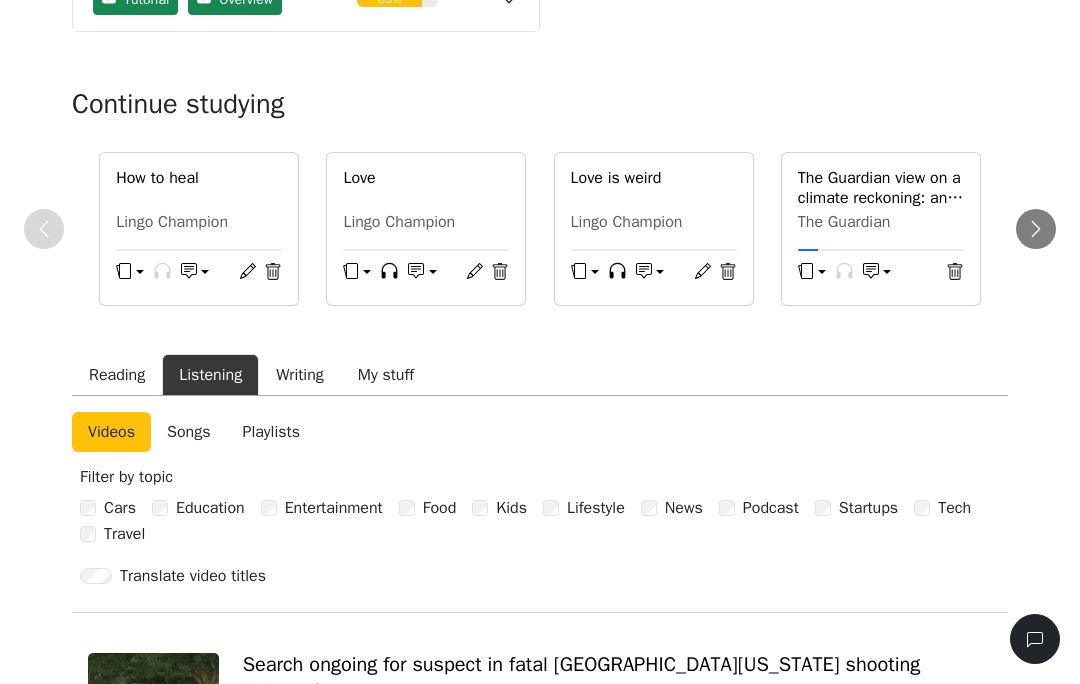 click on "Playlists" at bounding box center (271, 432) 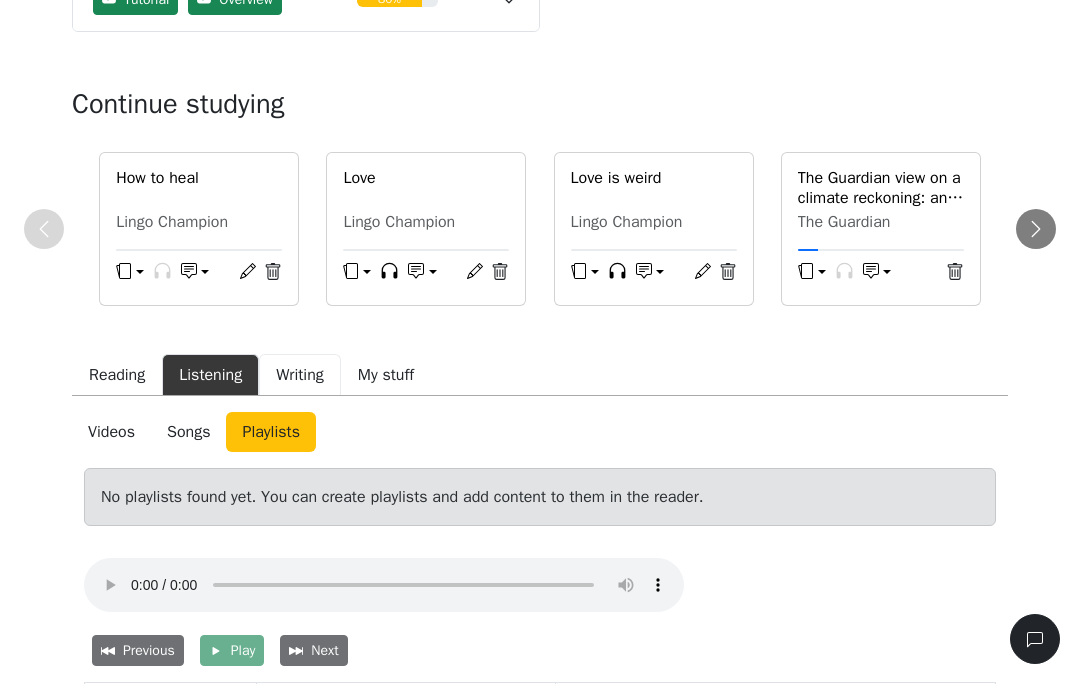click on "Writing" at bounding box center (300, 375) 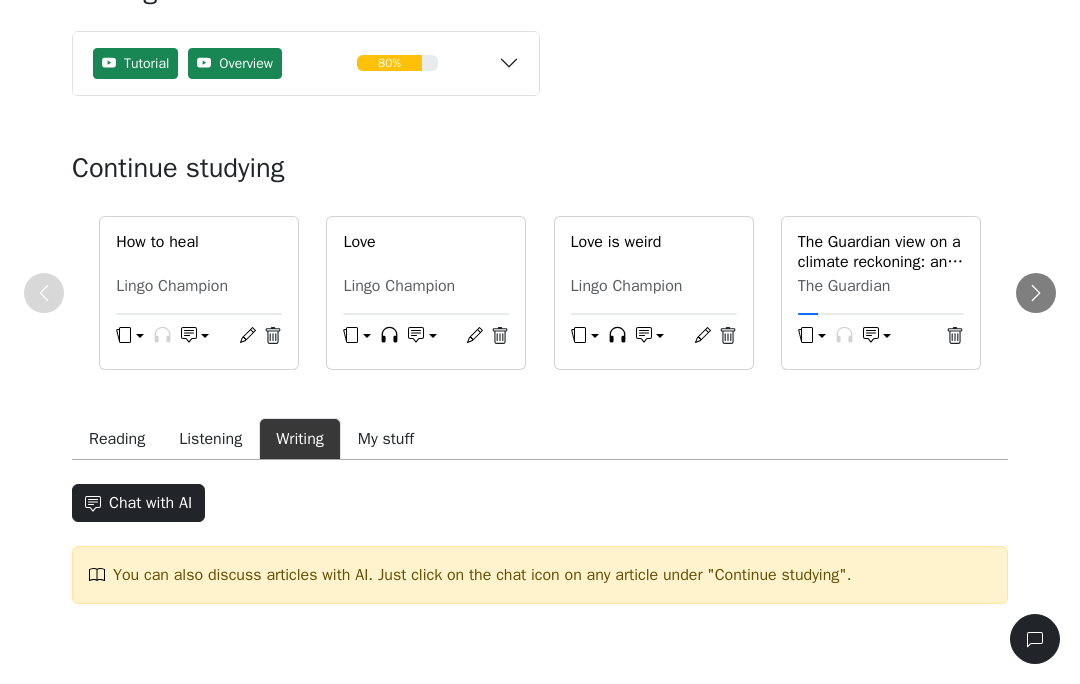 scroll, scrollTop: 76, scrollLeft: 0, axis: vertical 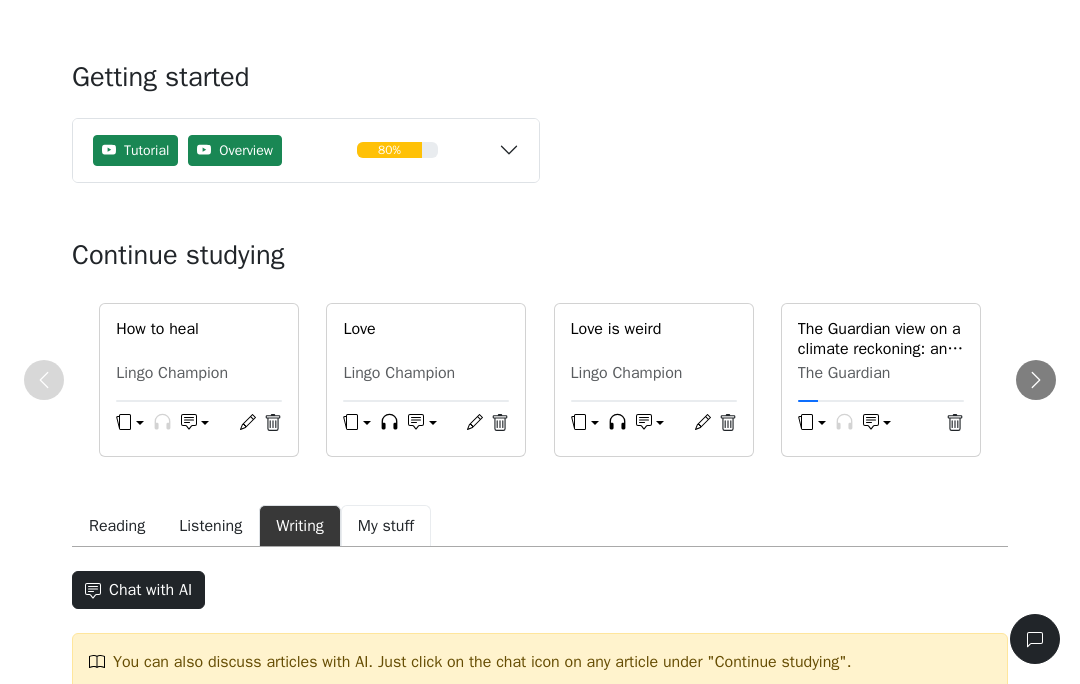 click on "My stuff" at bounding box center (386, 526) 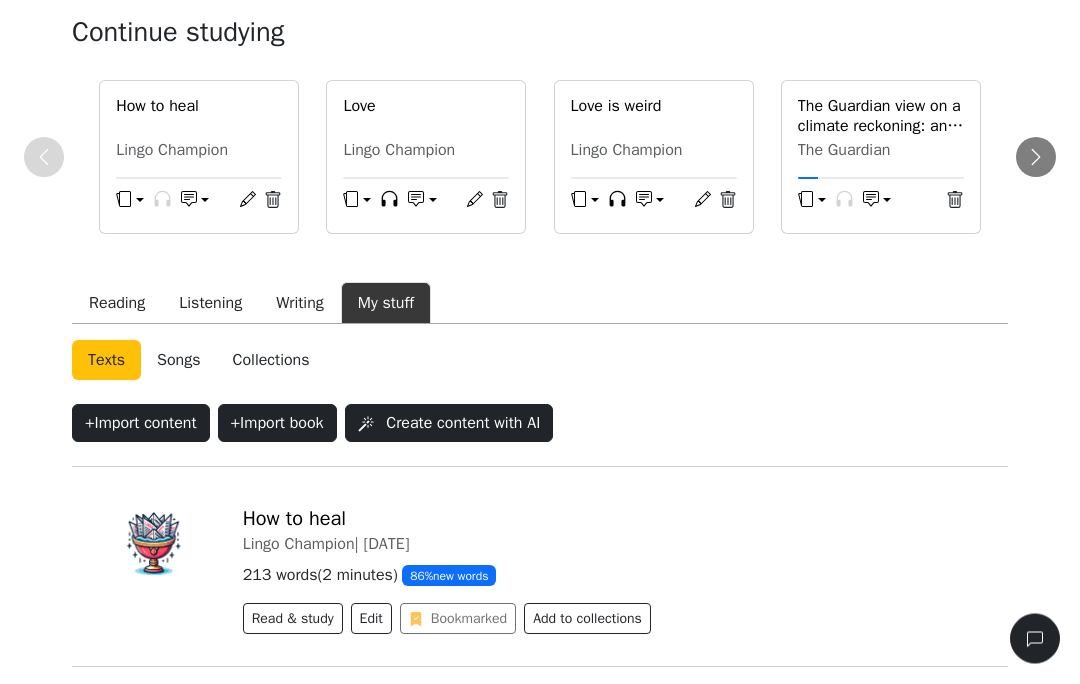 scroll, scrollTop: 306, scrollLeft: 0, axis: vertical 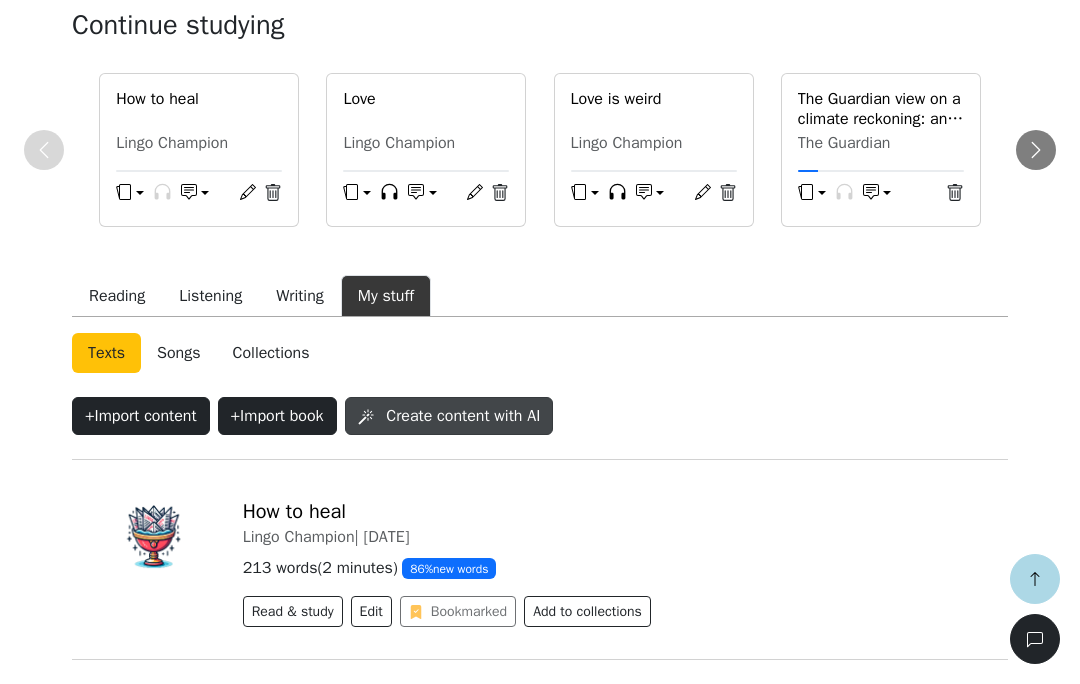 click on "Create content with AI" at bounding box center (449, 416) 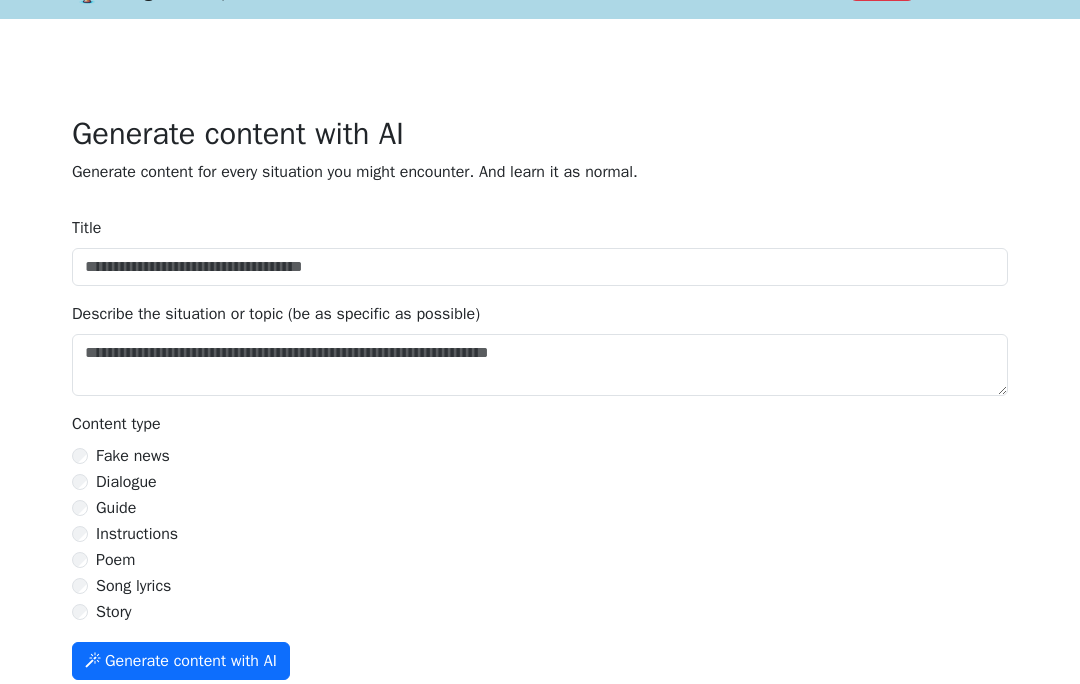 scroll, scrollTop: 67, scrollLeft: 0, axis: vertical 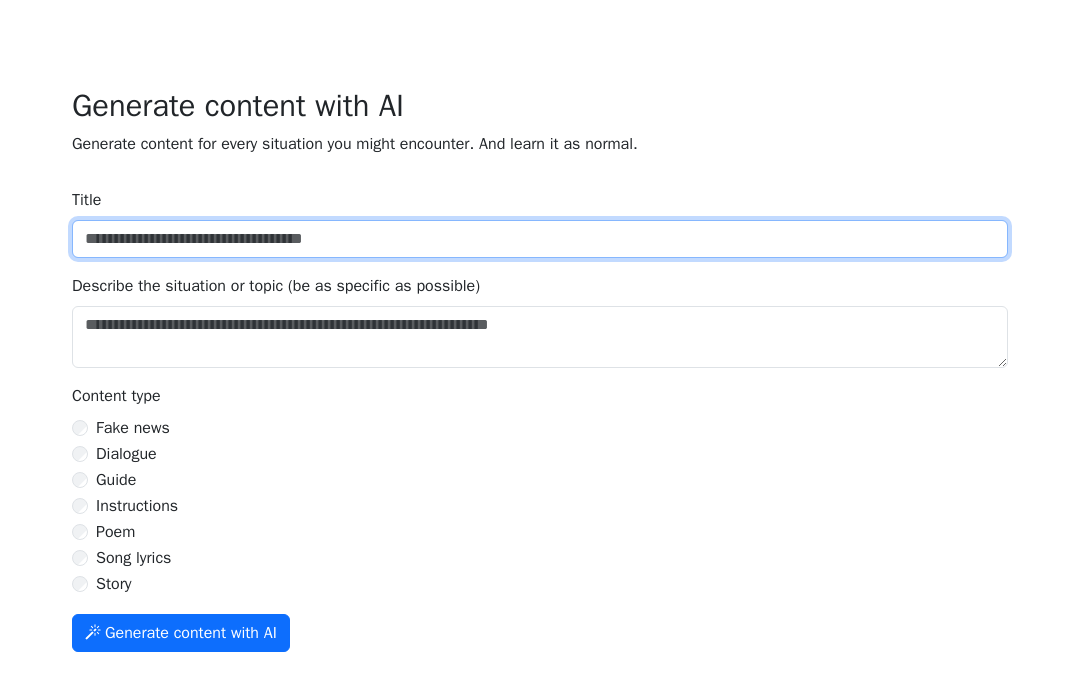 click on "Title" at bounding box center (540, 239) 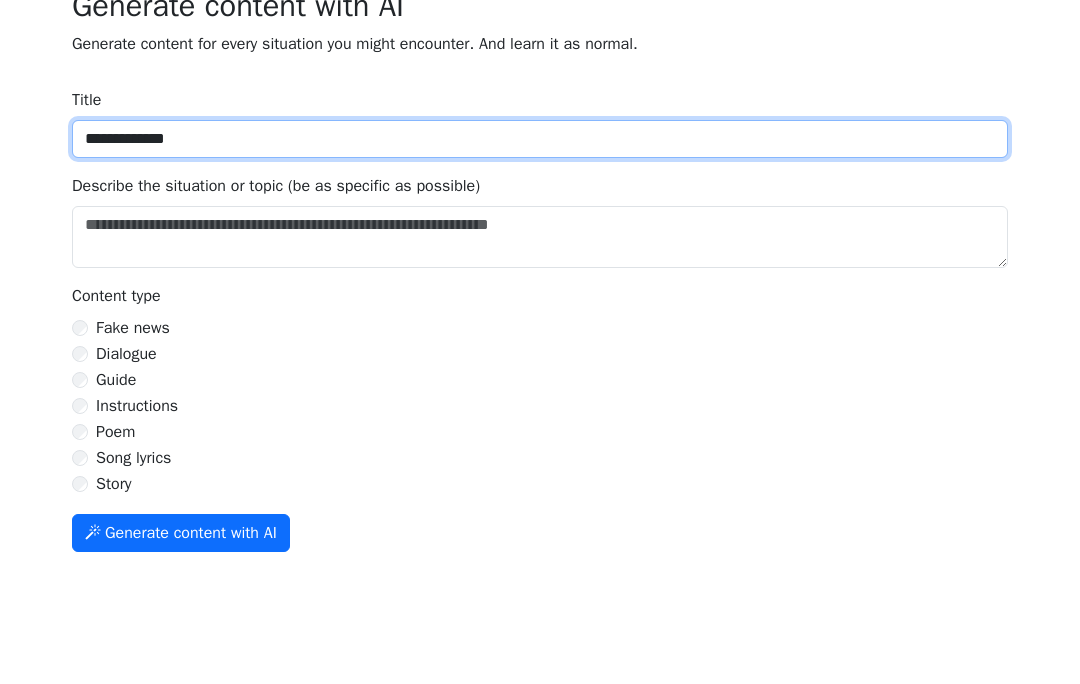 type on "**********" 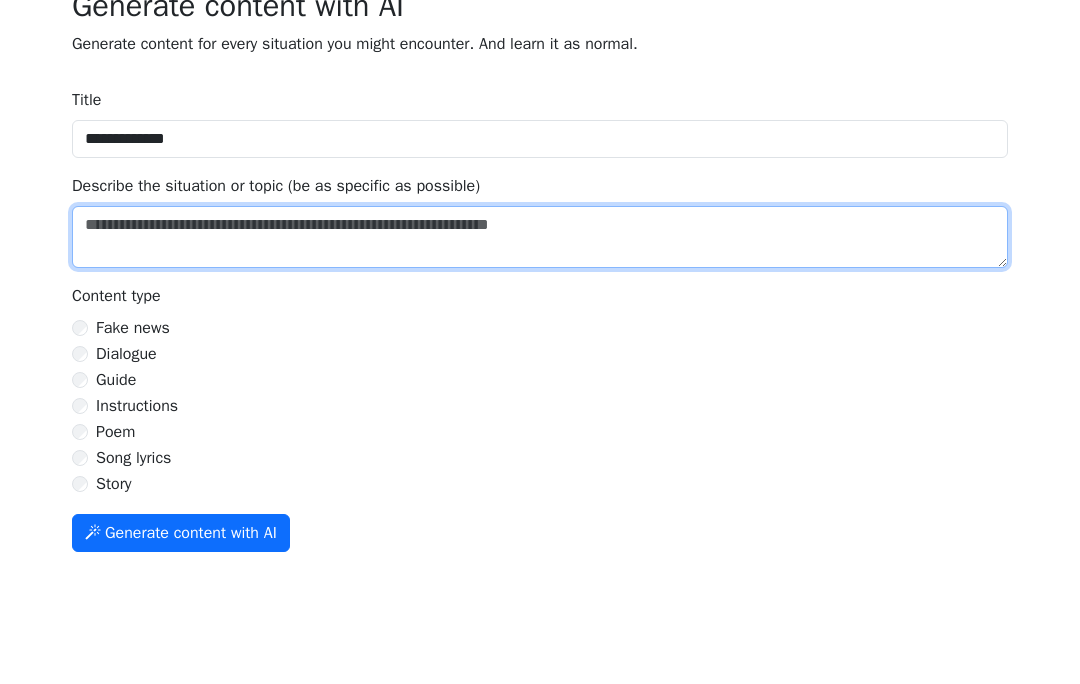 click on "Title" at bounding box center [540, 337] 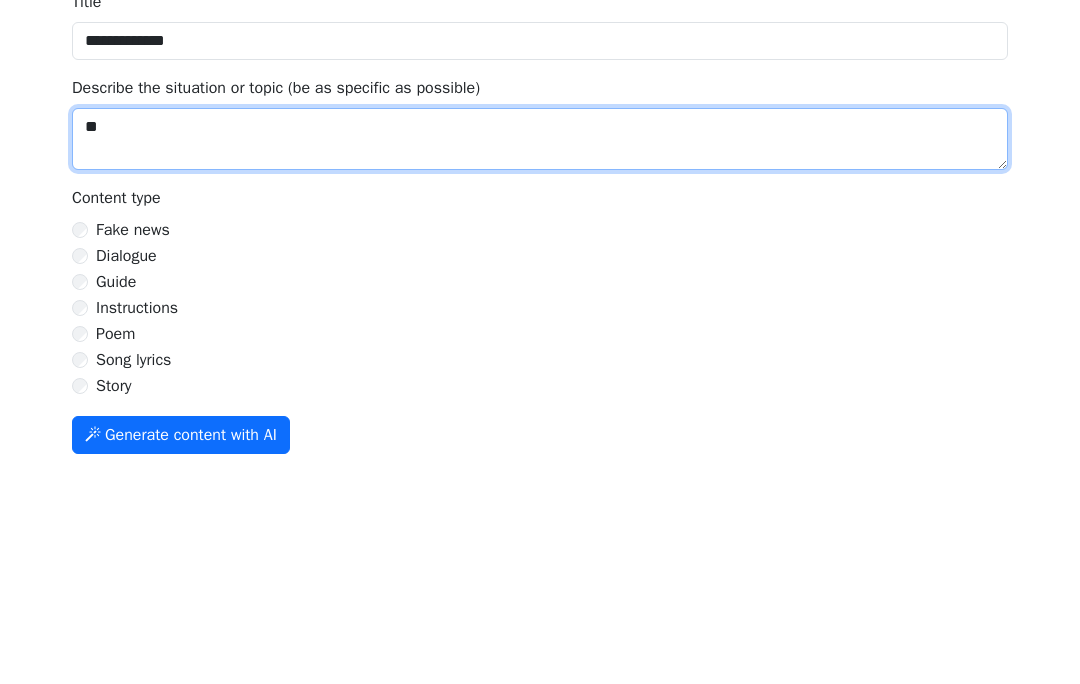 type on "*" 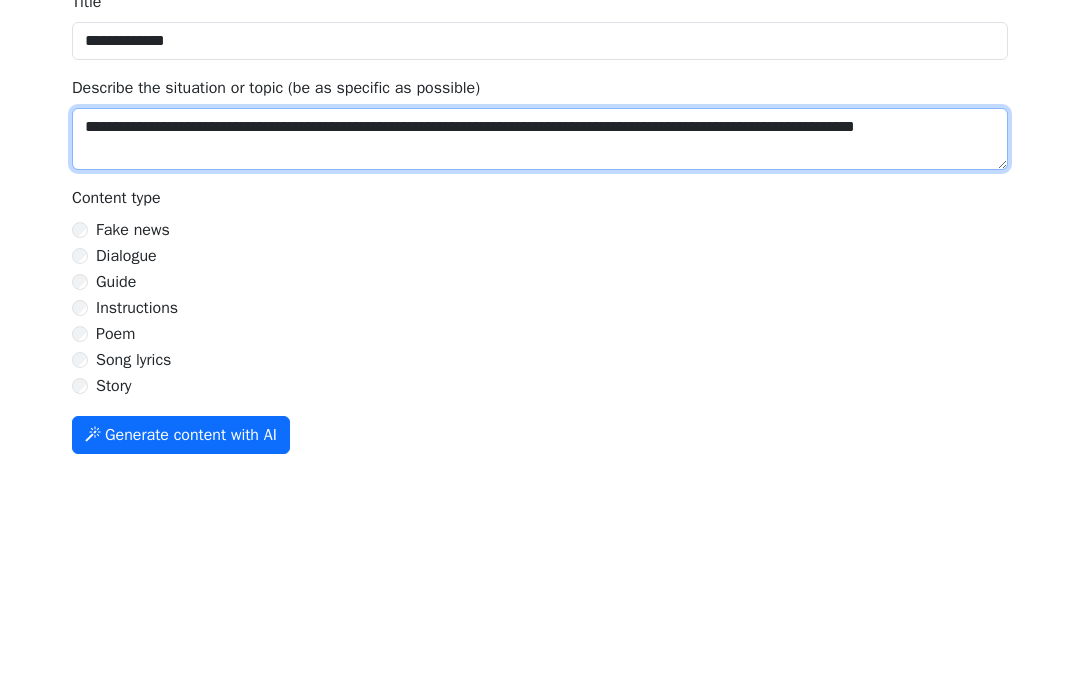 type on "**********" 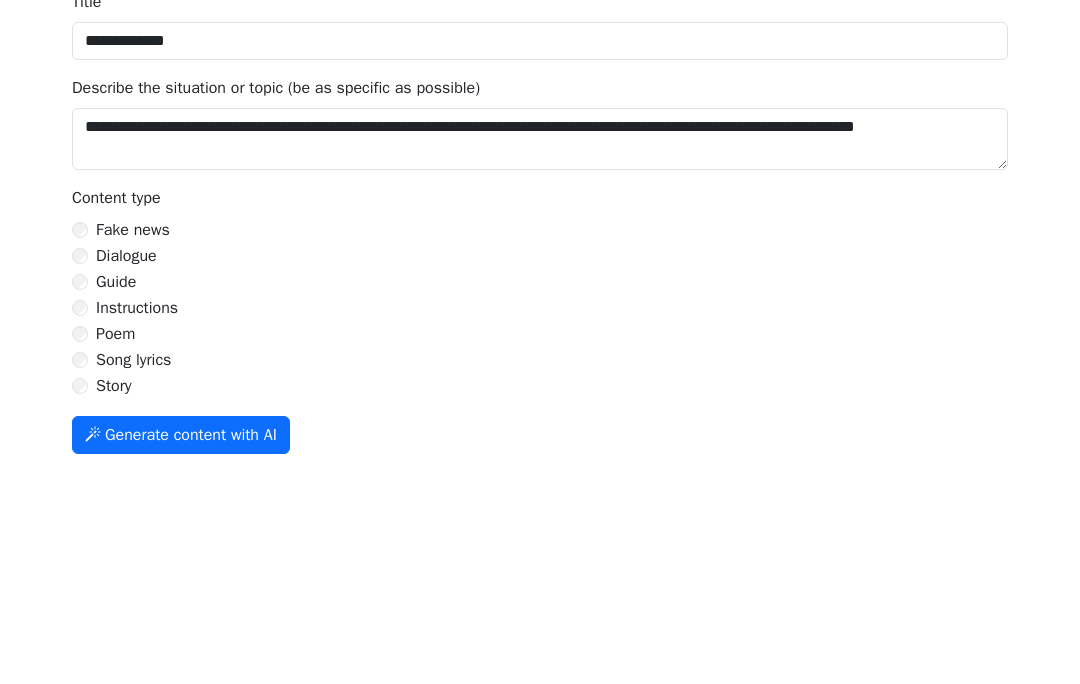 click on "Content type Fake news Dialogue Guide Instructions Poem Song lyrics Story" at bounding box center (540, 483) 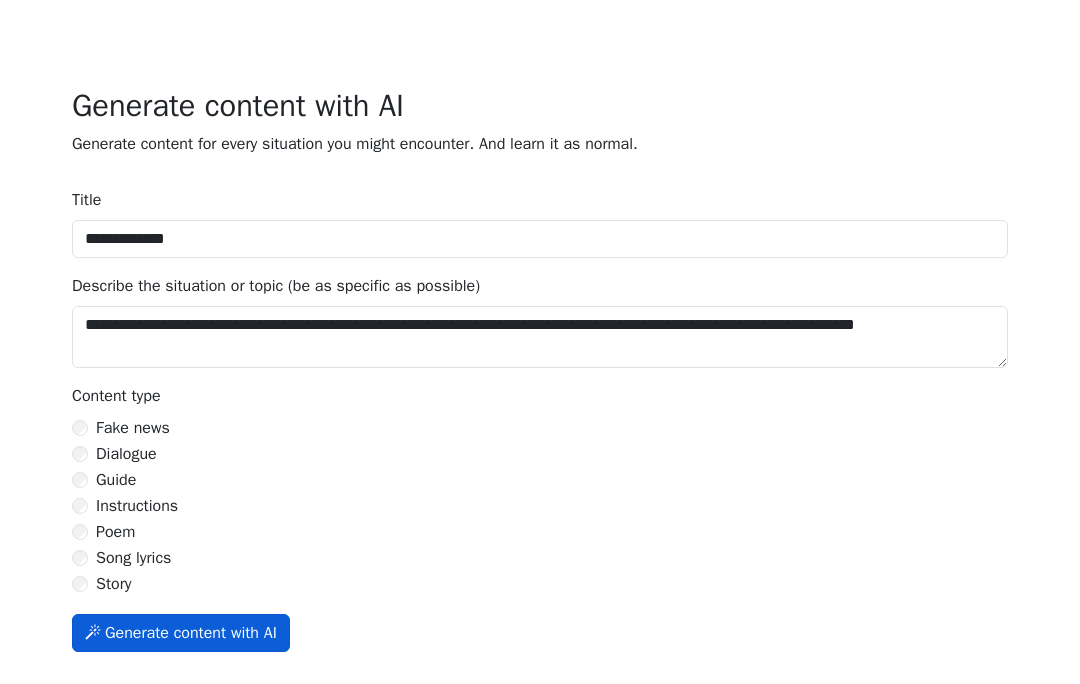 click on "Generate content with AI" at bounding box center (181, 633) 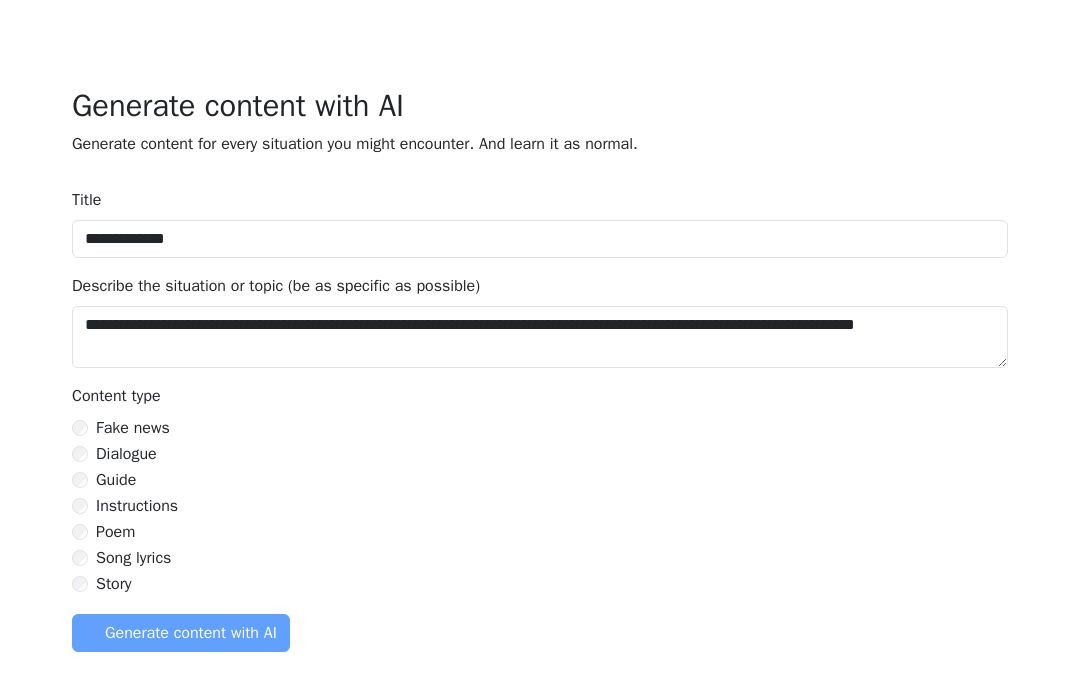 click on "**********" at bounding box center (540, 420) 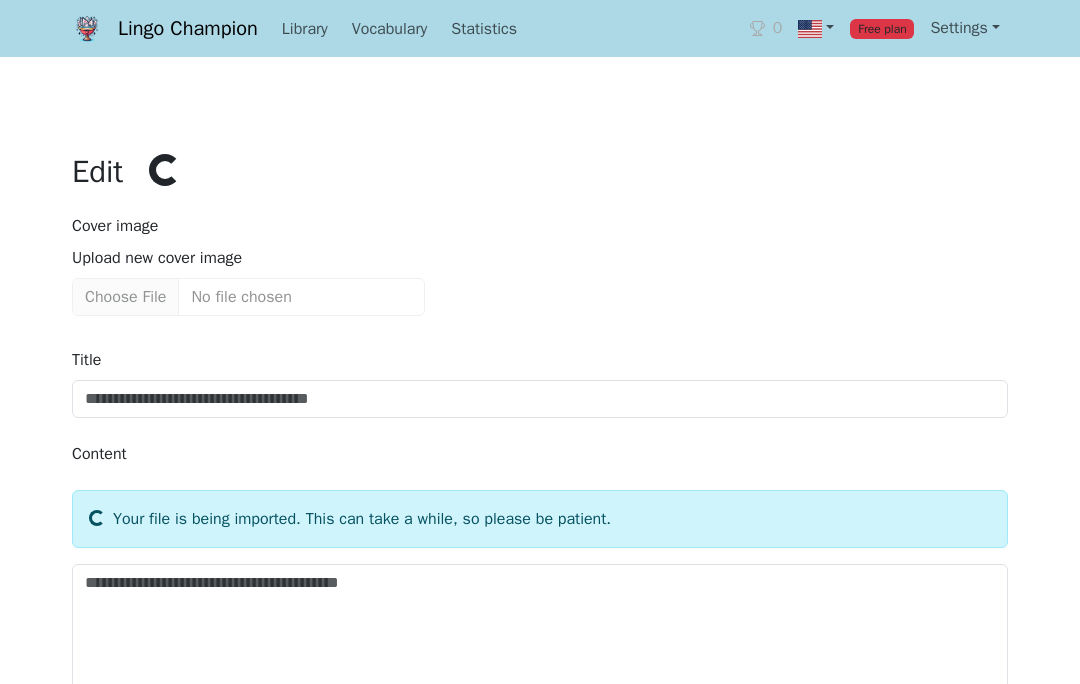 type on "**********" 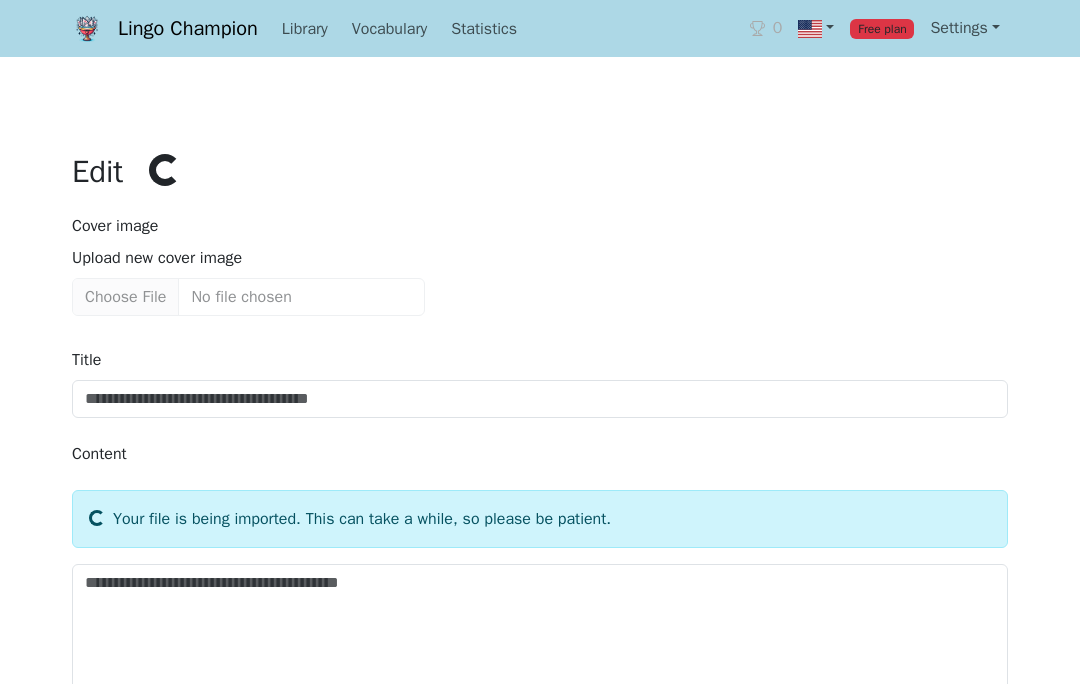 type on "**********" 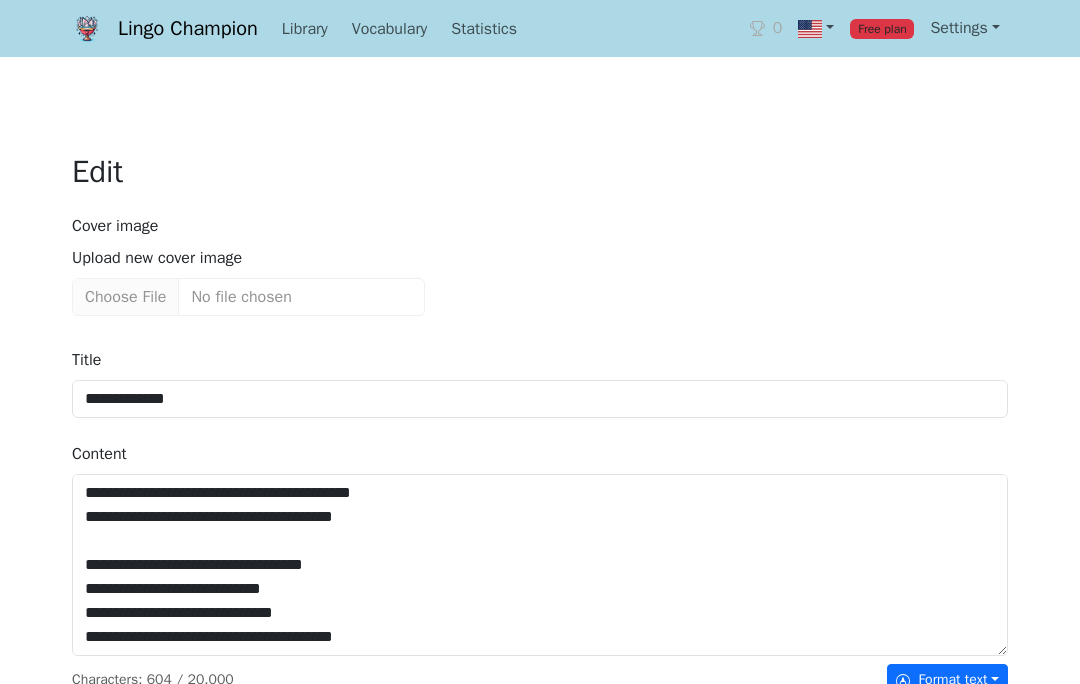 scroll, scrollTop: 288, scrollLeft: 0, axis: vertical 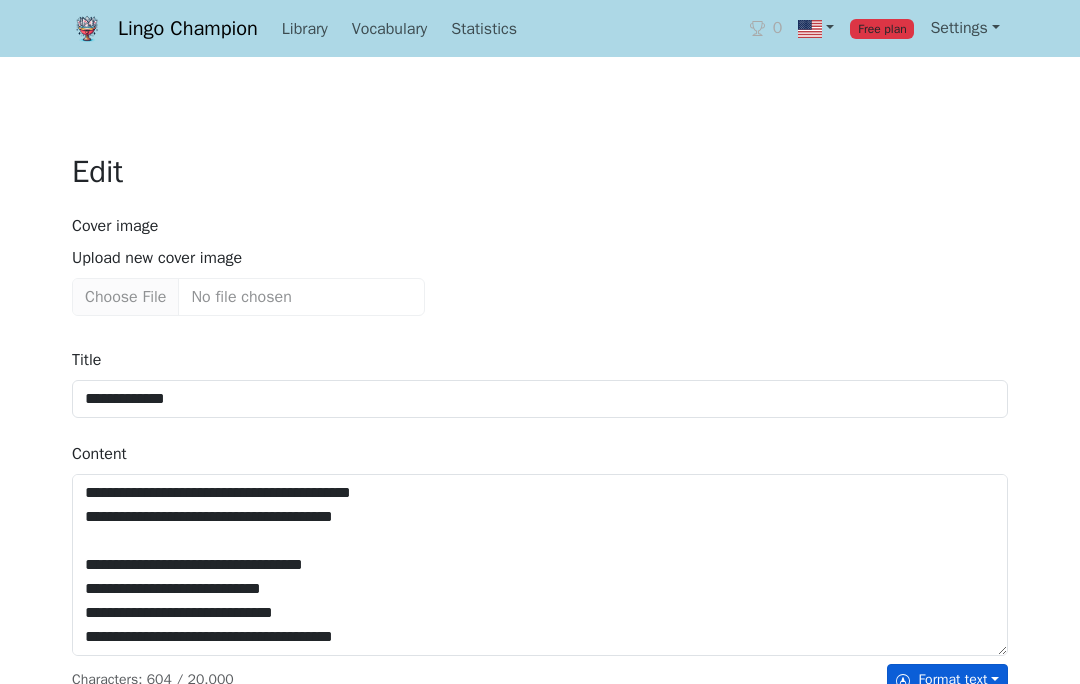 click on "Format text" at bounding box center (947, 679) 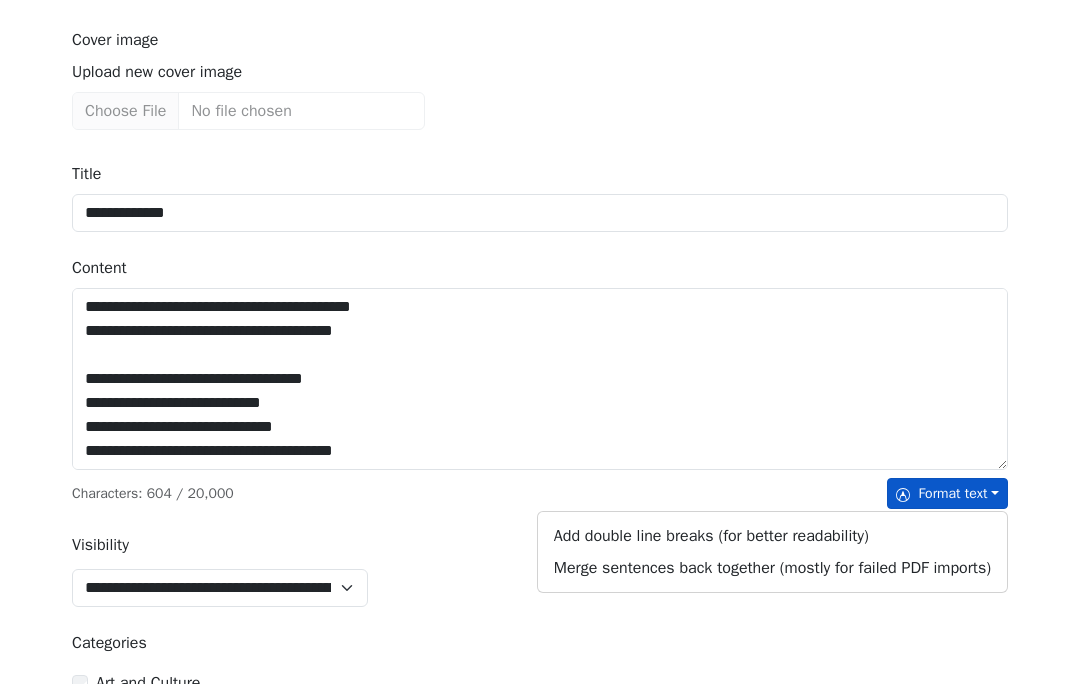 scroll, scrollTop: 186, scrollLeft: 0, axis: vertical 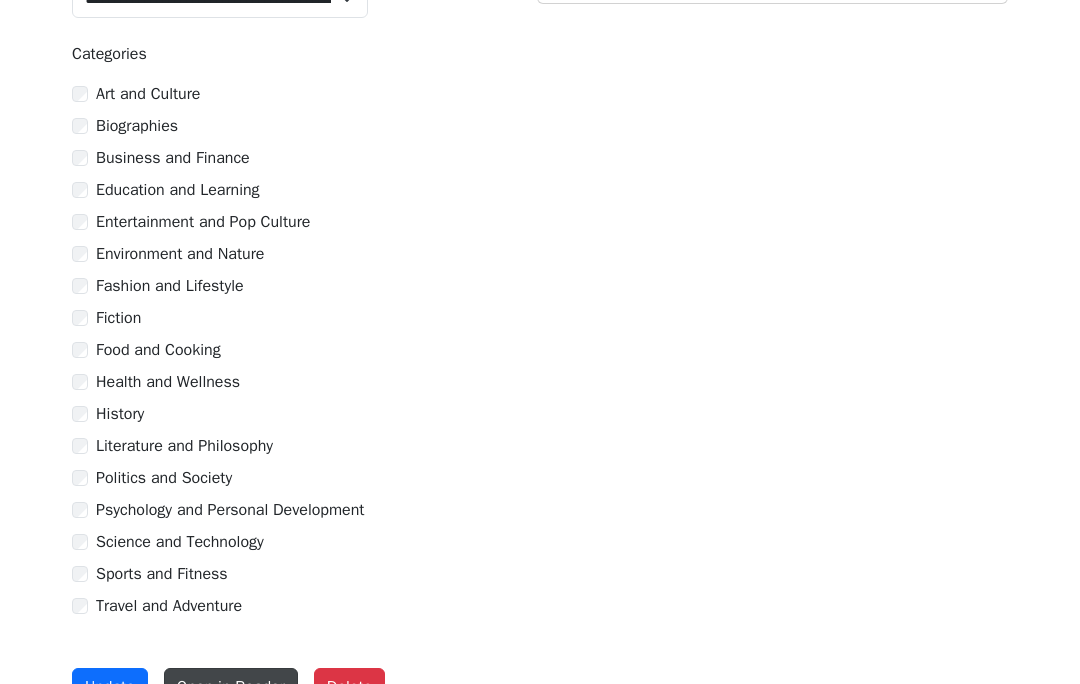 click on "Open in Reader" at bounding box center [231, 687] 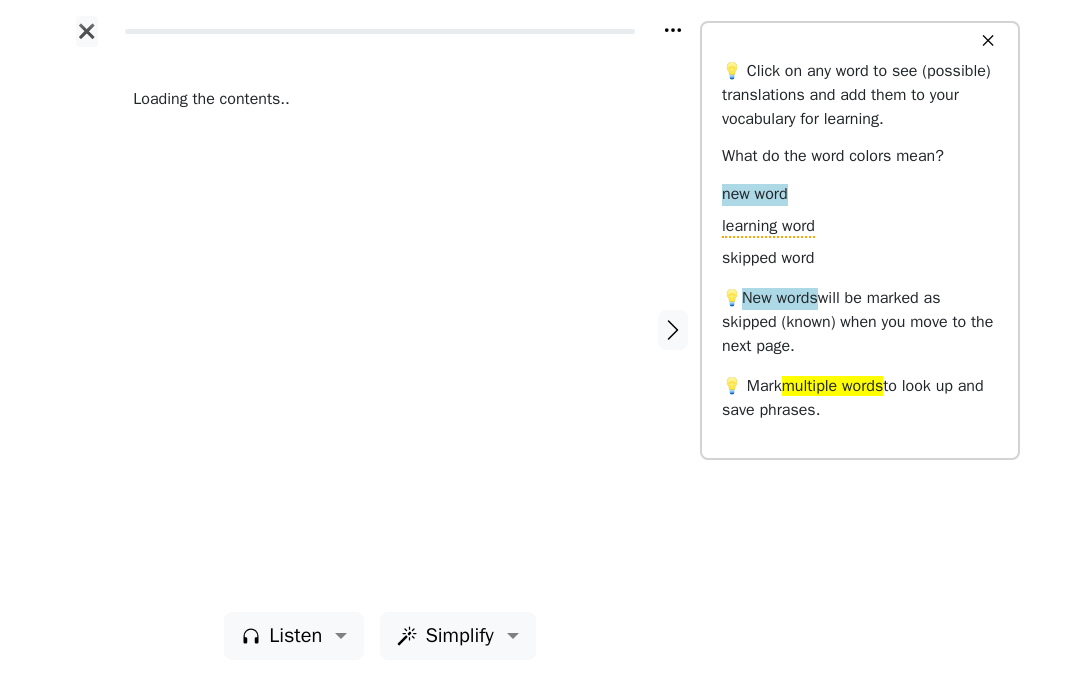 scroll, scrollTop: 0, scrollLeft: 0, axis: both 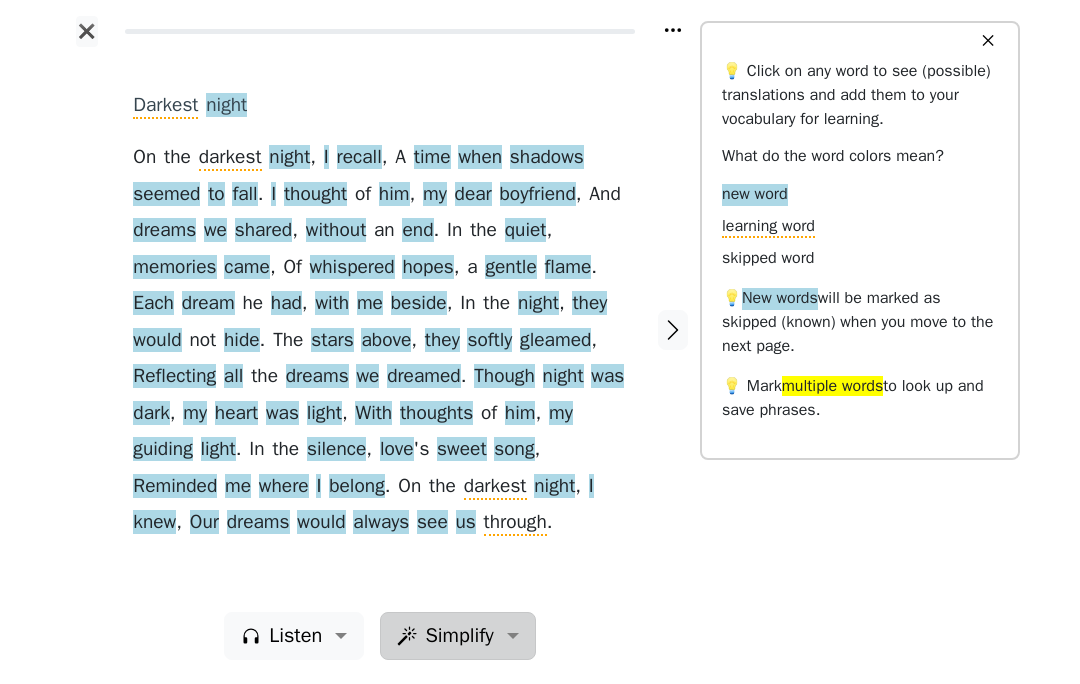 click on "Simplify" at bounding box center [295, 636] 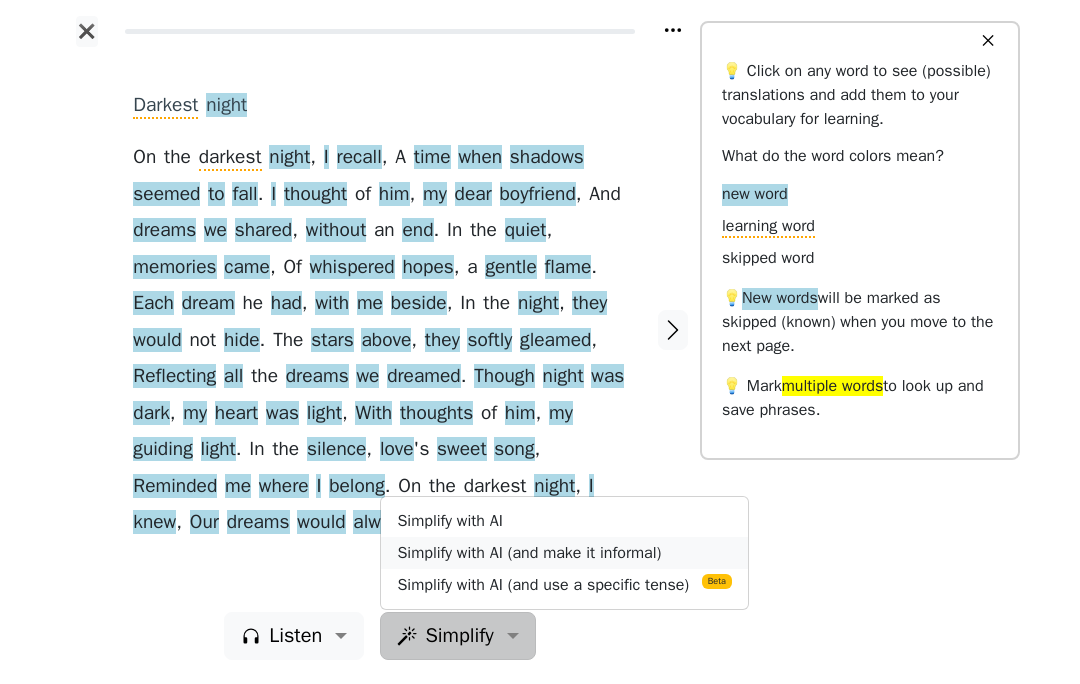 click on "Simplify with AI (and make it informal)" at bounding box center [564, 553] 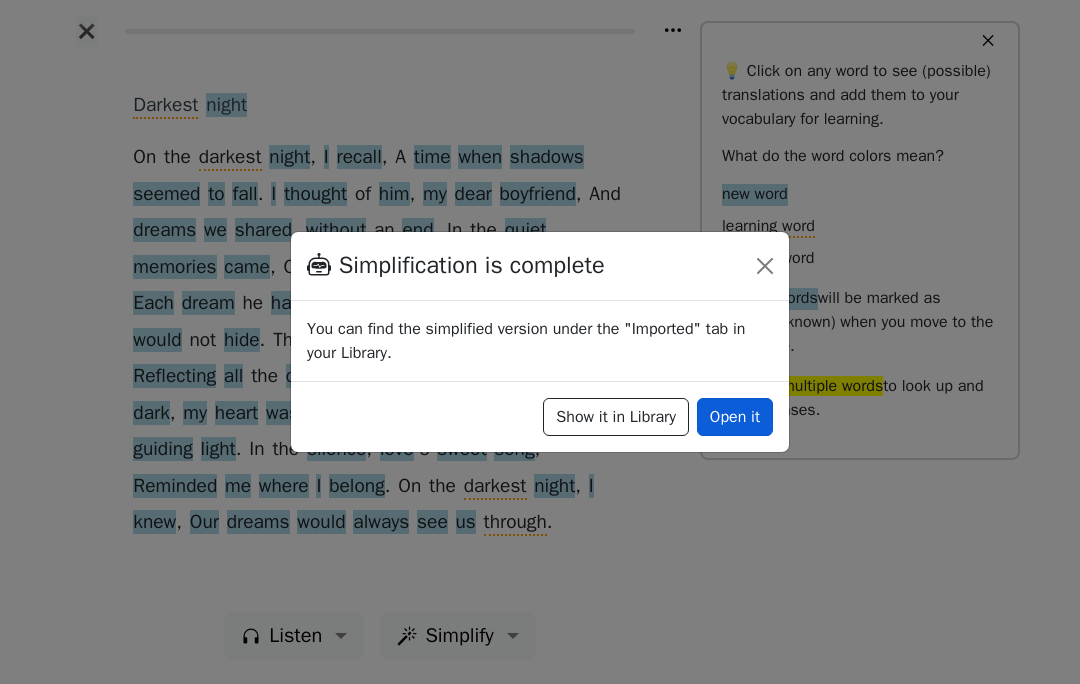 click on "Open it" at bounding box center [735, 417] 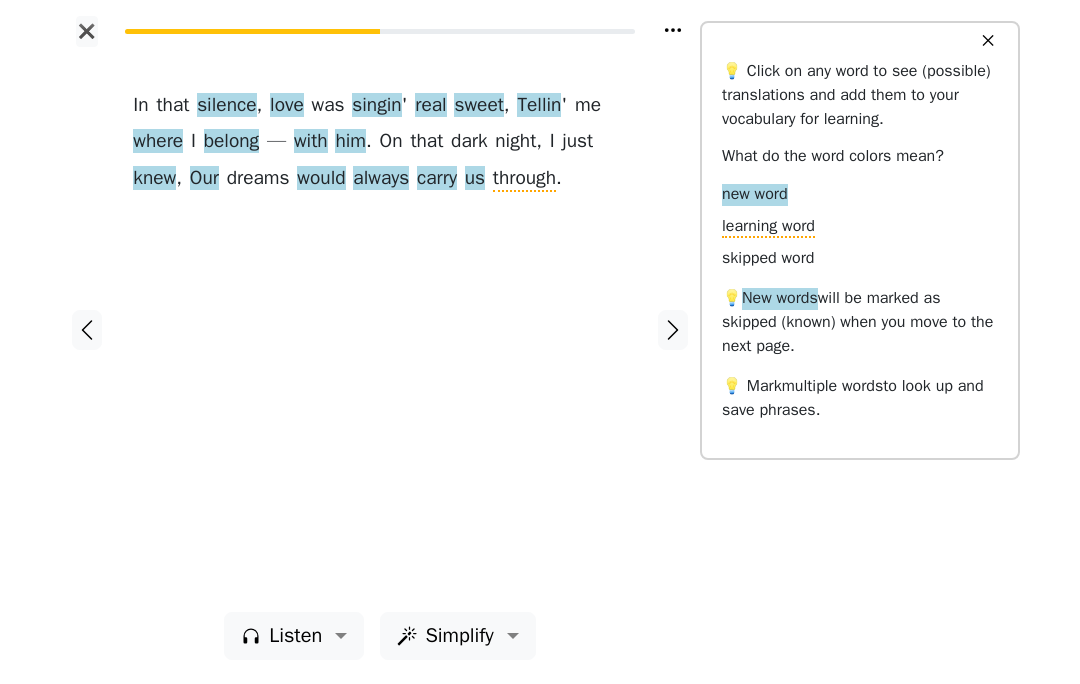 click at bounding box center [86, 329] 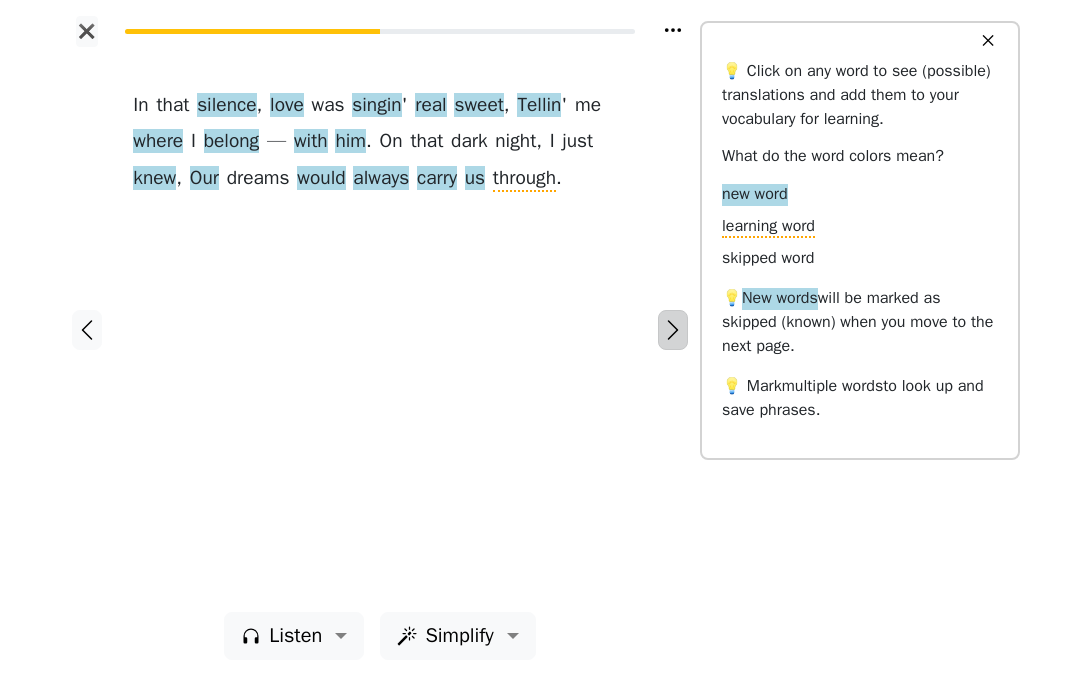click 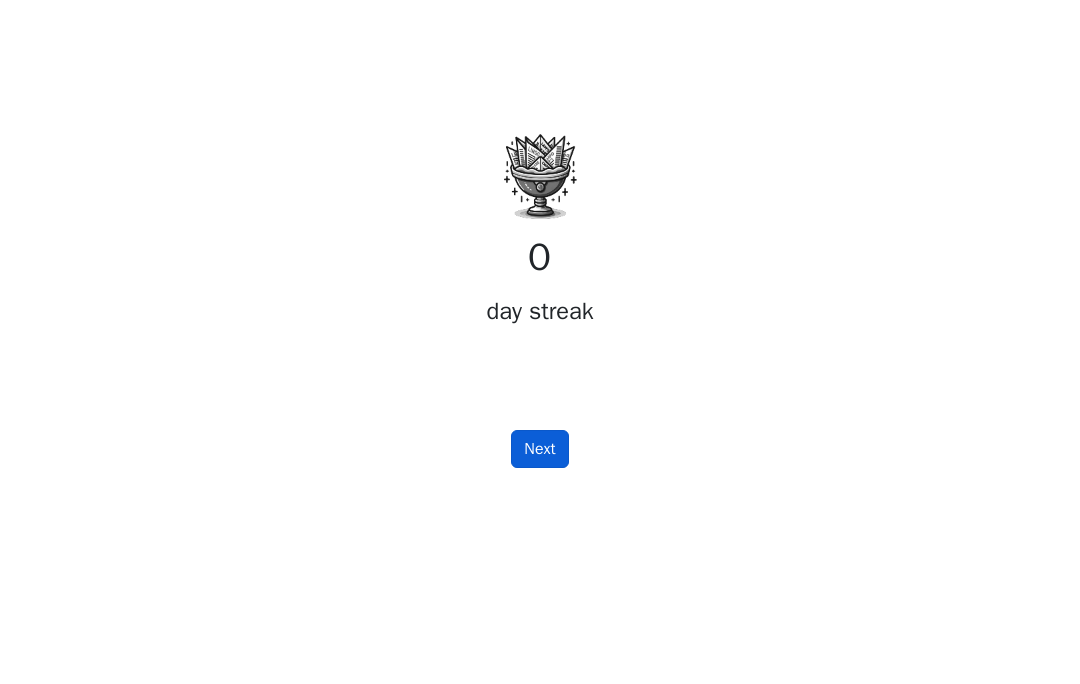 click on "Next" at bounding box center (539, 449) 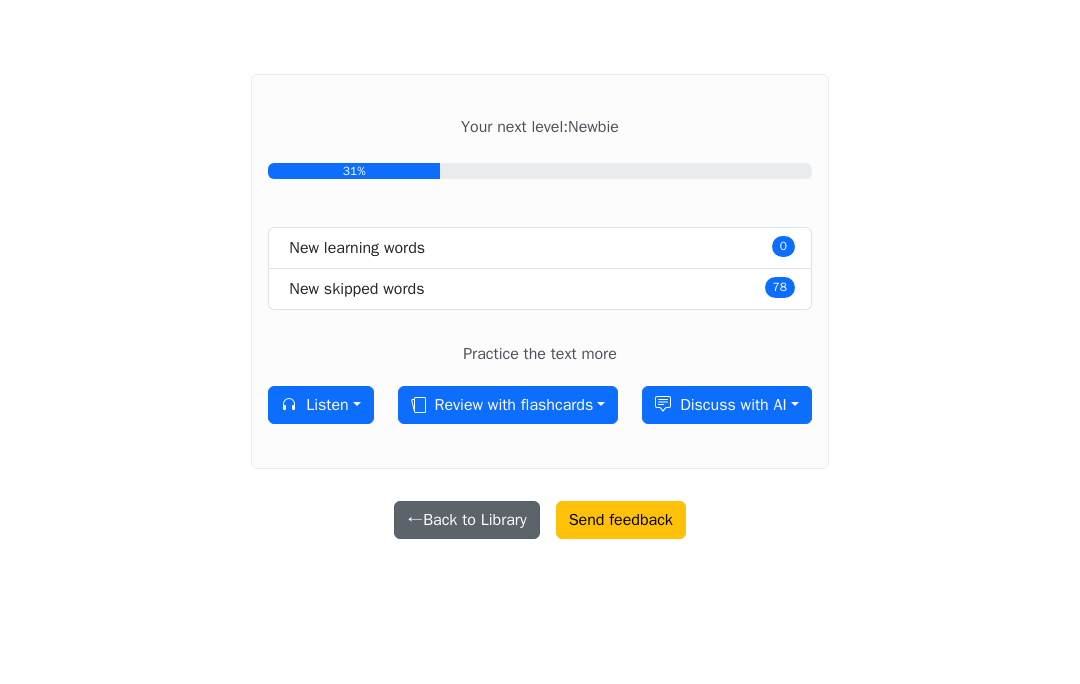 click on "←  Back to Library" at bounding box center (467, 520) 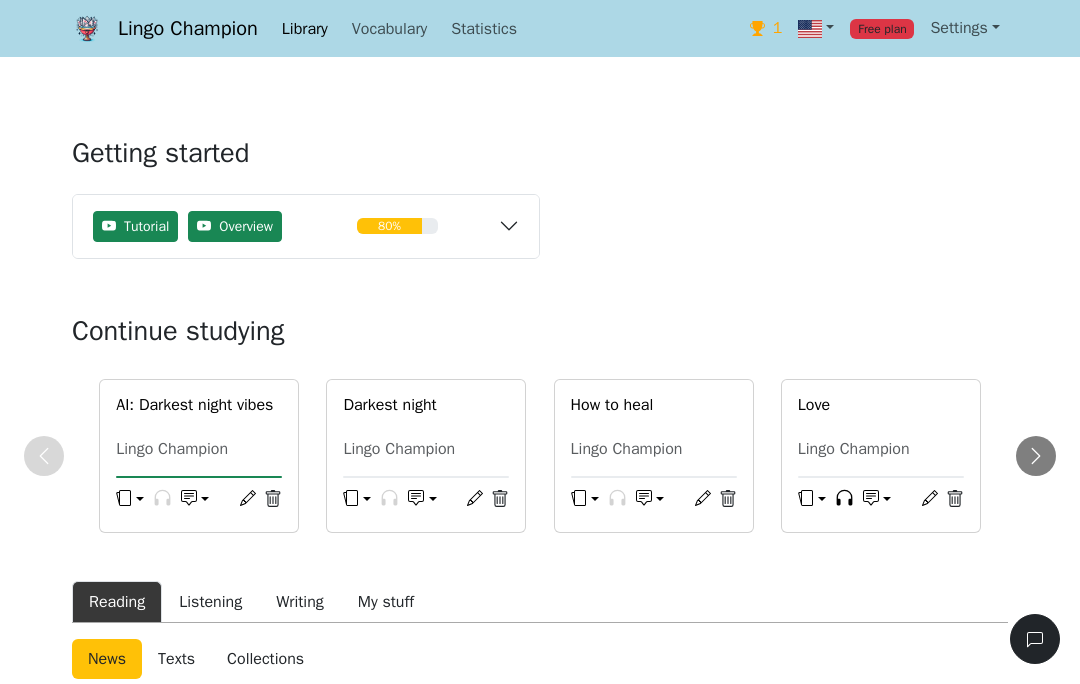 click on "AI: Darkest night vibes" at bounding box center (199, 405) 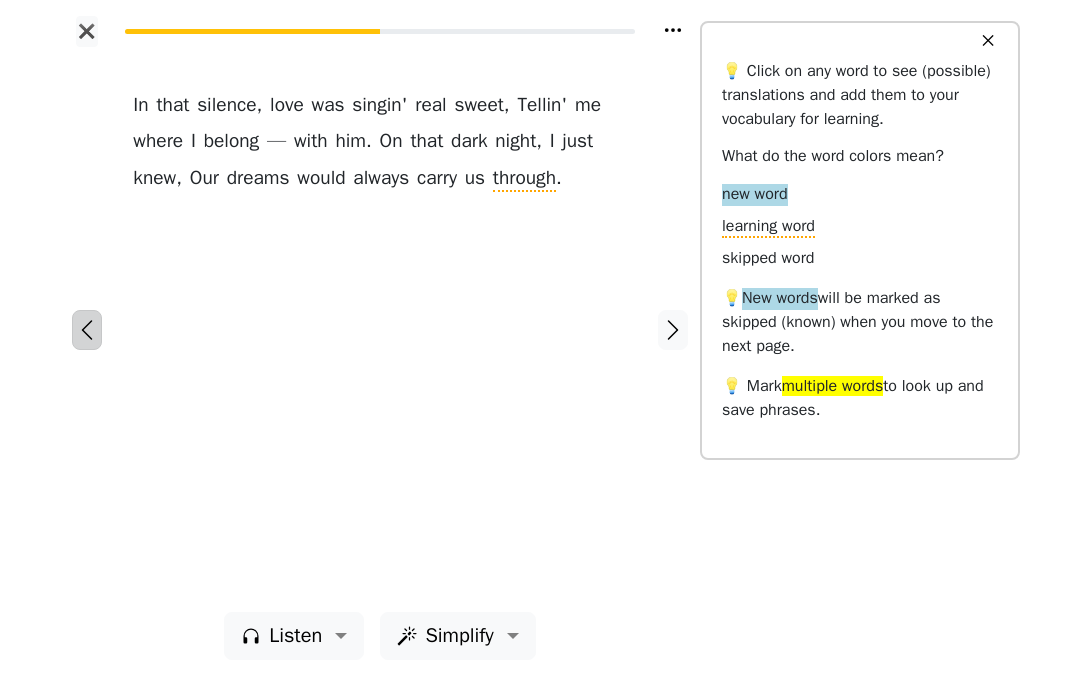 click 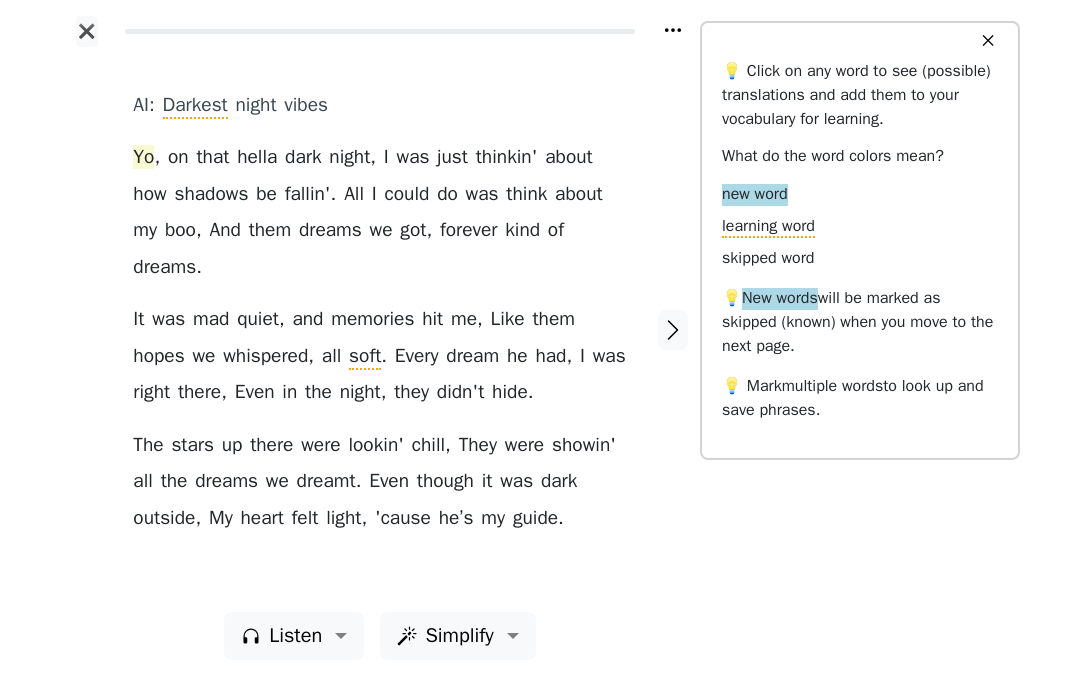 click on "Yo" at bounding box center (143, 158) 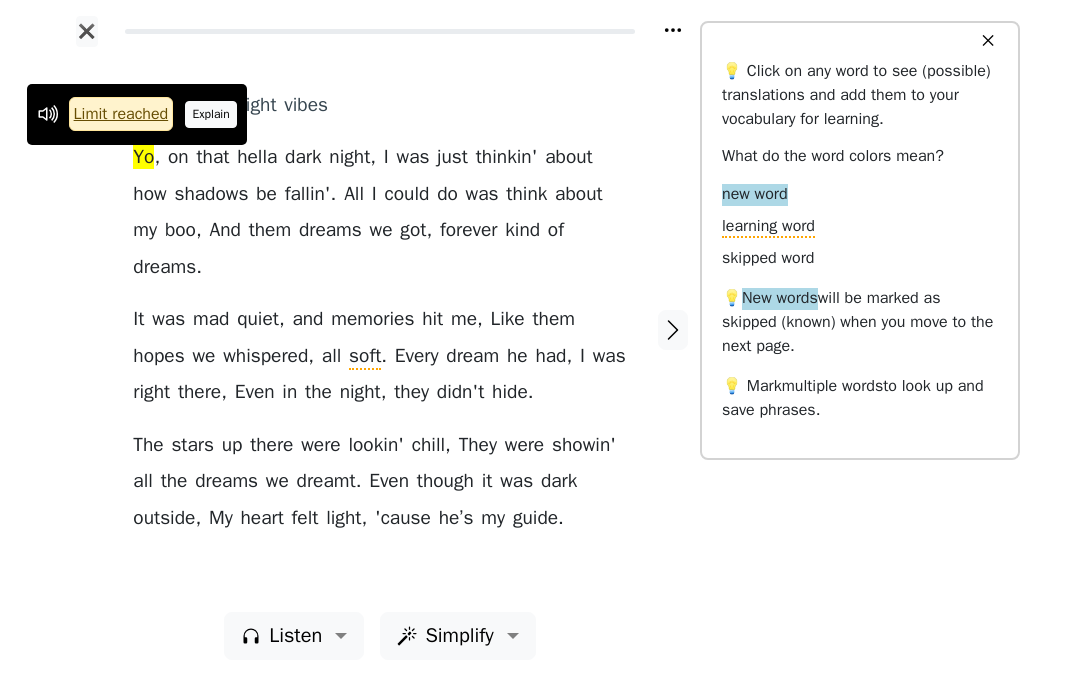 click on "Explain" at bounding box center (211, 114) 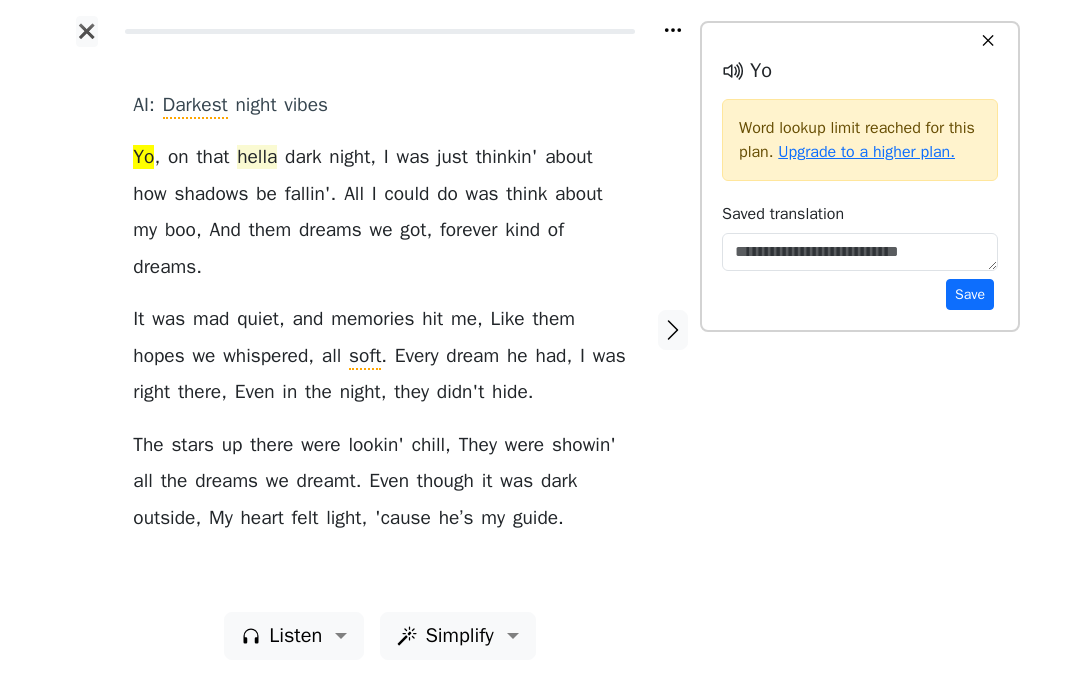 click on "hella" at bounding box center (257, 158) 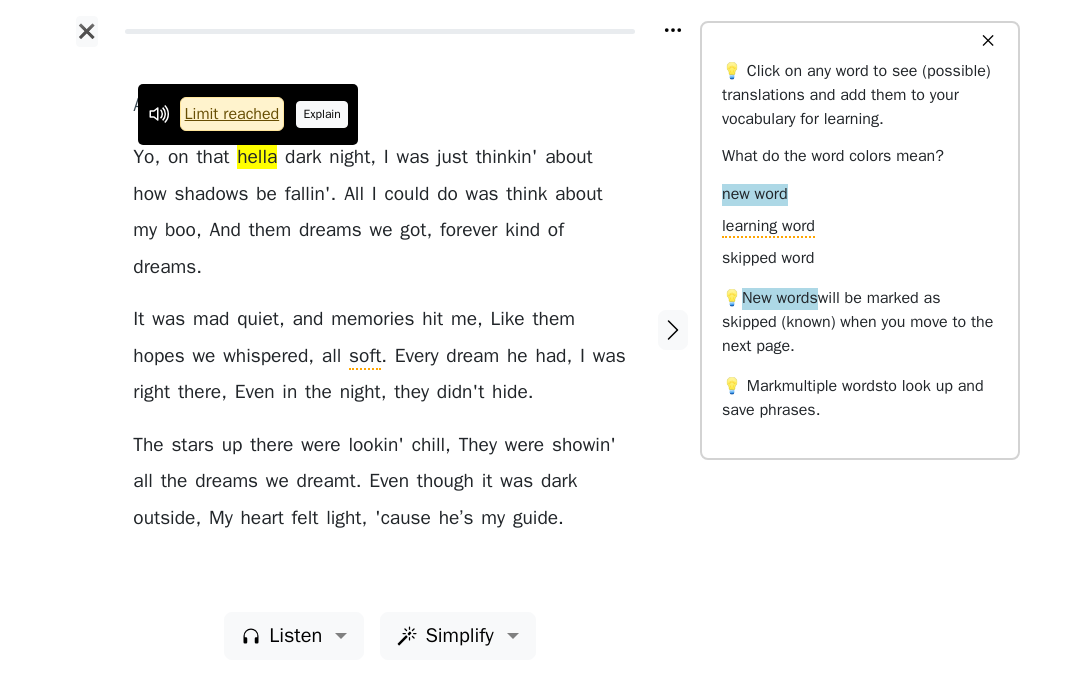 click on "Explain" at bounding box center [322, 114] 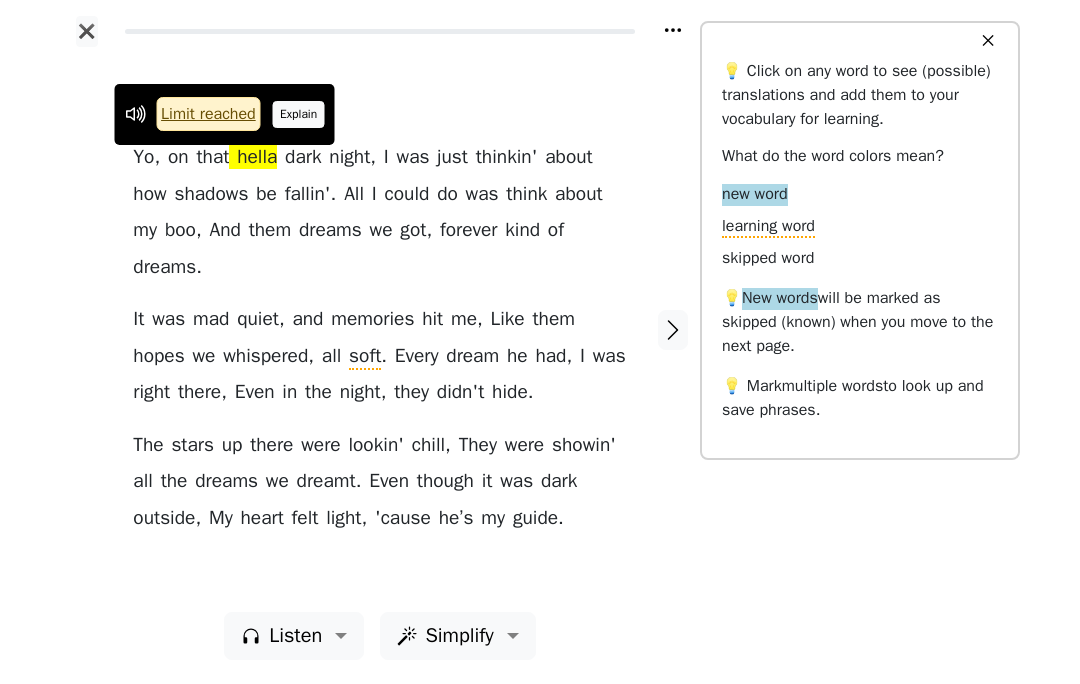 click on "Explain" at bounding box center [299, 114] 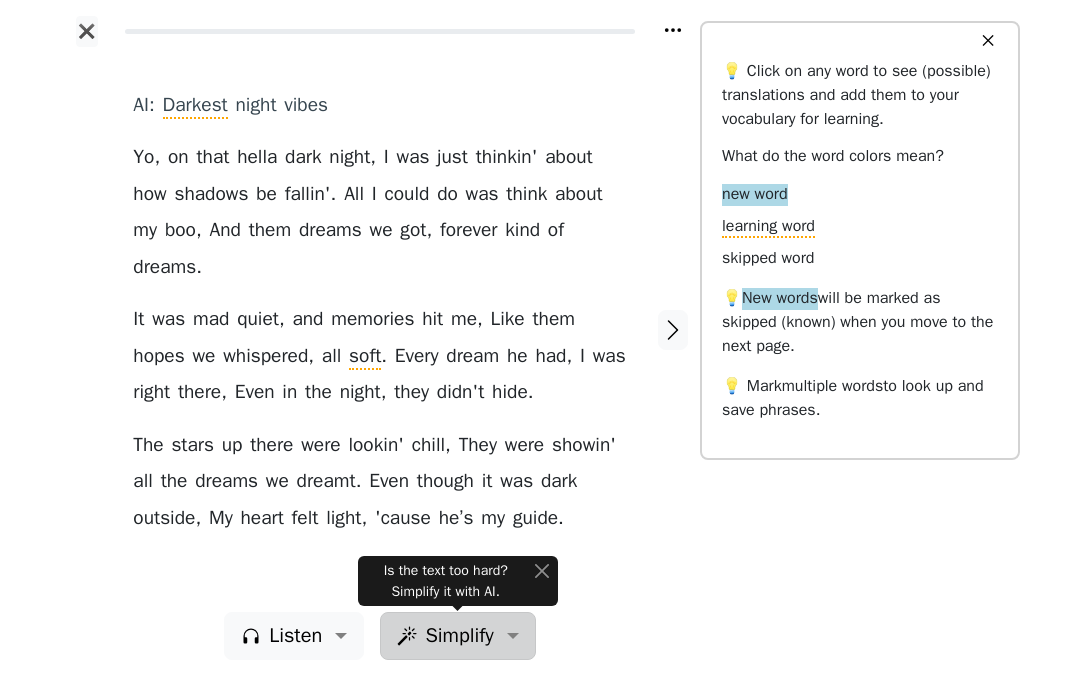 click on "Simplify" at bounding box center (294, 636) 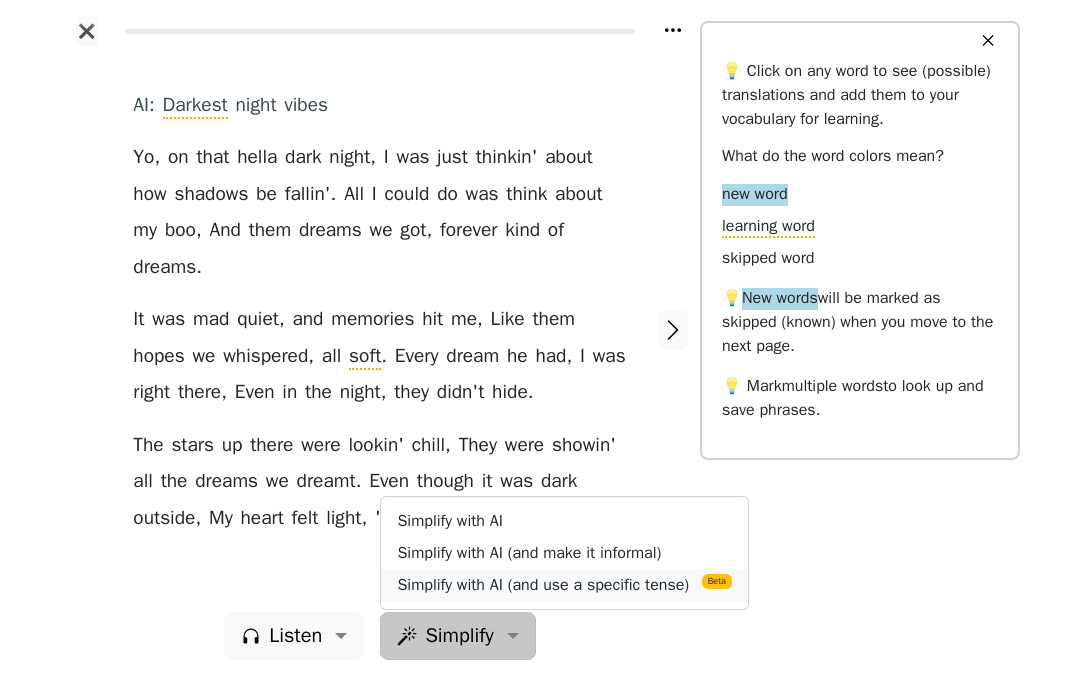 click on "Simplify with AI (and use a specific tense)   Beta" at bounding box center (564, 585) 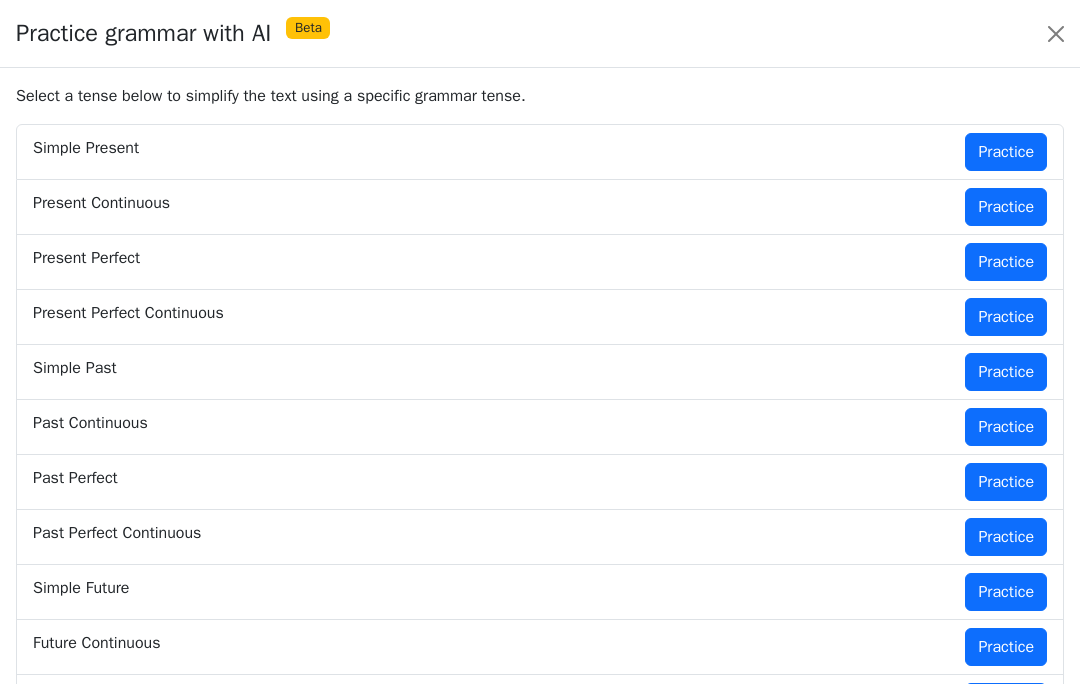 scroll, scrollTop: 0, scrollLeft: 0, axis: both 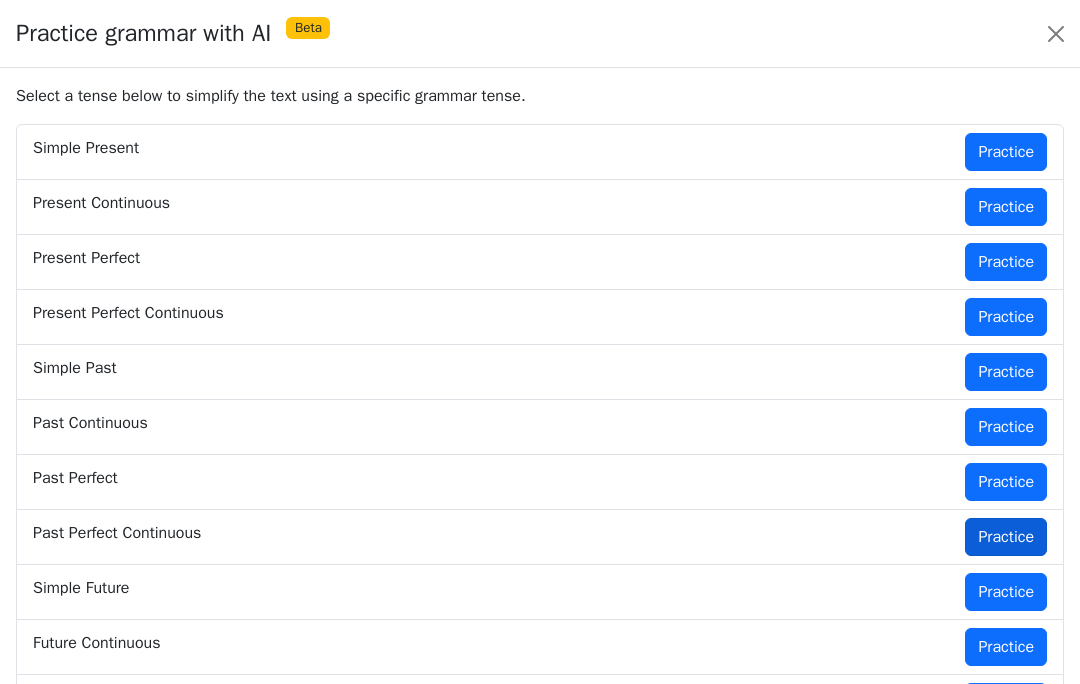 click on "Practice" at bounding box center [1006, 537] 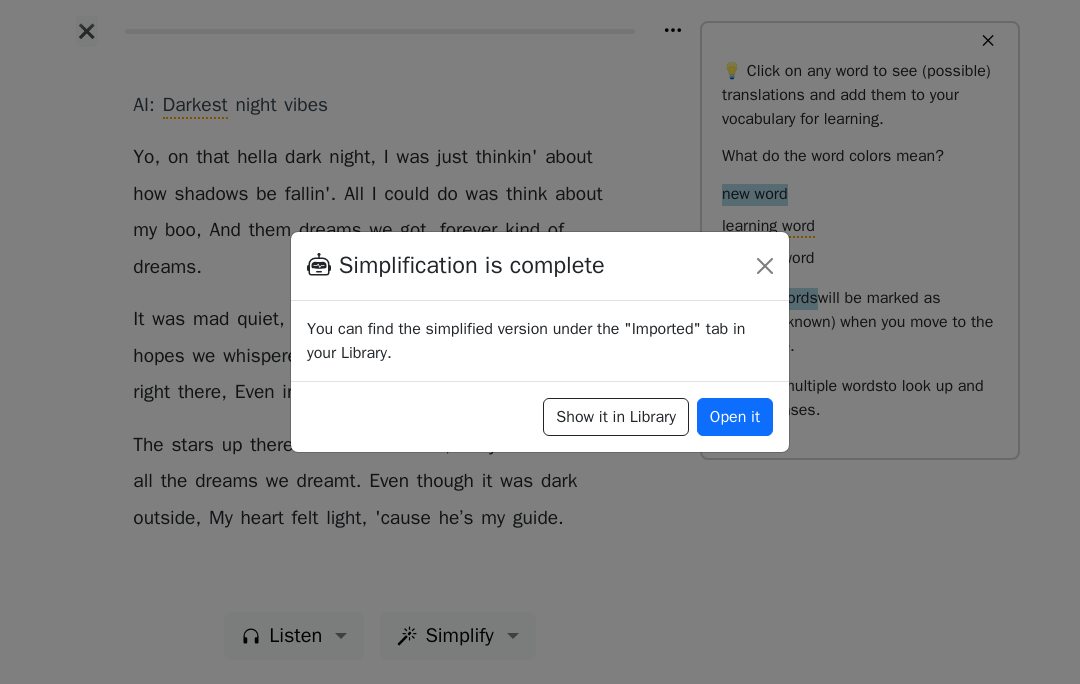 click on "Show it in Library Open it" at bounding box center (540, 416) 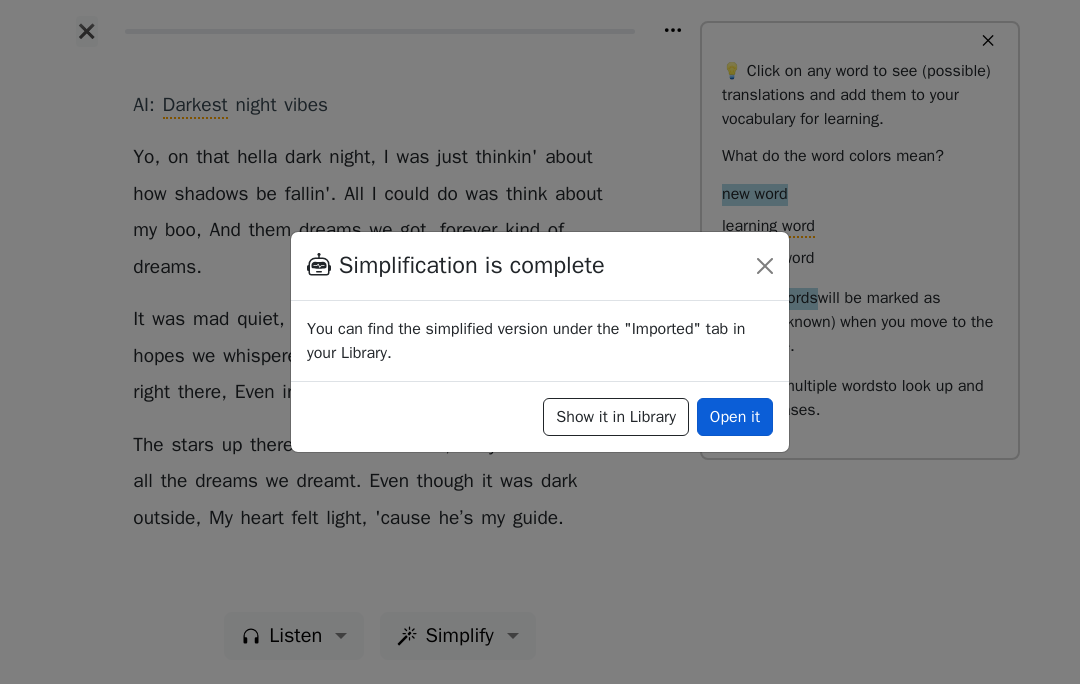 click on "Open it" at bounding box center (735, 417) 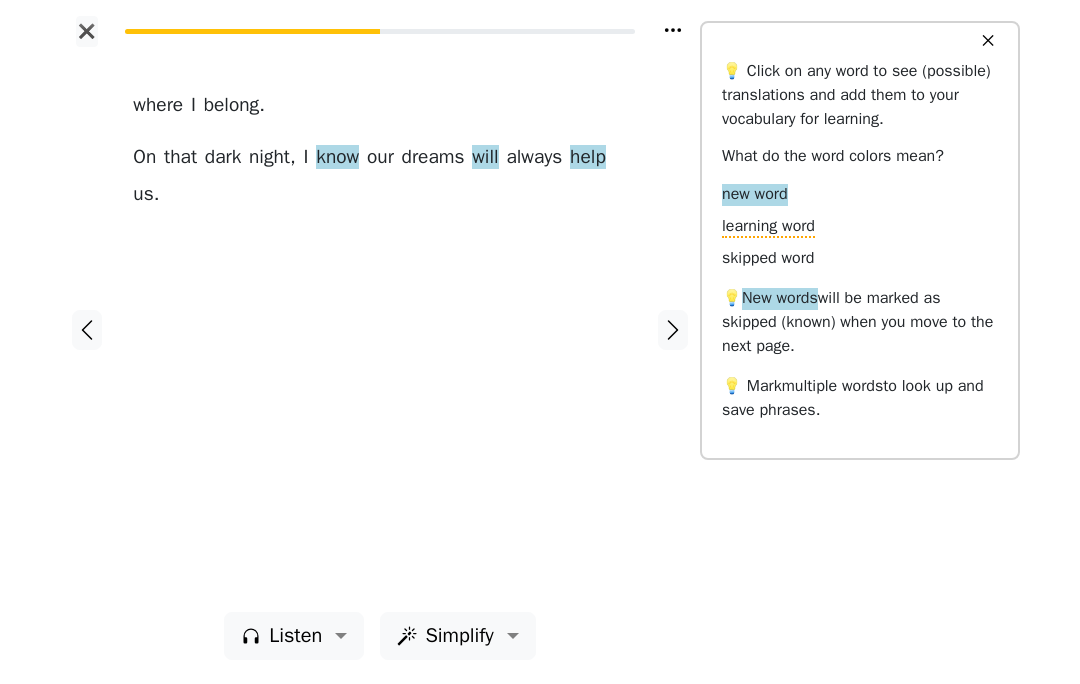 click at bounding box center (86, 329) 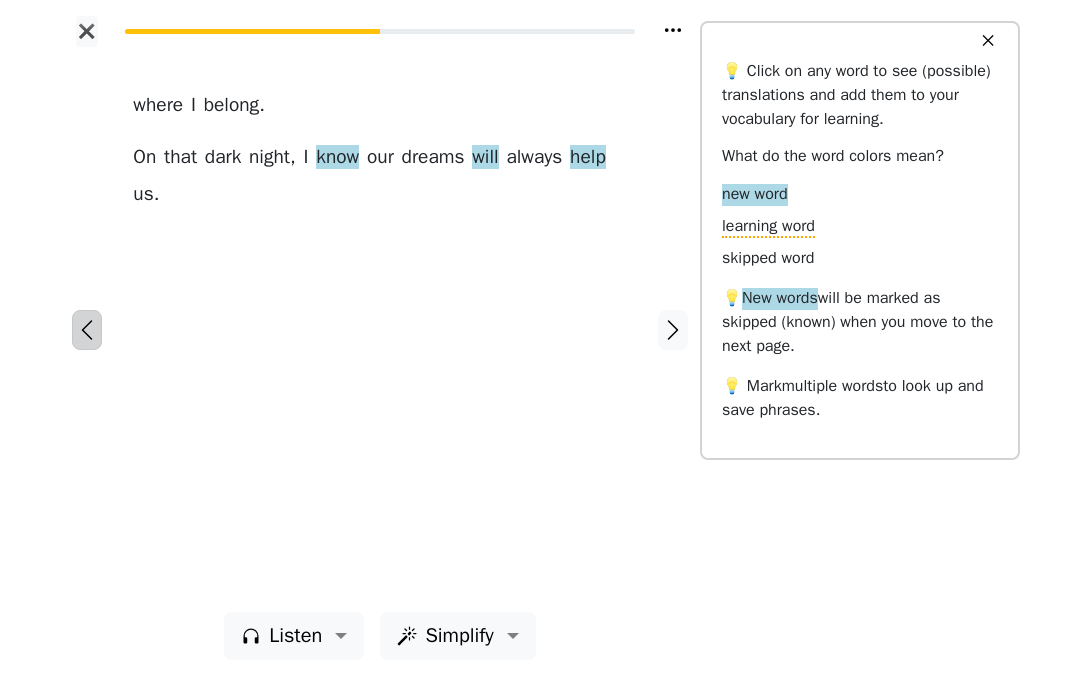 click at bounding box center [87, 330] 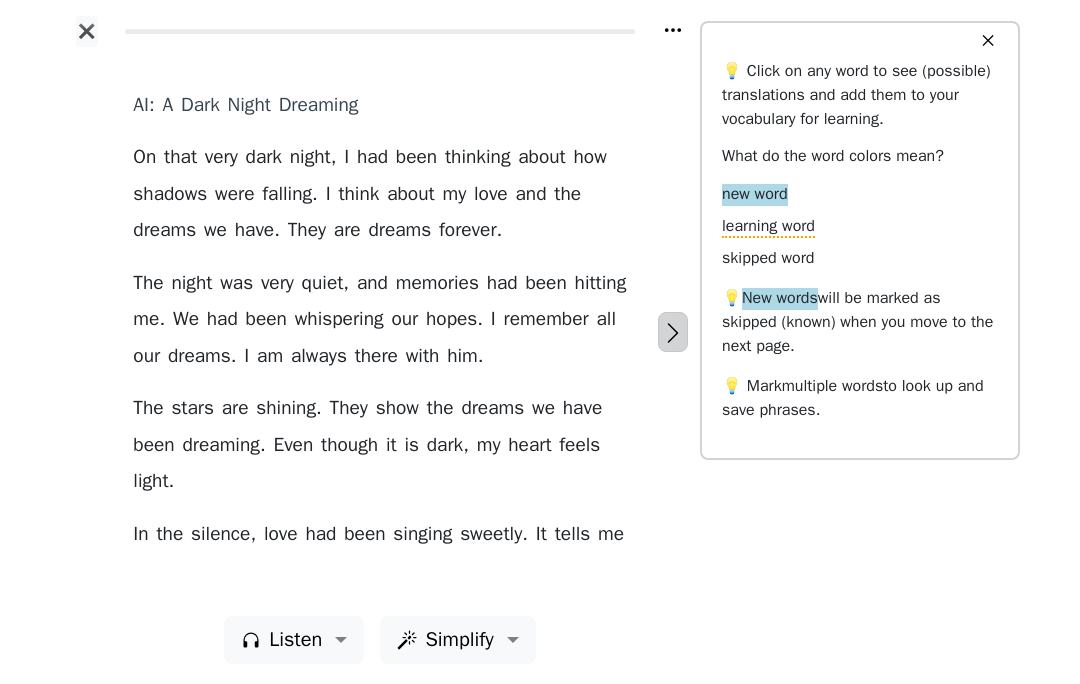 click 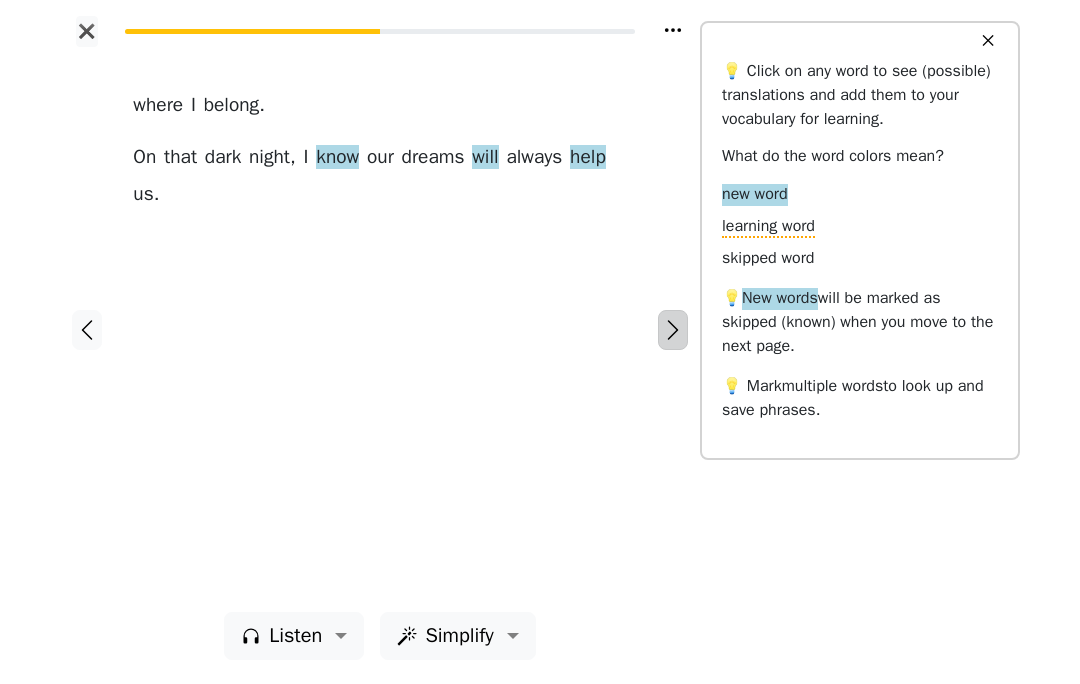 click 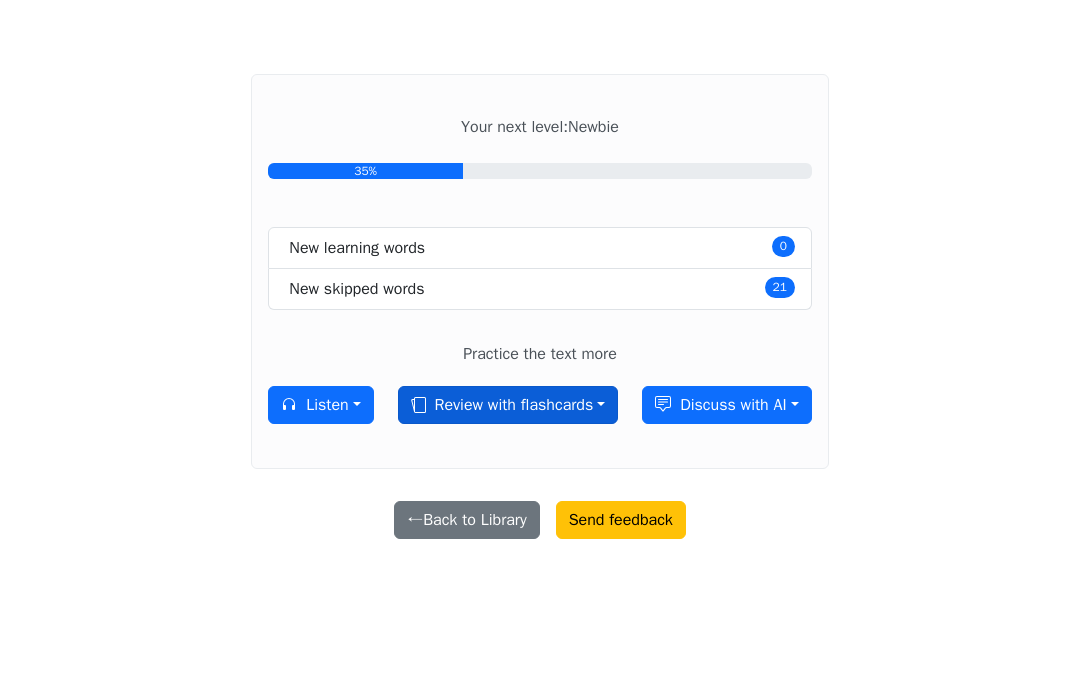 click on "Review with flashcards" at bounding box center [508, 405] 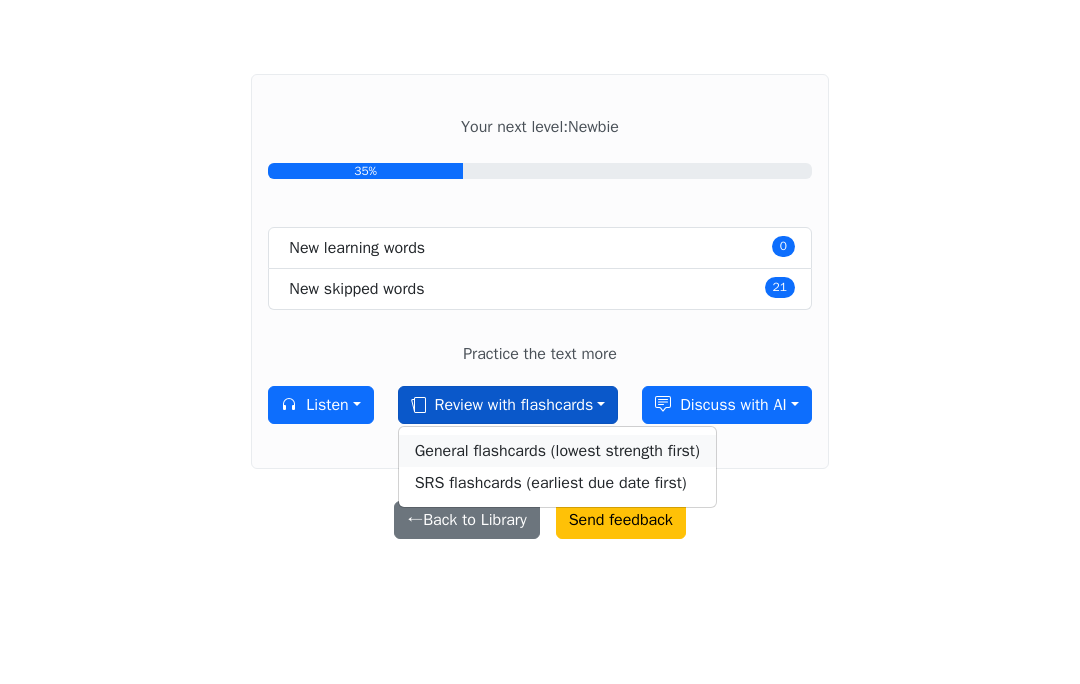 click on "General flashcards (lowest strength first)" at bounding box center (557, 451) 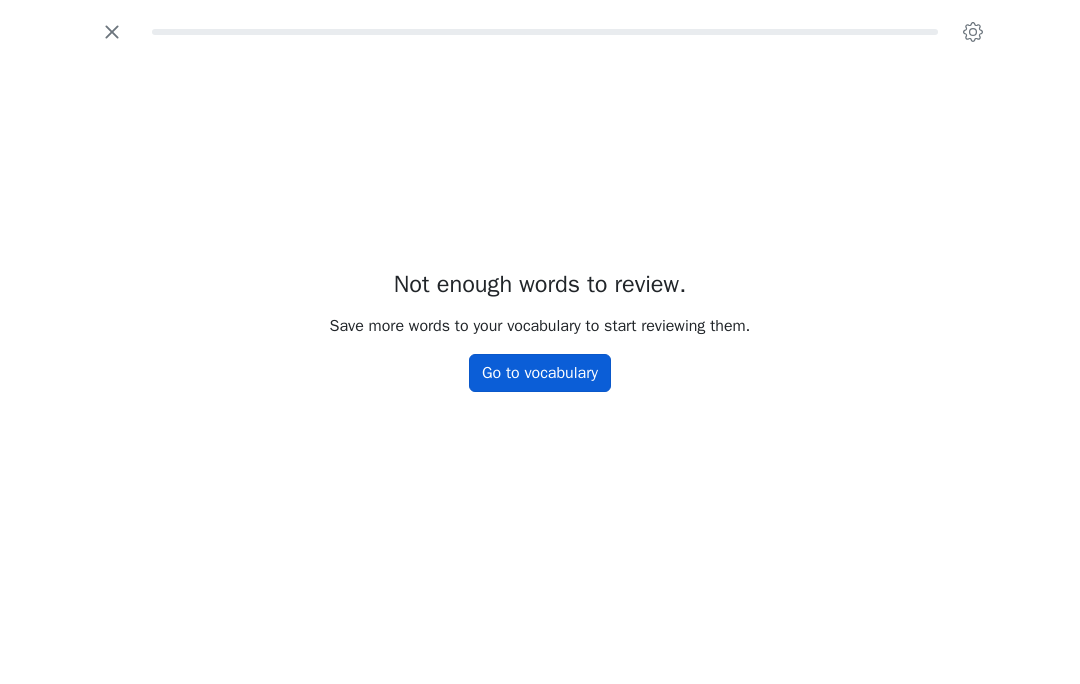 click on "Go to vocabulary" at bounding box center (540, 373) 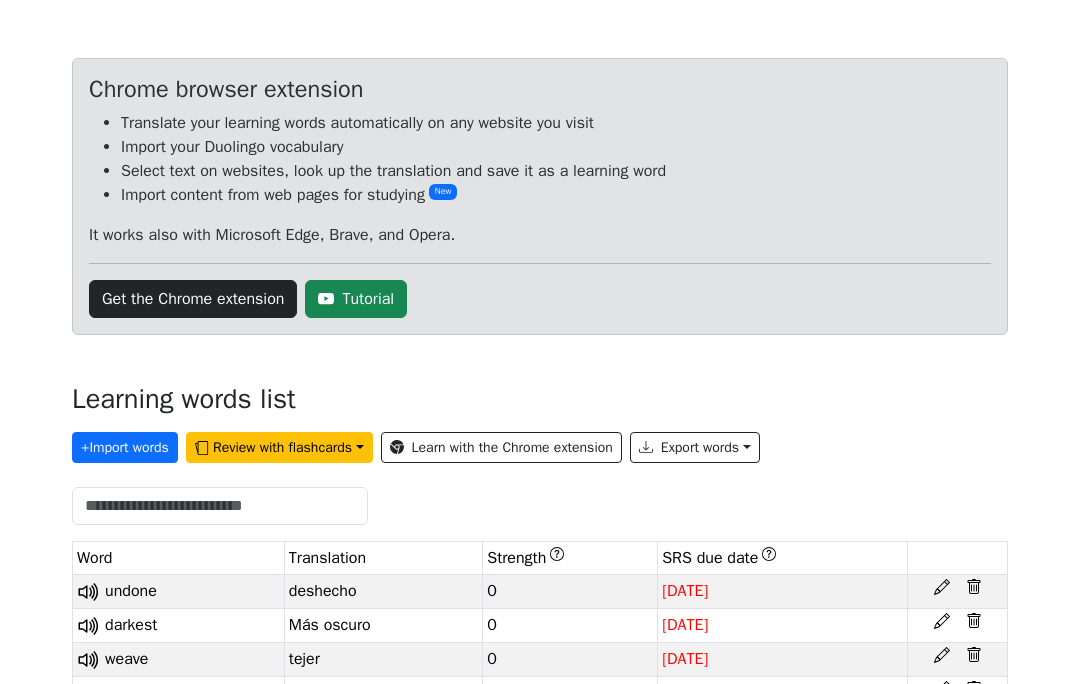 scroll, scrollTop: 80, scrollLeft: 0, axis: vertical 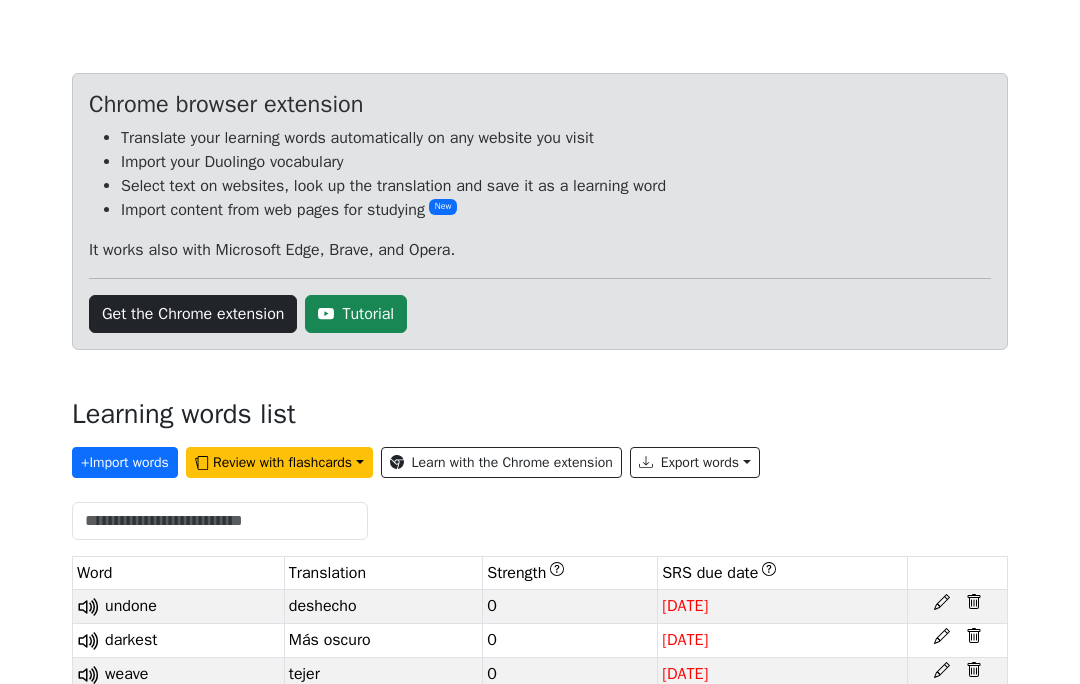 click on "Chrome browser extension Translate your learning words automatically on any website you visit Import your Duolingo vocabulary Select text on websites, look up the translation and save it as a learning word Import content from web pages for studying New It works also with Microsoft Edge, Brave, and Opera. Get the Chrome extension Tutorial Learning words list +  Import words   Review with flashcards Learn with the Chrome extension Export words Word Translation Strength SRS due date undone deshecho 0 [DATE] darkest Más oscuro 0 [DATE] weave tejer 0 [DATE] blossoms florece 0 [DATE] glow resplandor 0 [DATE] embrace abrazar 0 [DATE] roam vagar 0 [DATE] ease aliviar 0 [DATE] restless inquieto 0 [DATE] breeze suave brisa 3 [DATE] stream corriente 0 [DATE] flowing fluyendo 3 [DATE] Rising que se eleva 0 [DATE] through a través de 0 [DATE] [PERSON_NAME] 0 [DATE] soft suave 0 [DATE] undone deshecho Strength :  0 SRS due date :  [DATE] darkest :  0 0" at bounding box center (540, 611) 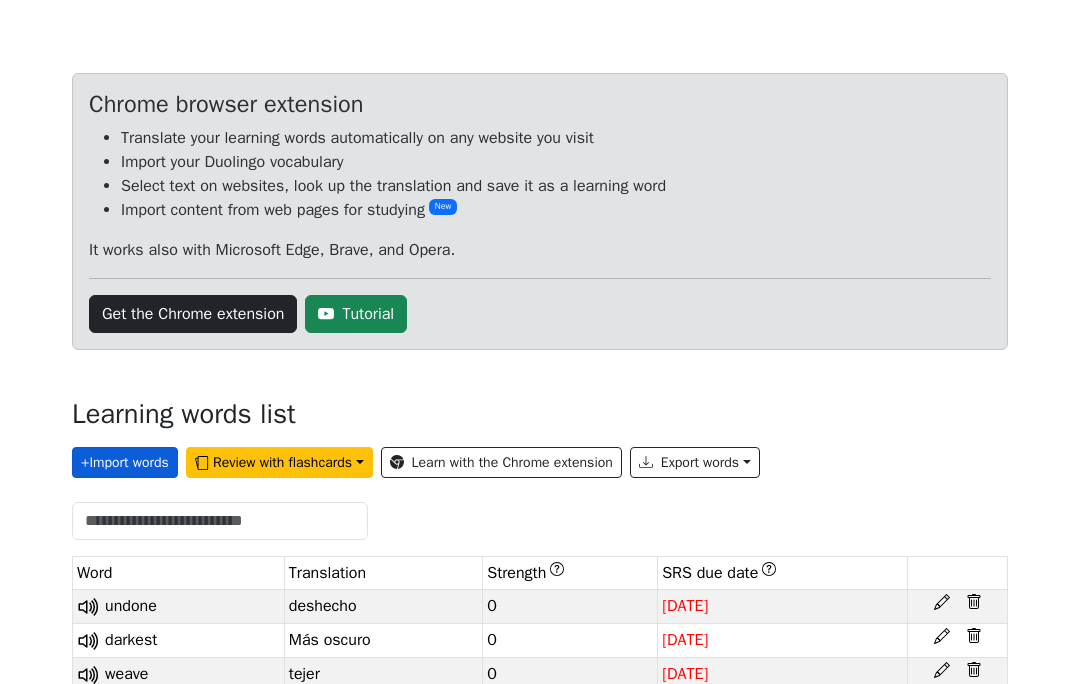 click on "+  Import words" at bounding box center [125, 462] 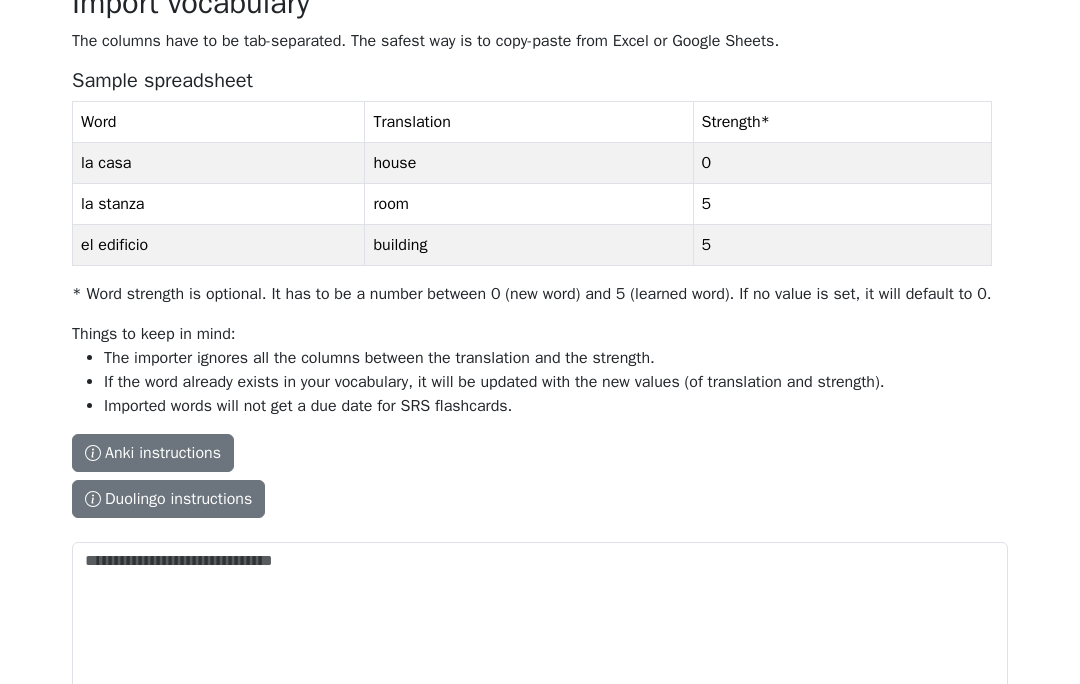 scroll, scrollTop: 233, scrollLeft: 0, axis: vertical 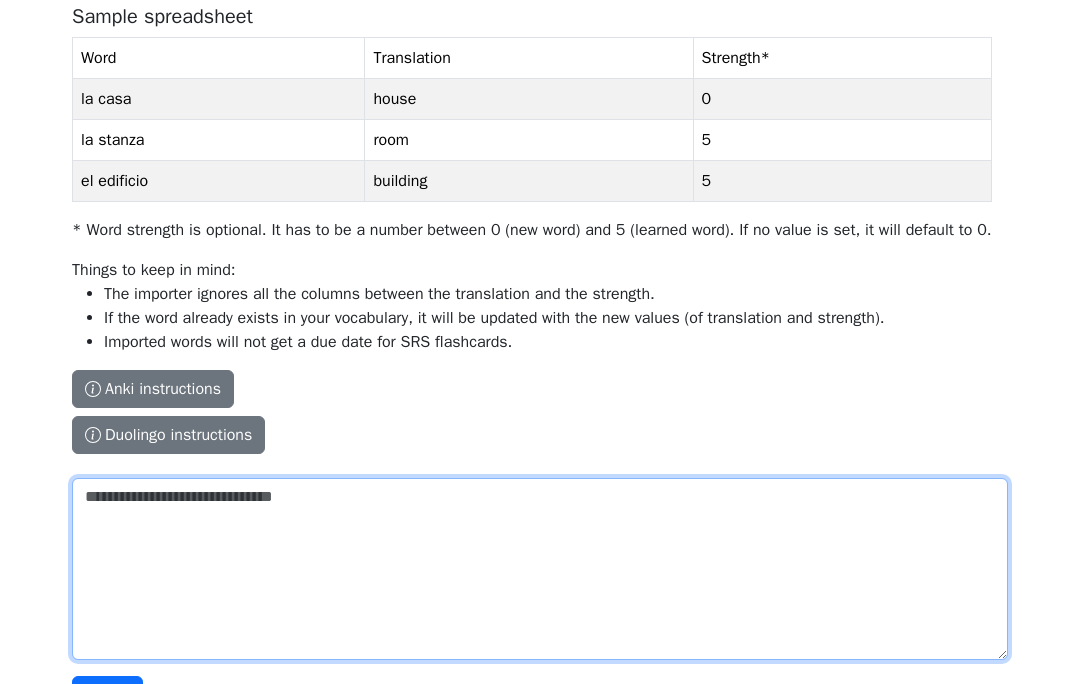 click on "The columns have to be tab-separated.    The safest way is to copy-paste from Excel or Google Sheets. Sample spreadsheet Word Translation Strength * la casa house 0 la stanza room 5 el edificio building 5 * Word strength is optional. It has to be a number between 0 (new word) and 5 (learned word). If no value is set, it will default to 0. Things to keep in mind: The importer ignores all the columns between the translation and the strength. If the word already exists in your vocabulary, it will be updated with the new values (of translation and strength). Imported words will not get a due date for SRS flashcards.   Anki instructions Anki instructions   Duolingo instructions Duolingo instructions Install the  Lingo Champion browser extension . Then navigate to the  Duolingo words page  and click on the import button on top of the page. Note that Duolingo does not provide words for every course. Duolingo -  Tutorial" at bounding box center [540, 569] 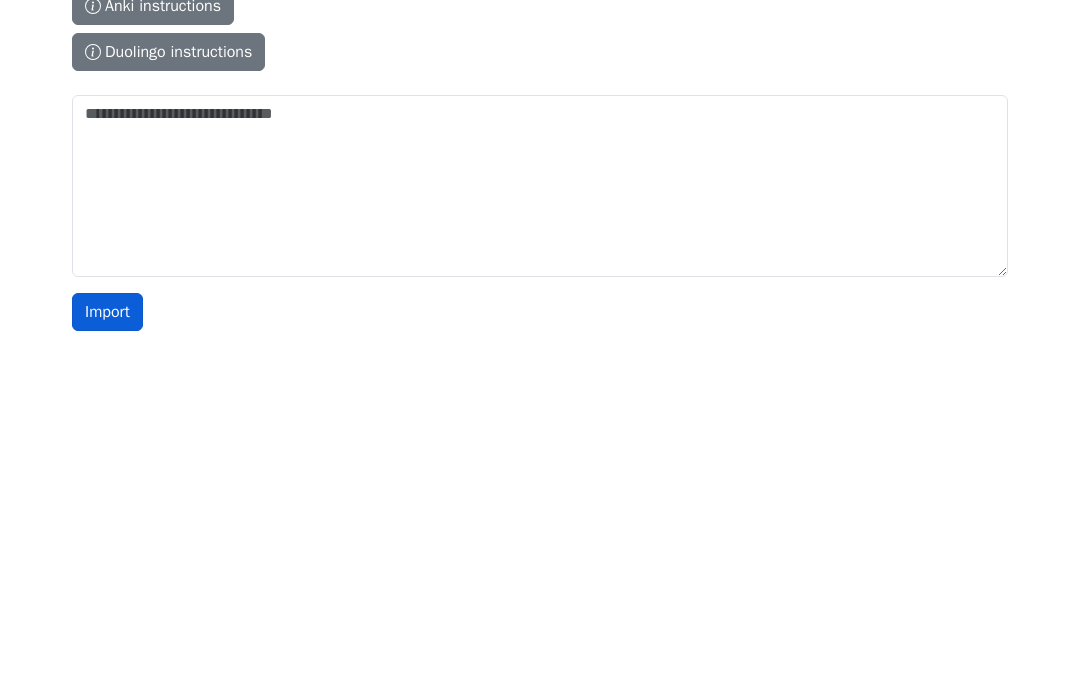 click on "Import" at bounding box center [107, 633] 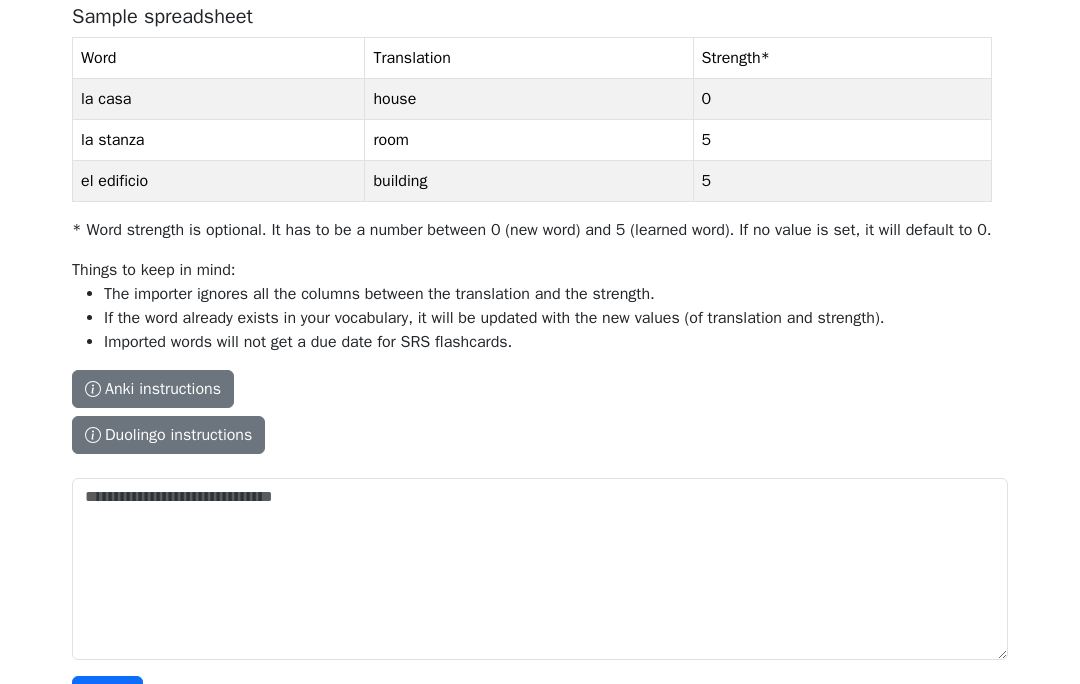 click on "The columns have to be tab-separated.    The safest way is to copy-paste from Excel or Google Sheets. Sample spreadsheet Word Translation Strength * la casa house 0 la stanza room 5 el edificio building 5 * Word strength is optional. It has to be a number between 0 (new word) and 5 (learned word). If no value is set, it will default to 0. Things to keep in mind: The importer ignores all the columns between the translation and the strength. If the word already exists in your vocabulary, it will be updated with the new values (of translation and strength). Imported words will not get a due date for SRS flashcards.   Anki instructions Anki instructions   Duolingo instructions Duolingo instructions Install the  Lingo Champion browser extension . Then navigate to the  Duolingo words page  and click on the import button on top of the page. Note that Duolingo does not provide words for every course. Duolingo -  Tutorial Import" at bounding box center (540, 347) 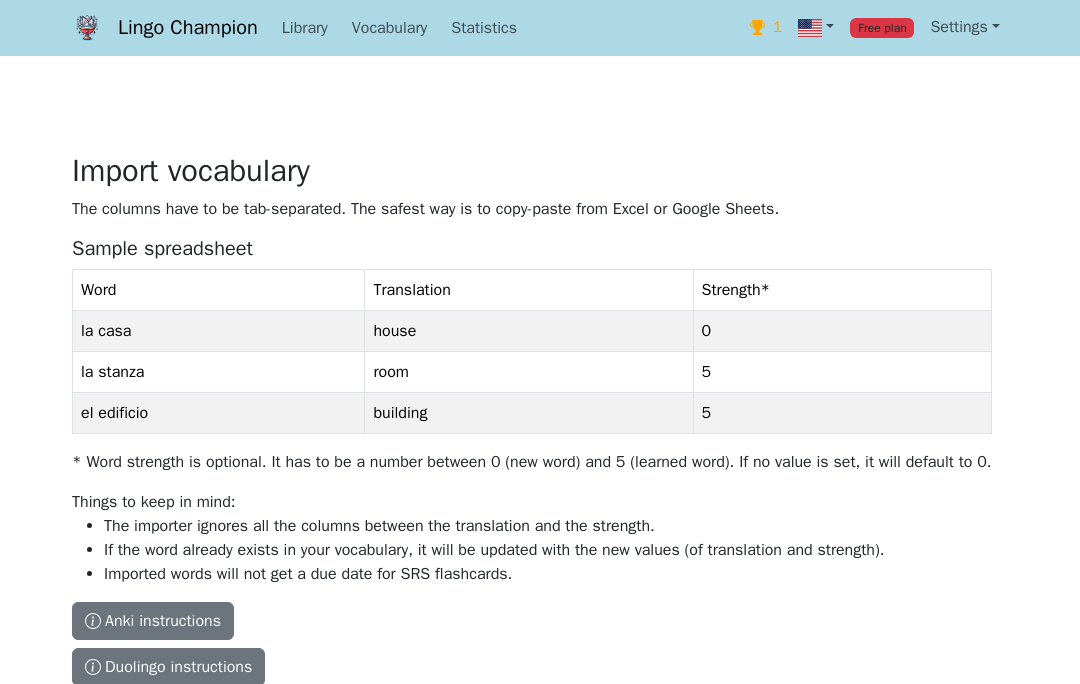 scroll, scrollTop: 0, scrollLeft: 0, axis: both 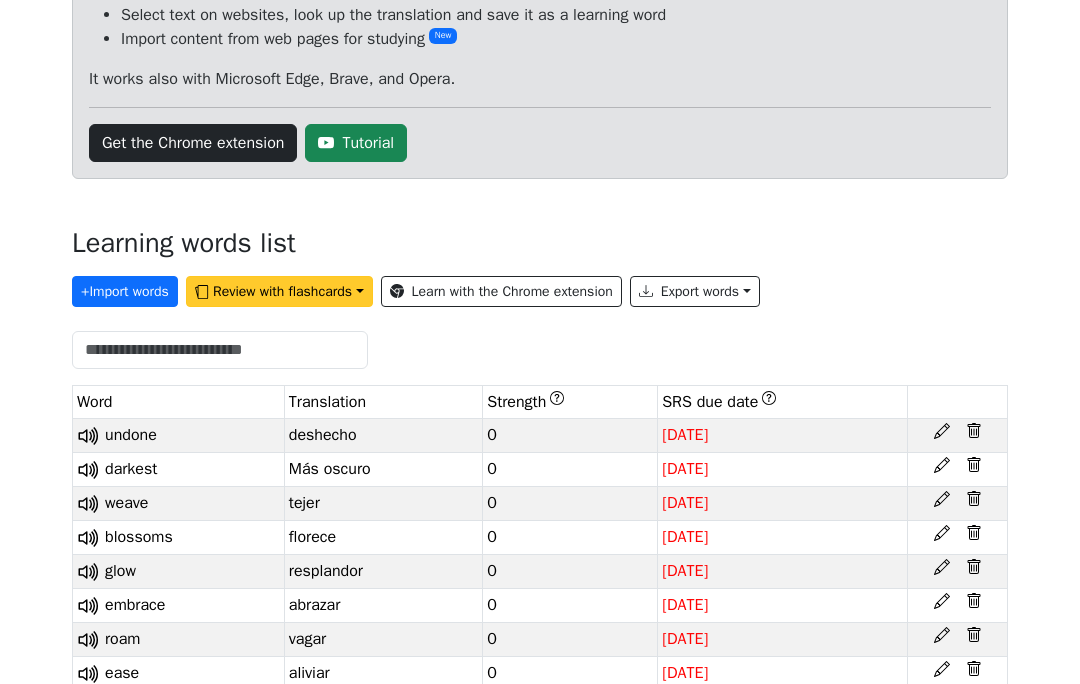 click on "Review with flashcards" at bounding box center [279, 292] 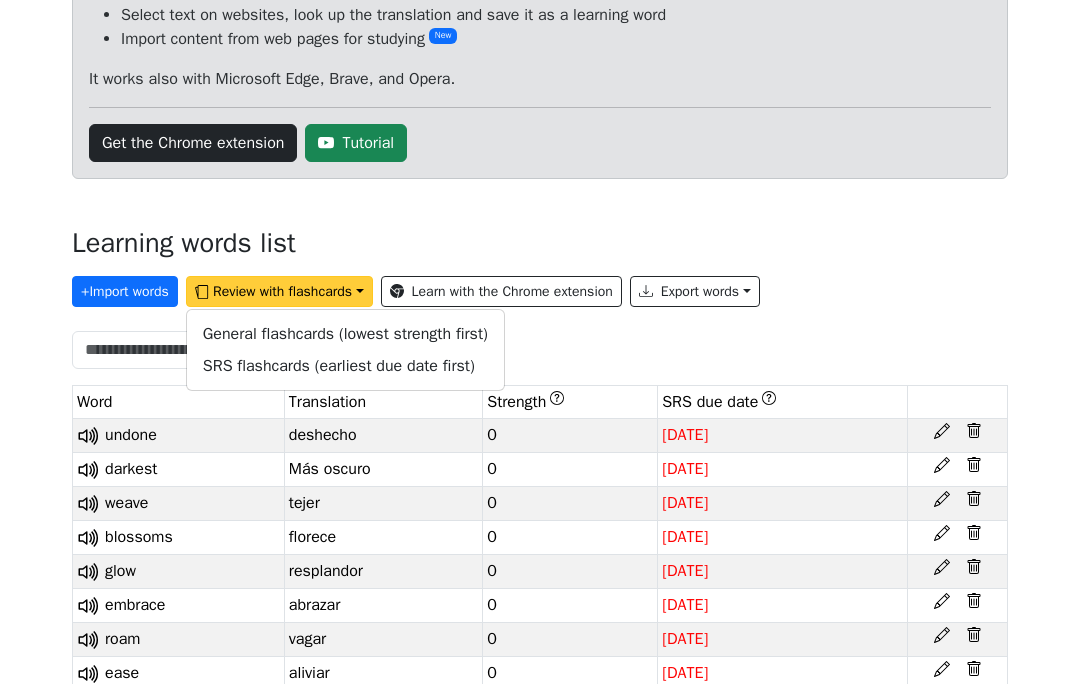click on "Chrome browser extension Translate your learning words automatically on any website you visit Import your Duolingo vocabulary Select text on websites, look up the translation and save it as a learning word Import content from web pages for studying New It works also with Microsoft Edge, Brave, and Opera. Get the Chrome extension Tutorial Learning words list +  Import words   Review with flashcards General flashcards (lowest strength first) SRS flashcards (earliest due date first) Learn with the Chrome extension Export words Word Translation Strength SRS due date undone deshecho 0 [DATE] darkest Más oscuro 0 [DATE] weave tejer 0 [DATE] blossoms florece 0 [DATE] glow resplandor 0 [DATE] embrace abrazar 0 [DATE] roam vagar 0 [DATE] ease aliviar 0 [DATE] restless inquieto 0 [DATE] breeze suave brisa 3 [DATE] stream corriente 0 [DATE] flowing fluyendo 3 [DATE] Rising que se eleva 0 [DATE] through a través de 0 [DATE] [PERSON_NAME] 0 [DATE] soft suave" at bounding box center (540, 440) 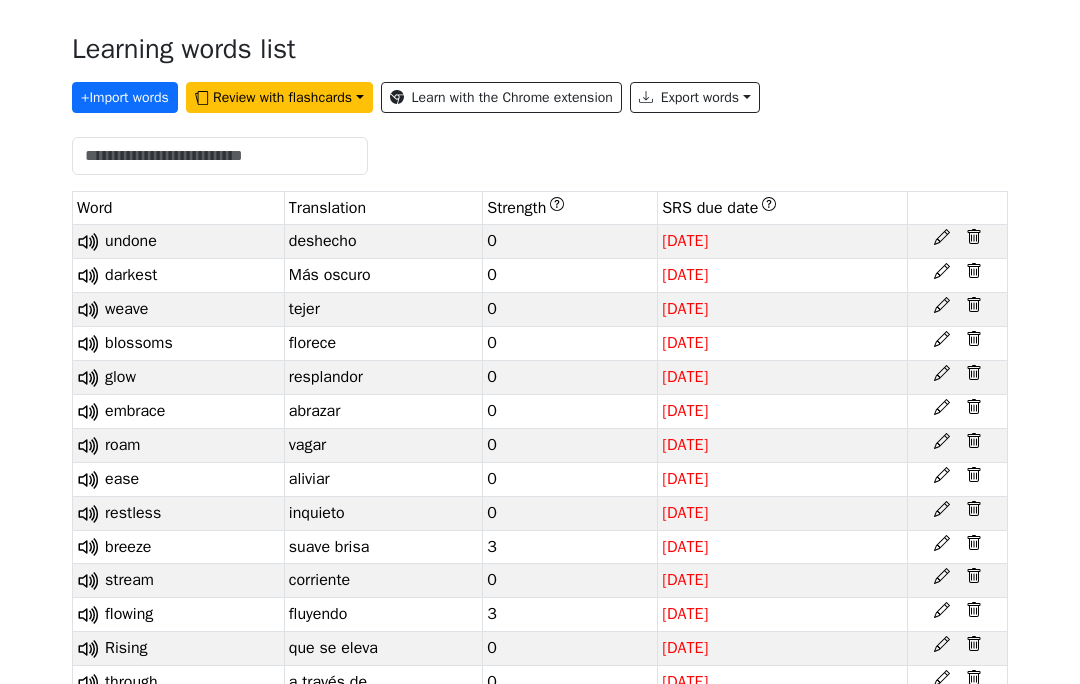 scroll, scrollTop: 487, scrollLeft: 0, axis: vertical 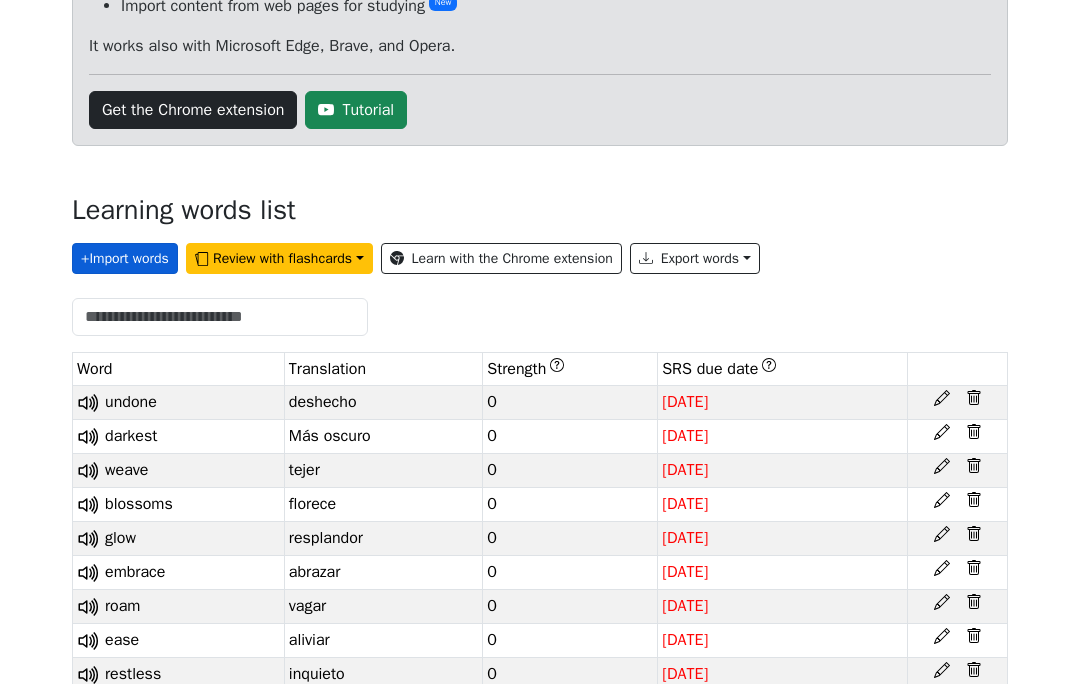 click on "+  Import words" at bounding box center (125, 259) 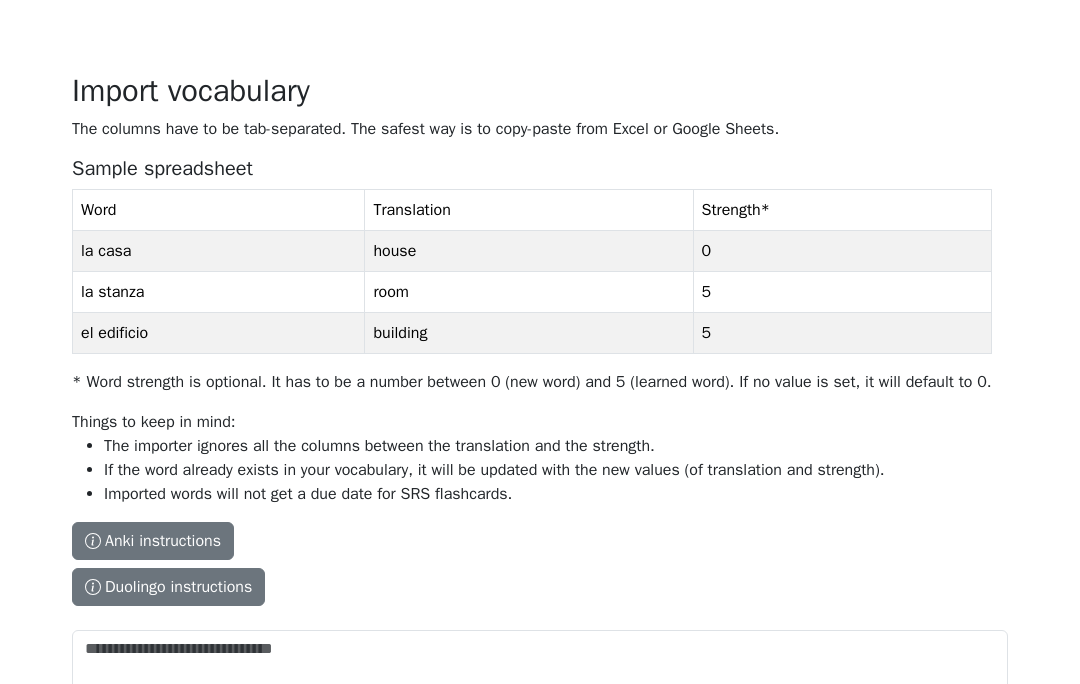 scroll, scrollTop: 0, scrollLeft: 0, axis: both 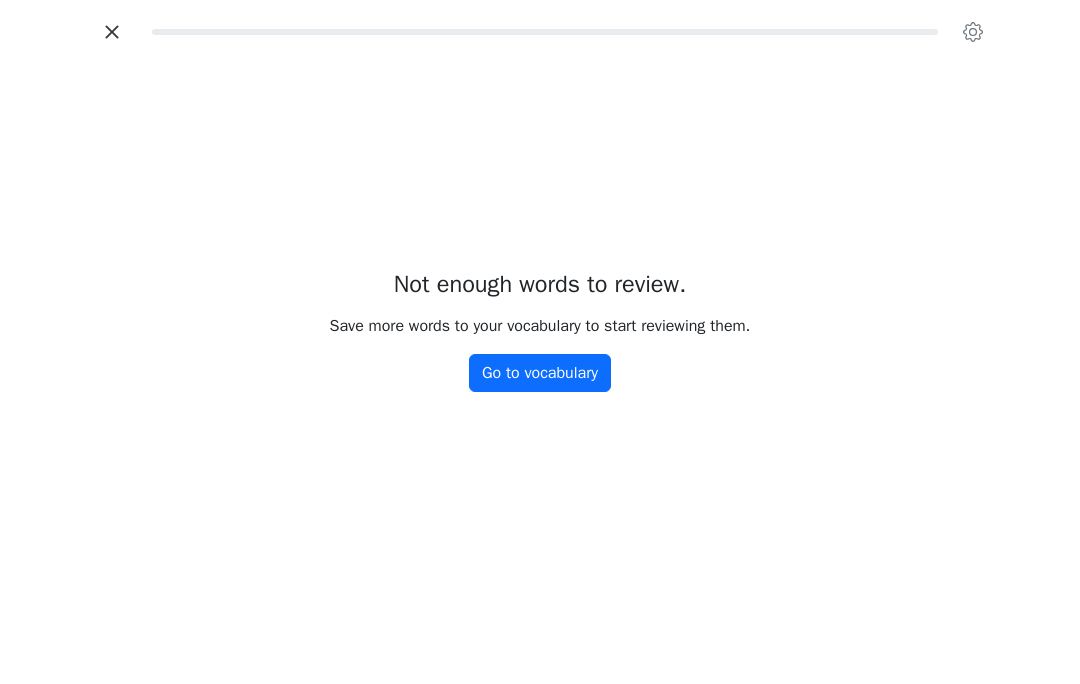 click 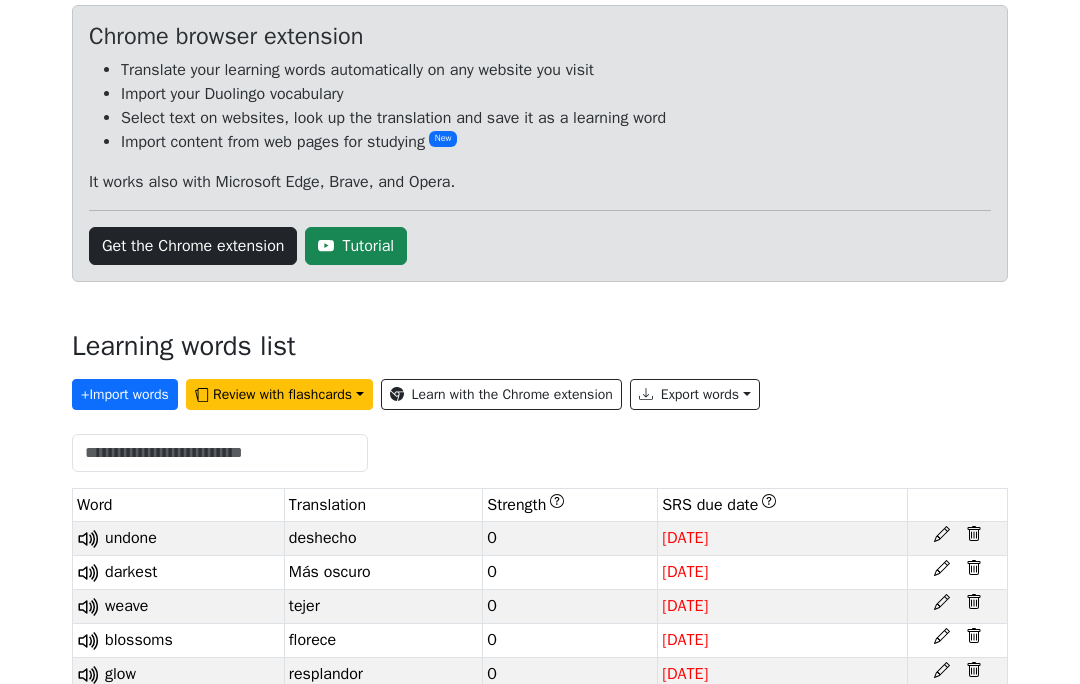 scroll, scrollTop: 0, scrollLeft: 0, axis: both 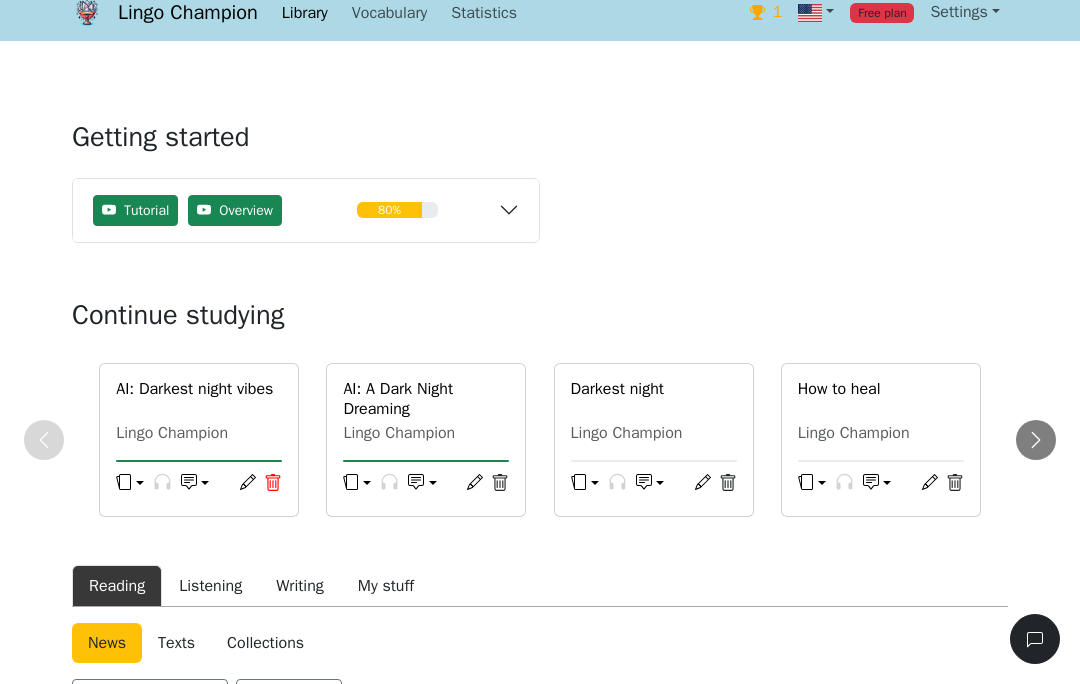 click 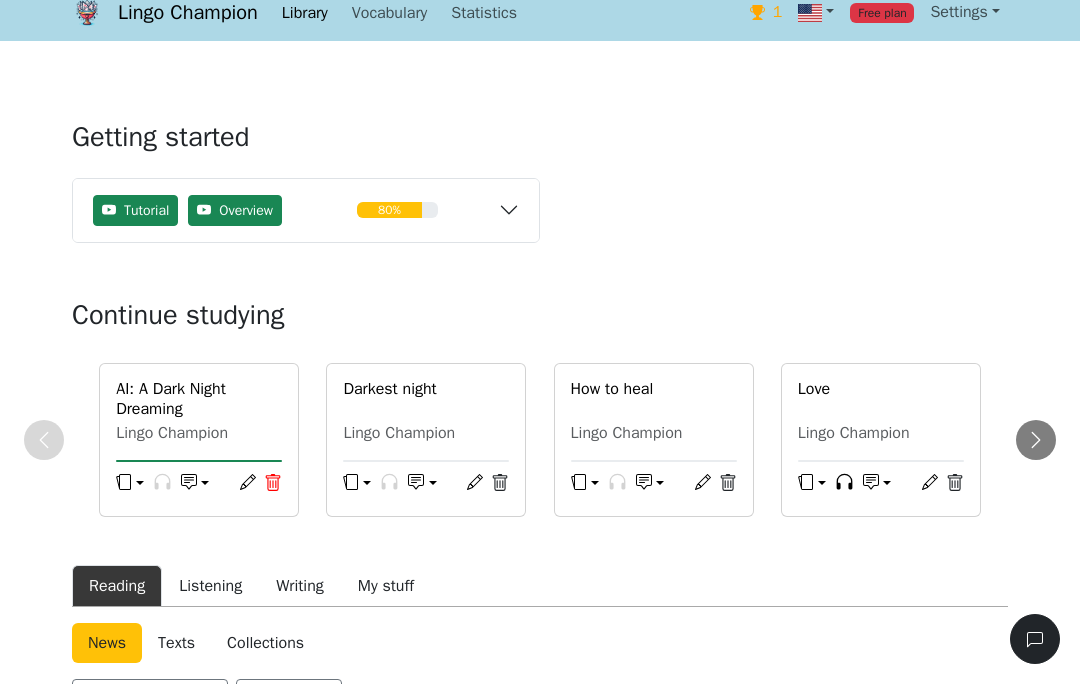 click 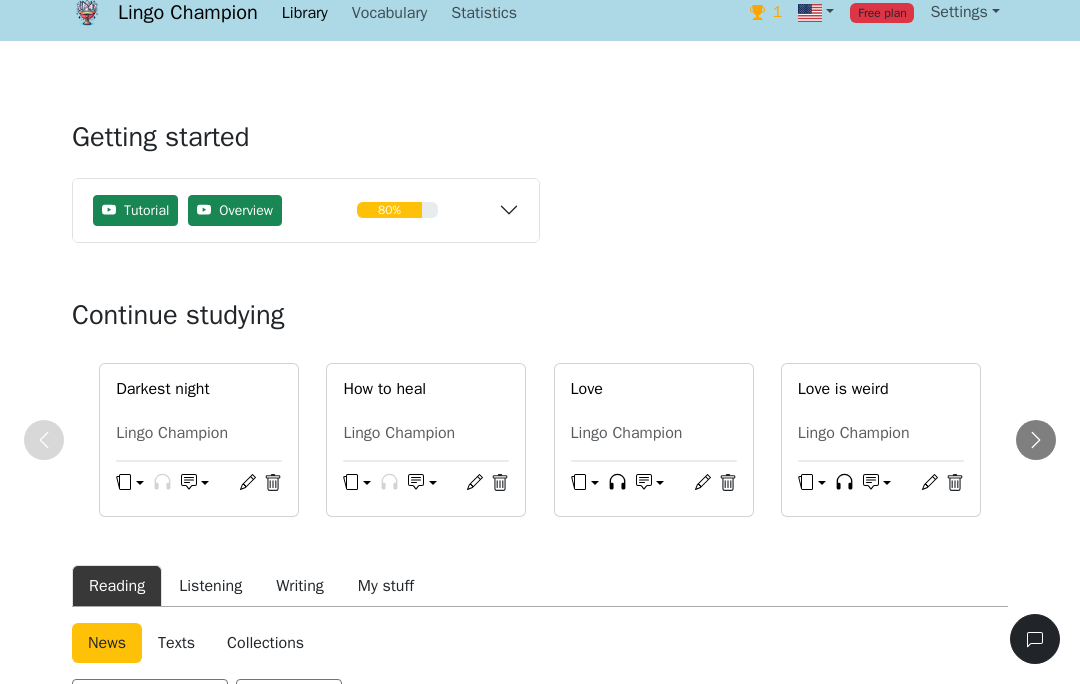 click on "Darkest night" at bounding box center (199, 389) 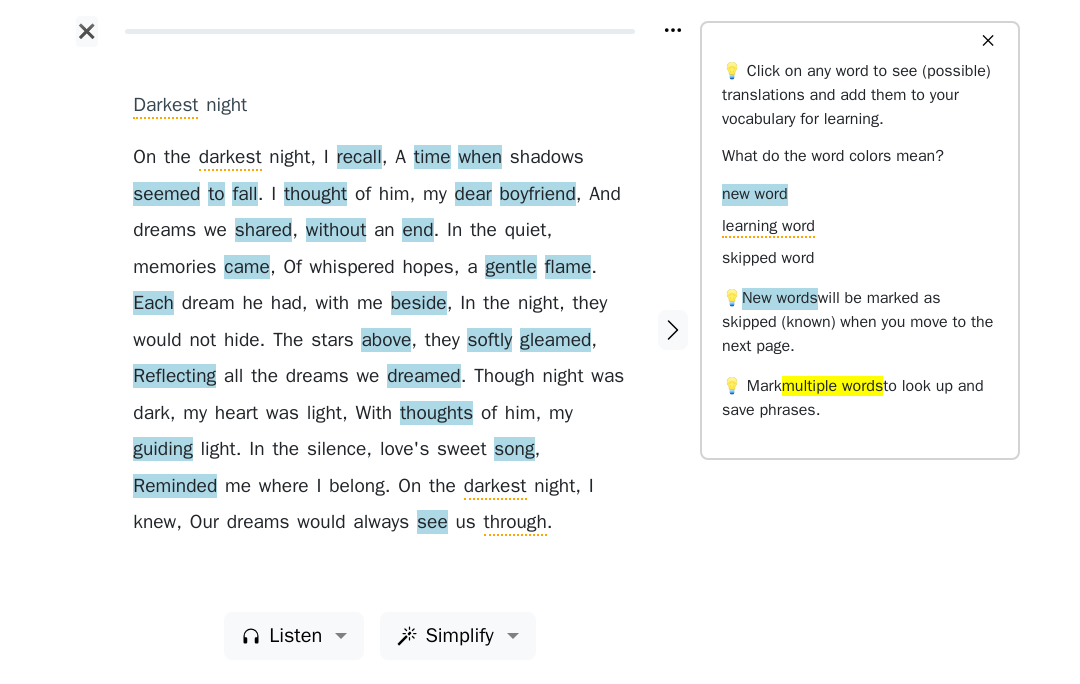 scroll, scrollTop: 0, scrollLeft: 0, axis: both 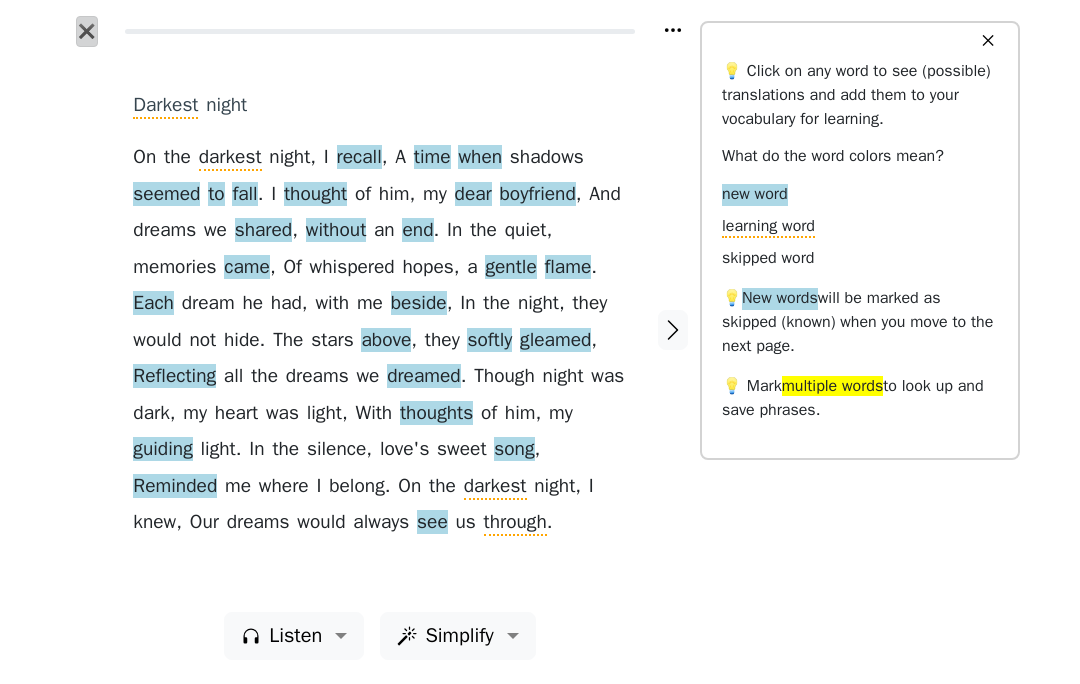 click on "✖" at bounding box center [87, 31] 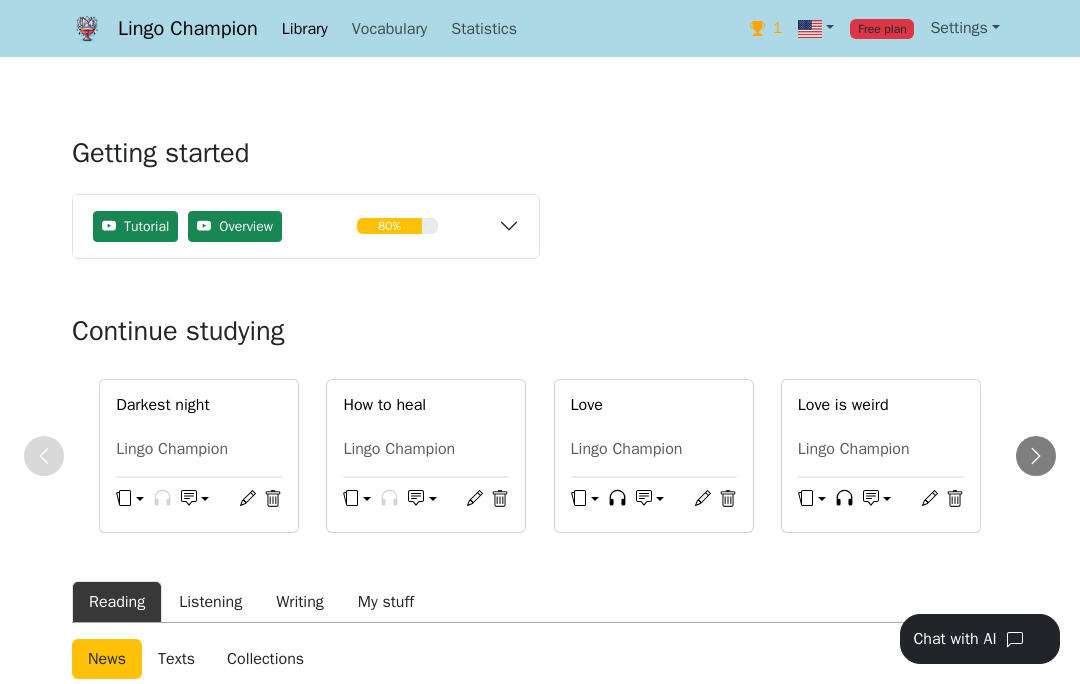 click 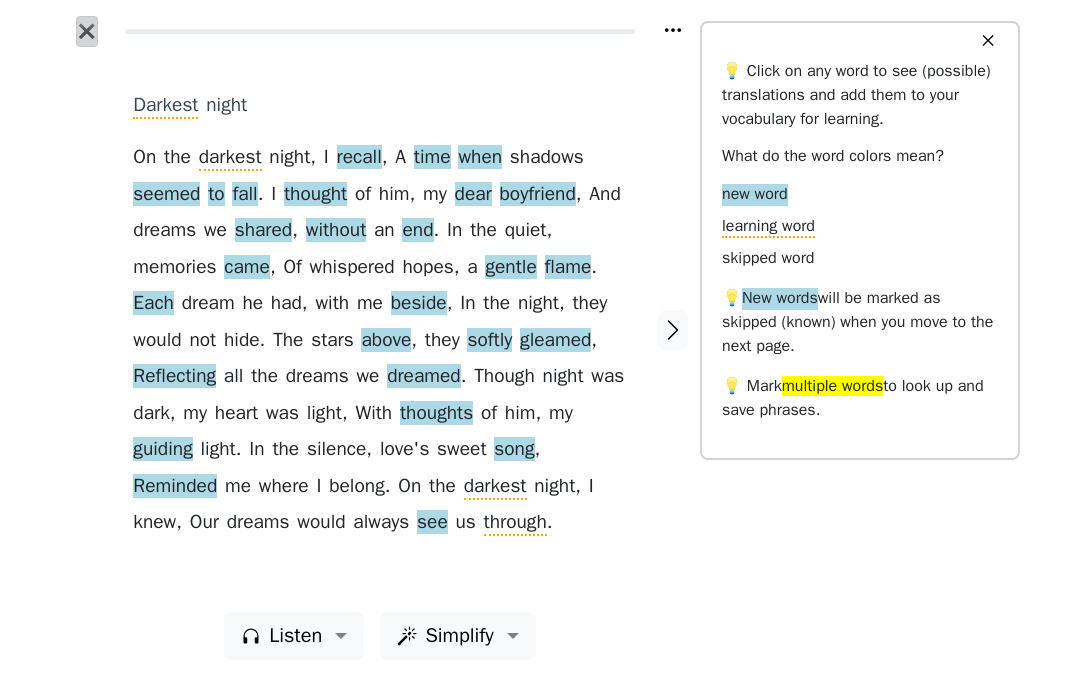 click on "✖" at bounding box center (87, 31) 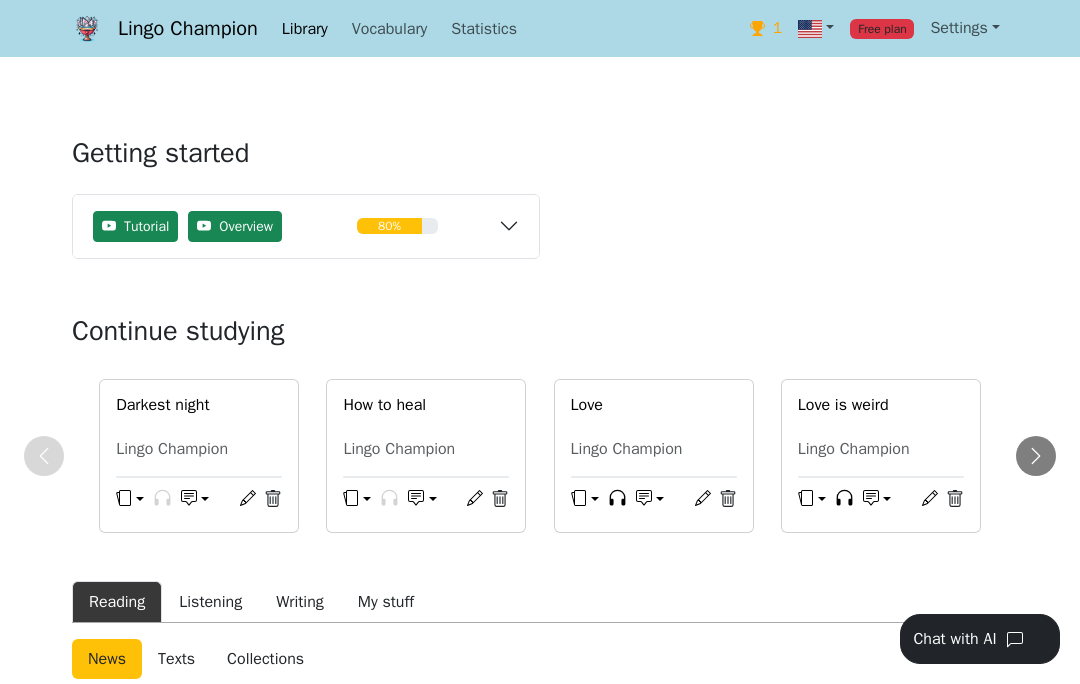 click at bounding box center (130, 501) 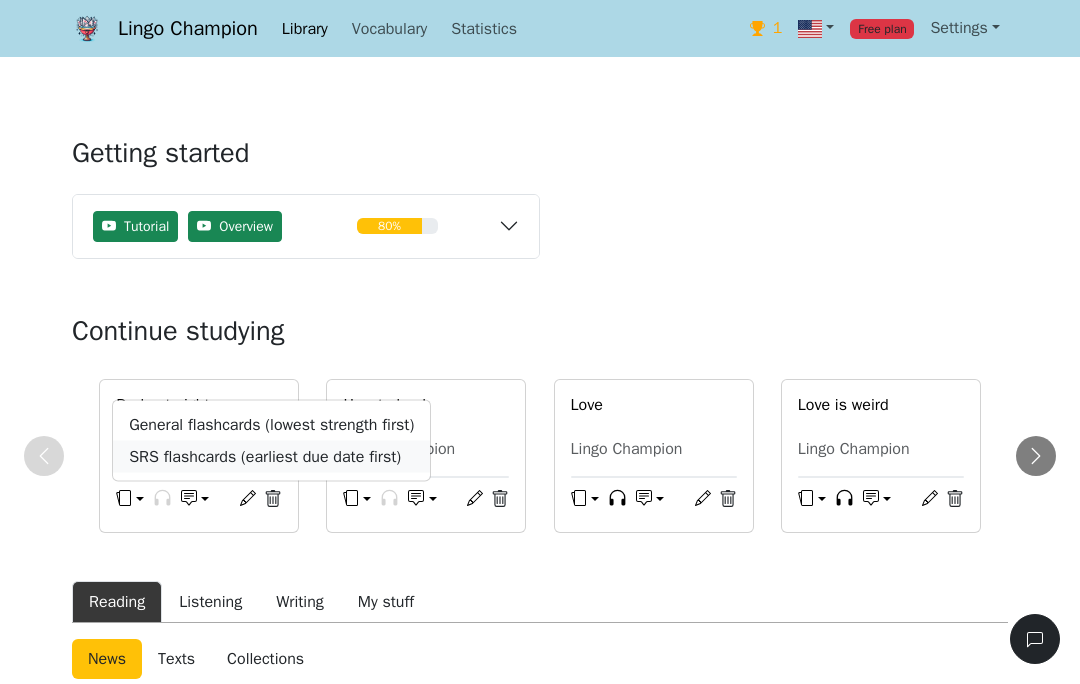 click on "SRS flashcards (earliest due date first)" at bounding box center (271, 456) 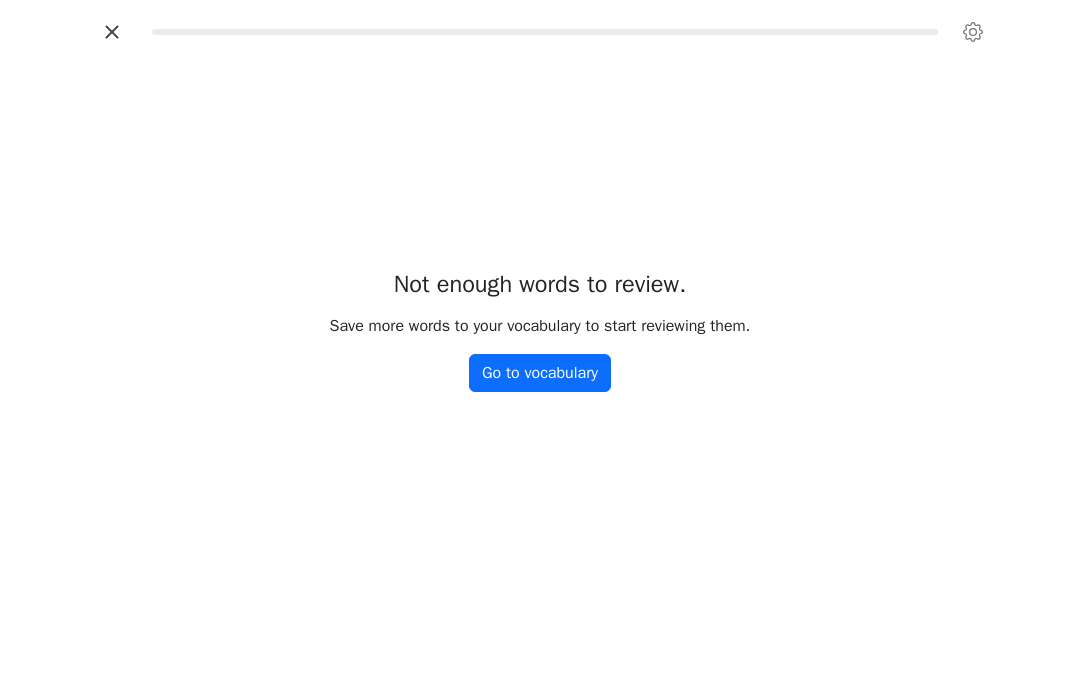 click 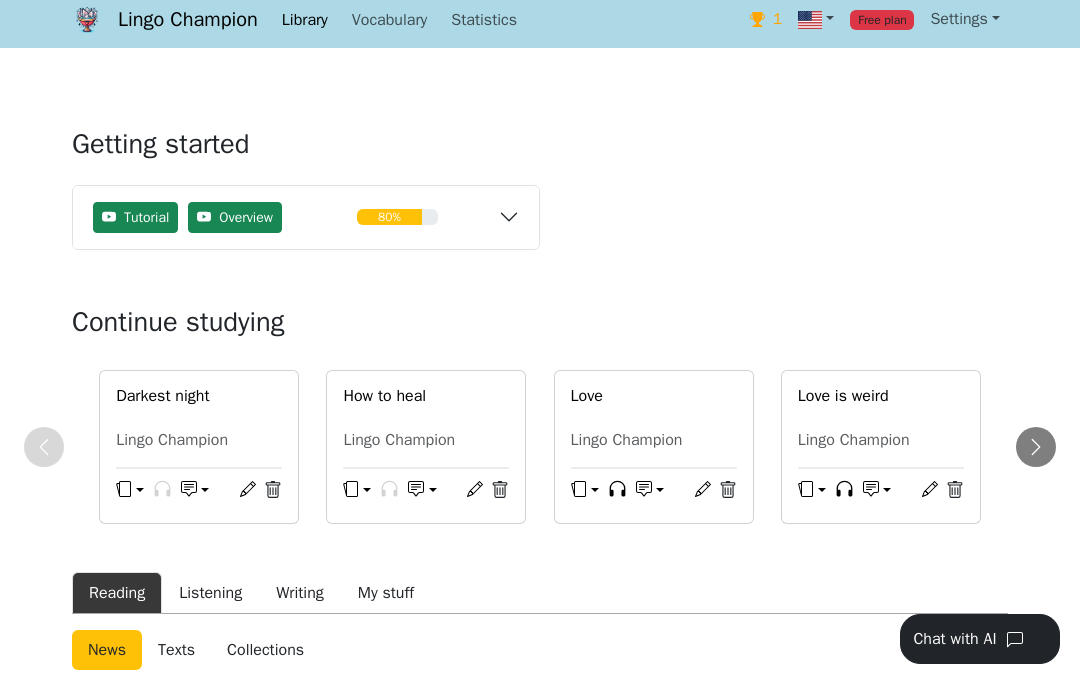 scroll, scrollTop: 6, scrollLeft: 0, axis: vertical 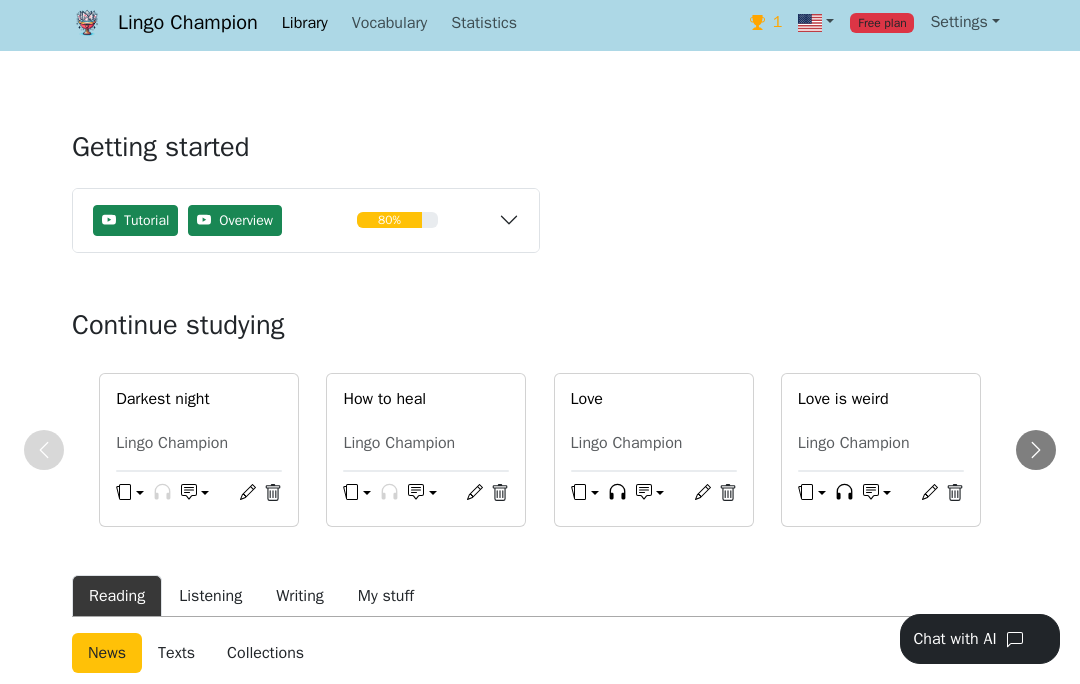 click on "Darkest night" at bounding box center (199, 399) 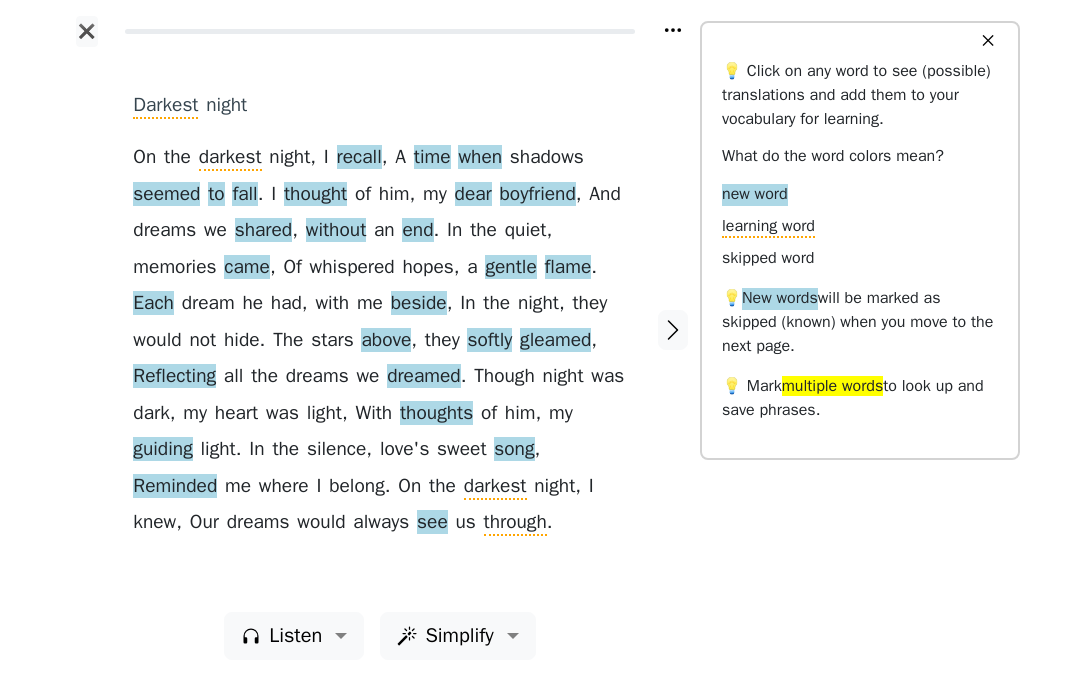 scroll, scrollTop: 0, scrollLeft: 0, axis: both 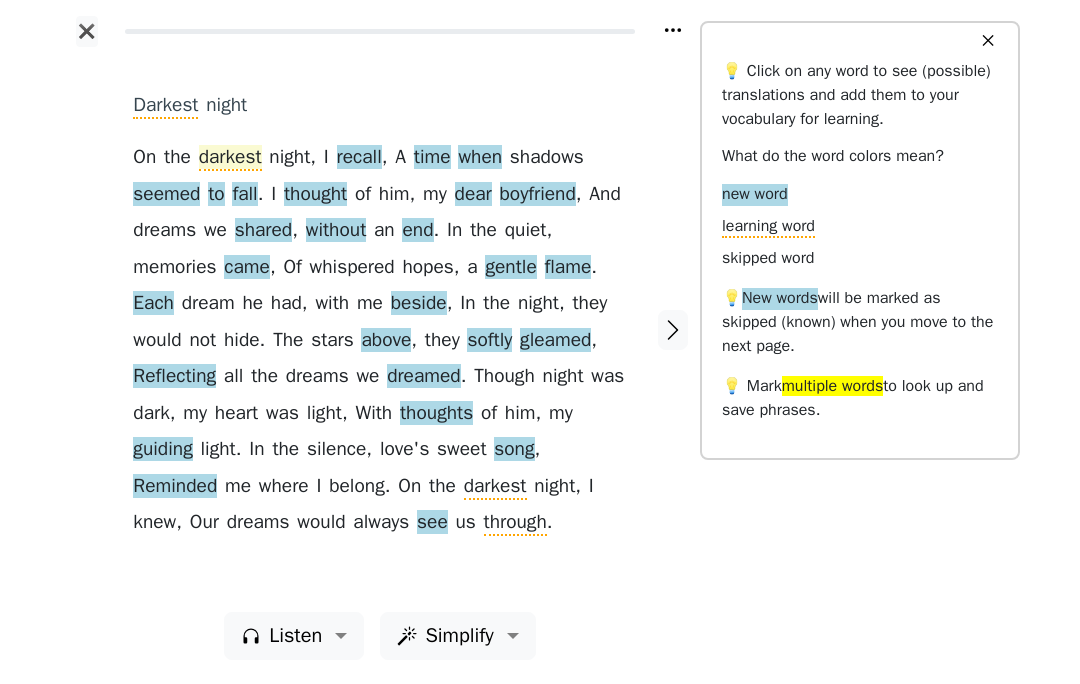 click on "darkest" at bounding box center (230, 158) 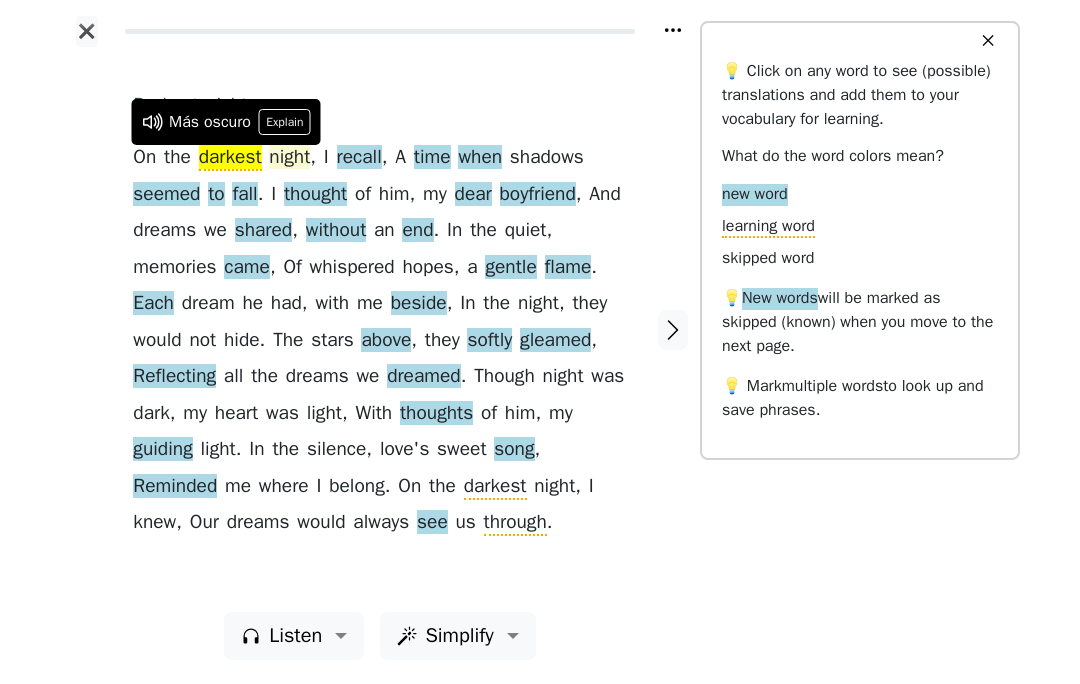 click on "night" at bounding box center [289, 158] 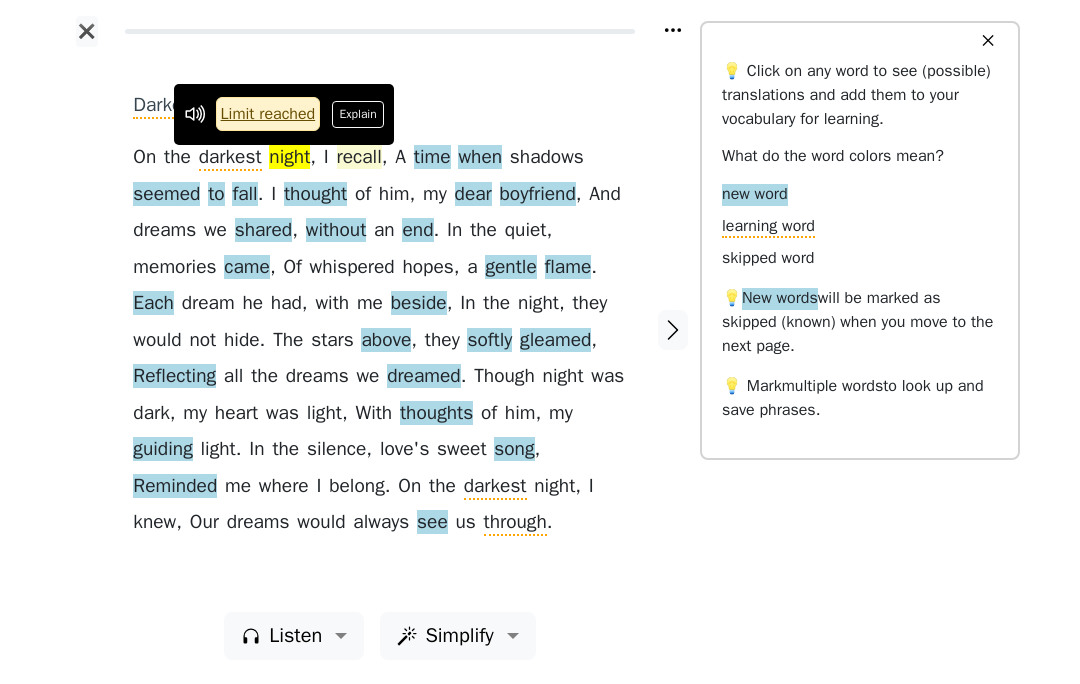 click on "recall" at bounding box center (359, 158) 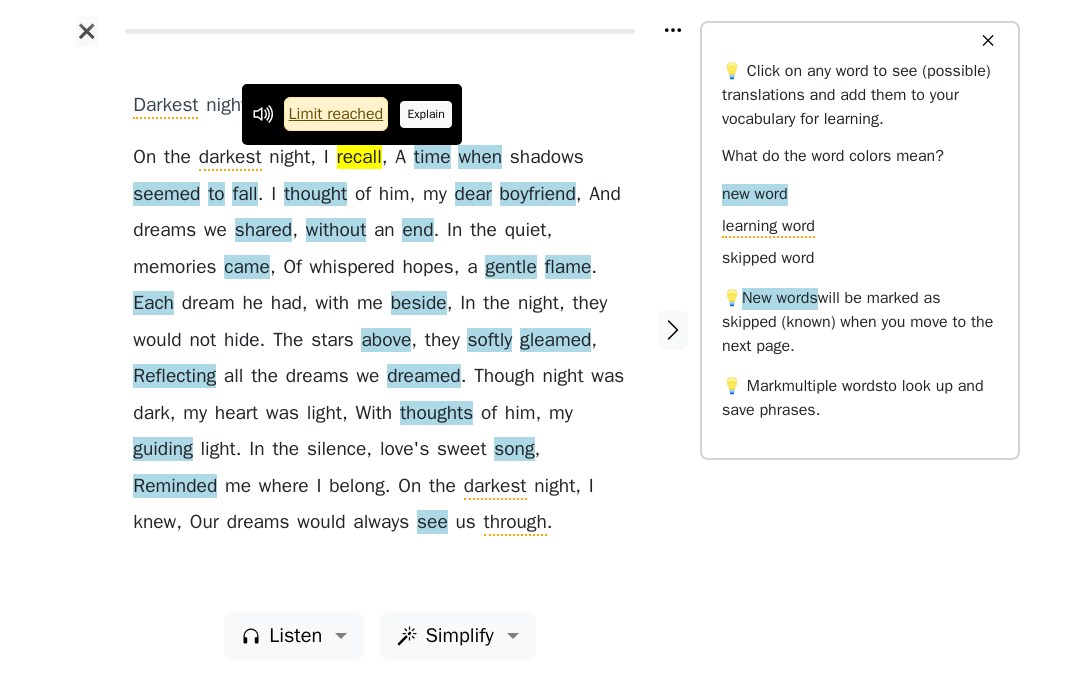 click on "Explain" at bounding box center (426, 114) 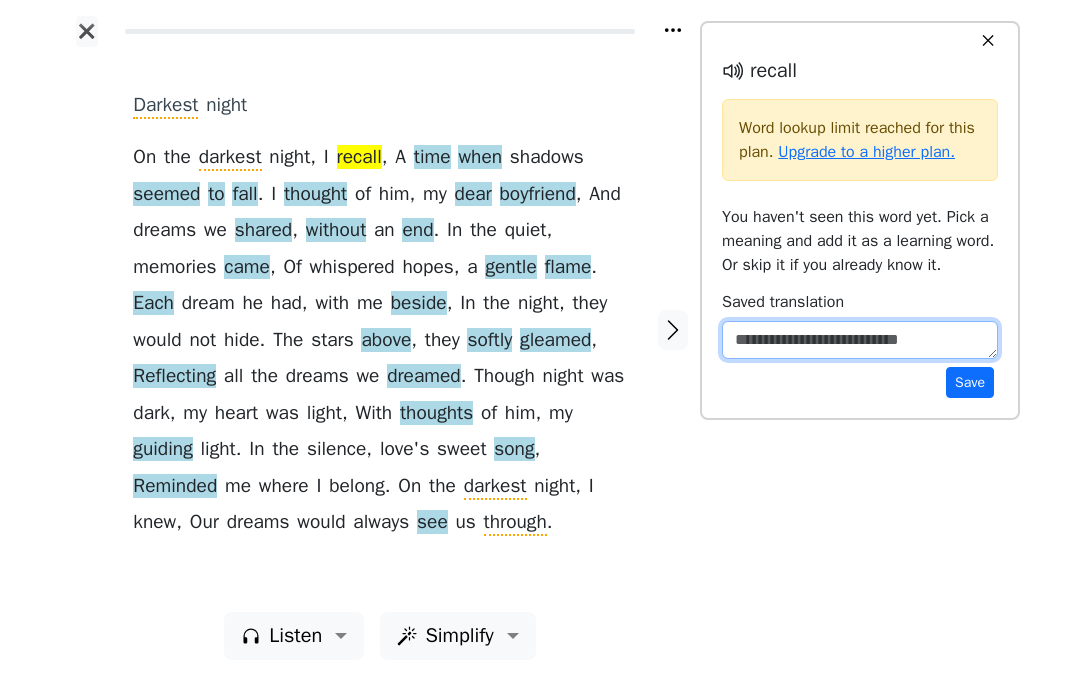click at bounding box center [860, 340] 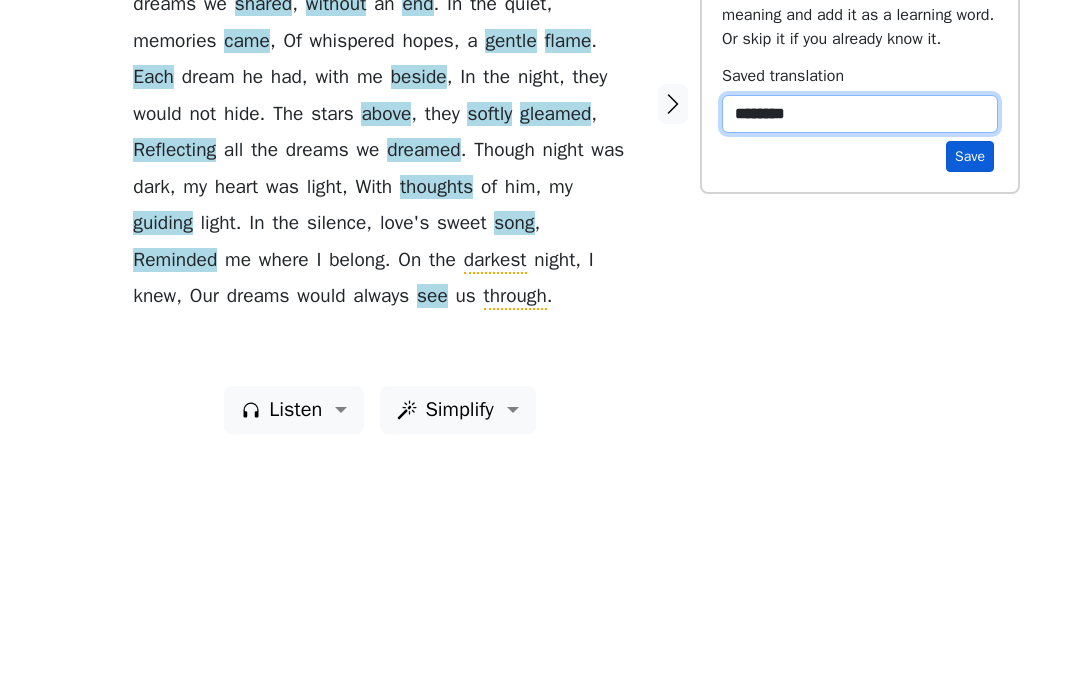 type on "********" 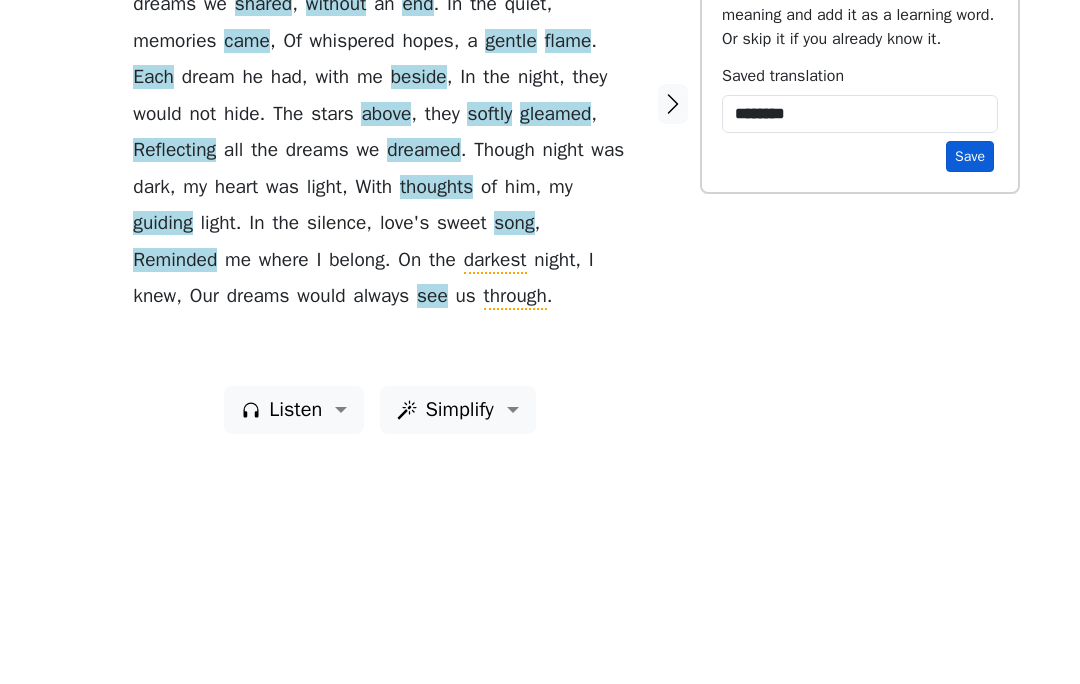 click on "Save" at bounding box center [970, 382] 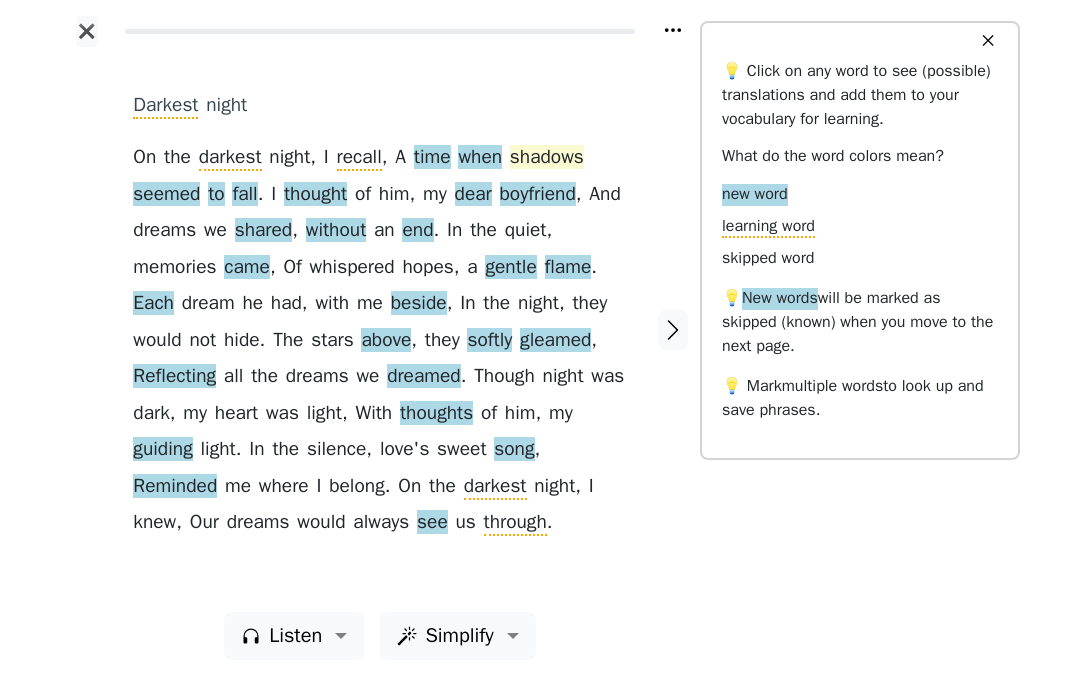 click on "shadows" at bounding box center [547, 158] 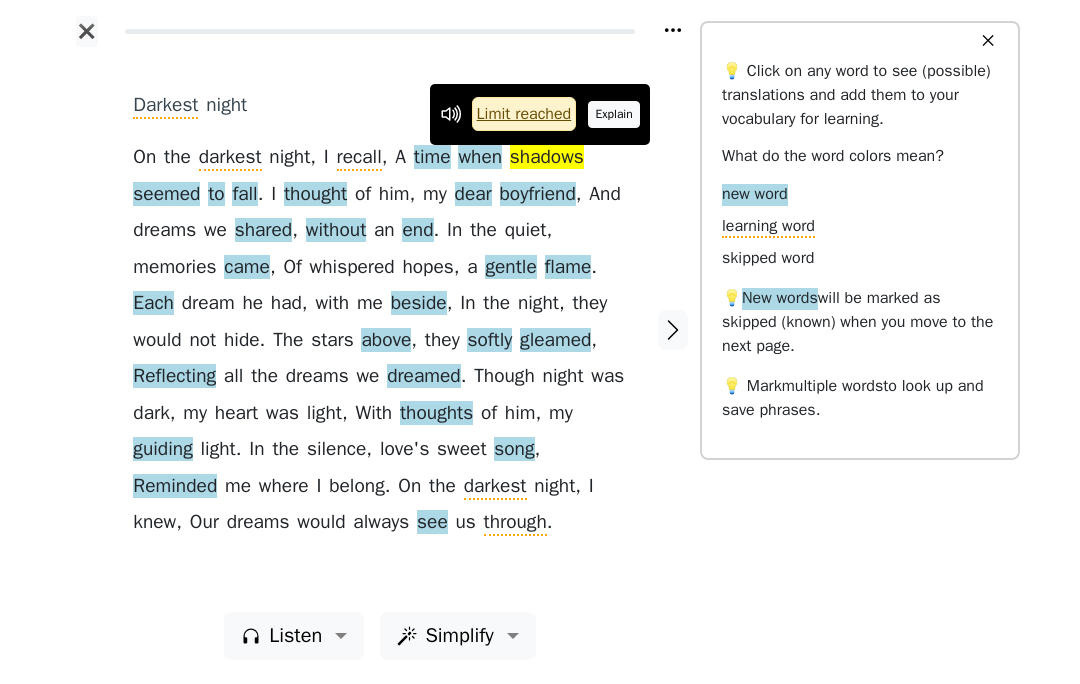 click on "Explain" at bounding box center (614, 114) 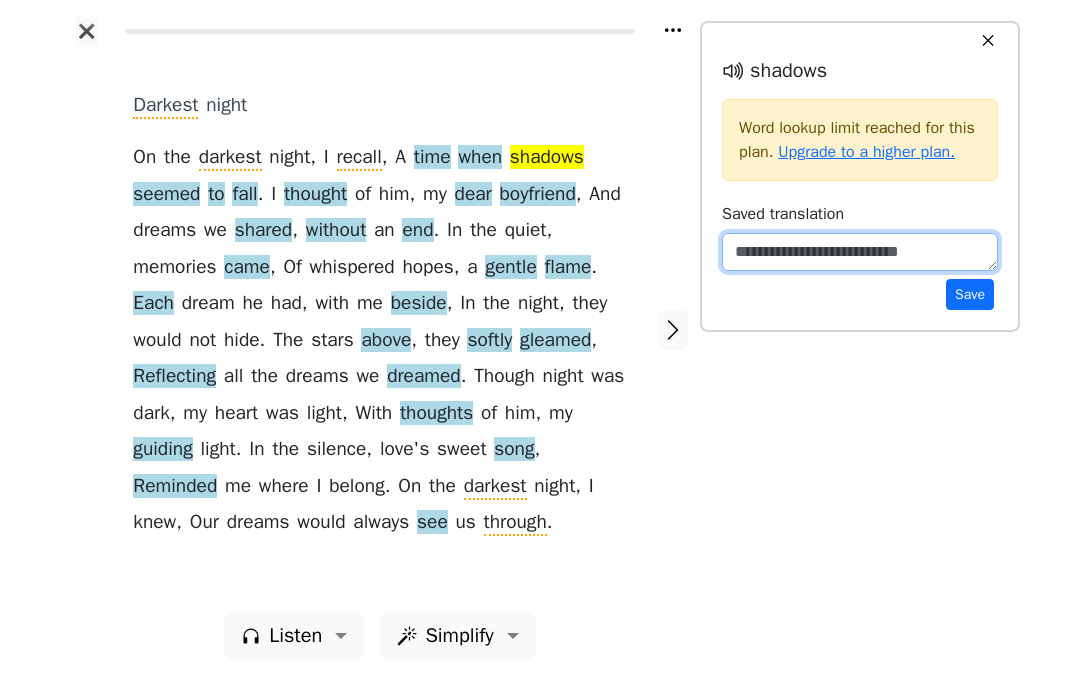 click at bounding box center (860, 252) 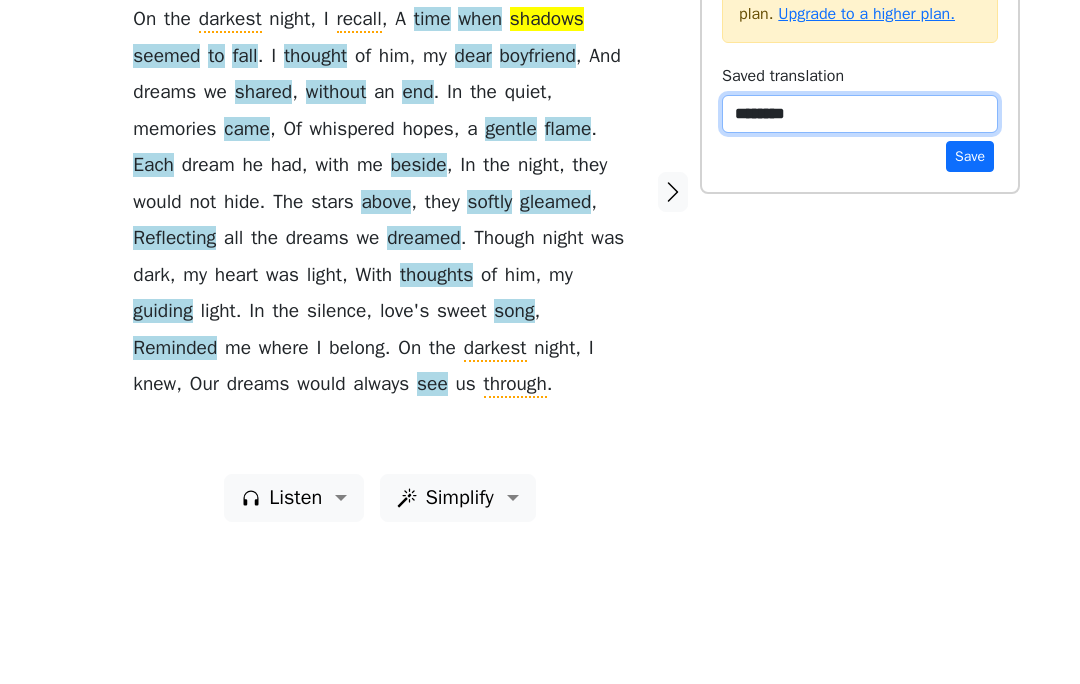 type on "*********" 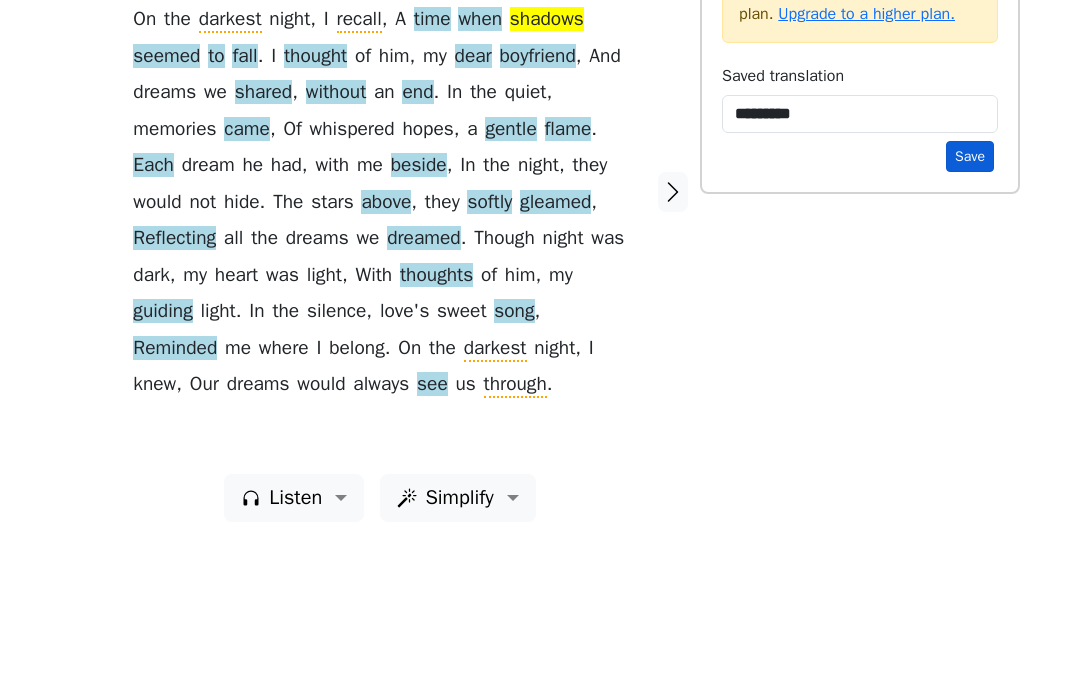 click on "Save" at bounding box center [970, 294] 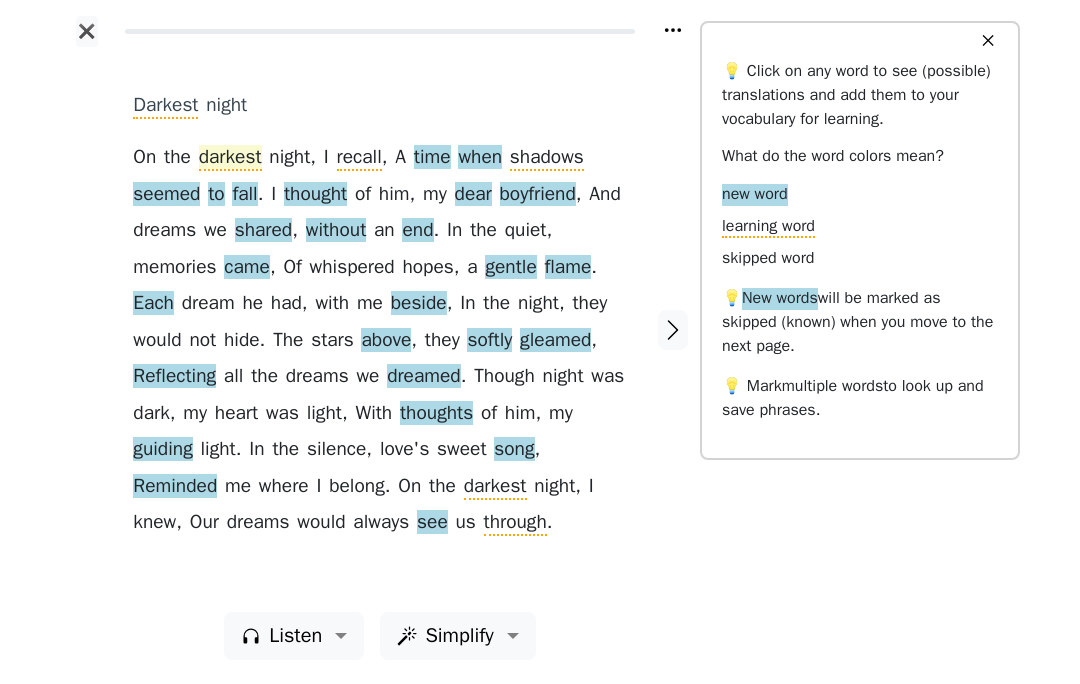 click on "darkest" at bounding box center [230, 158] 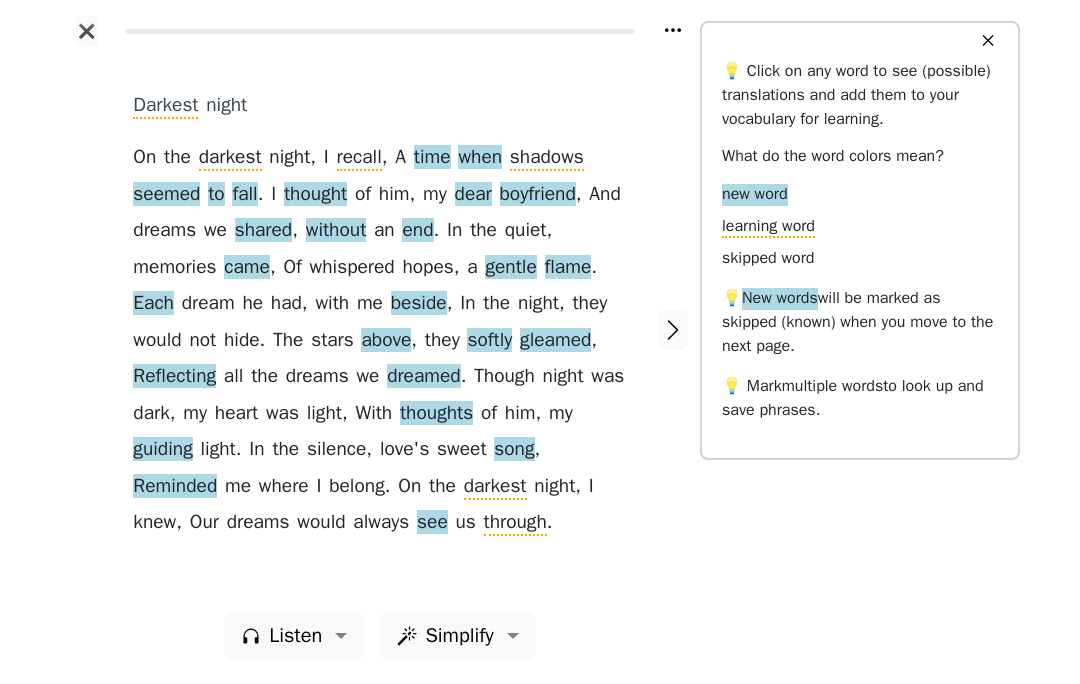 click at bounding box center [86, 329] 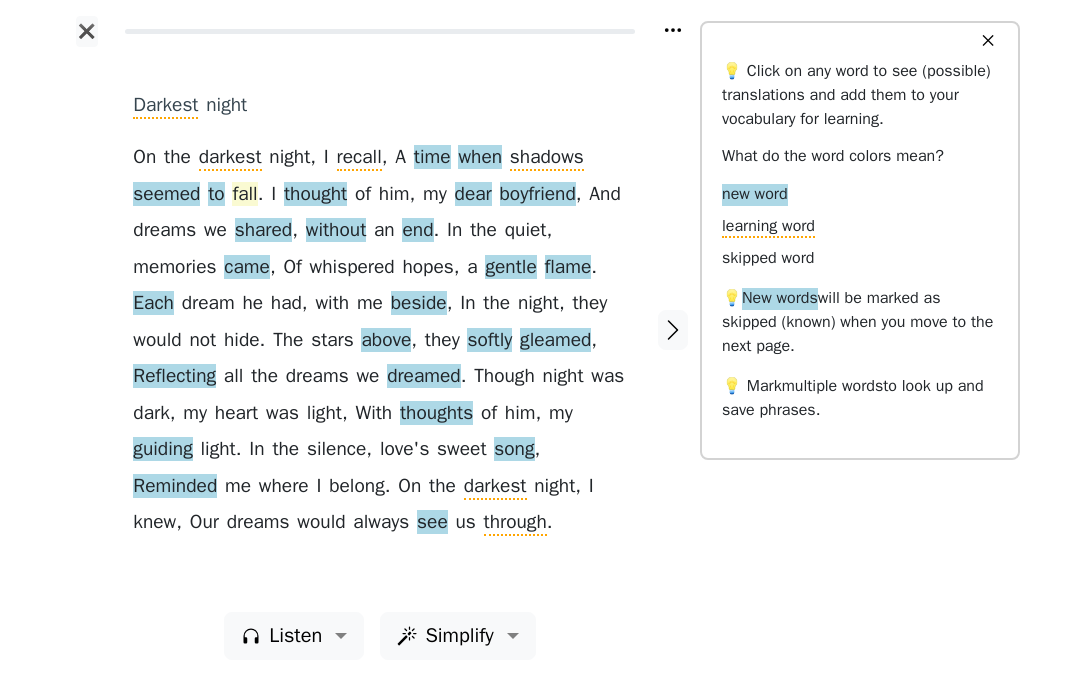 click on "fall" at bounding box center [244, 195] 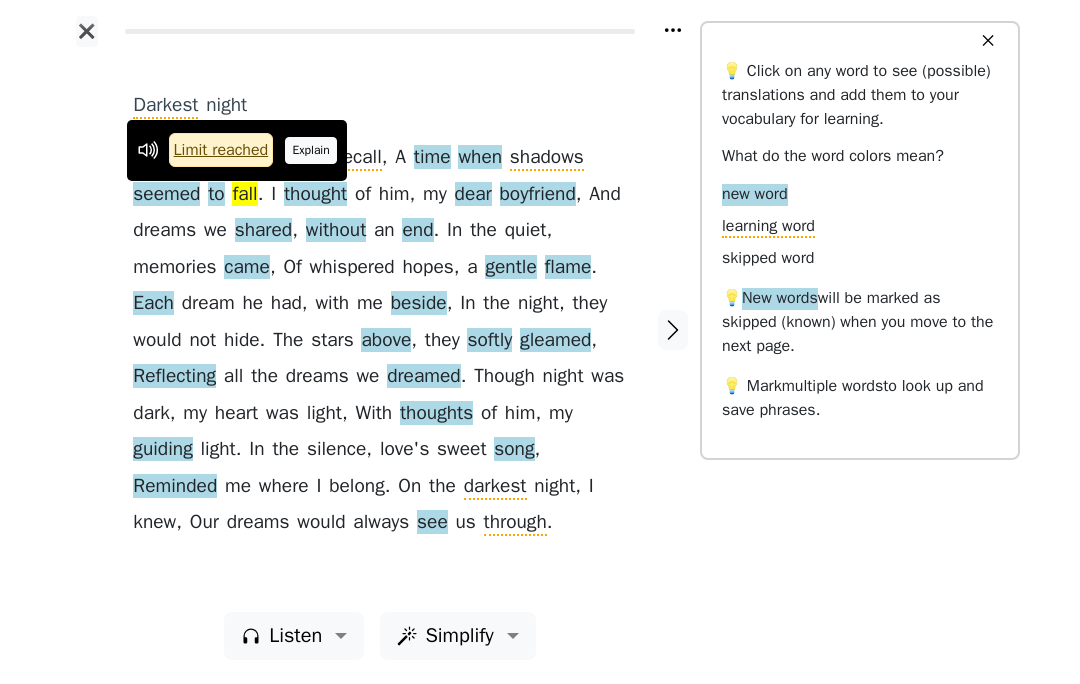 click on "Explain" at bounding box center (311, 150) 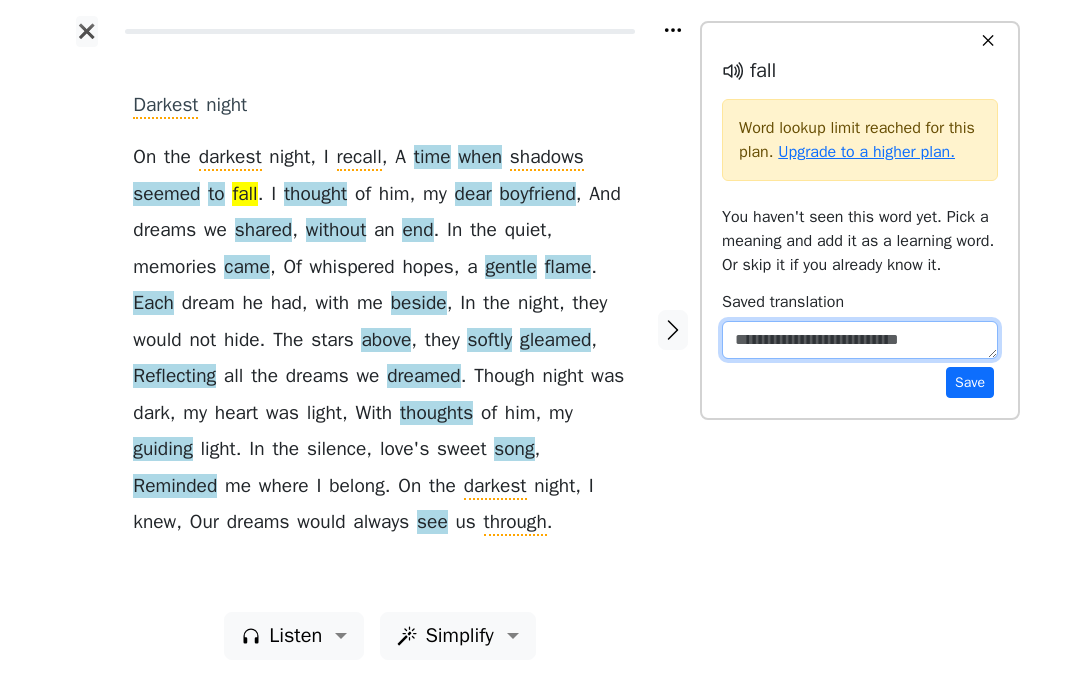 click at bounding box center [860, 340] 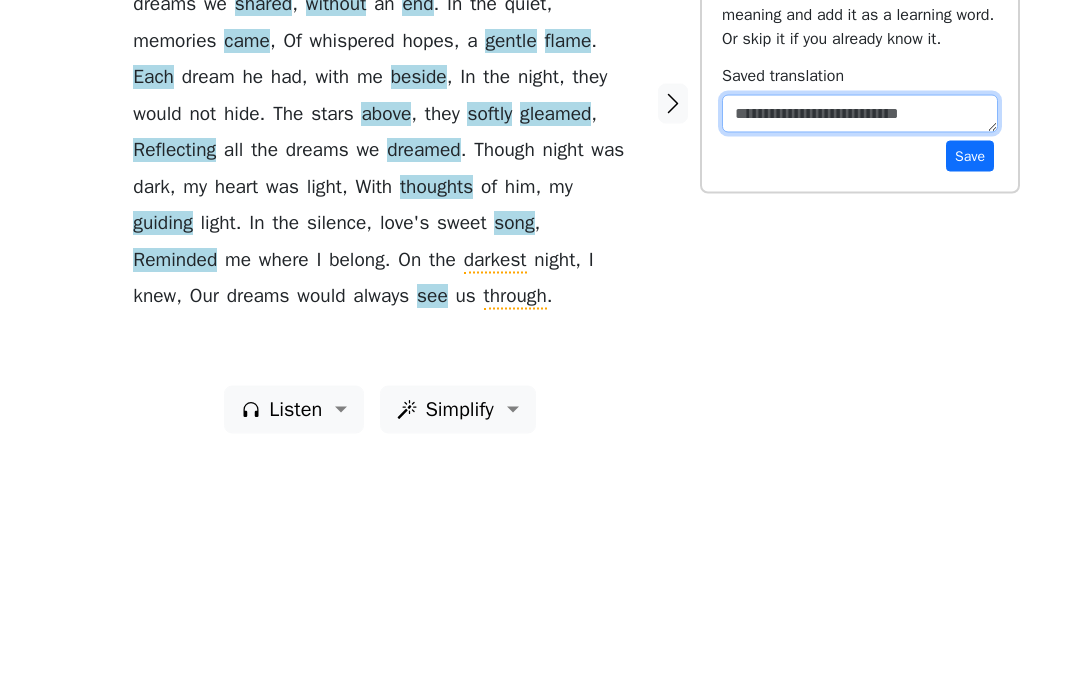 type on "*" 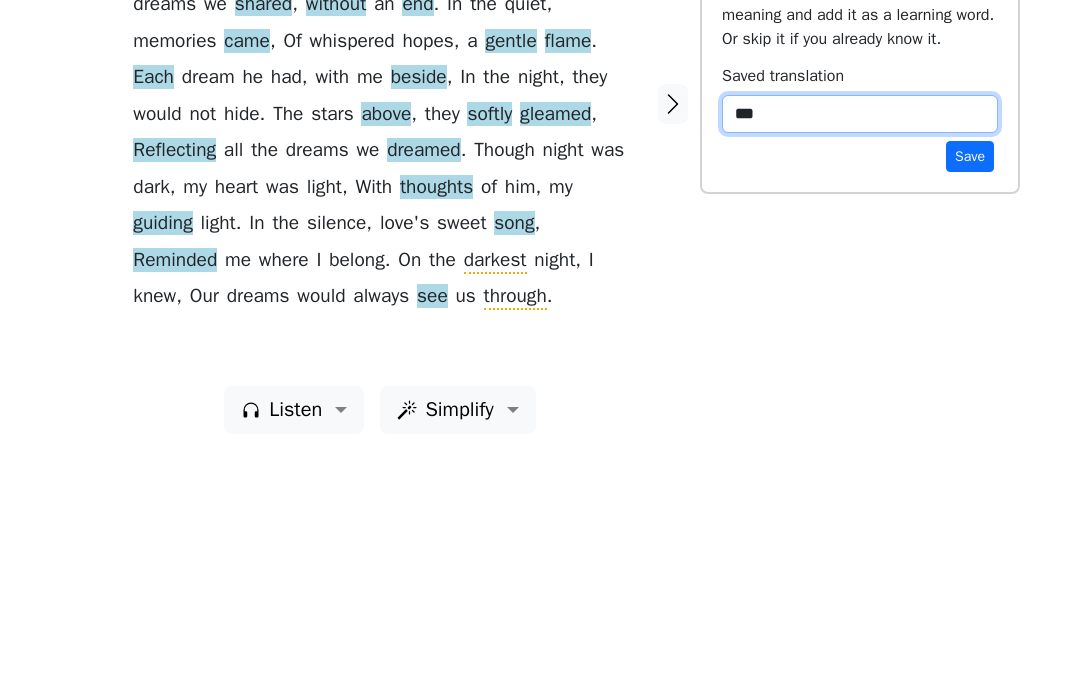 type on "****" 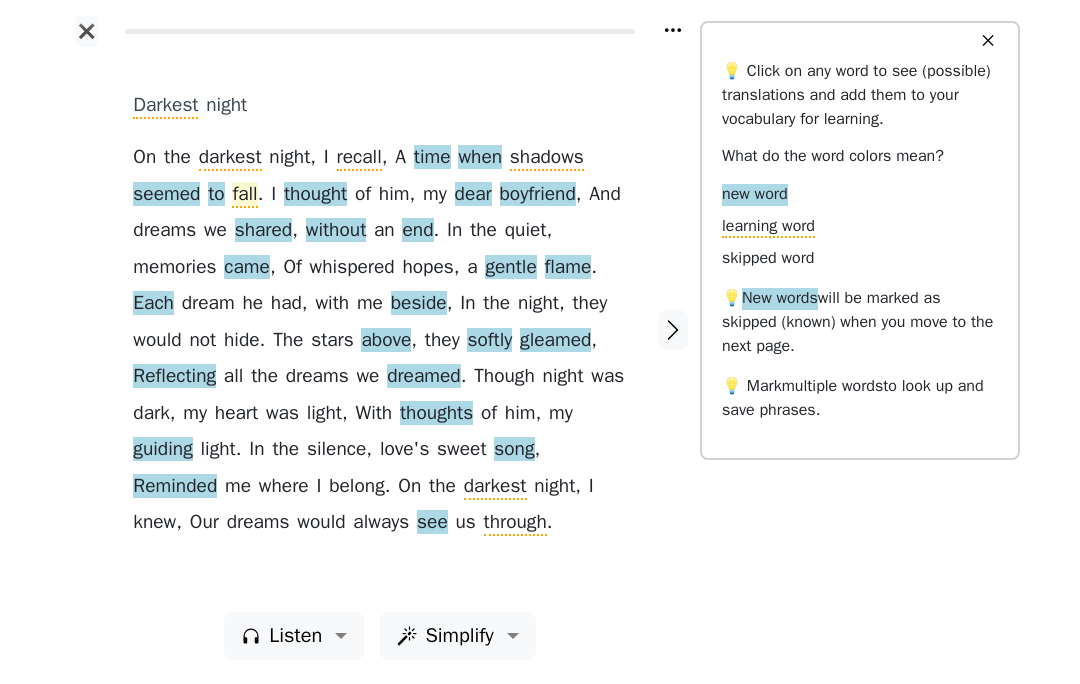 click on "fall" at bounding box center (244, 195) 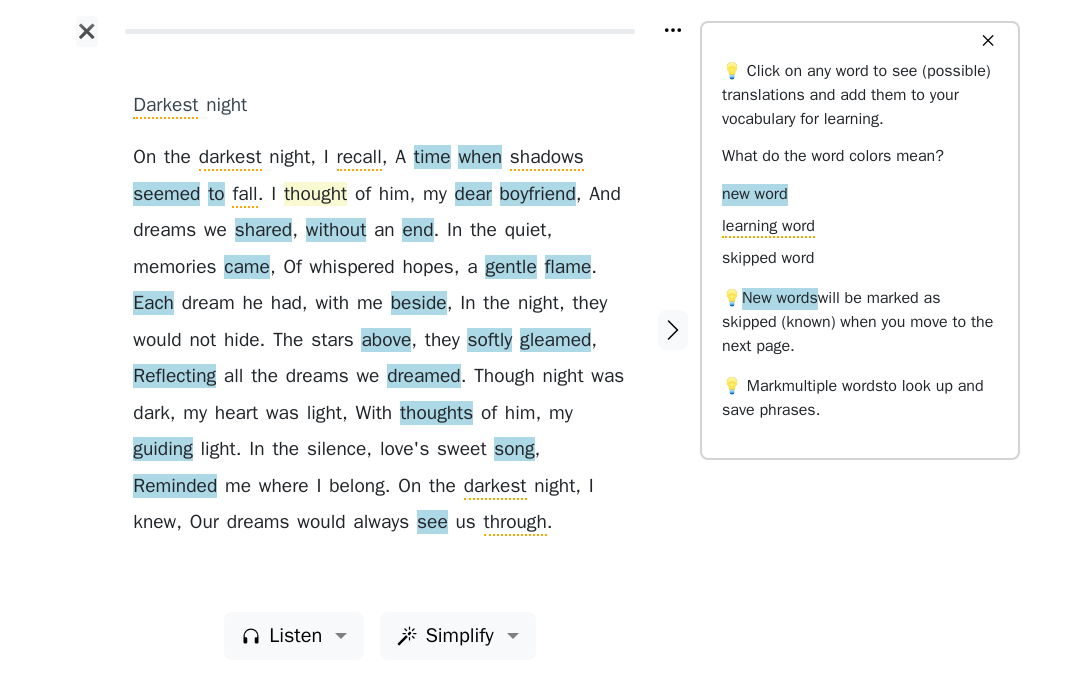 click on "thought" at bounding box center (315, 195) 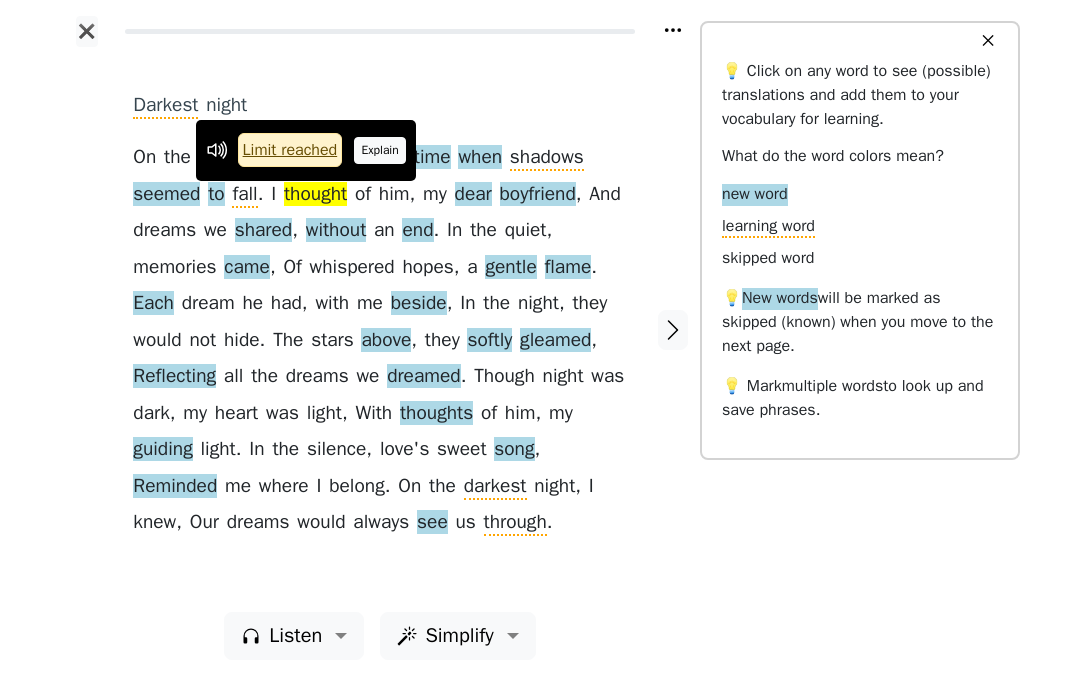 click on "Explain" at bounding box center [380, 150] 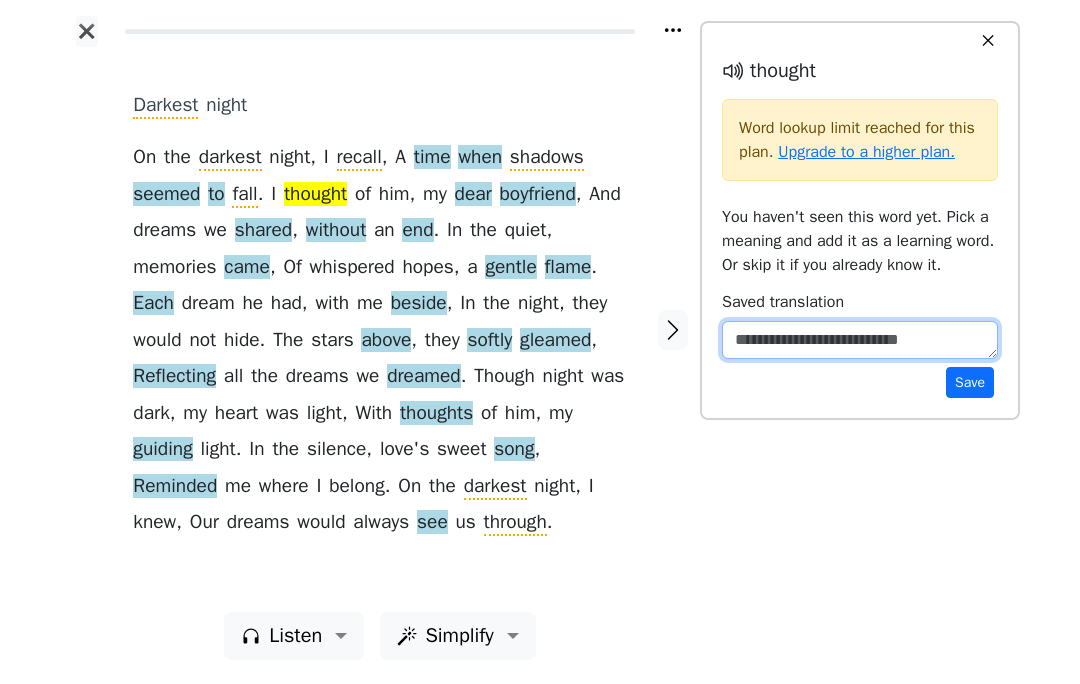 click at bounding box center [860, 340] 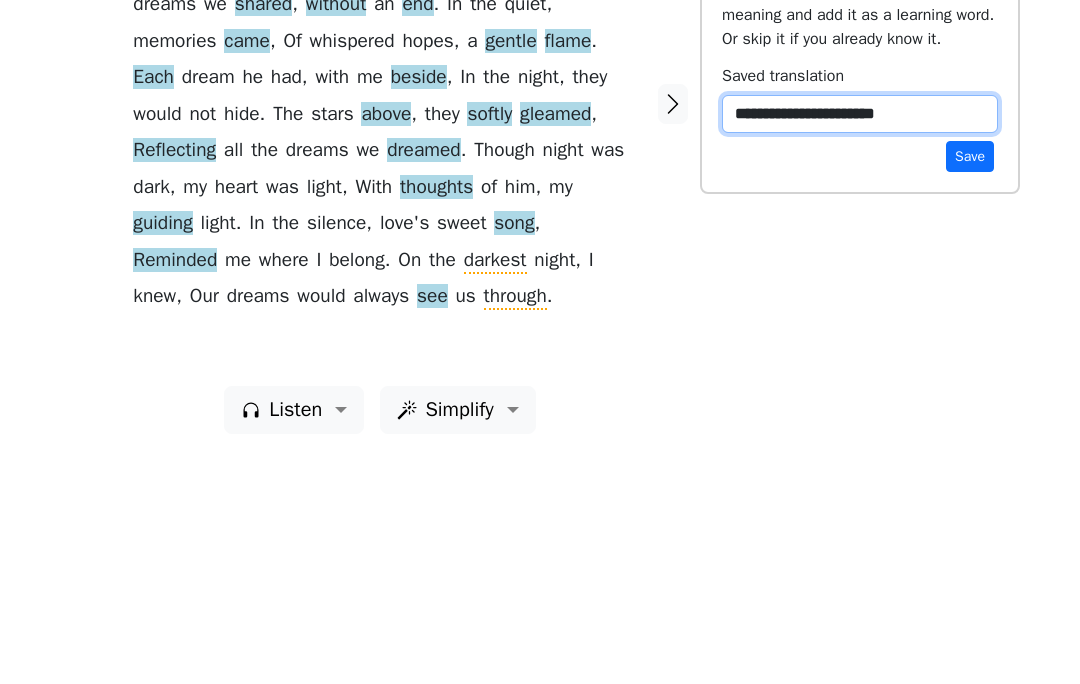 click on "**********" at bounding box center [860, 340] 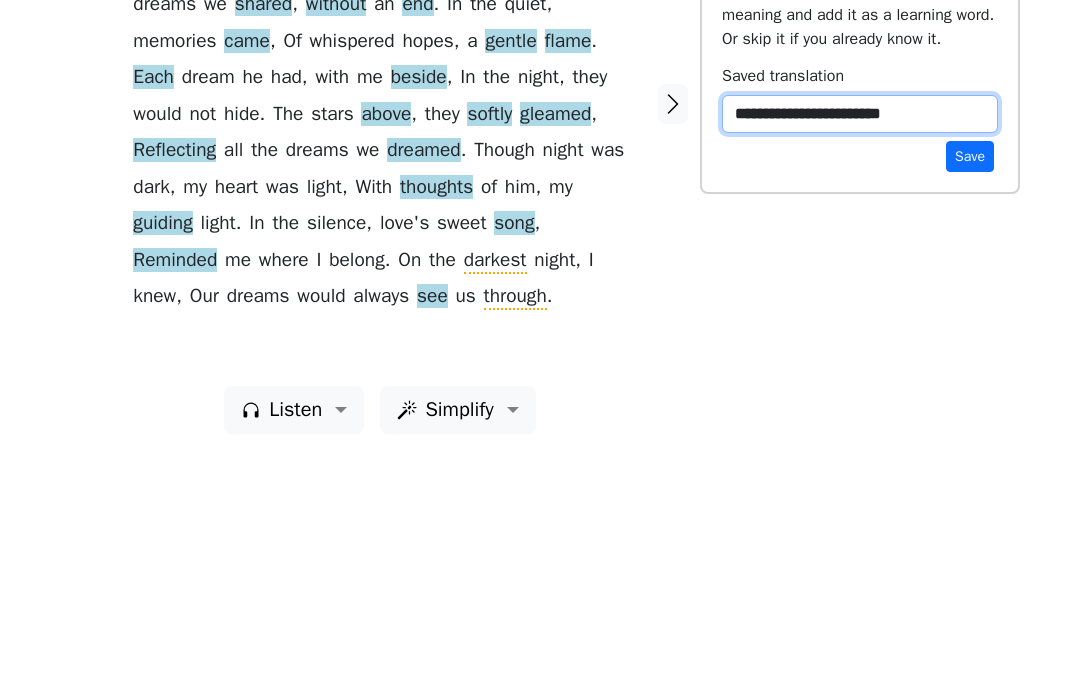 click on "**********" at bounding box center [860, 340] 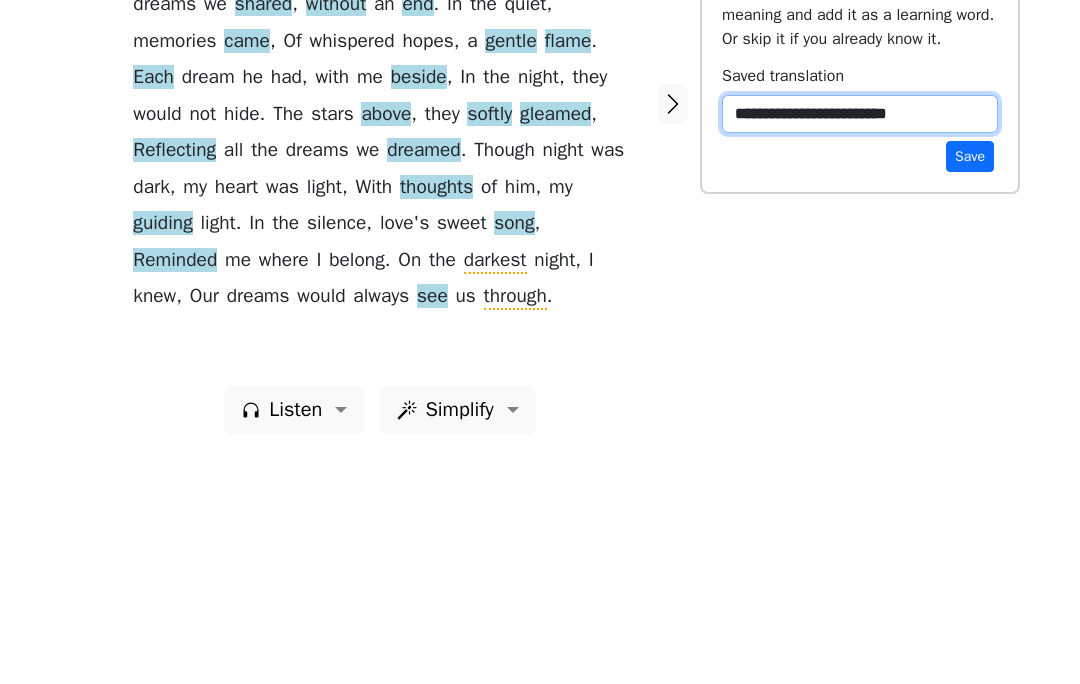 click on "**********" at bounding box center (860, 340) 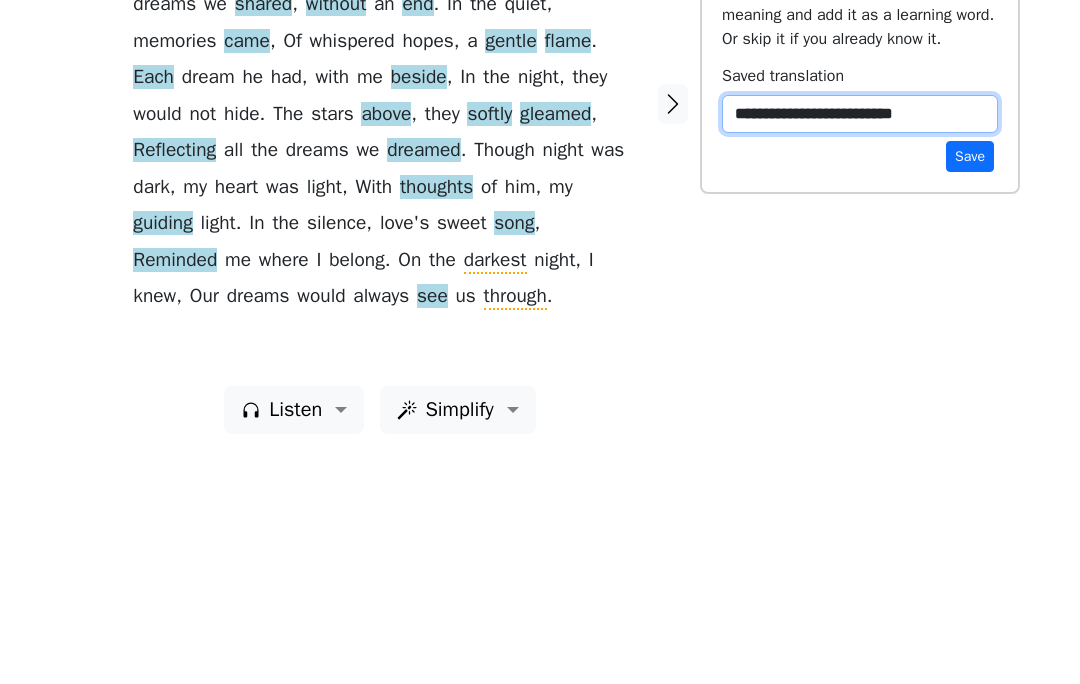 click on "**********" at bounding box center (860, 340) 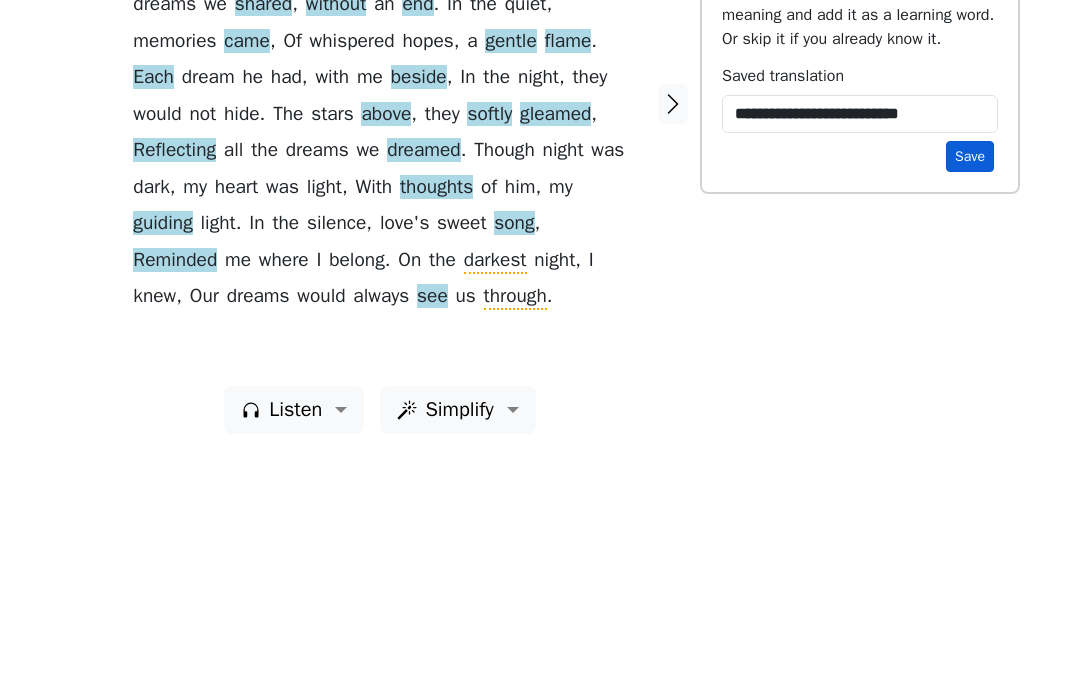 click on "Save" at bounding box center [970, 382] 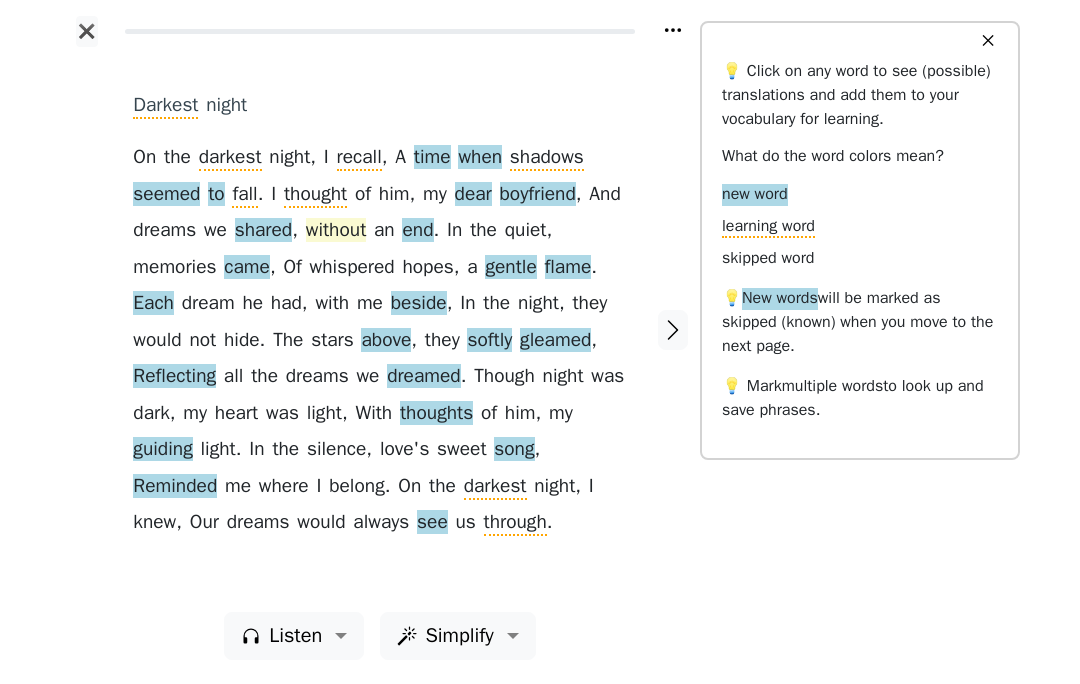 click on "without" at bounding box center [336, 231] 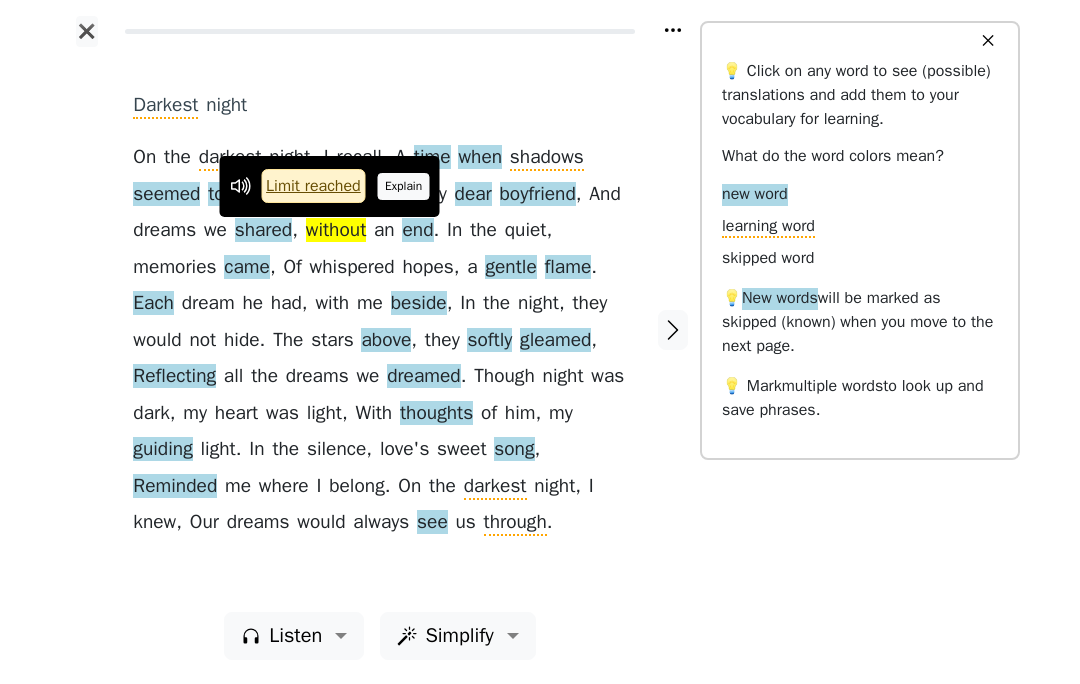 click on "Explain" at bounding box center [404, 186] 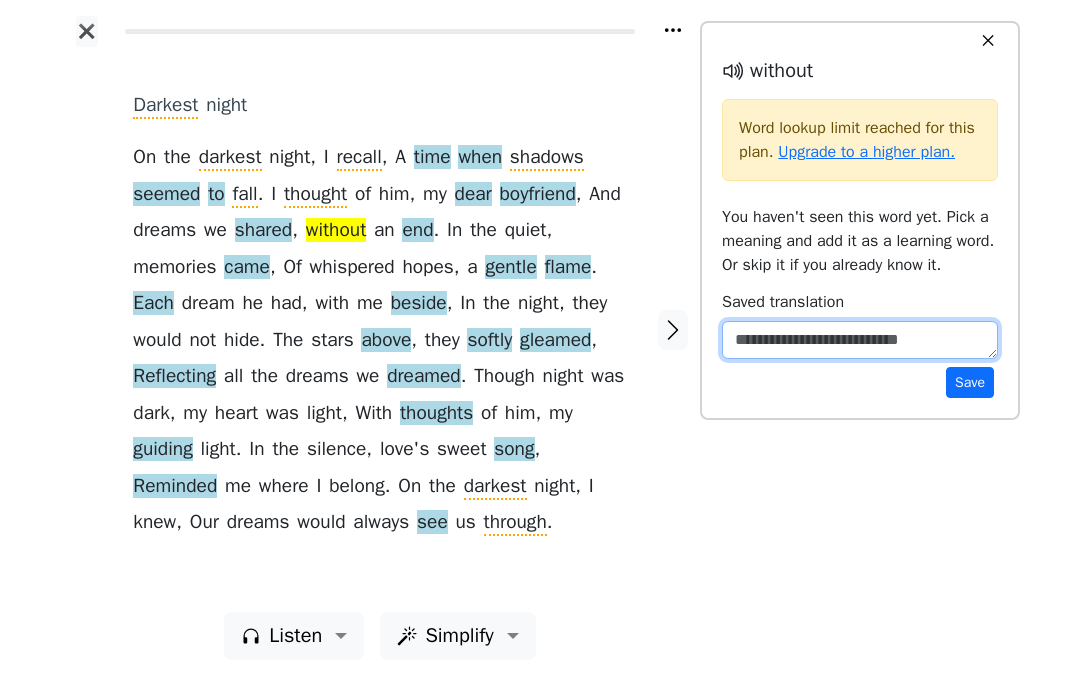 click at bounding box center (860, 340) 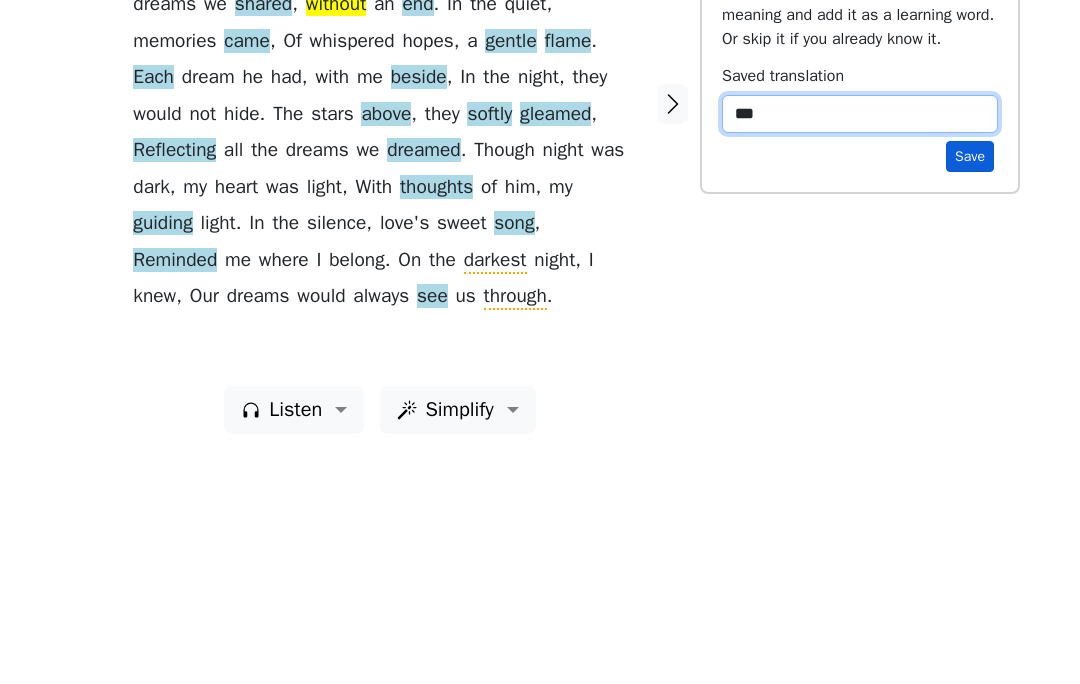 type on "***" 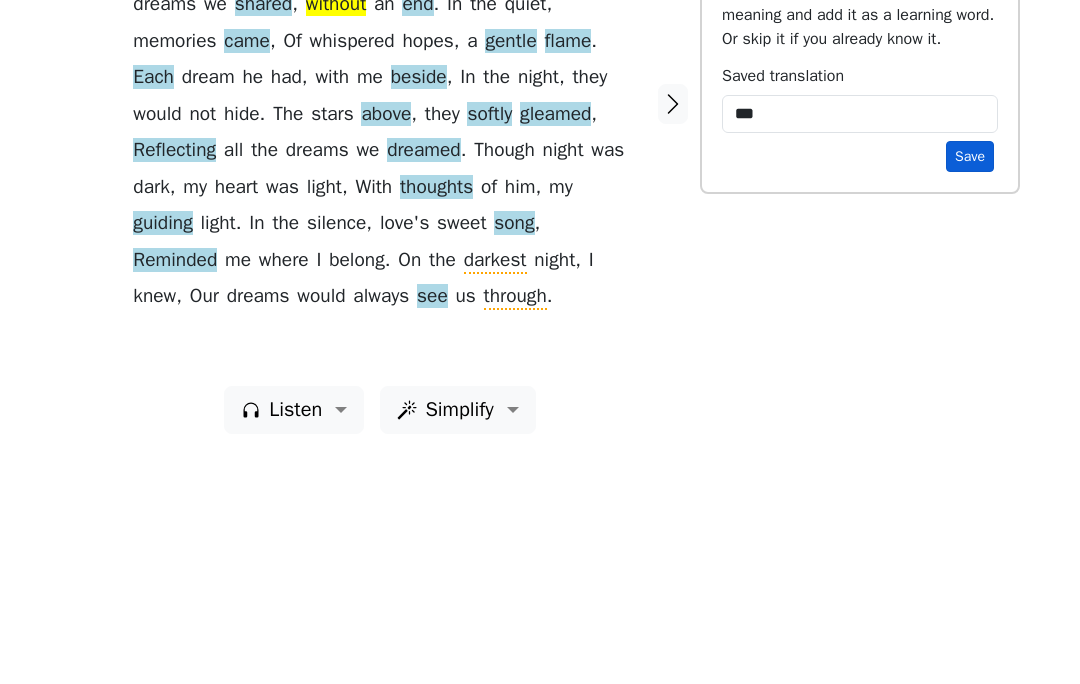 click on "Save" at bounding box center [970, 382] 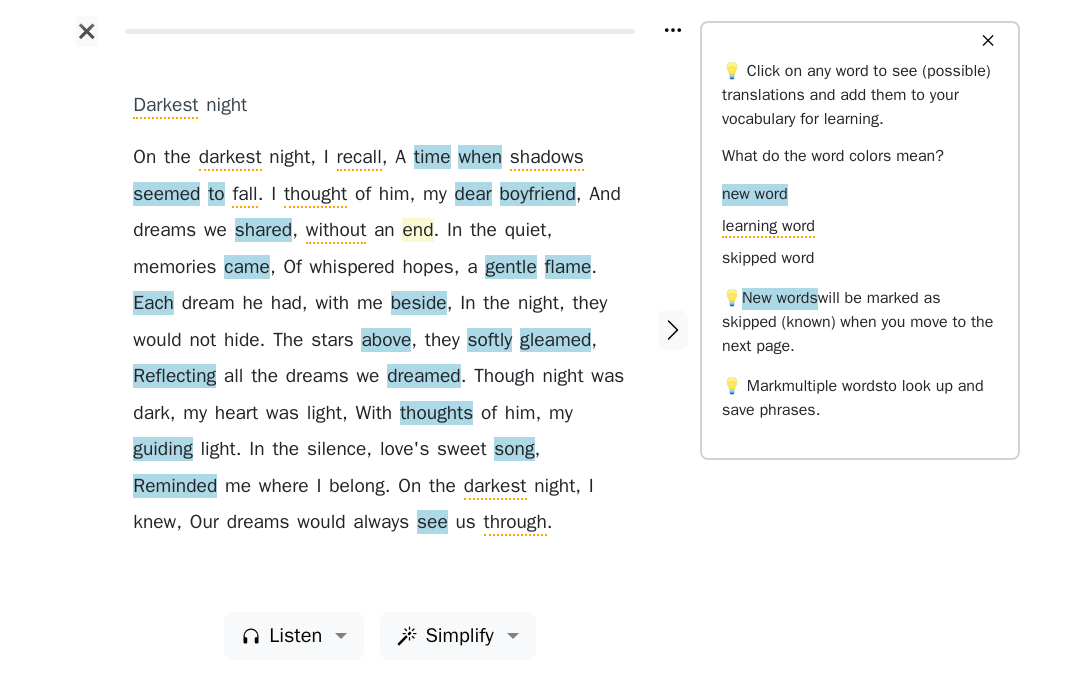 click on "end" at bounding box center [417, 231] 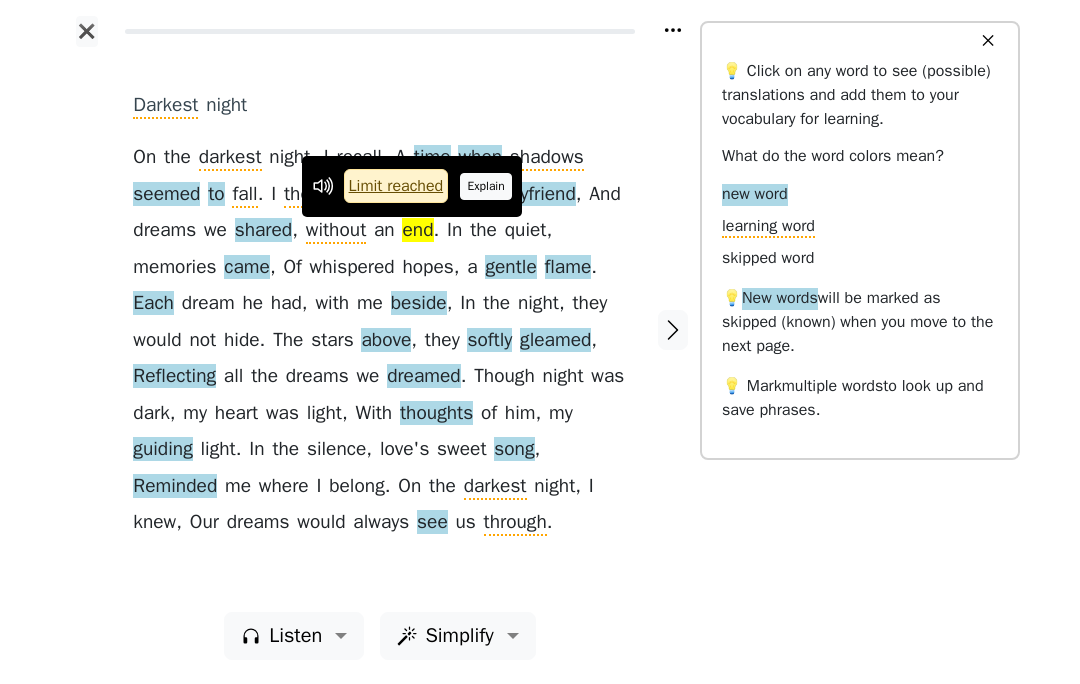 click on "Explain" at bounding box center (486, 186) 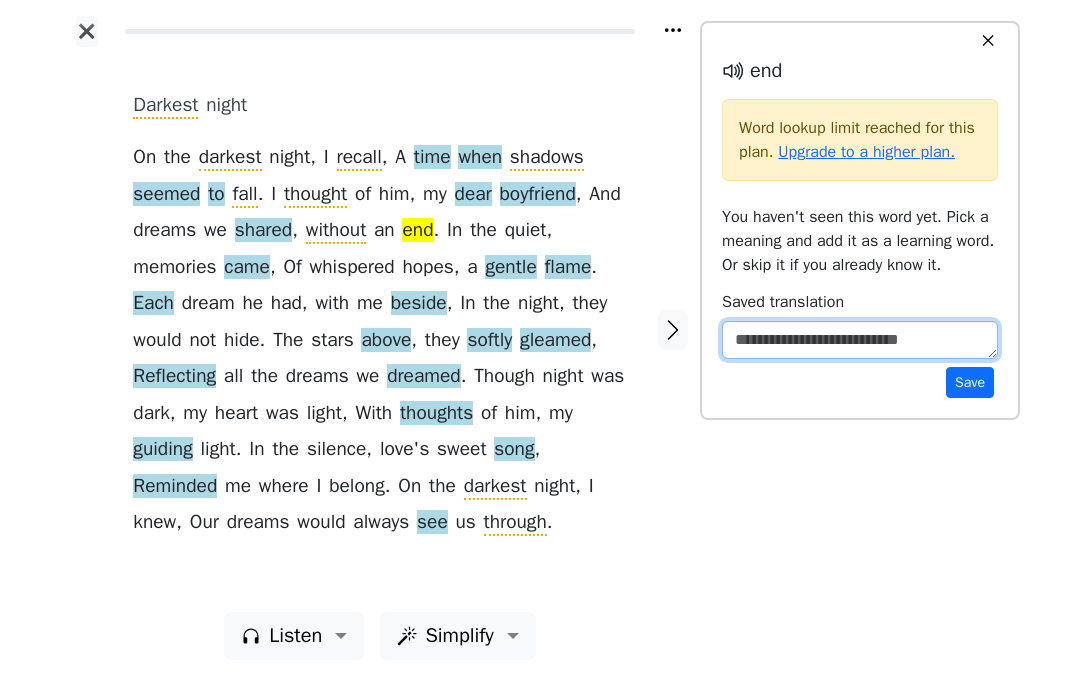 click at bounding box center [860, 340] 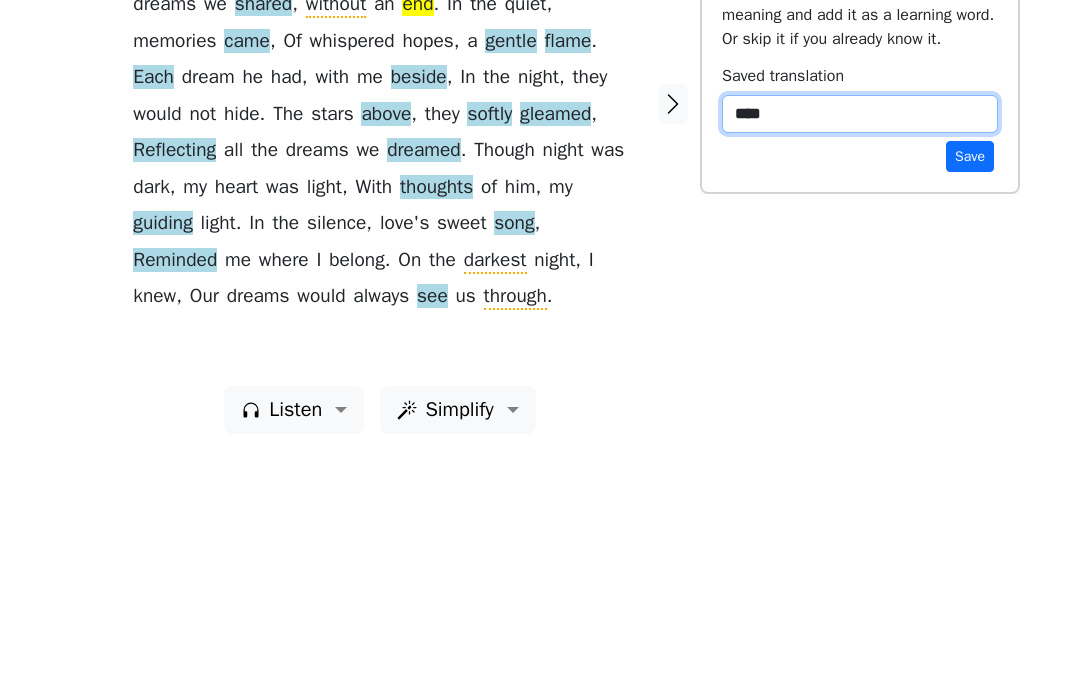 type on "*****" 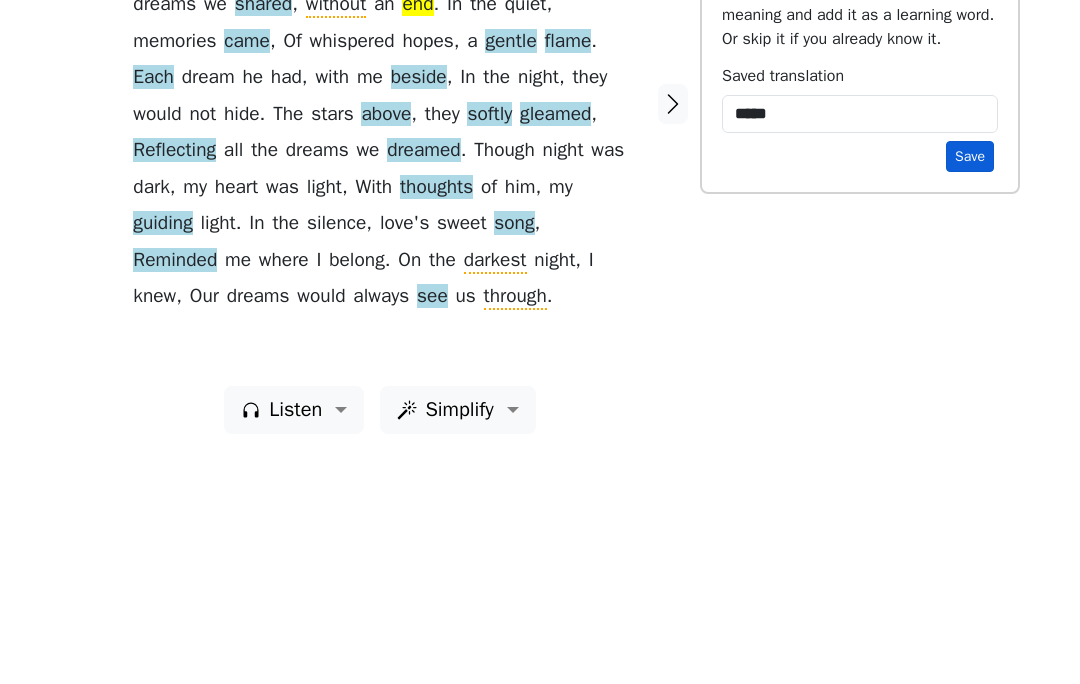 click on "Save" at bounding box center [970, 382] 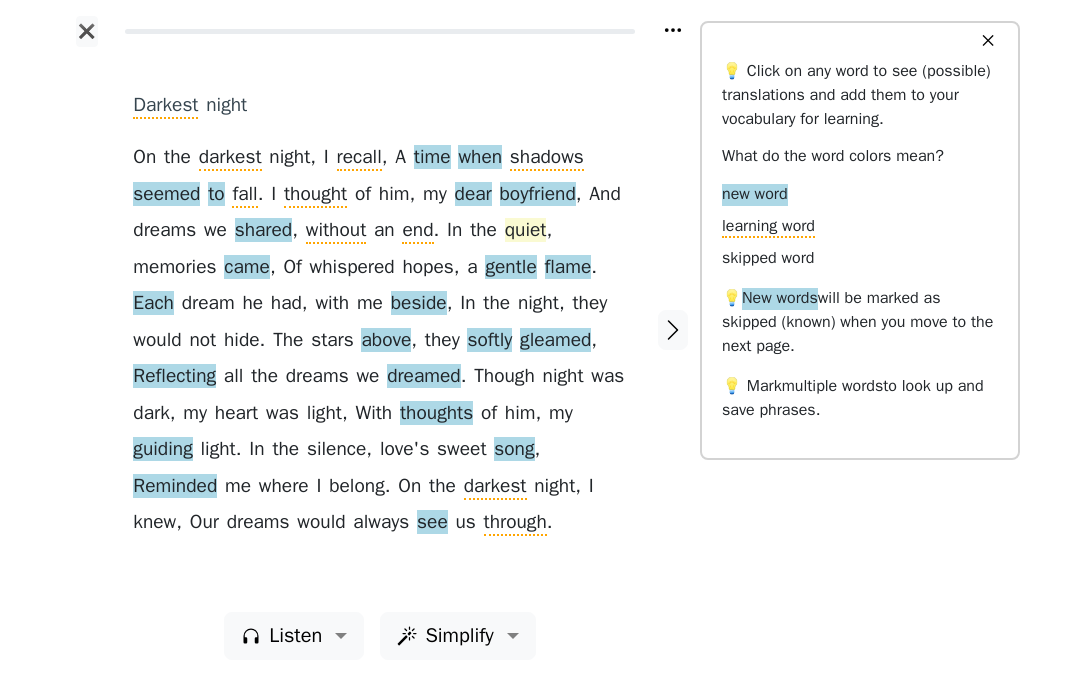 click on "quiet" at bounding box center [526, 231] 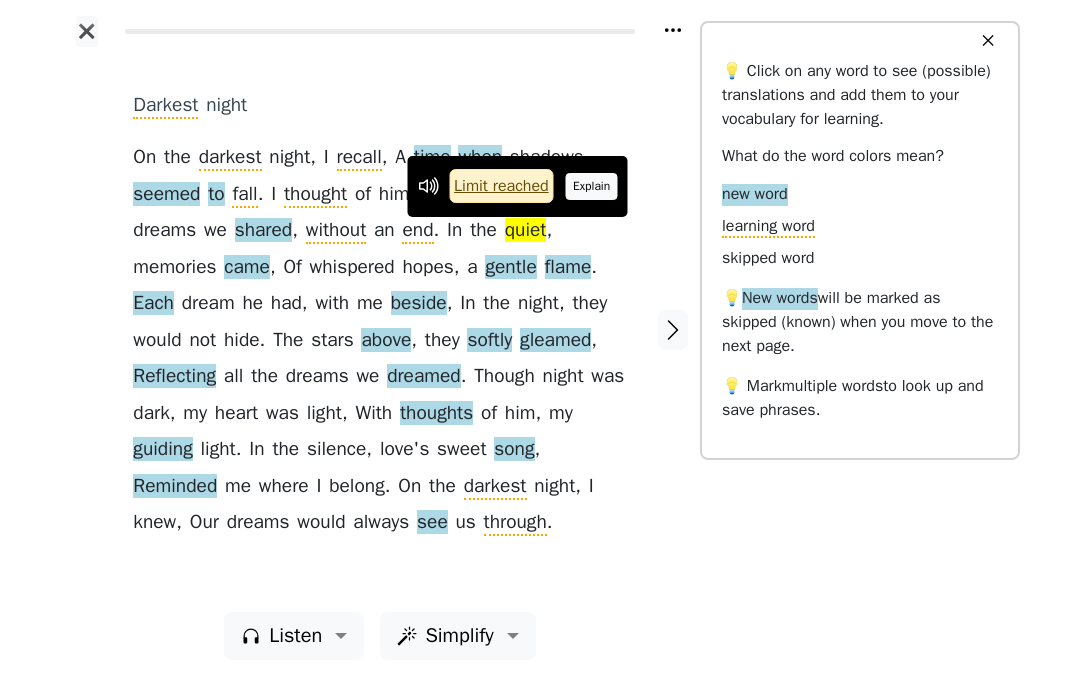 click on "Explain" at bounding box center [592, 186] 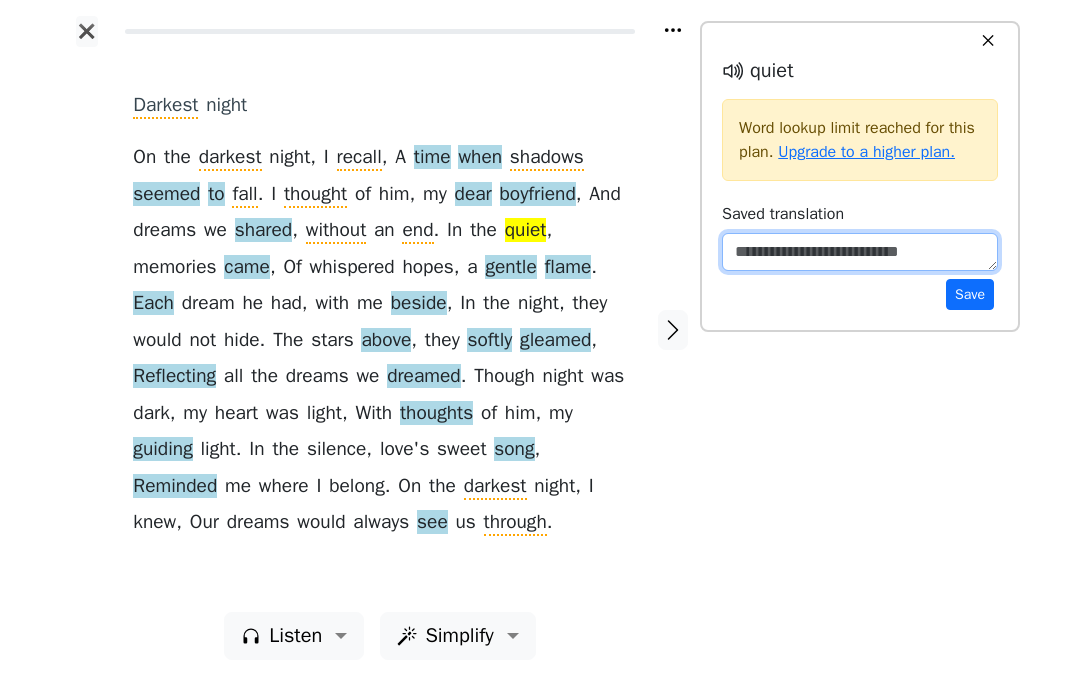 click at bounding box center (860, 252) 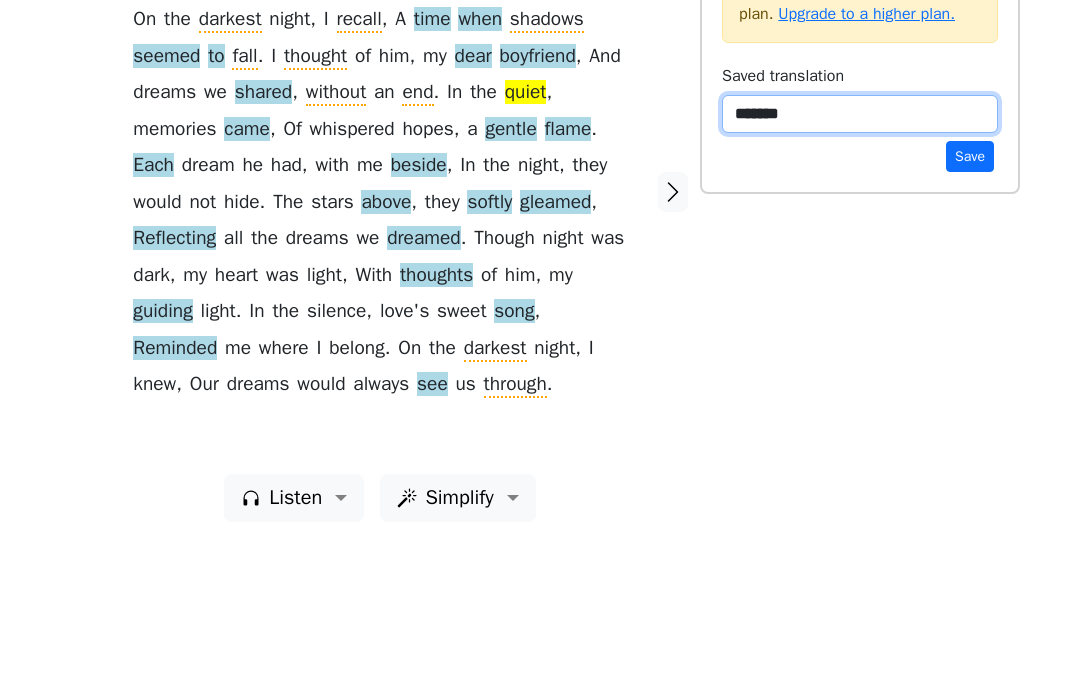 type on "********" 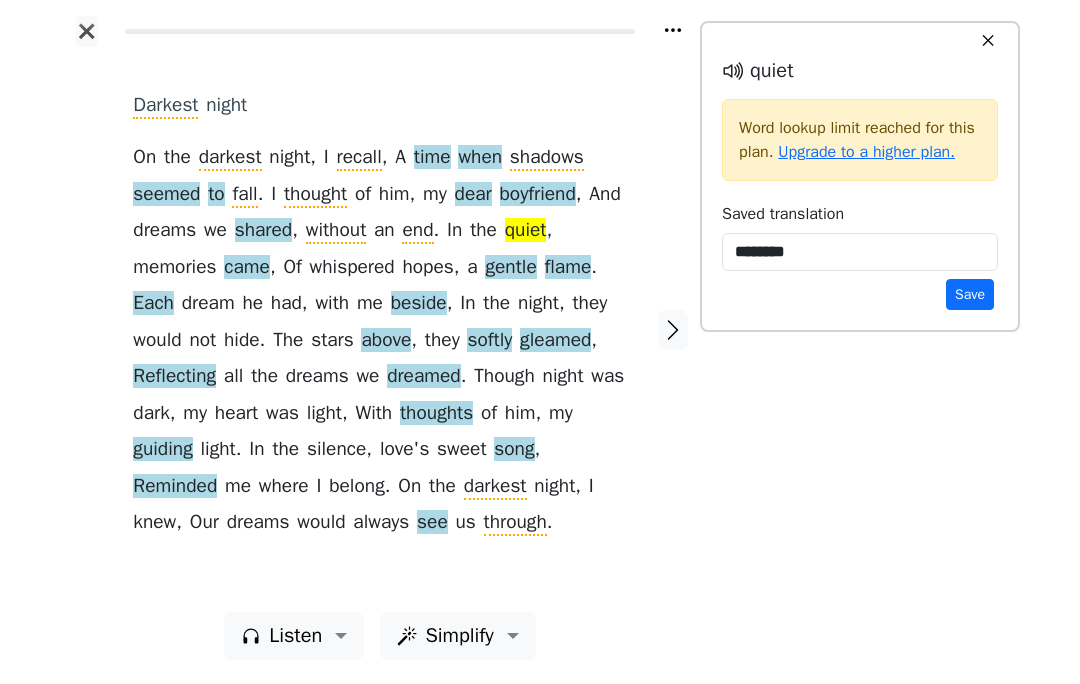 click on "quiet" at bounding box center [526, 231] 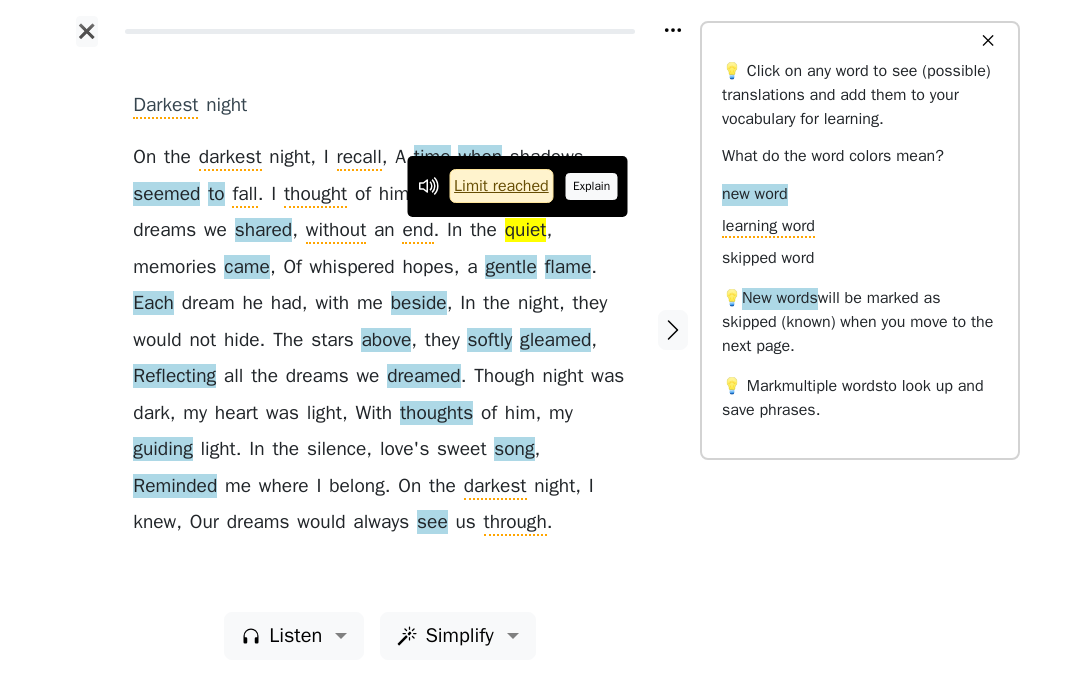 click on "Explain" at bounding box center [592, 186] 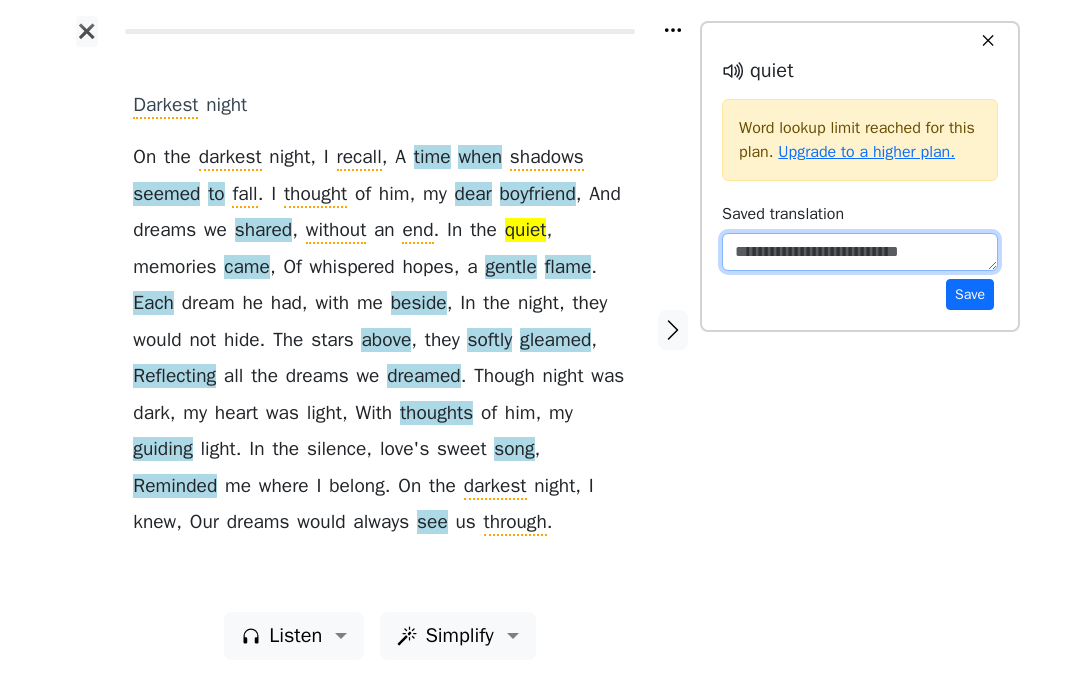 click at bounding box center [860, 252] 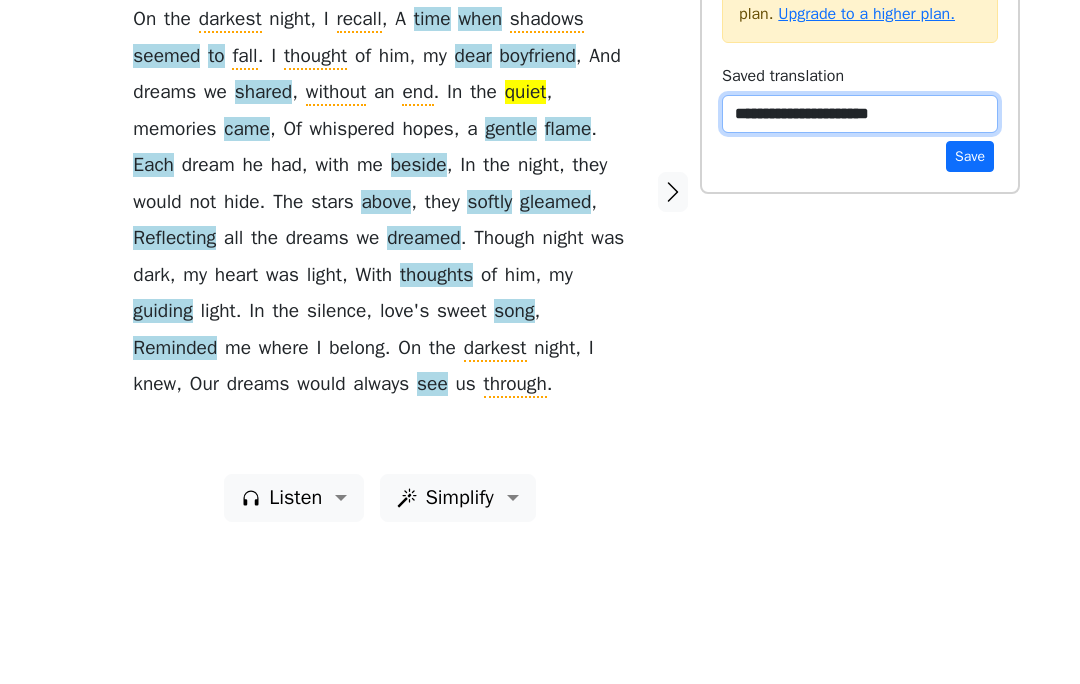 type on "**********" 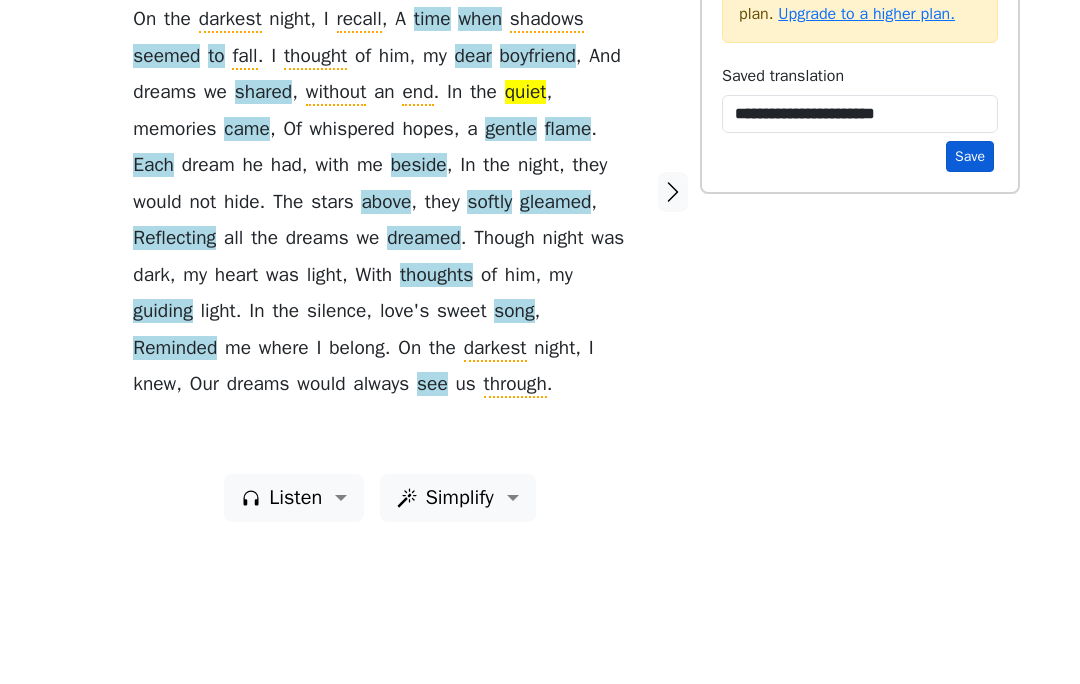 click on "Save" at bounding box center [970, 294] 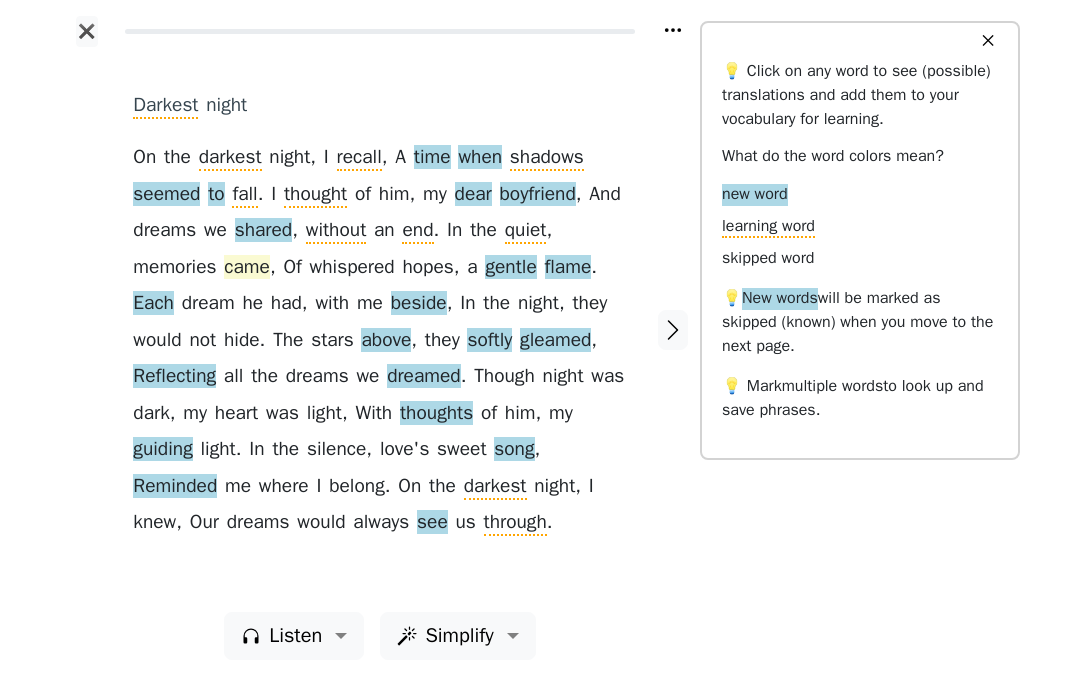 click on "came" at bounding box center [247, 268] 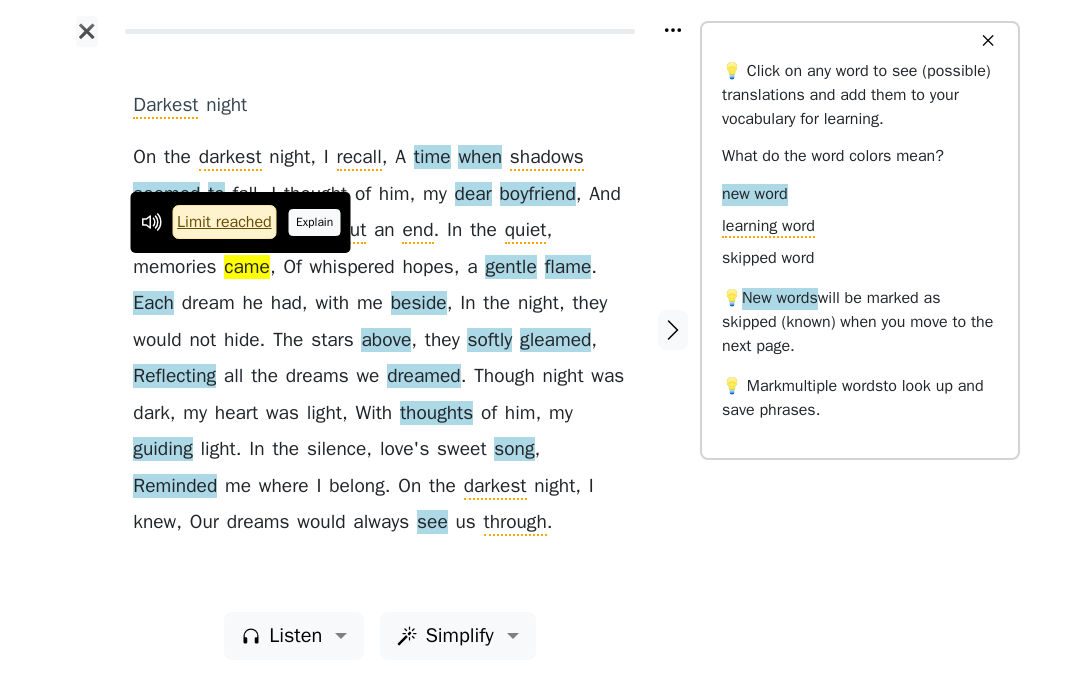 click on "Explain" at bounding box center (315, 222) 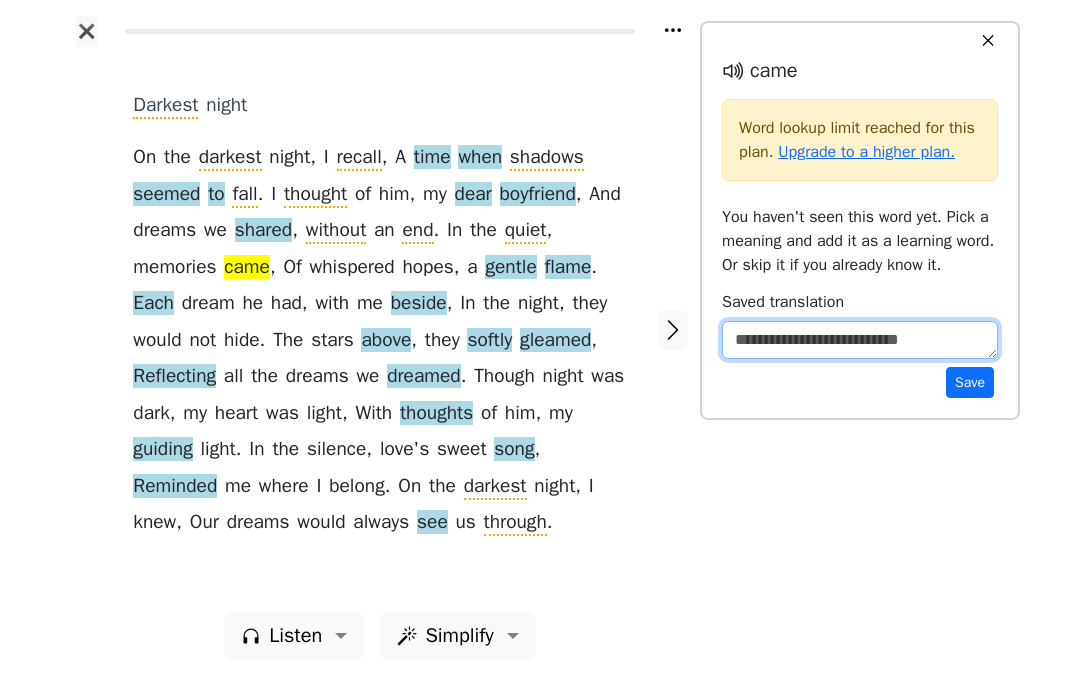 click at bounding box center (860, 340) 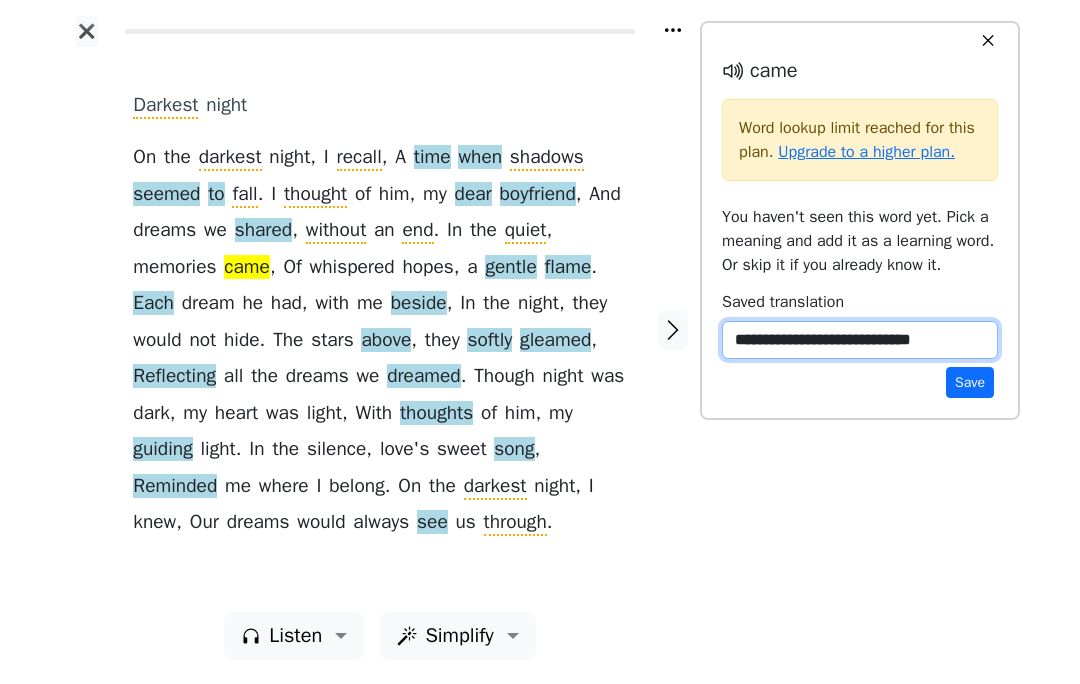 click on "**********" at bounding box center [860, 340] 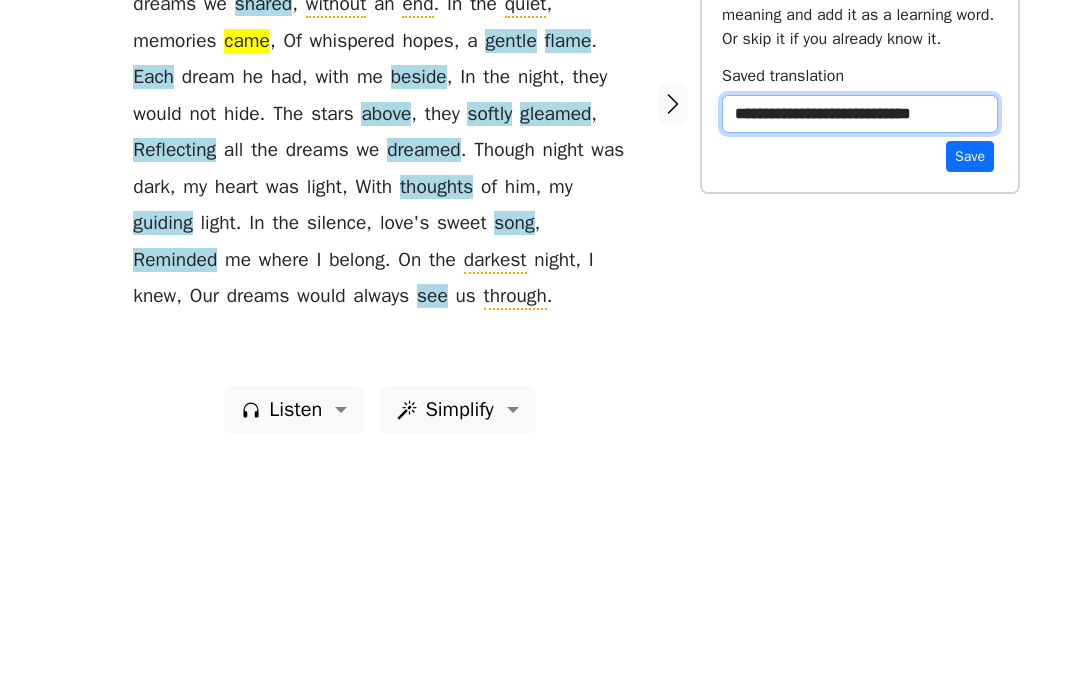 click on "**********" at bounding box center (860, 340) 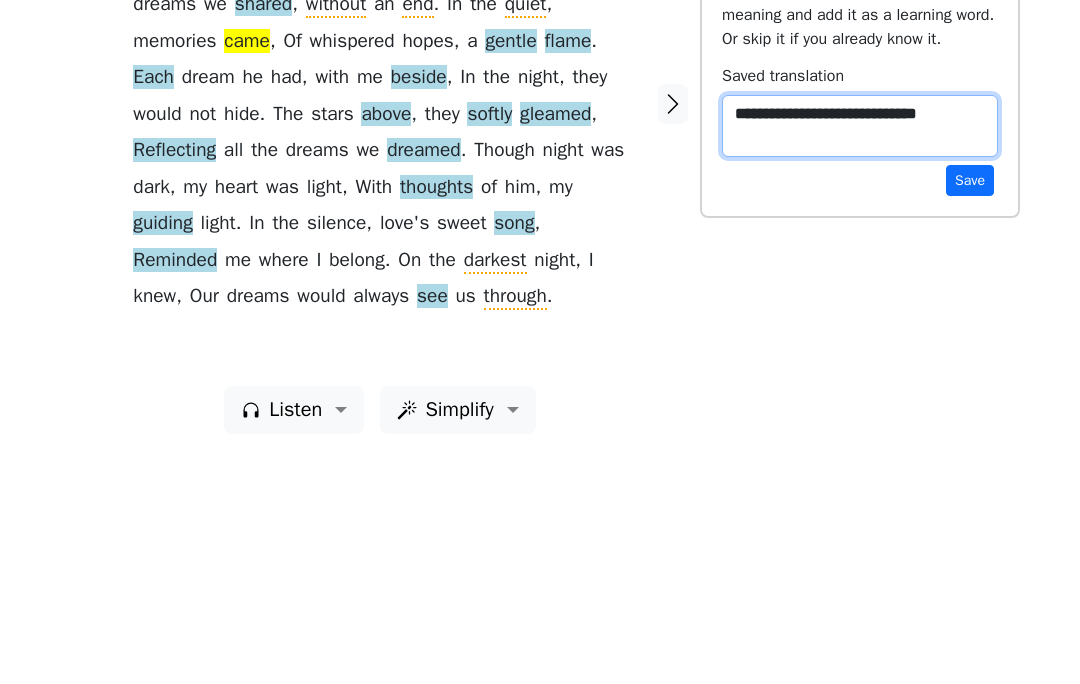click on "**********" at bounding box center [860, 352] 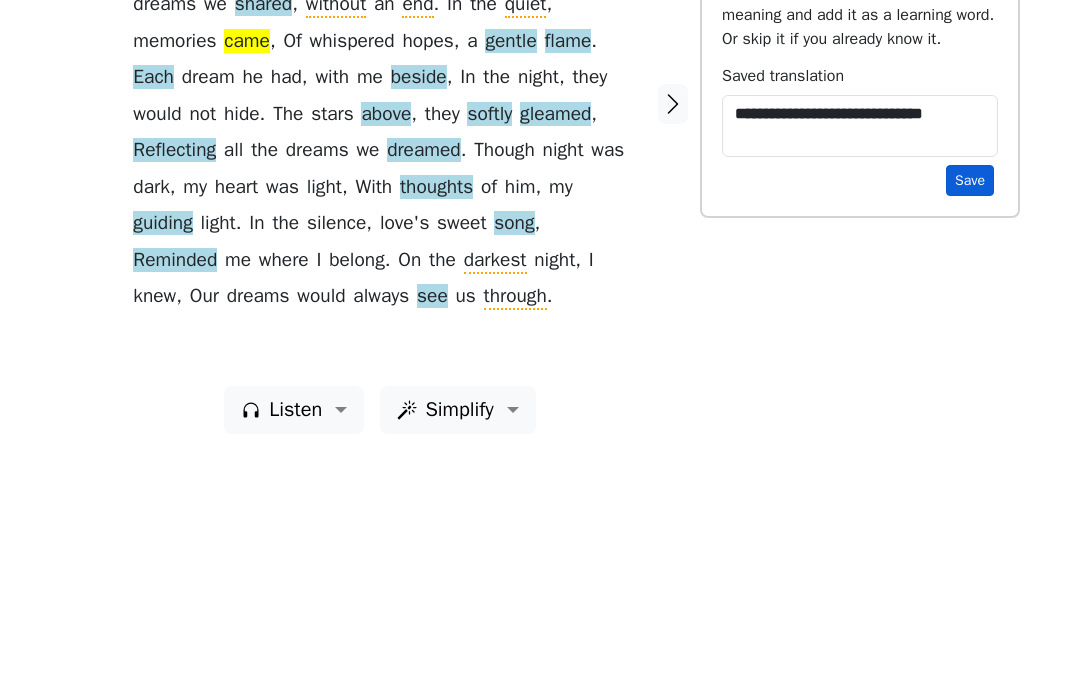 click on "Save" at bounding box center [970, 406] 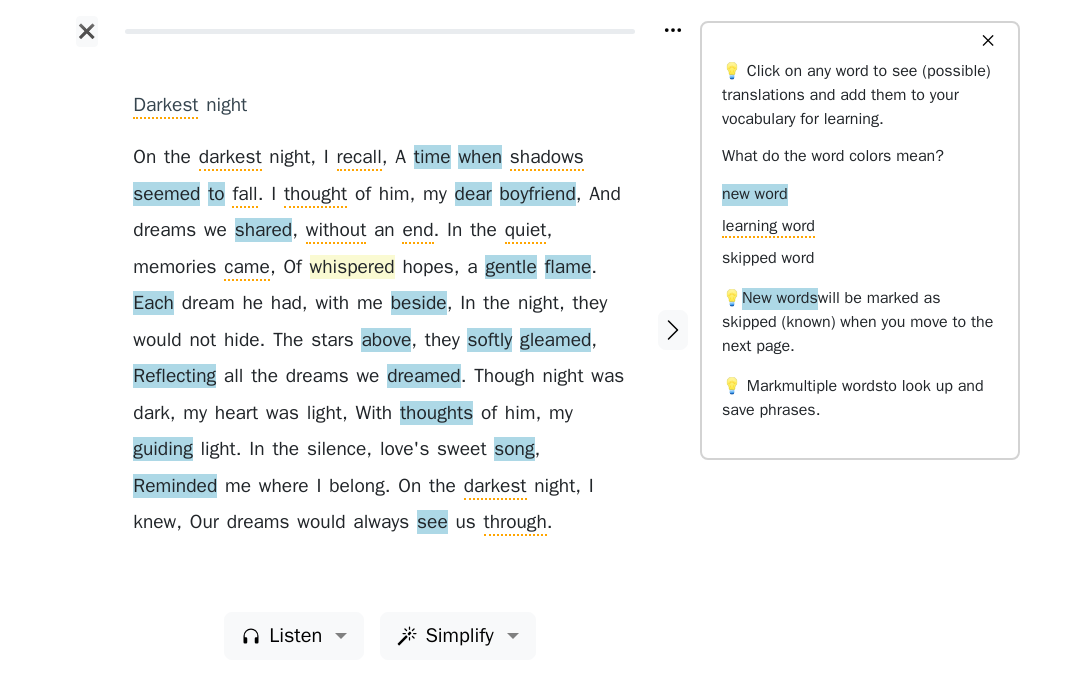click on "whispered" at bounding box center (352, 268) 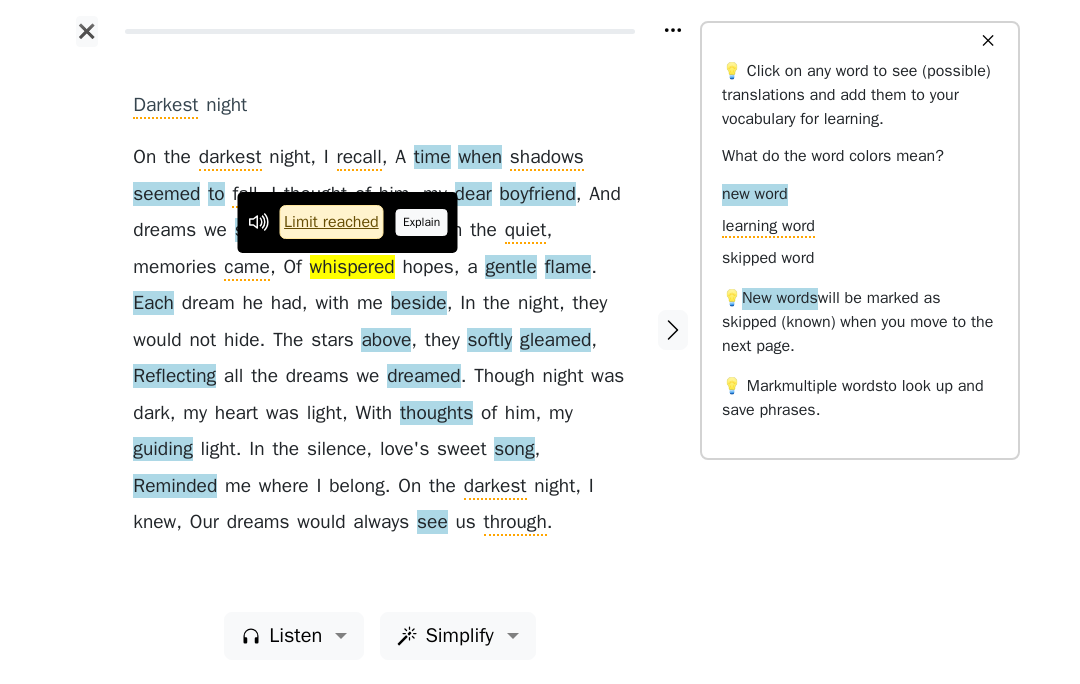 click on "Explain" at bounding box center [422, 222] 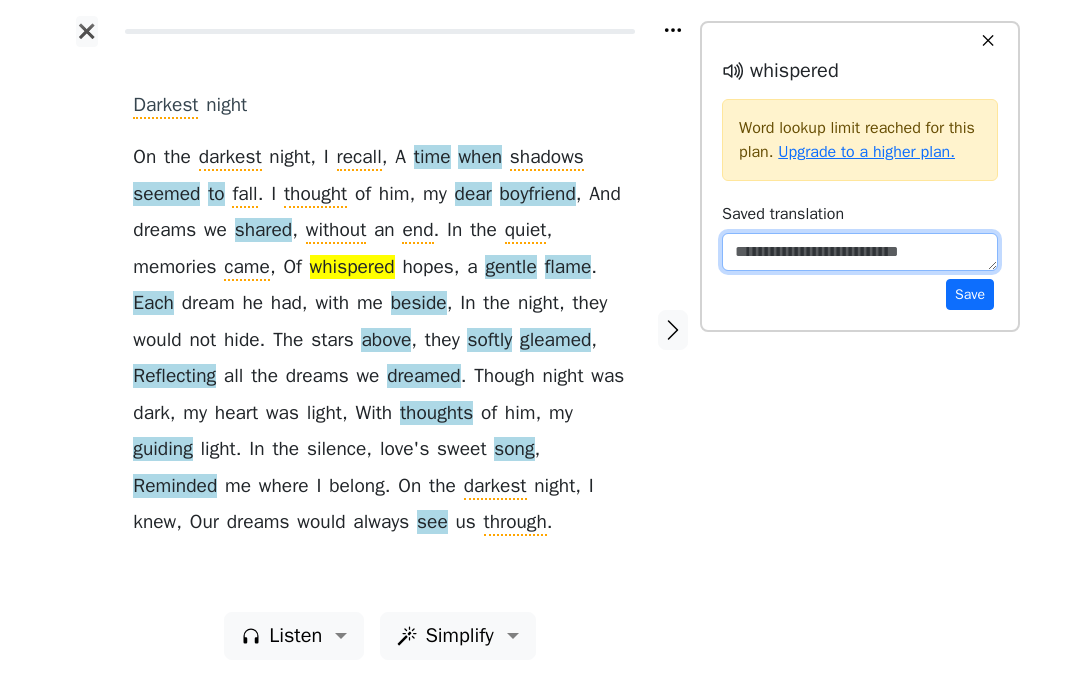click at bounding box center (860, 252) 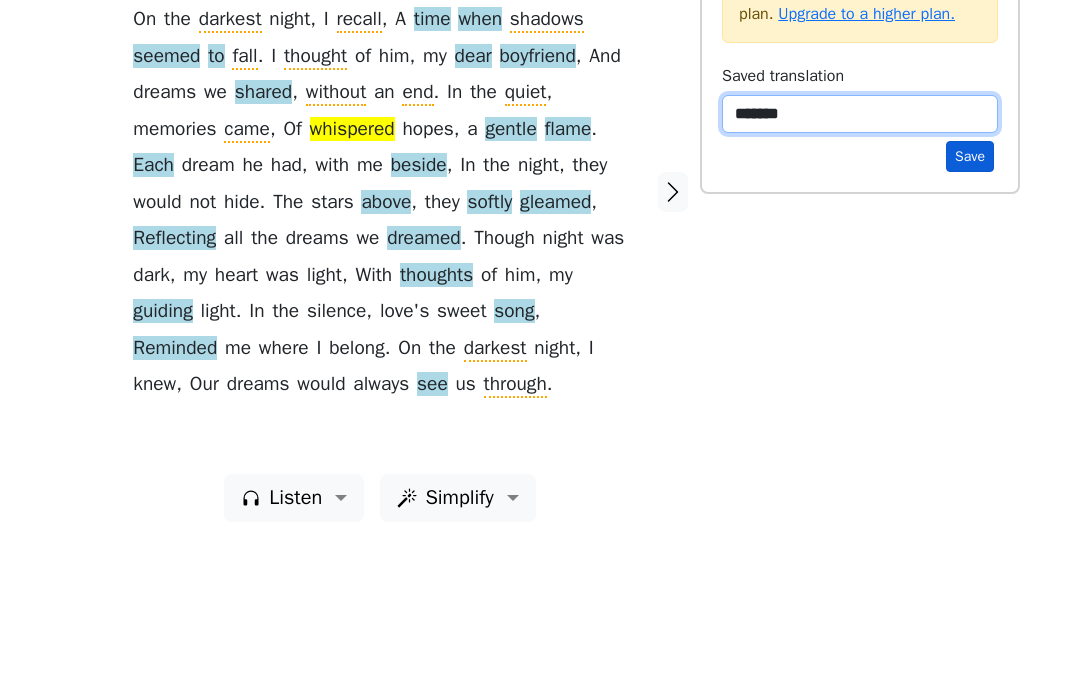 type on "*******" 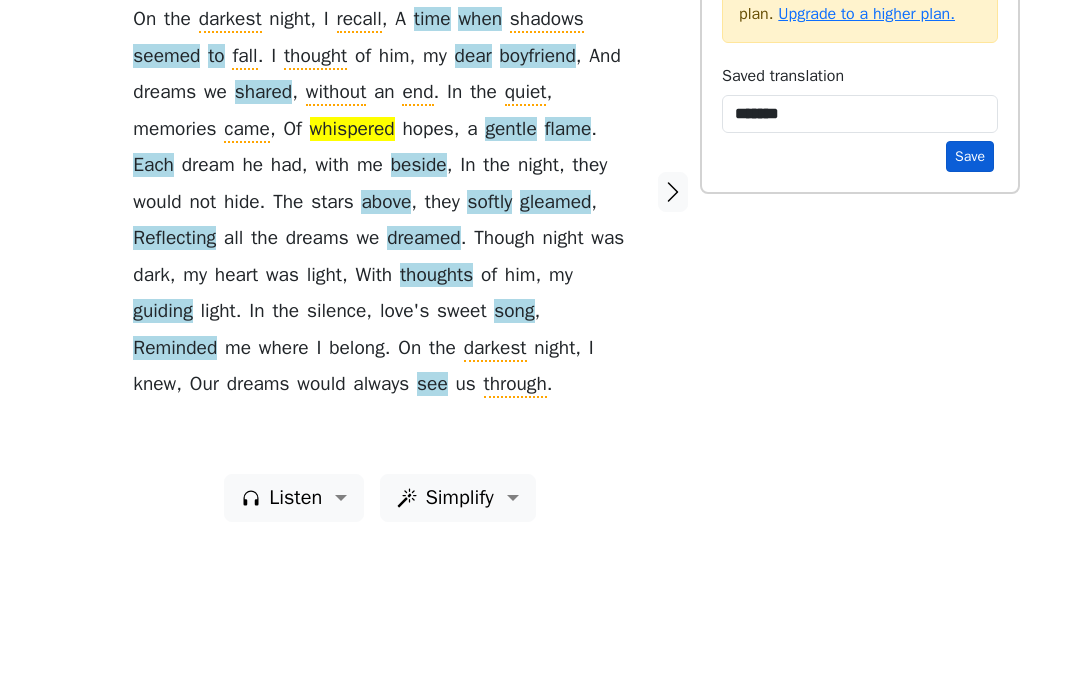 click on "Save" at bounding box center (970, 294) 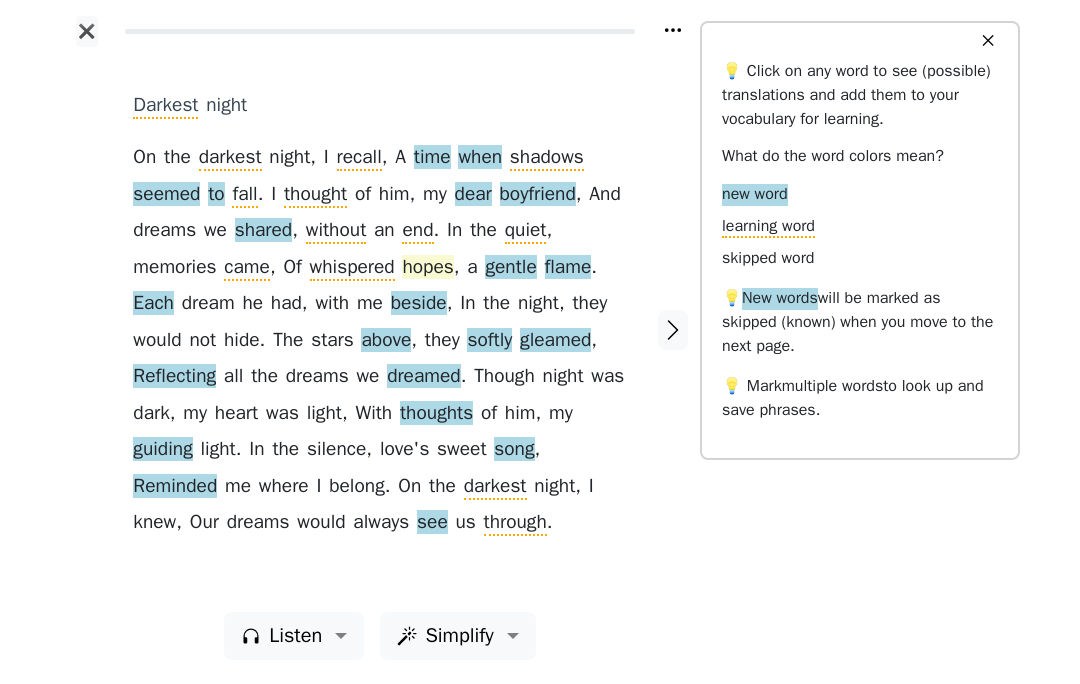 click on "hopes" at bounding box center (427, 268) 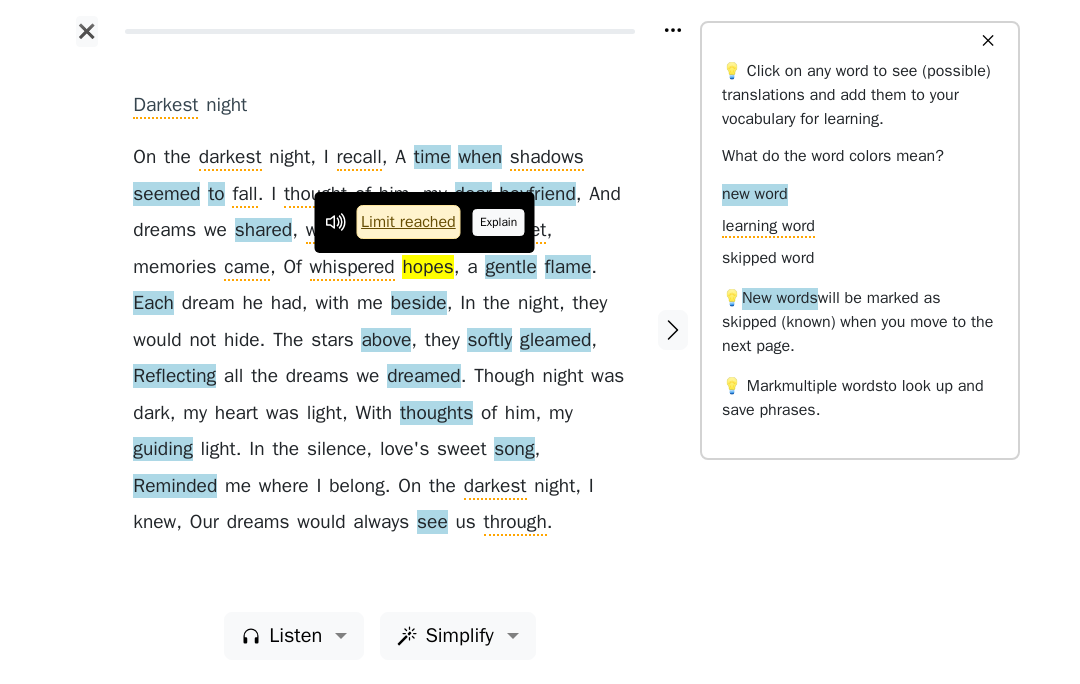 click on "Explain" at bounding box center [499, 222] 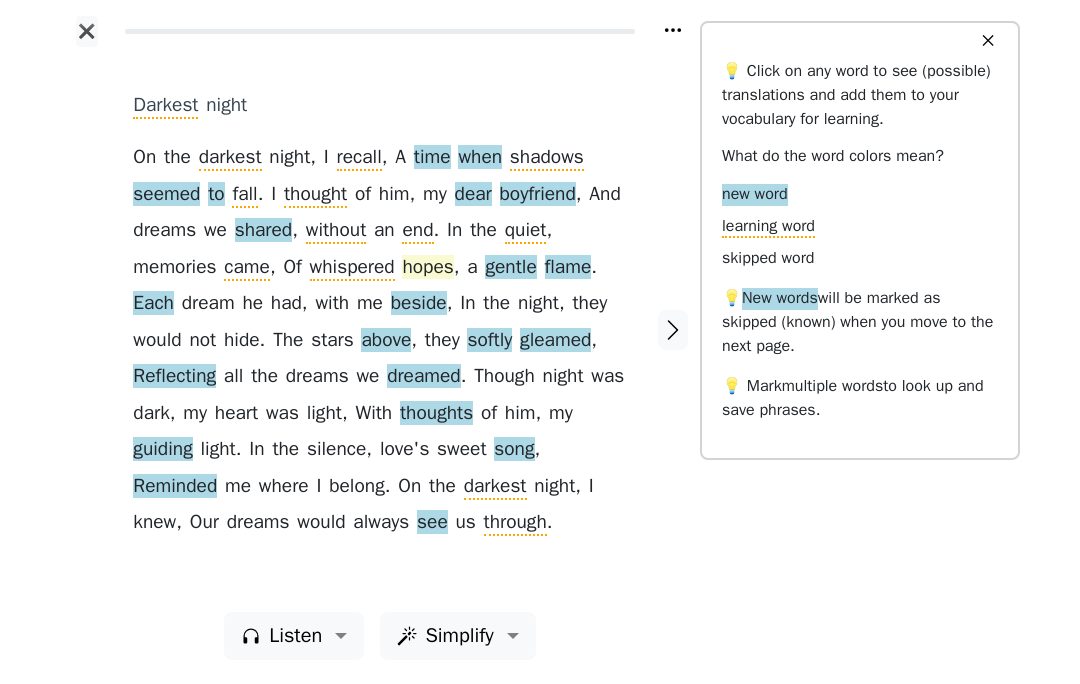 click on "hopes" at bounding box center [427, 268] 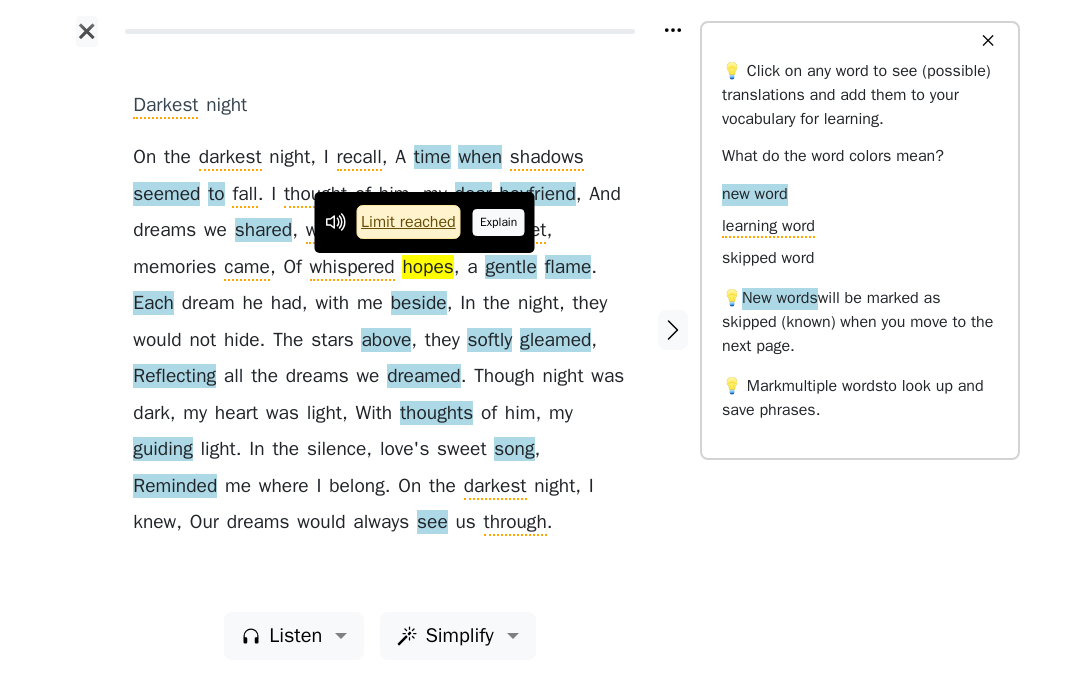 click on "Explain" at bounding box center (499, 222) 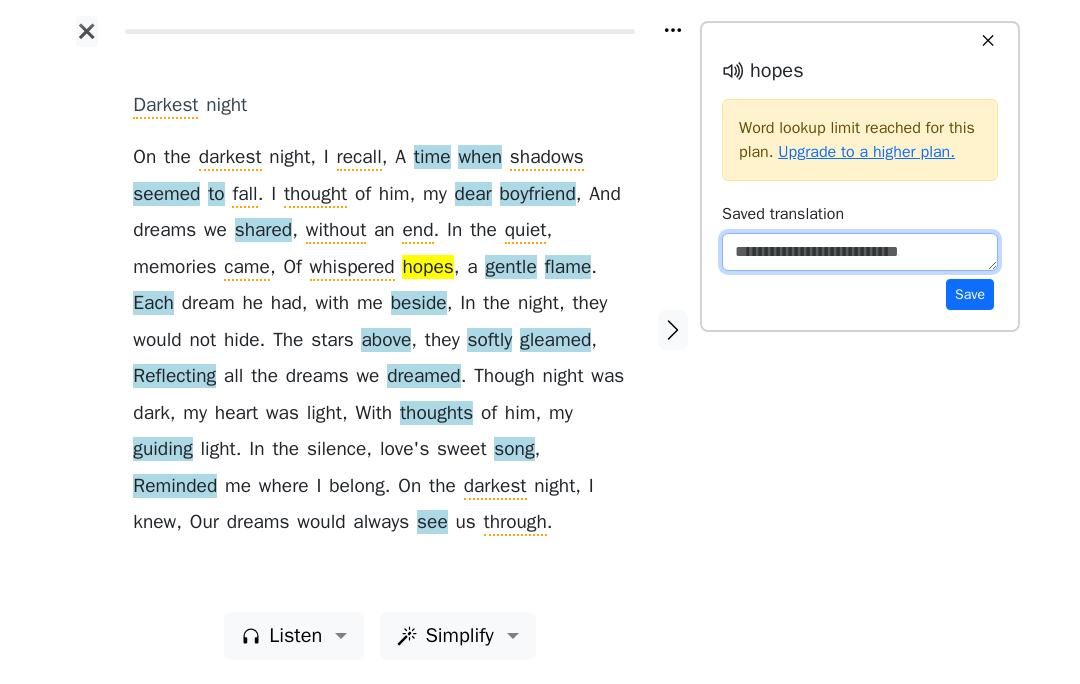 click at bounding box center (860, 252) 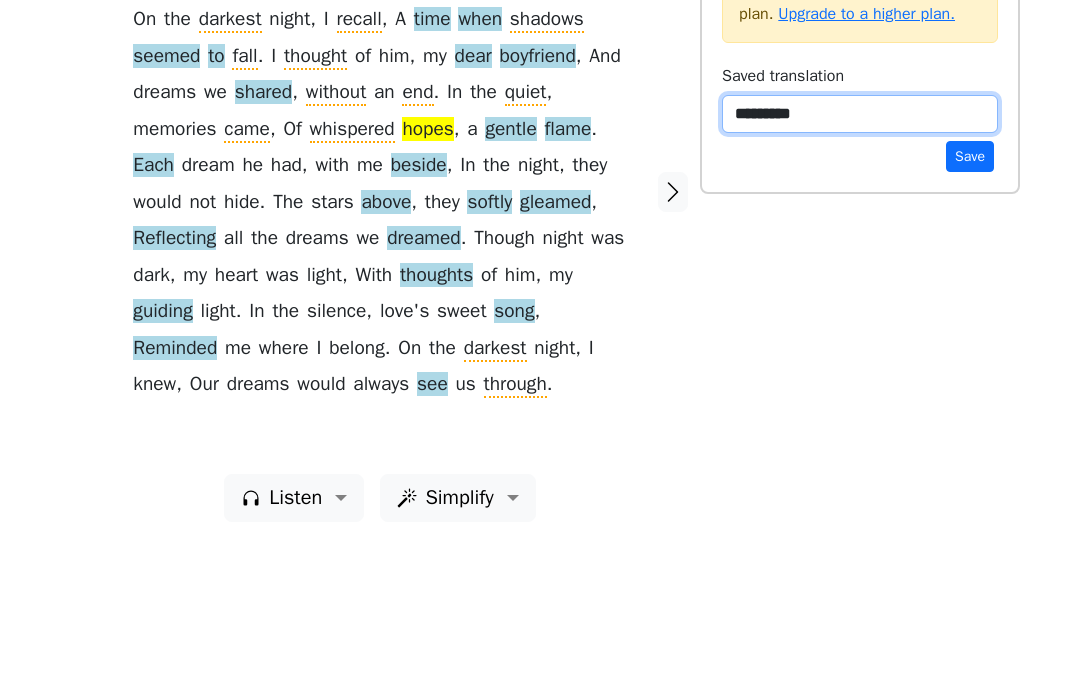 type on "**********" 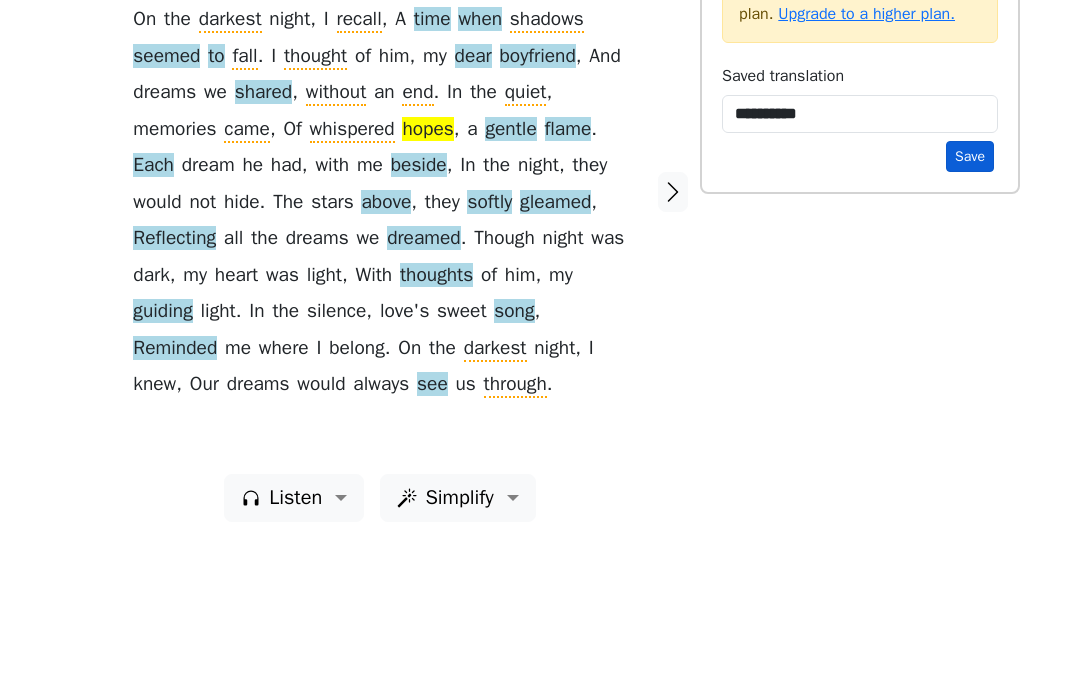 click on "Save" at bounding box center (970, 294) 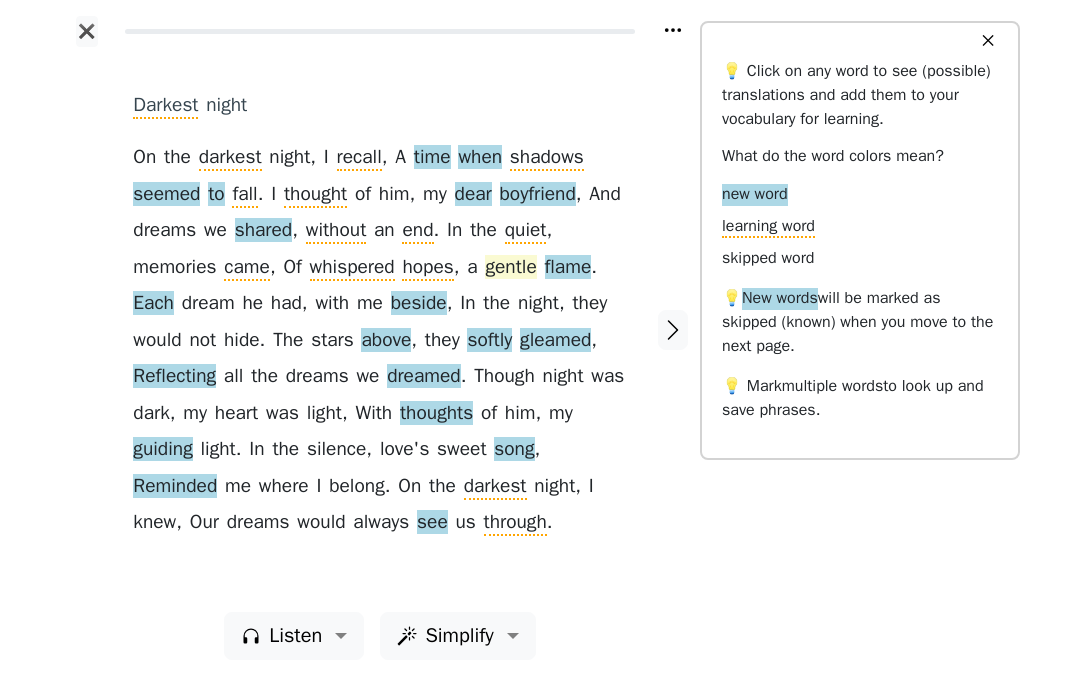 click on "gentle" at bounding box center (510, 268) 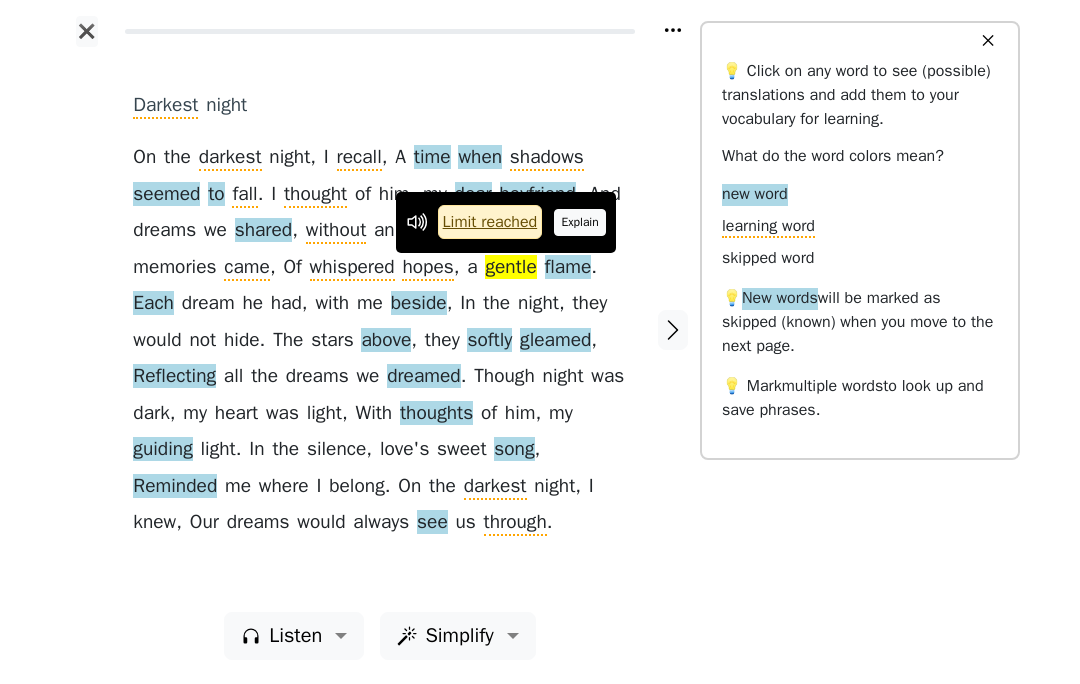 click on "Explain" at bounding box center [580, 222] 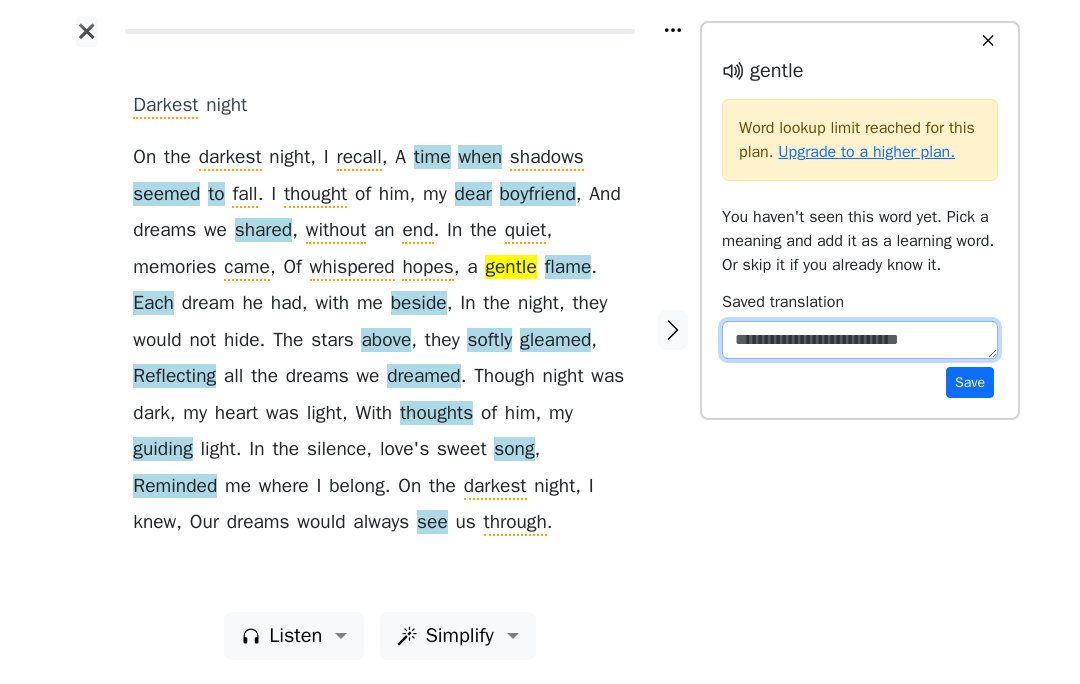 click at bounding box center [860, 340] 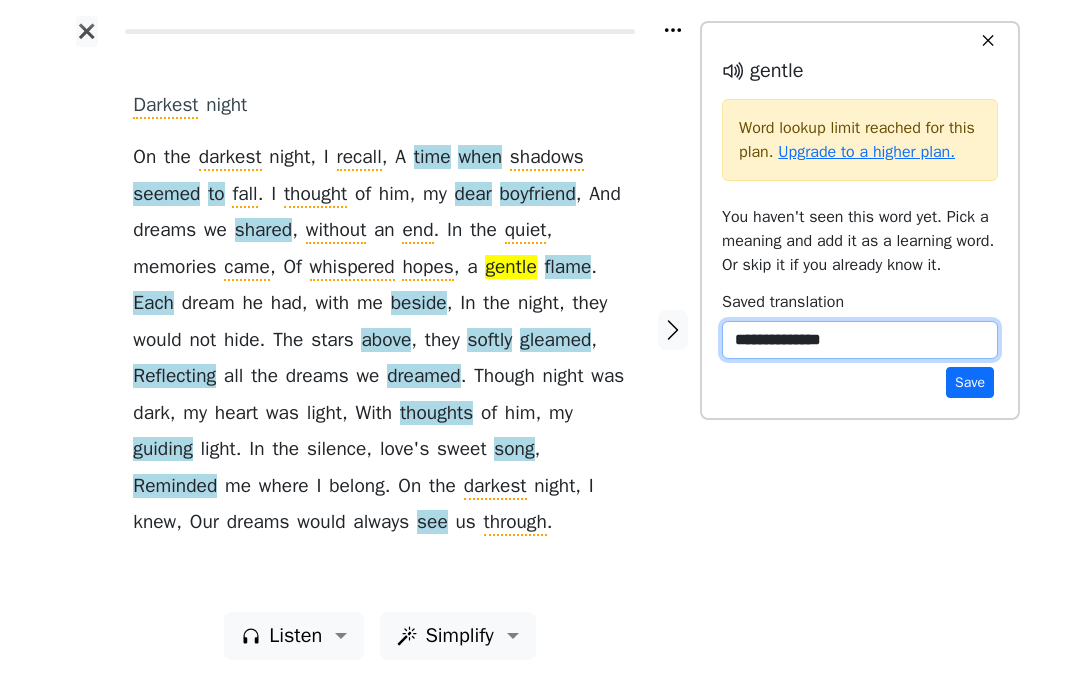 type on "**********" 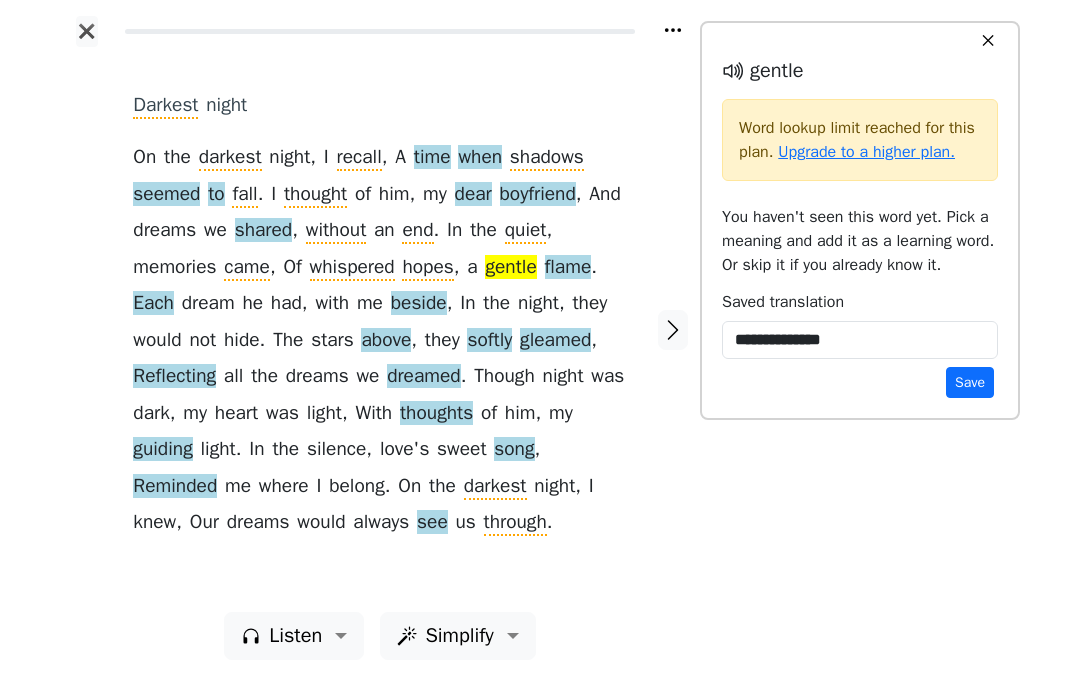 click on "gentle" at bounding box center [510, 268] 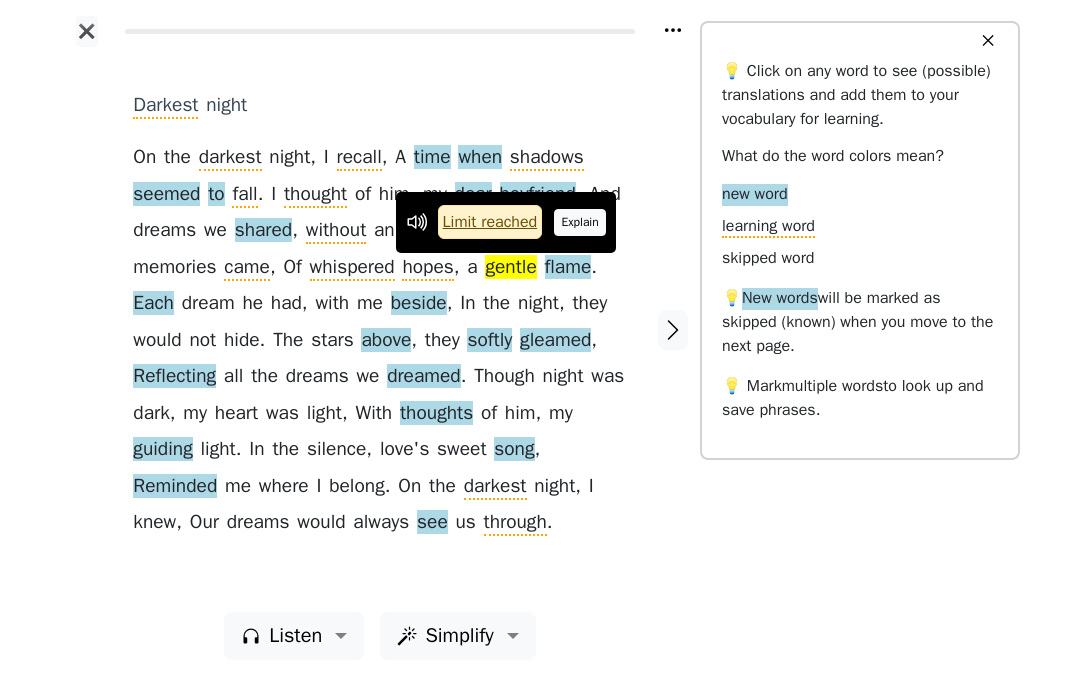 click on "Explain" at bounding box center (580, 222) 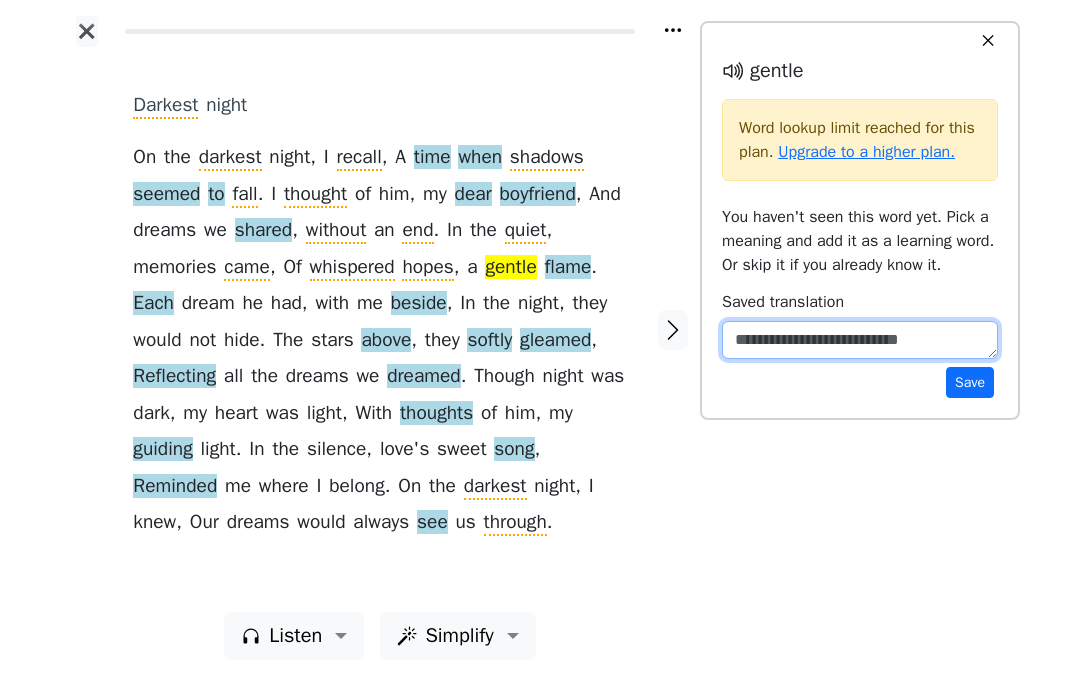 click at bounding box center [860, 340] 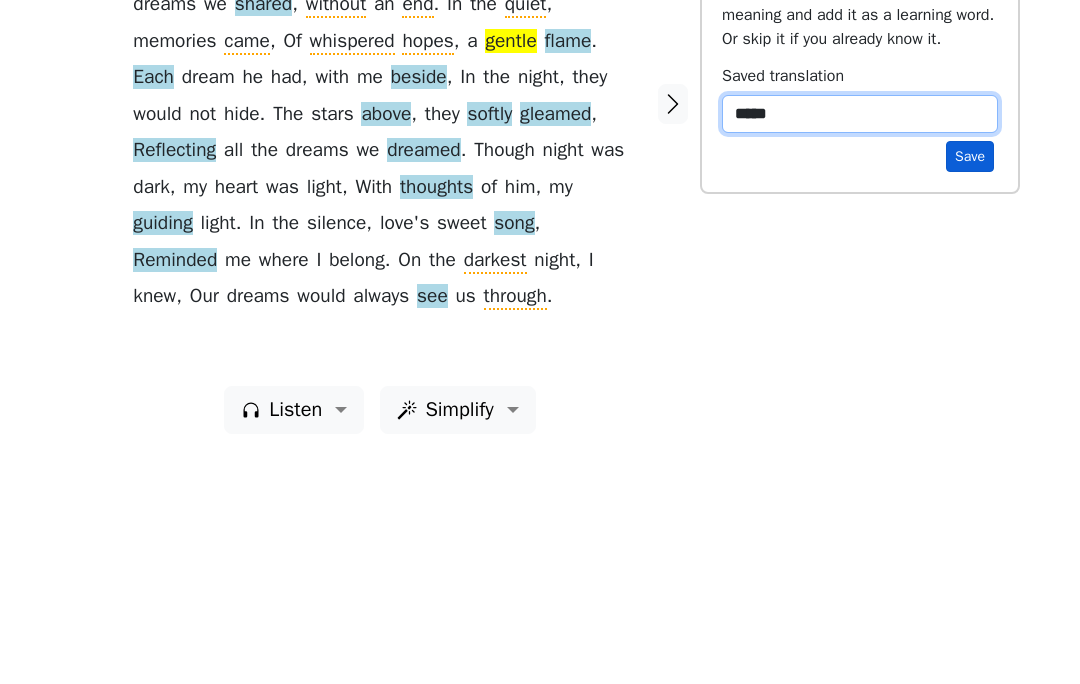 type on "*****" 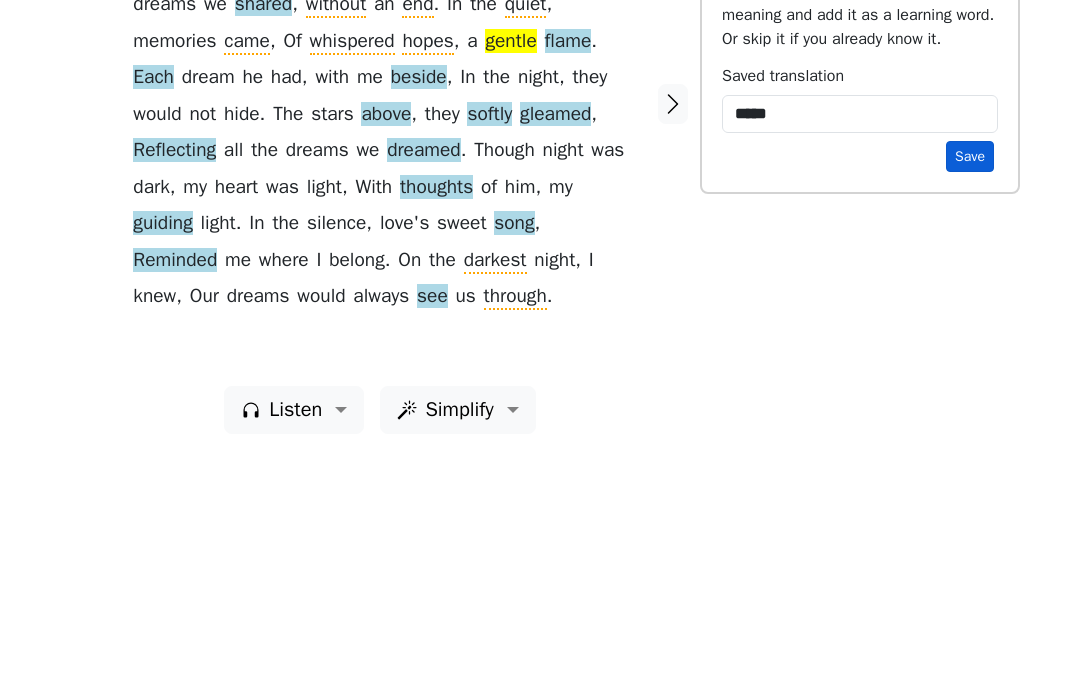 click on "Save" at bounding box center (970, 382) 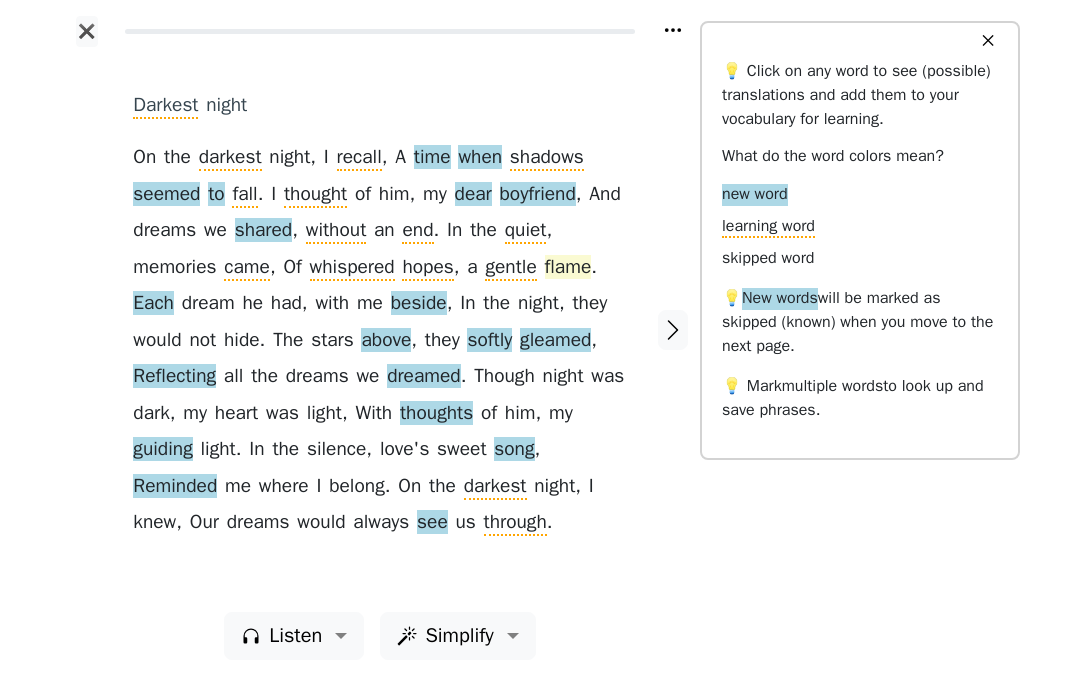 click on "flame" at bounding box center (568, 268) 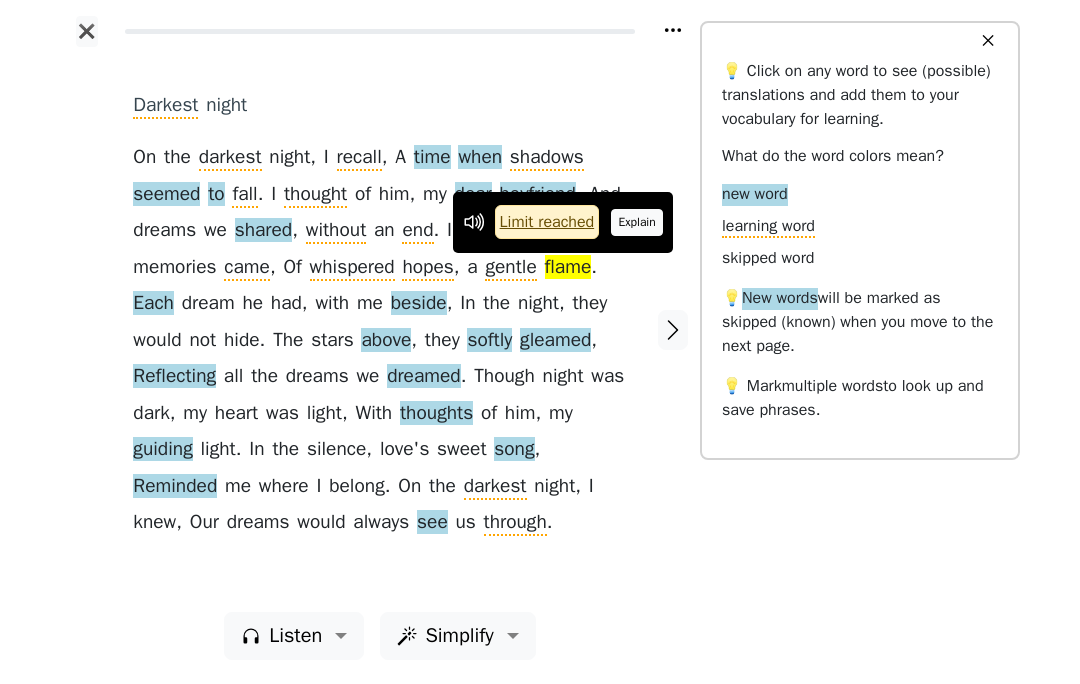 click on "Explain" at bounding box center (637, 222) 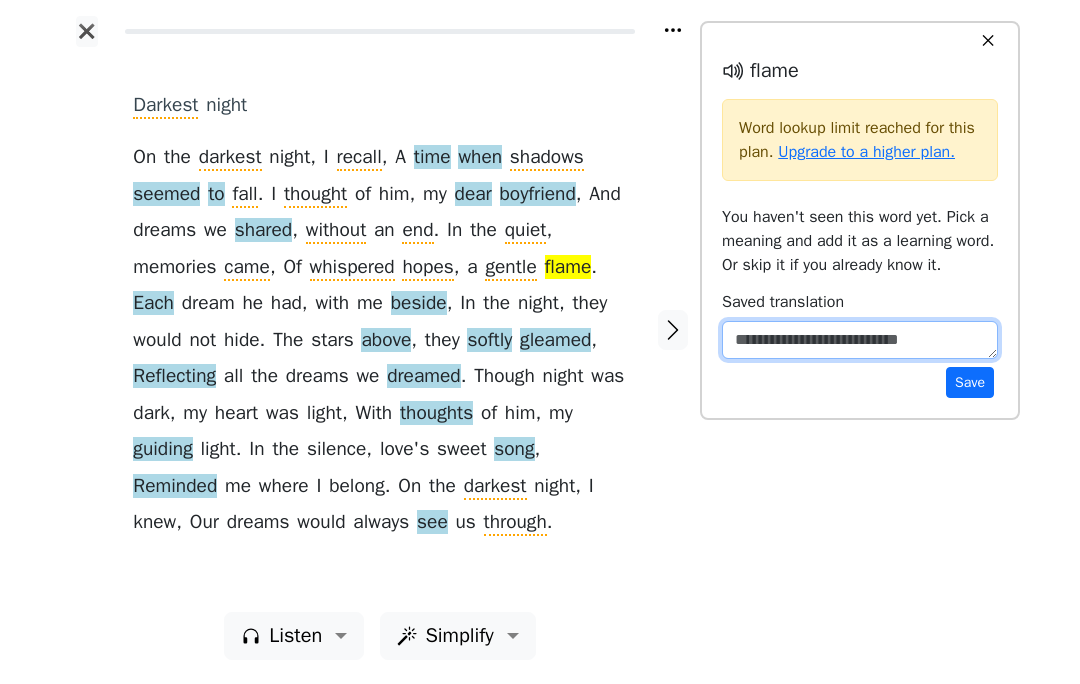 click at bounding box center (860, 340) 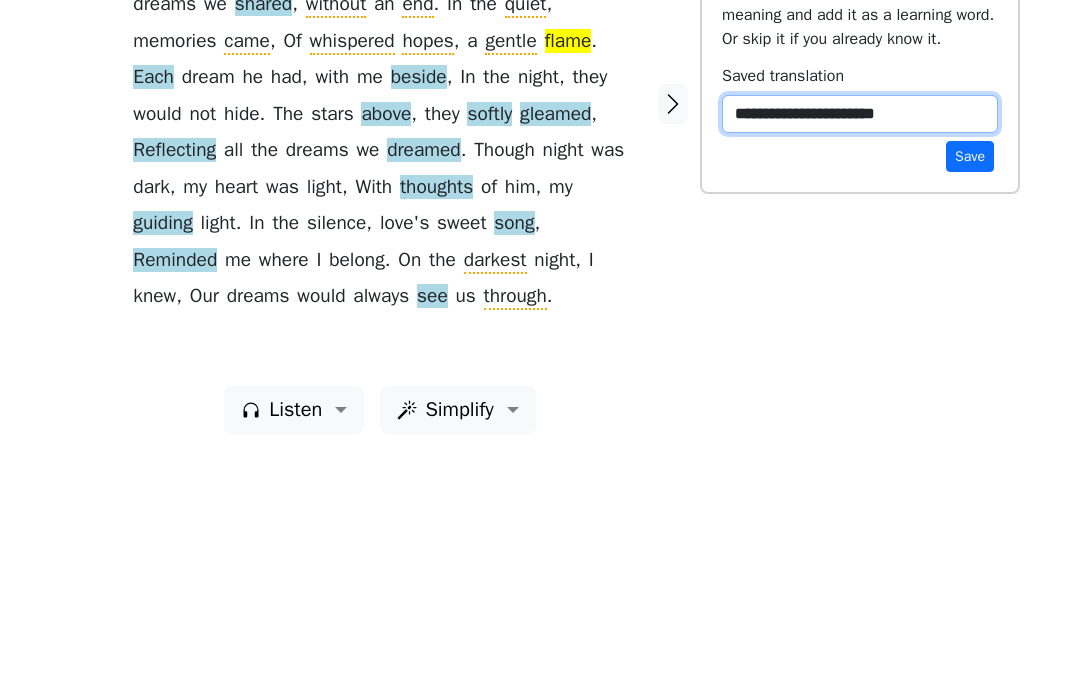 type on "**********" 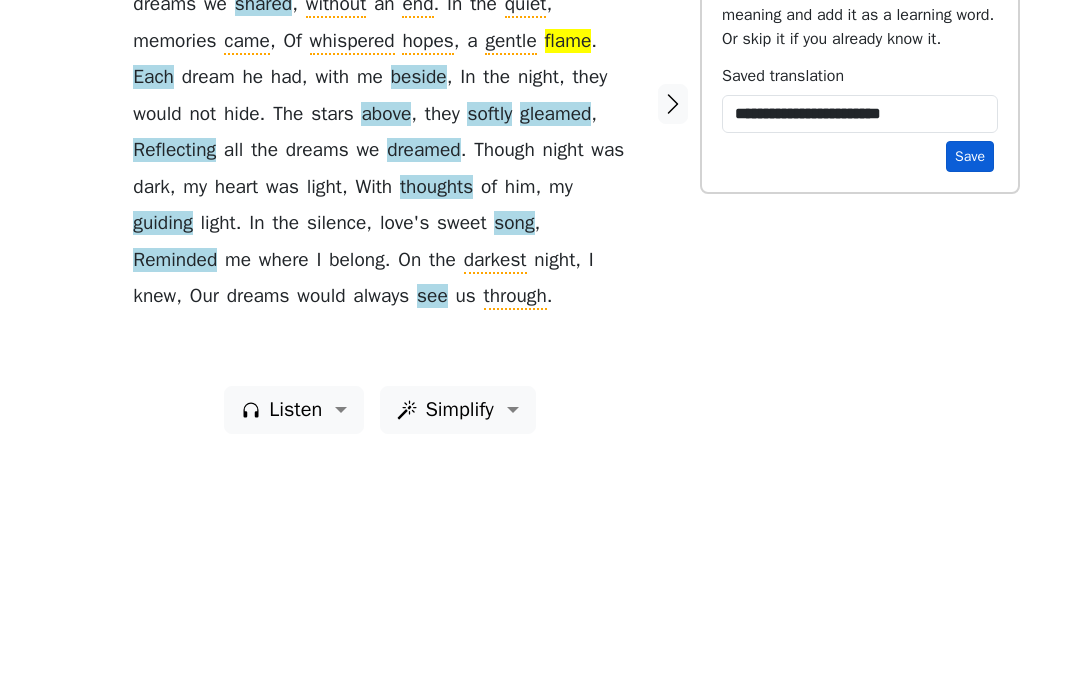 click on "Save" at bounding box center [970, 382] 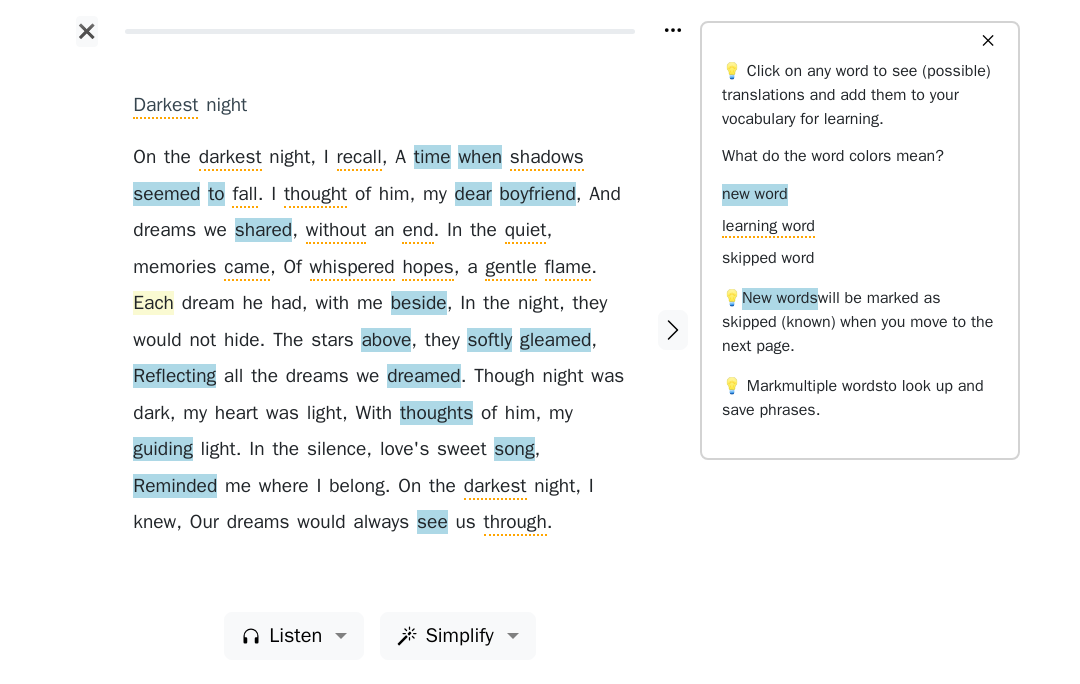 click on "Each" at bounding box center [153, 304] 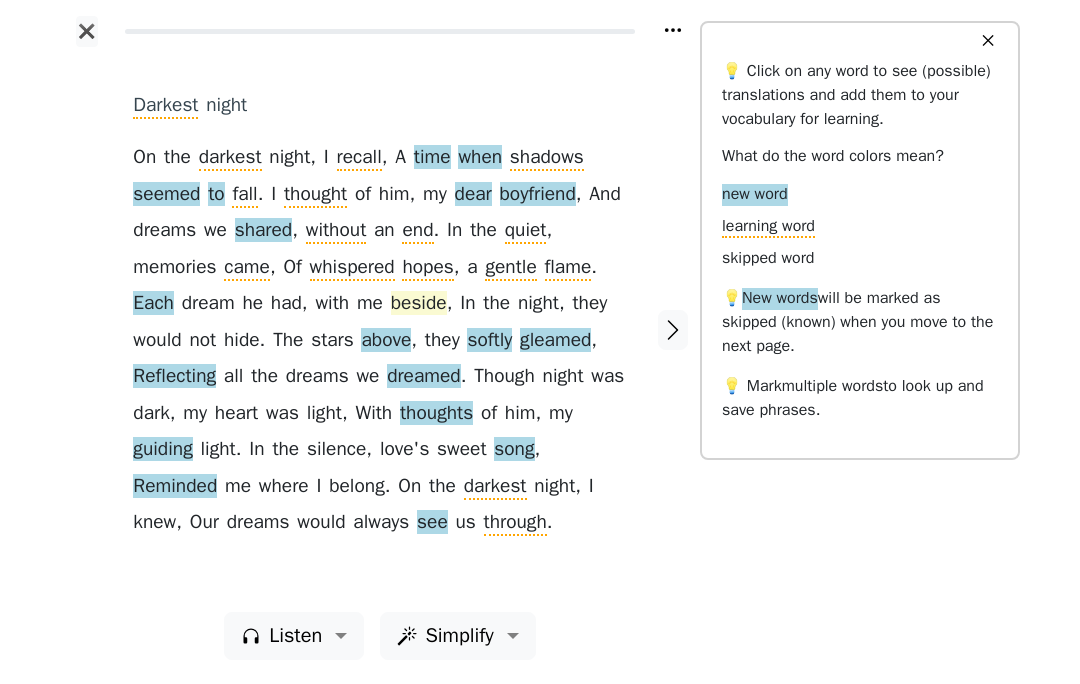 click on "beside" at bounding box center (419, 304) 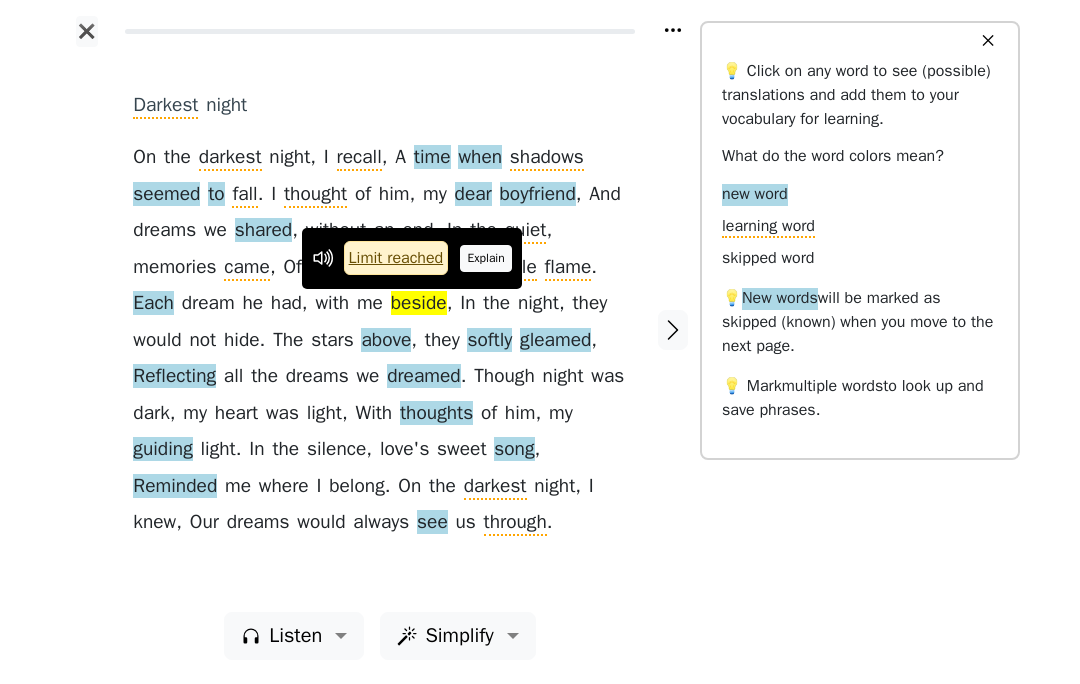 click on "Explain" at bounding box center (486, 258) 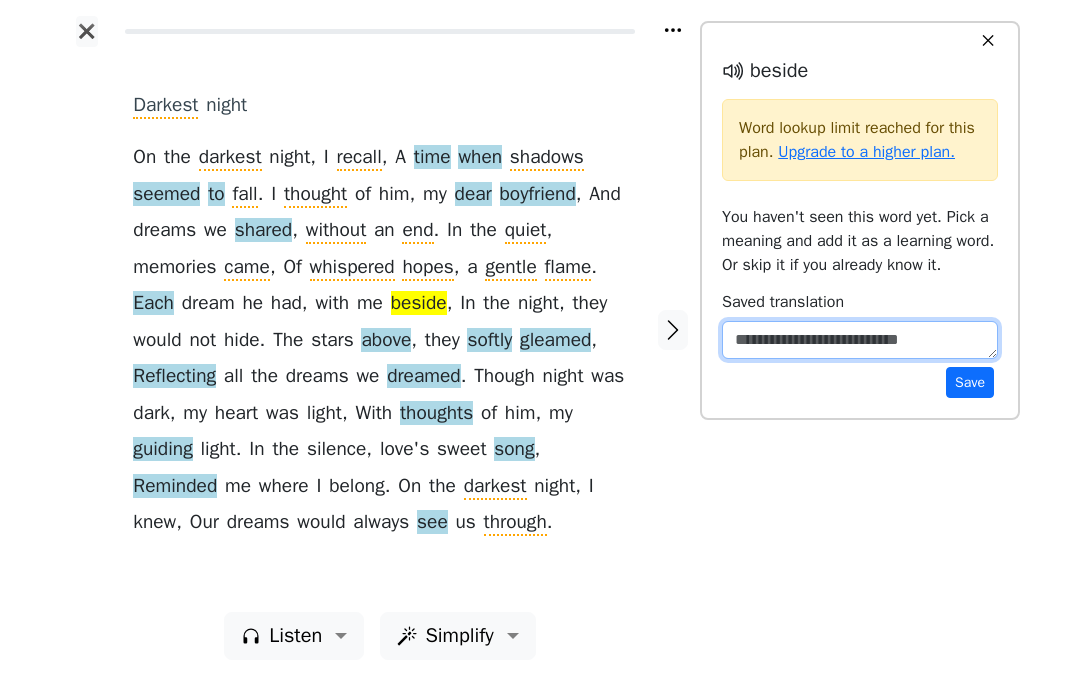 click at bounding box center (860, 340) 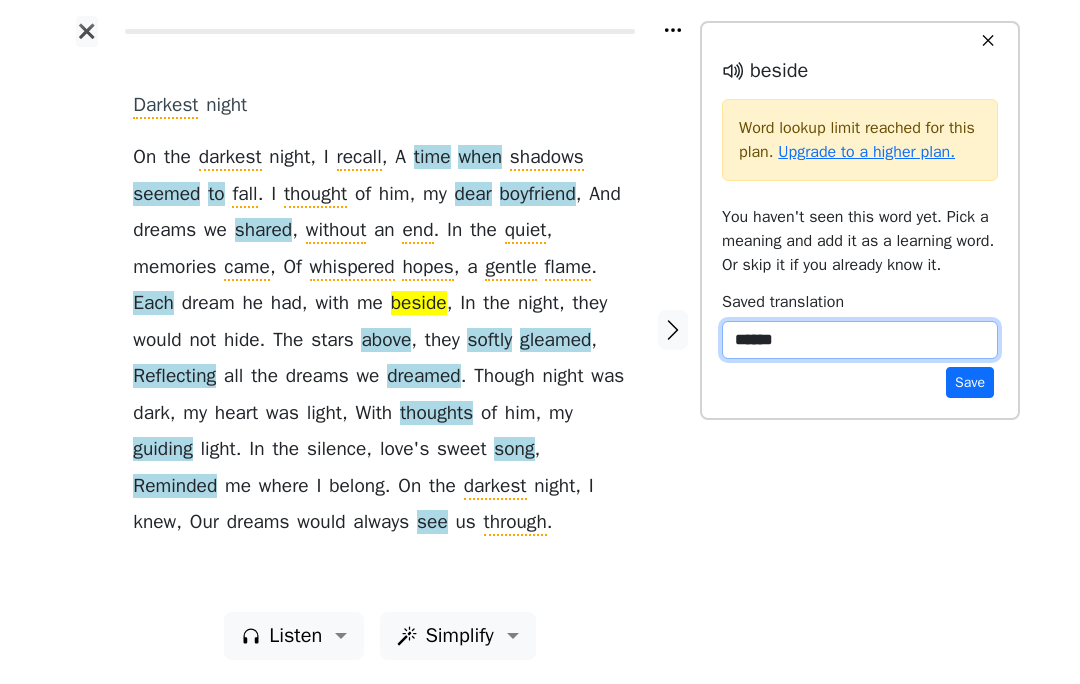 click on "*****" at bounding box center (860, 340) 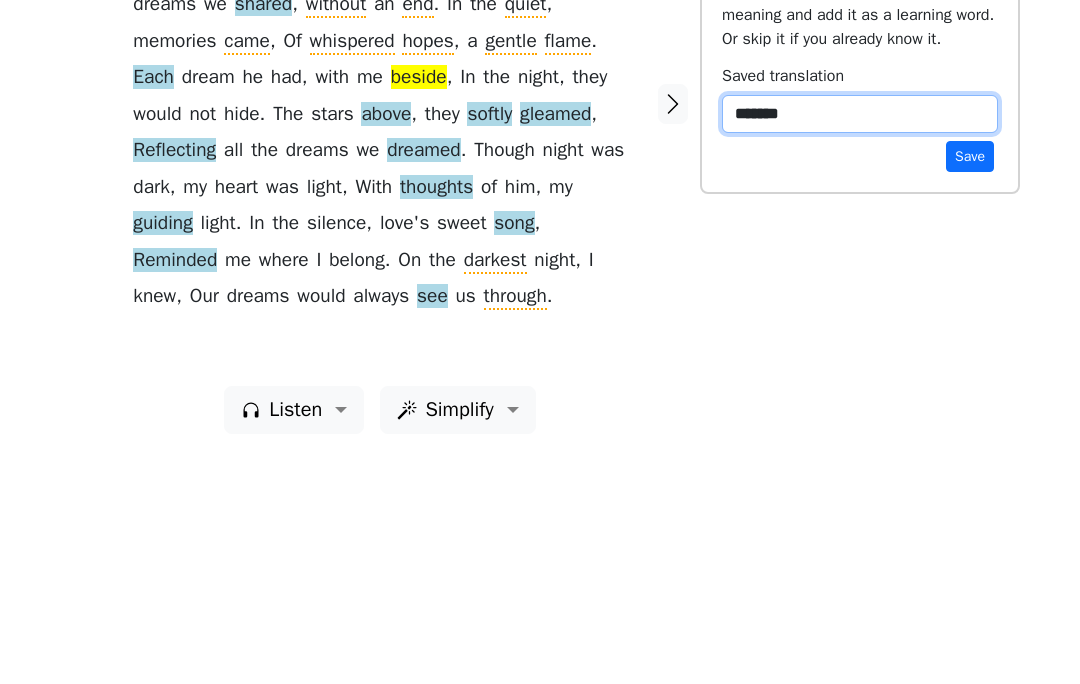 type on "*******" 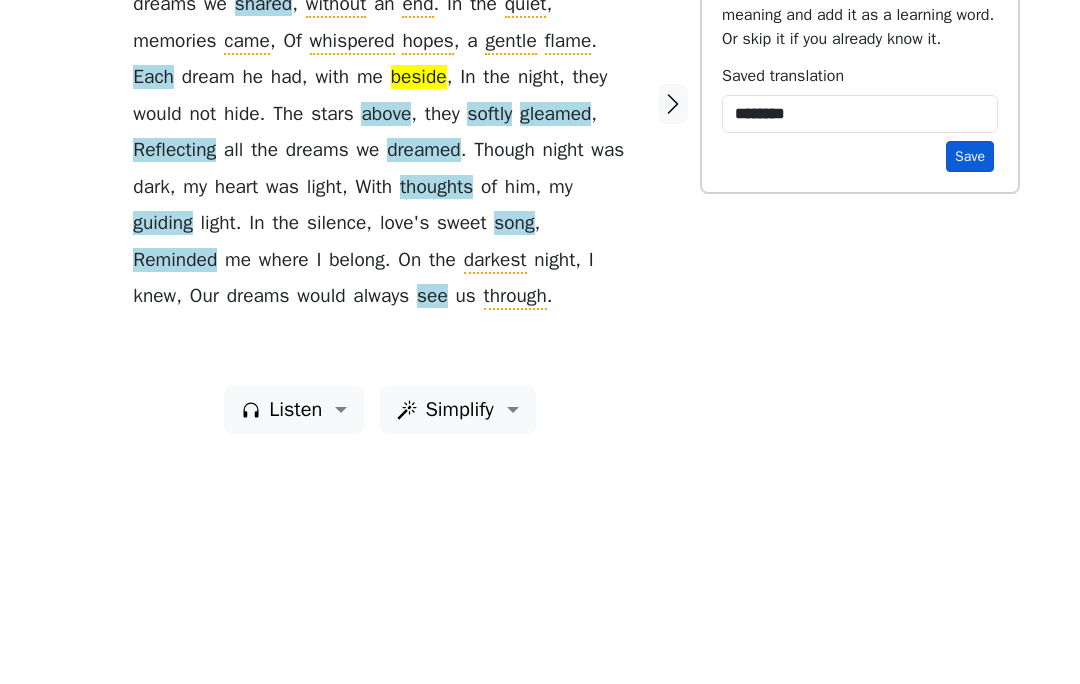 click on "Save" at bounding box center [970, 382] 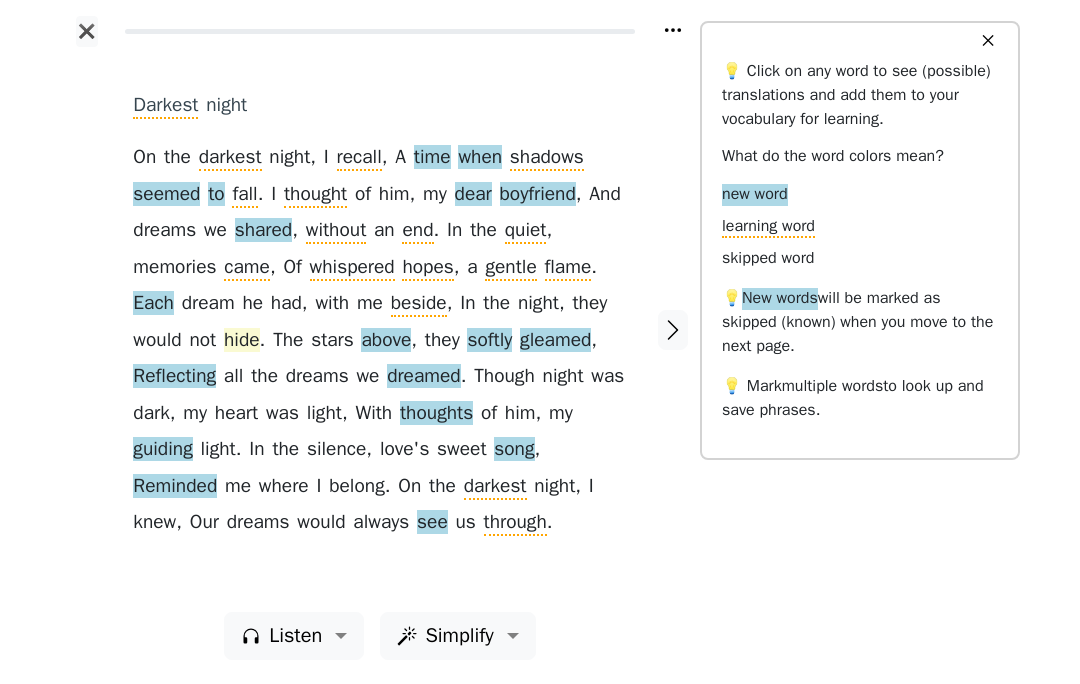 click on "hide" at bounding box center (242, 341) 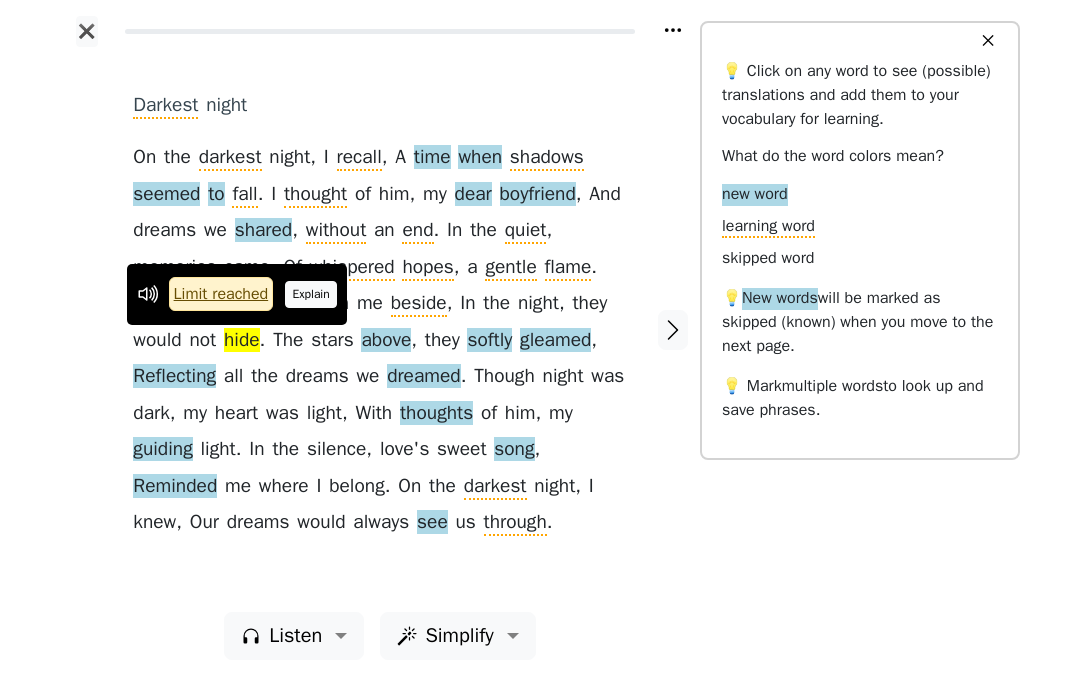 click on "Explain" at bounding box center [311, 294] 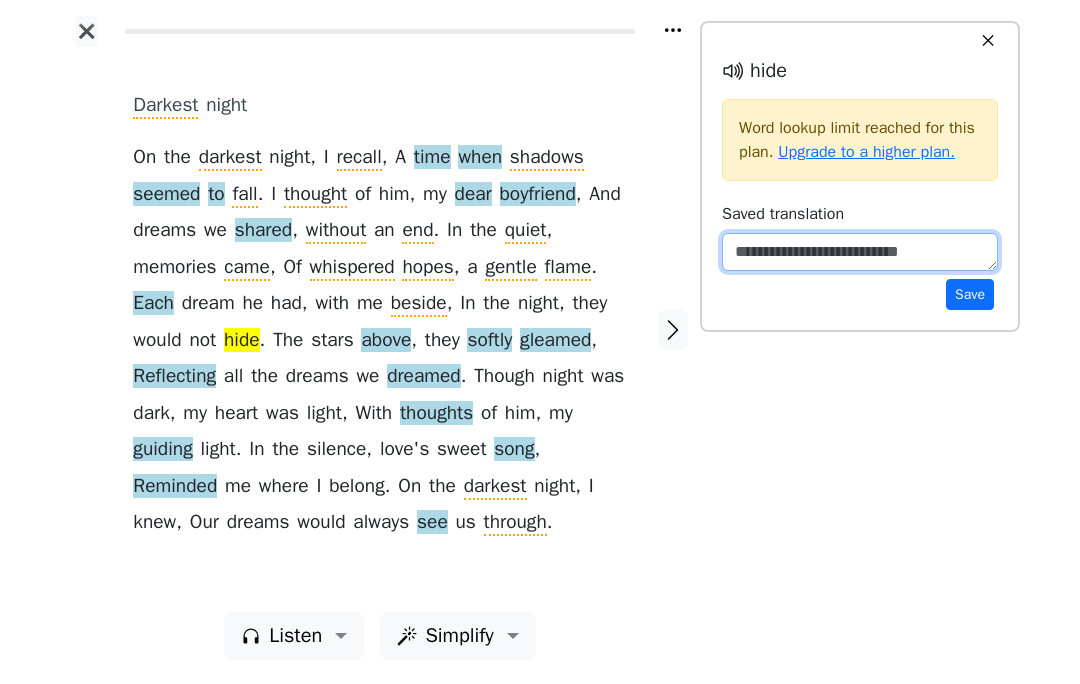 click at bounding box center (860, 252) 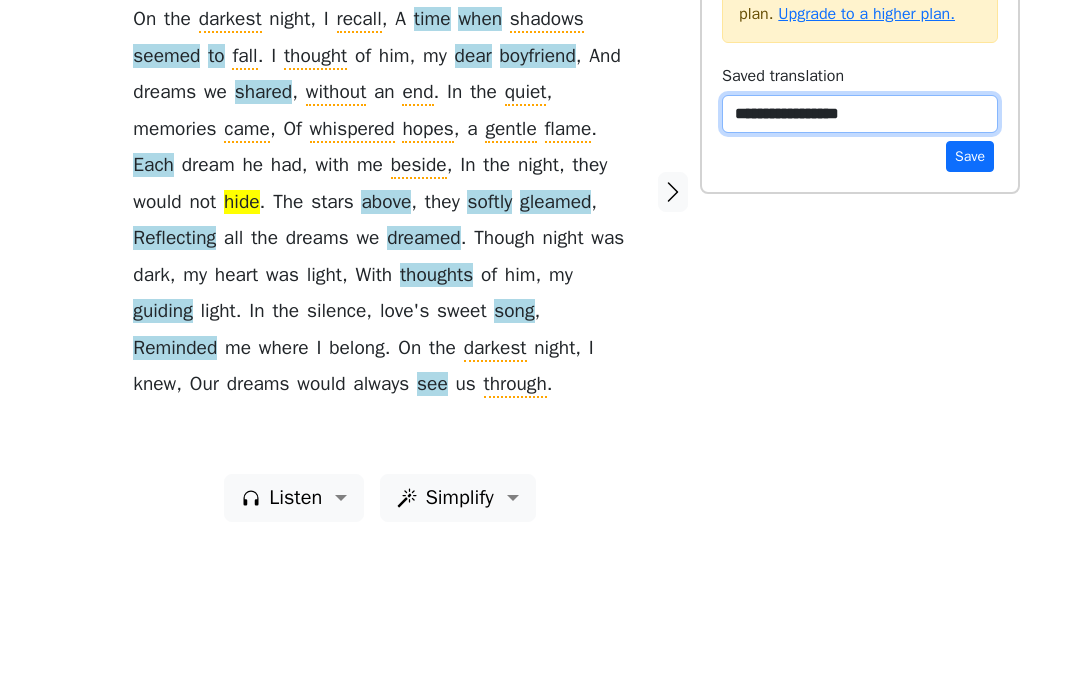 type on "**********" 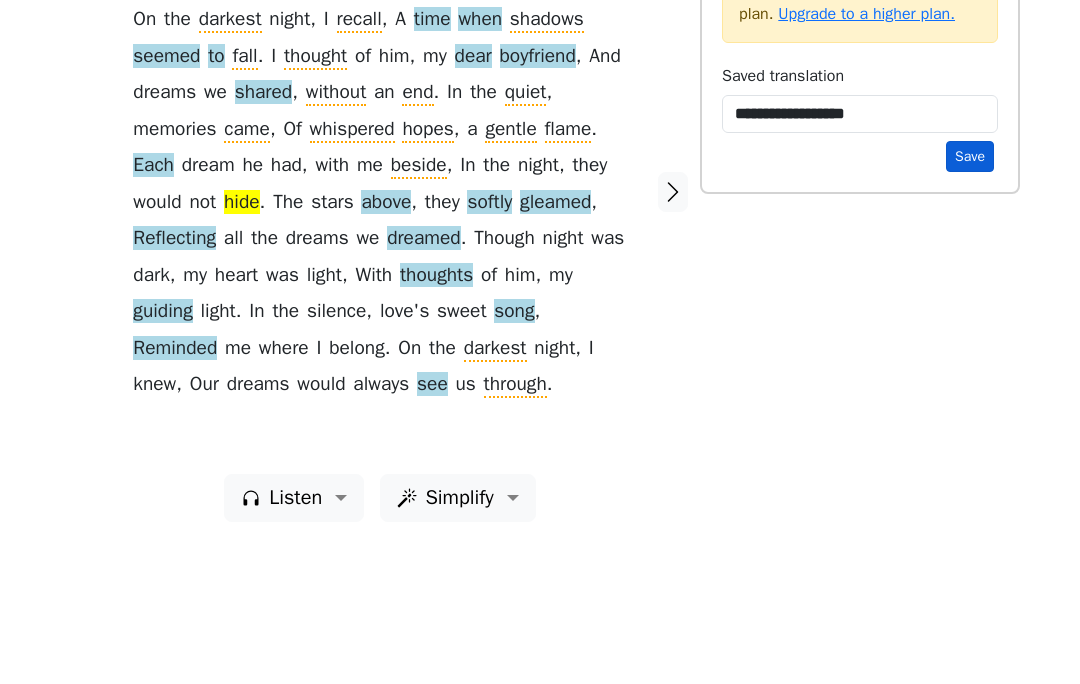 click on "Save" at bounding box center [970, 294] 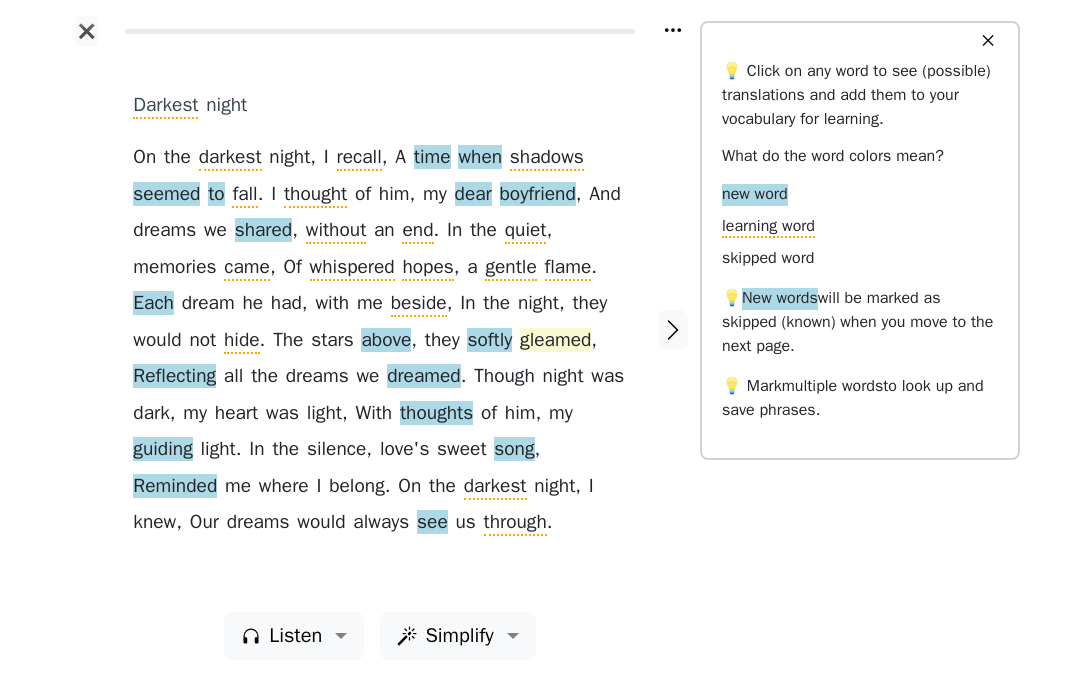 click on "gleamed" at bounding box center (555, 341) 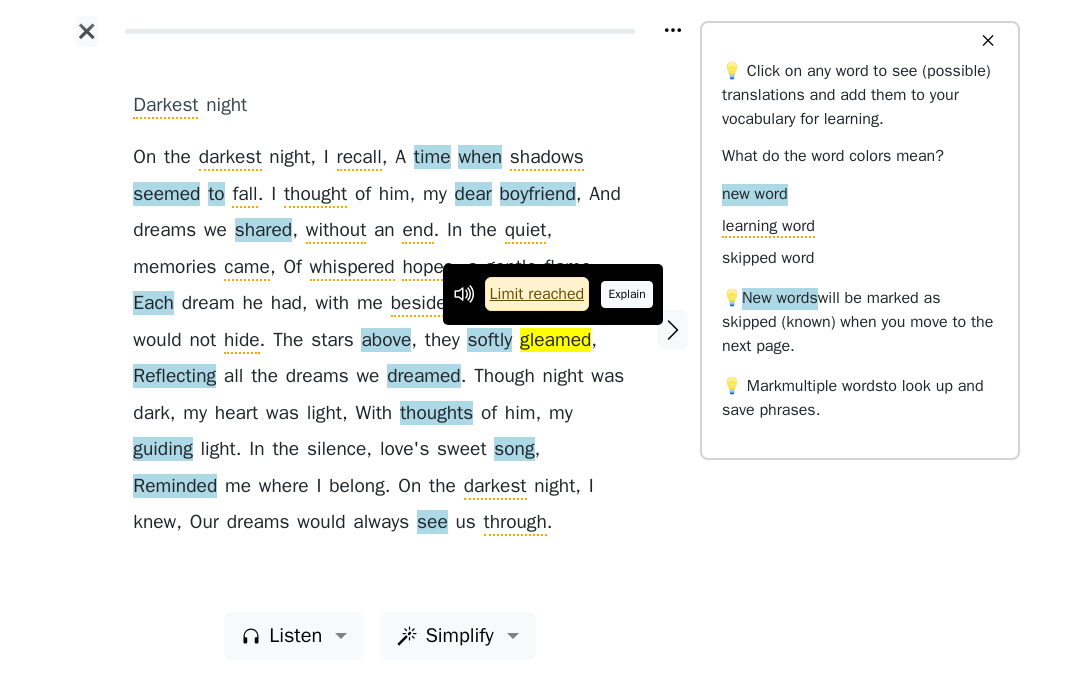 click on "Explain" at bounding box center (627, 294) 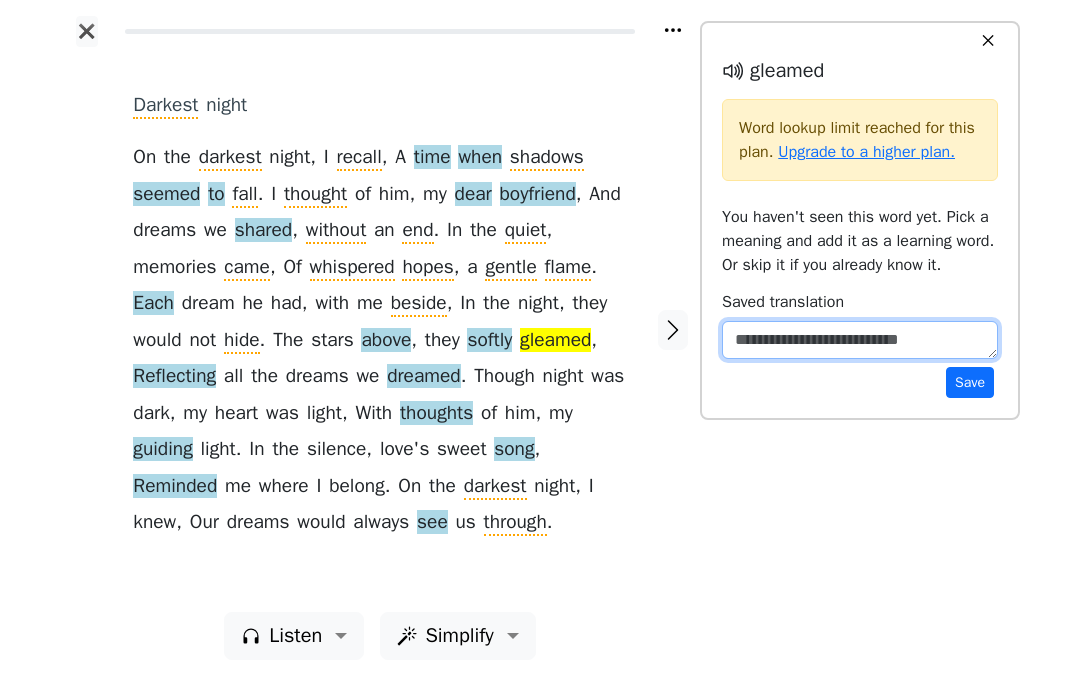 click at bounding box center [860, 340] 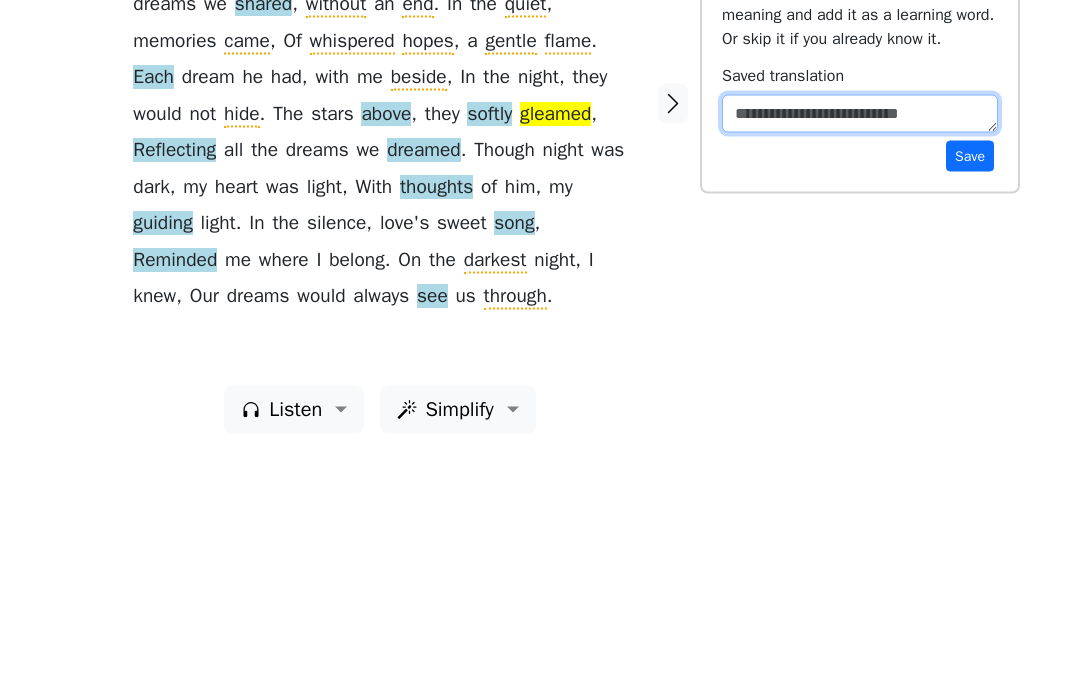 type on "*" 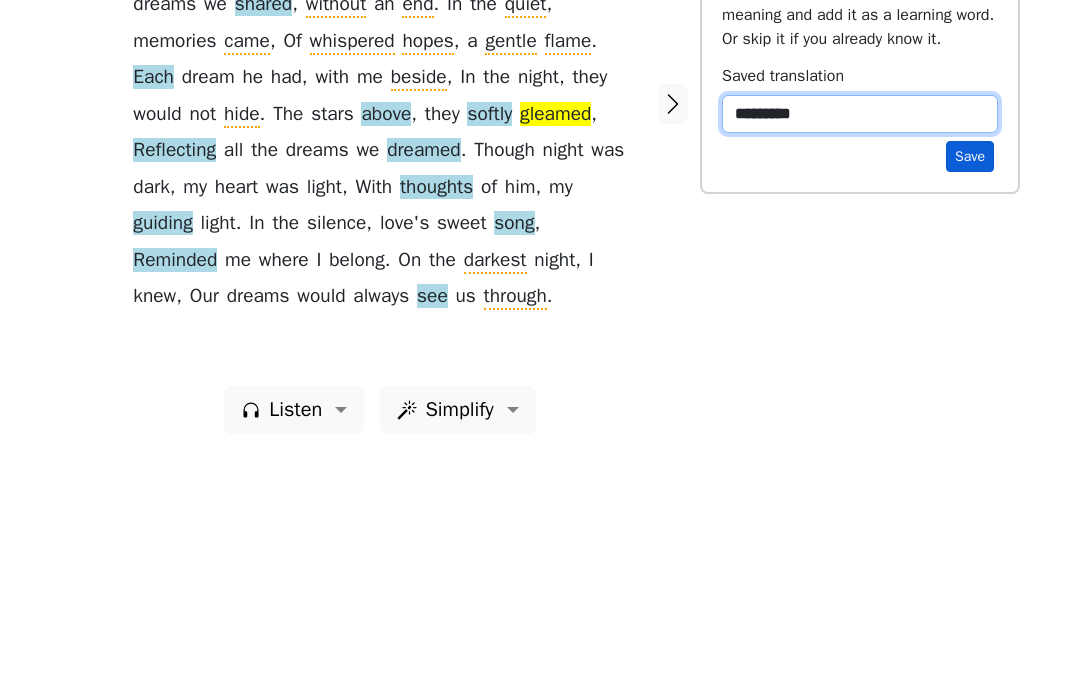 type on "*********" 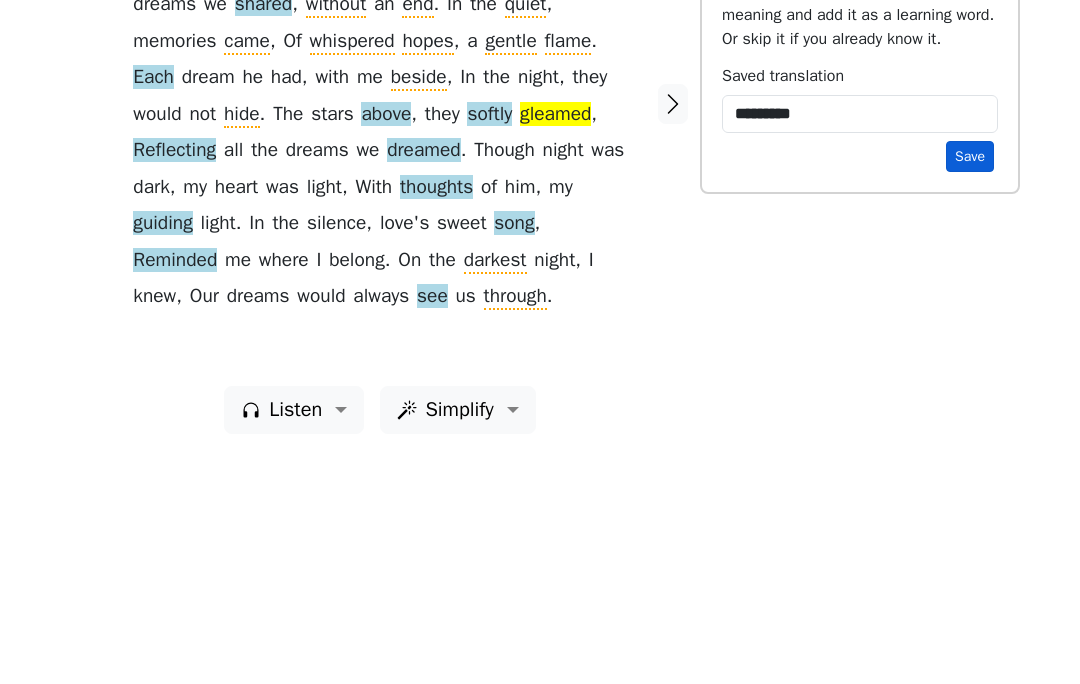 click on "Save" at bounding box center (970, 382) 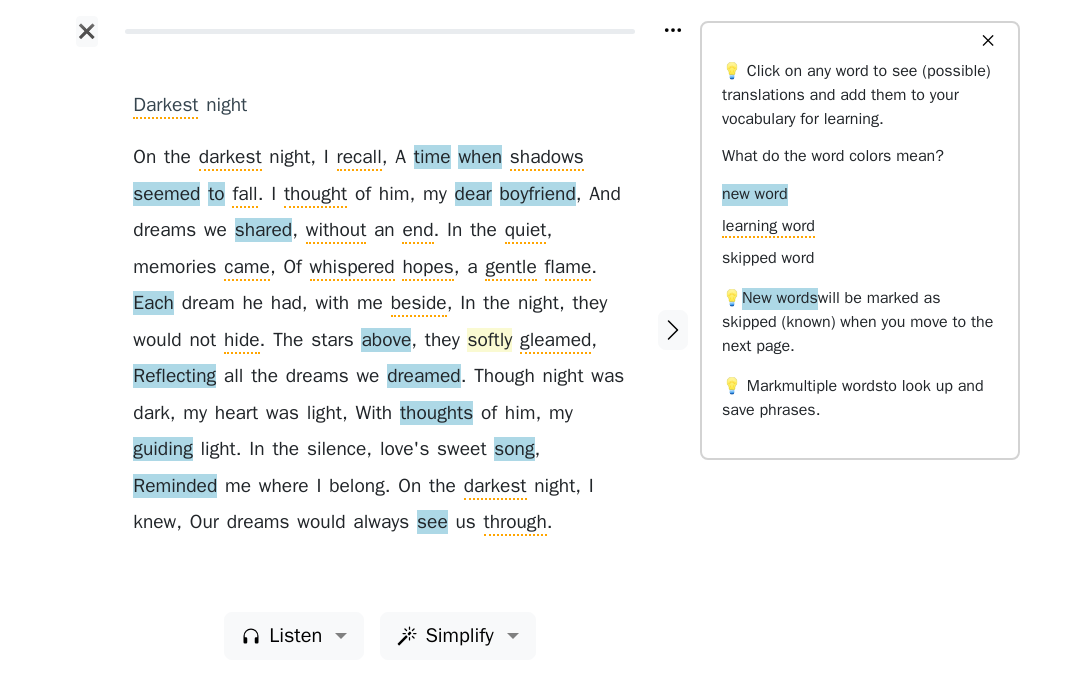 click on "softly" at bounding box center [489, 341] 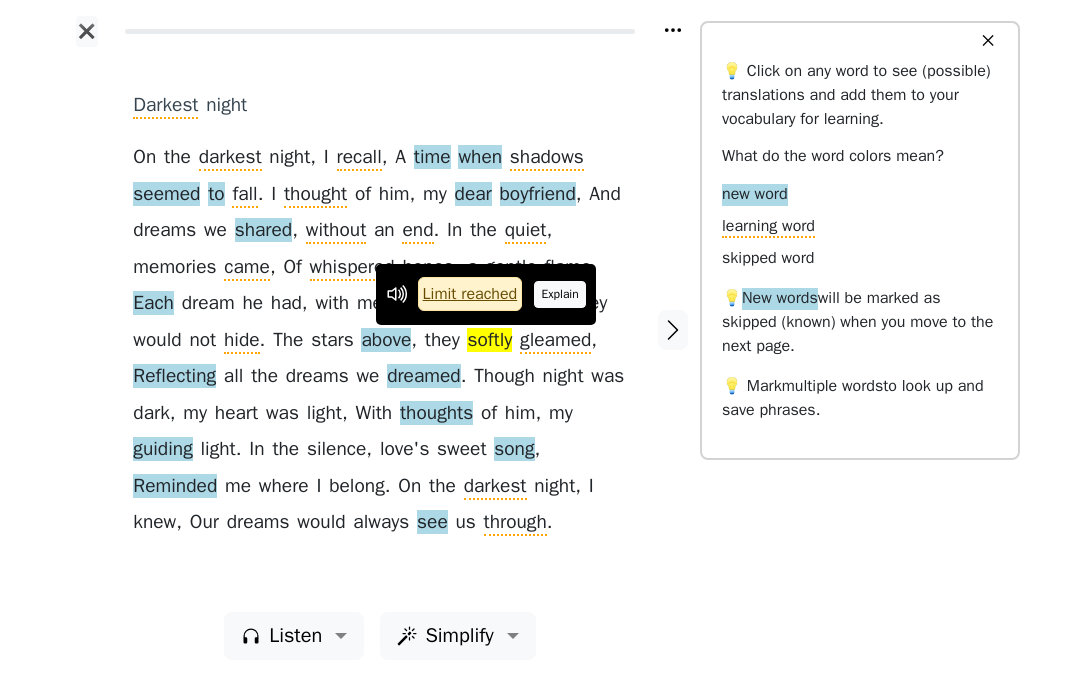 click on "Explain" at bounding box center [560, 294] 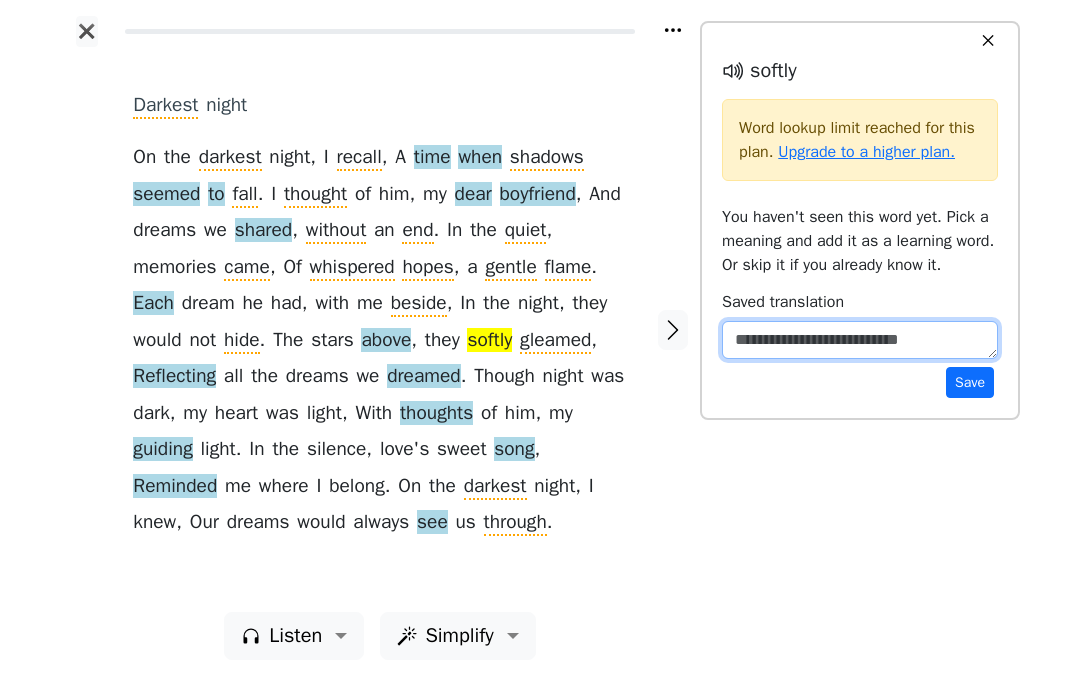 click at bounding box center [860, 340] 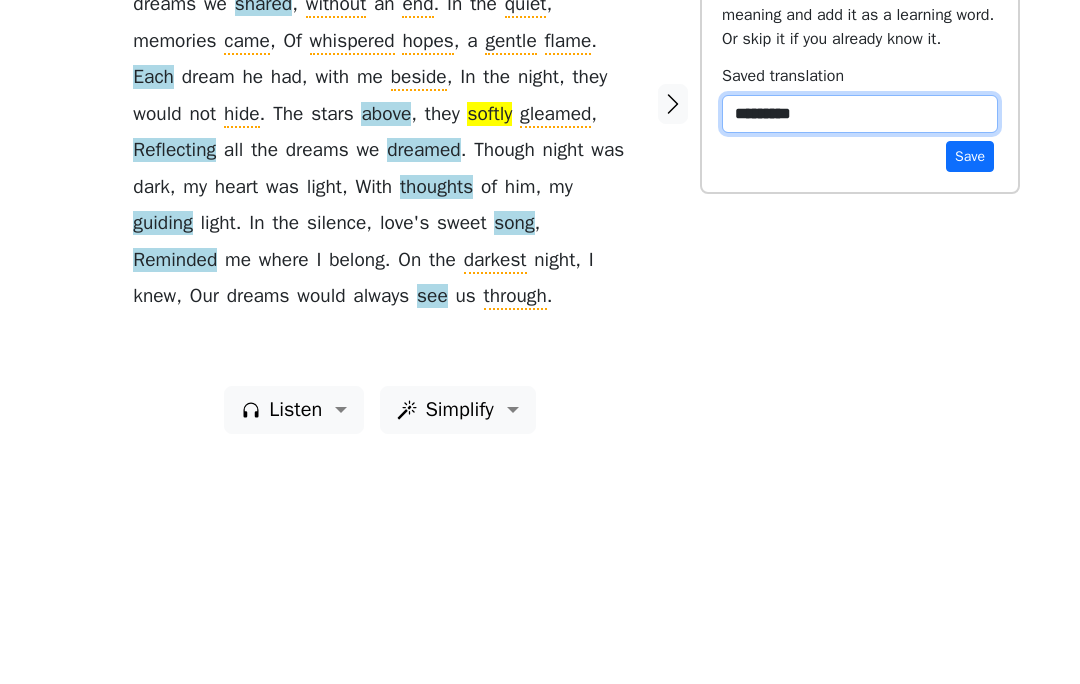 type on "**********" 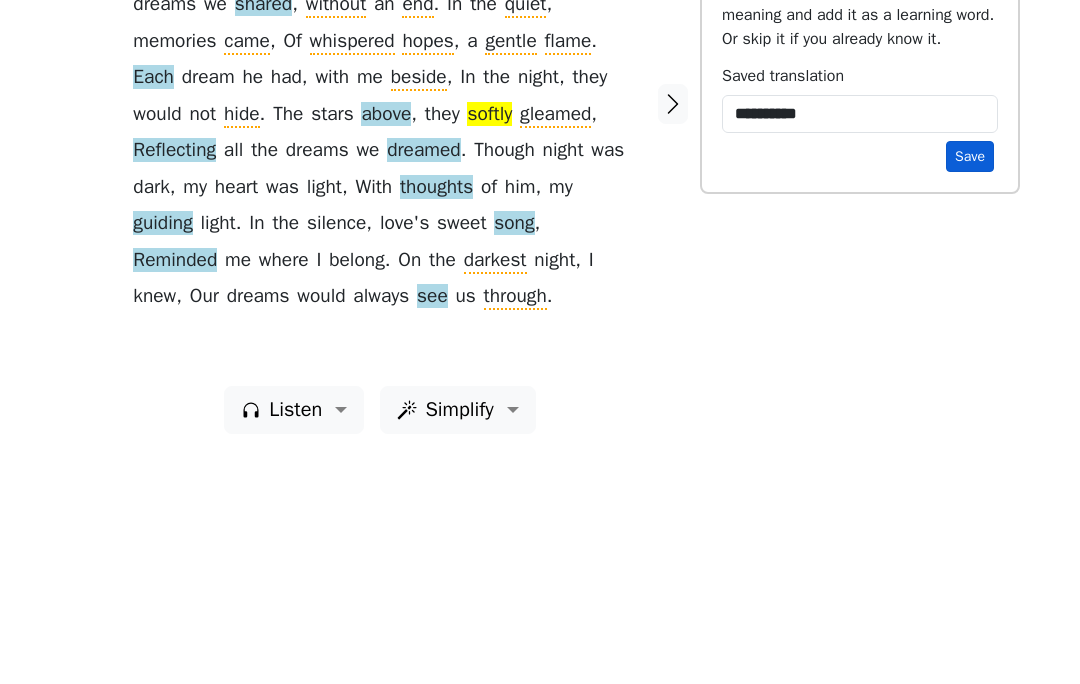 click on "Save" at bounding box center (970, 382) 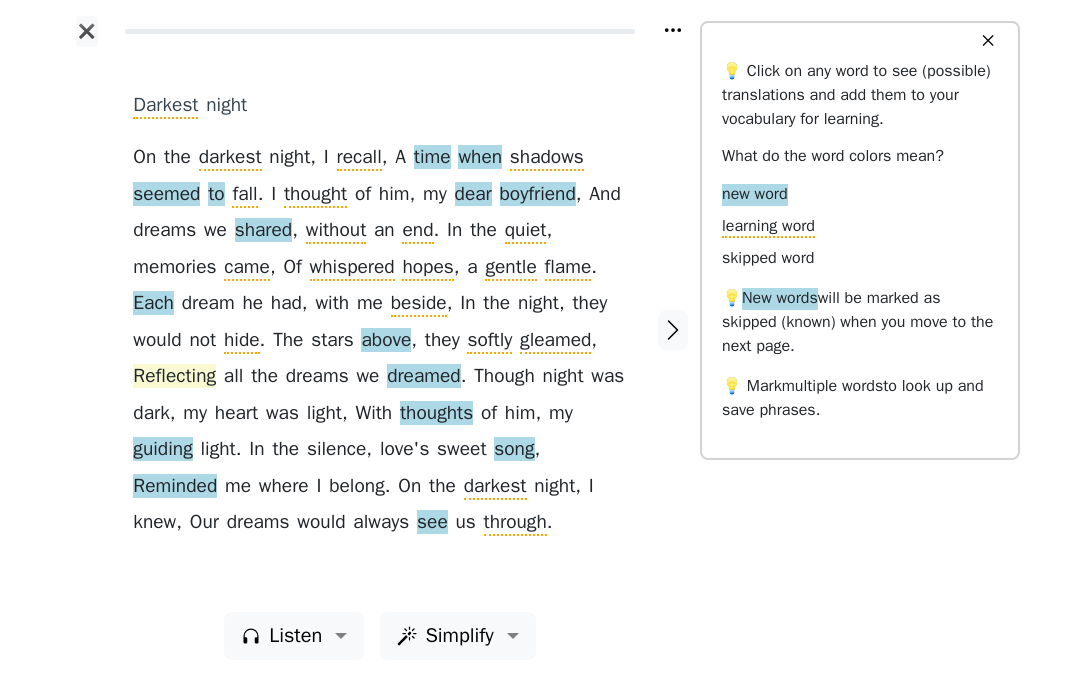 click on "Reflecting" at bounding box center (174, 377) 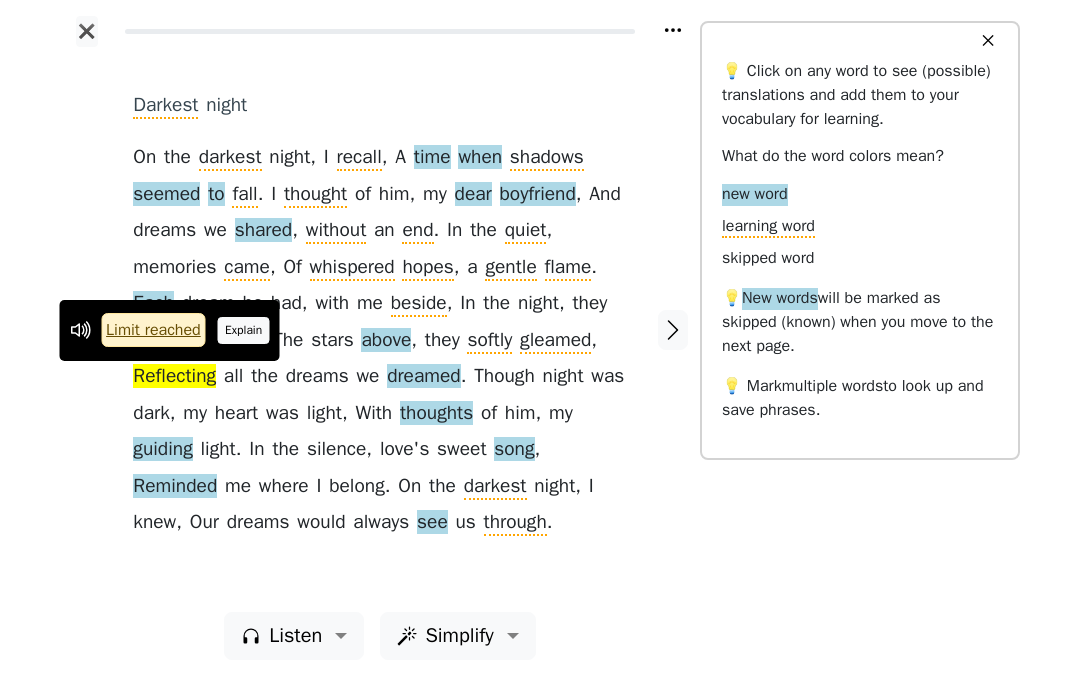 click on "Explain" at bounding box center (244, 330) 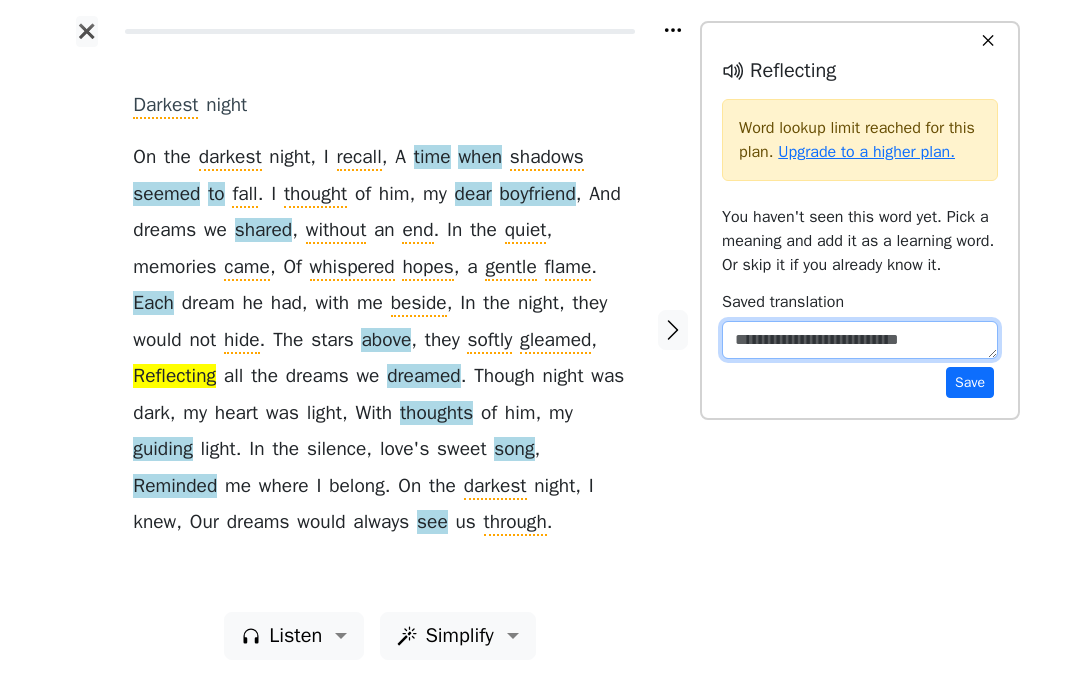 click at bounding box center (860, 340) 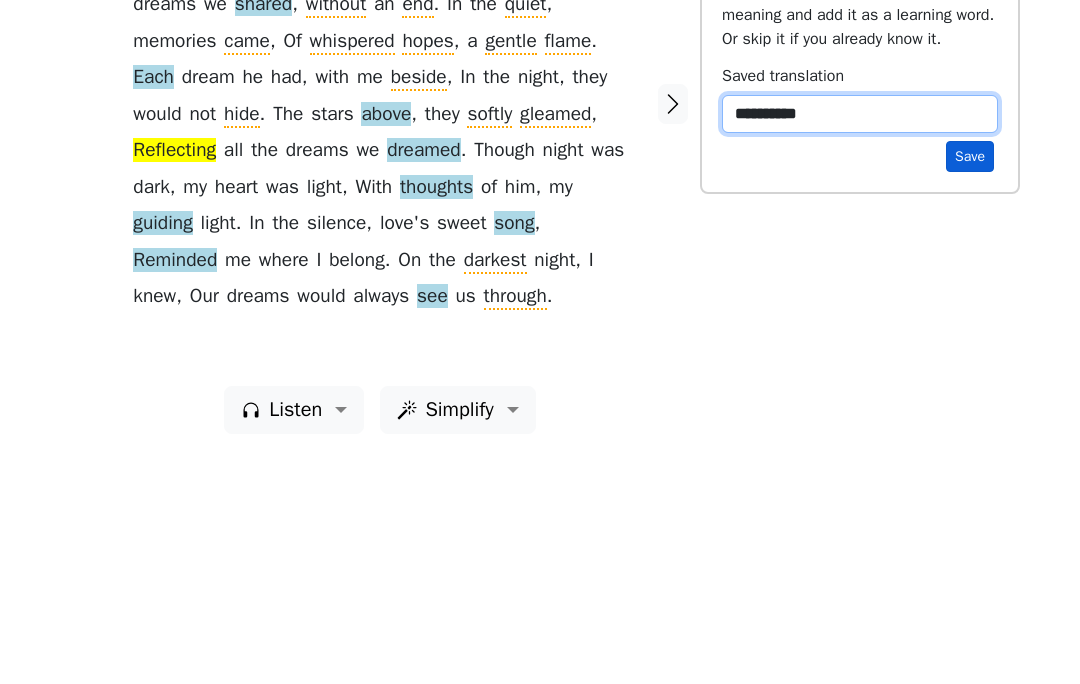 type on "**********" 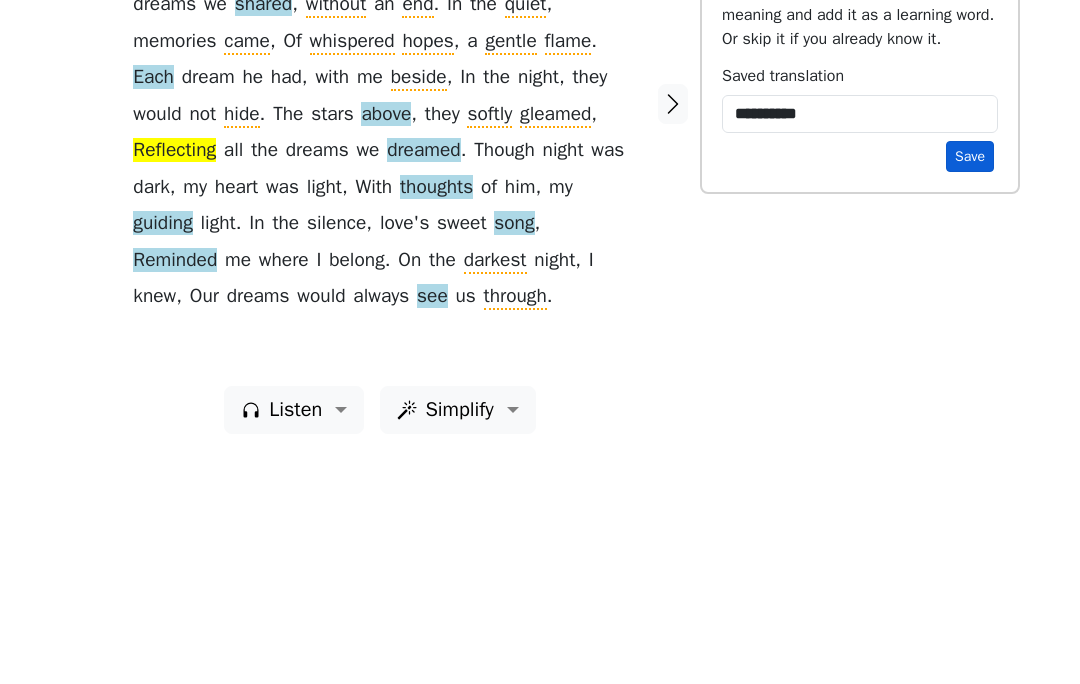 click on "Save" at bounding box center (970, 382) 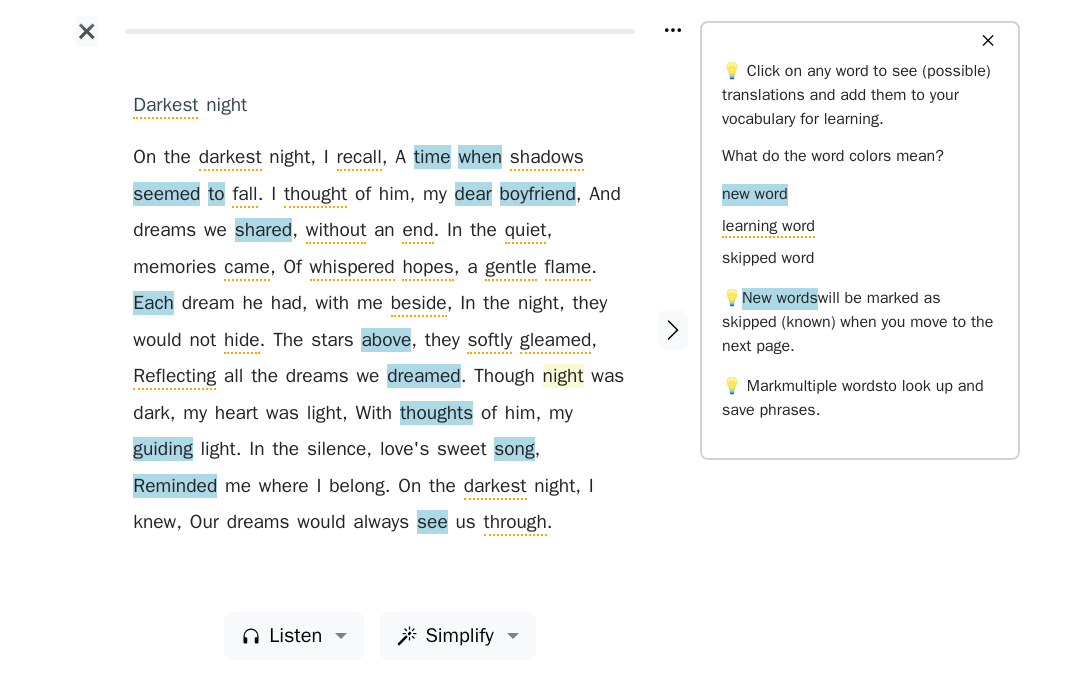 click on "night" at bounding box center [563, 377] 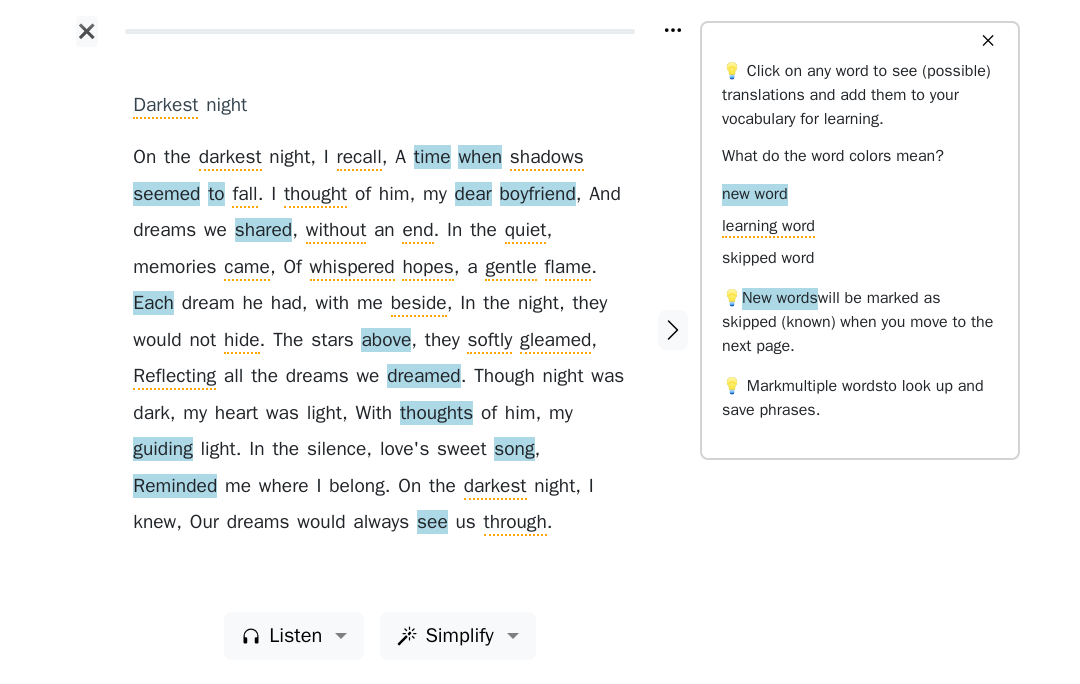 click at bounding box center [673, 329] 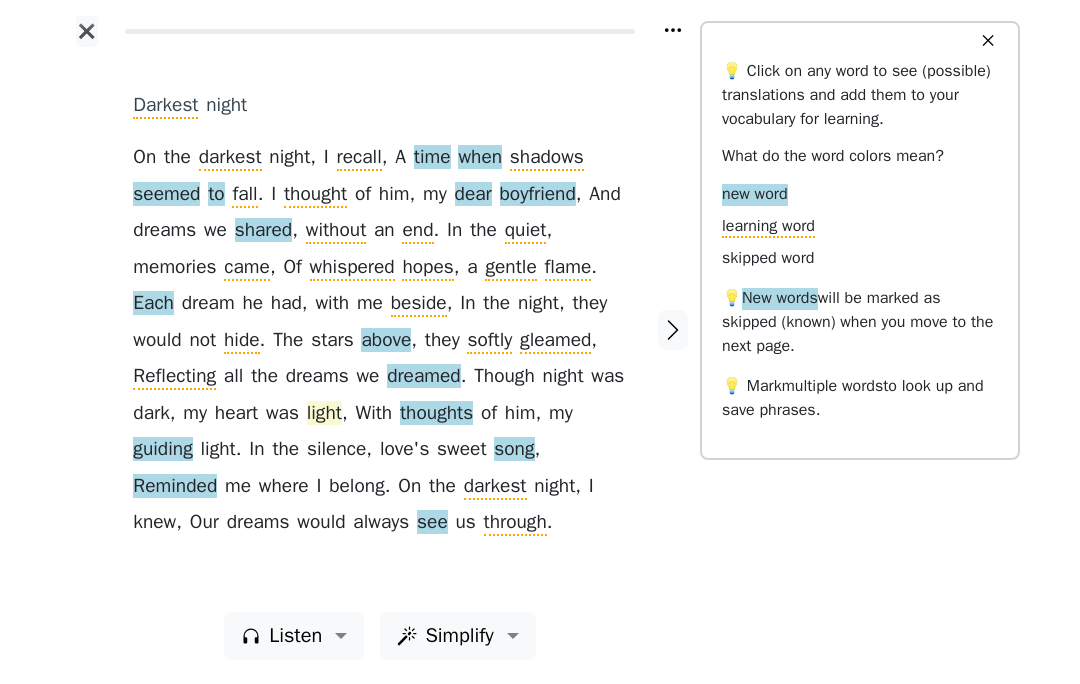 click on "light" at bounding box center (324, 414) 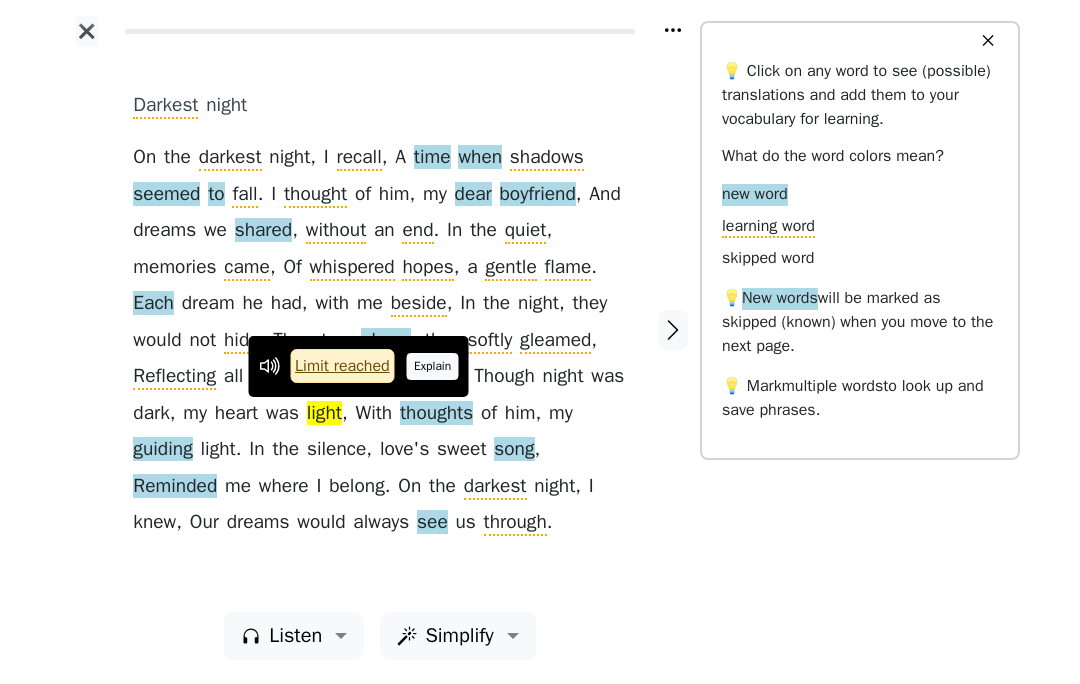 click on "Explain" at bounding box center (433, 366) 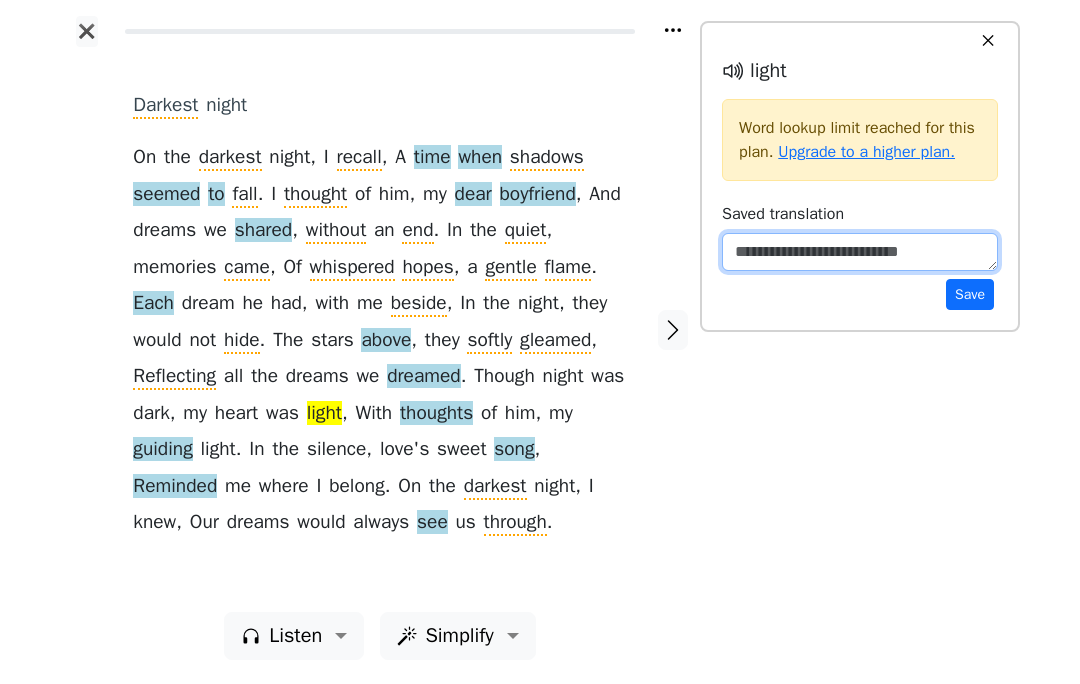 click at bounding box center [860, 252] 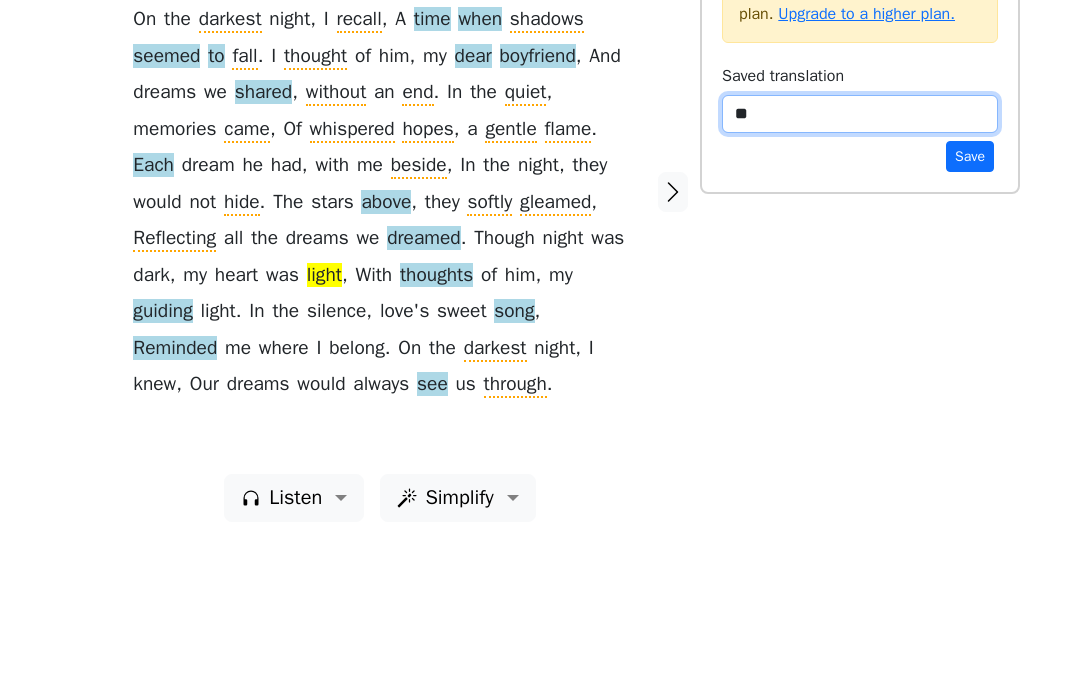 type on "***" 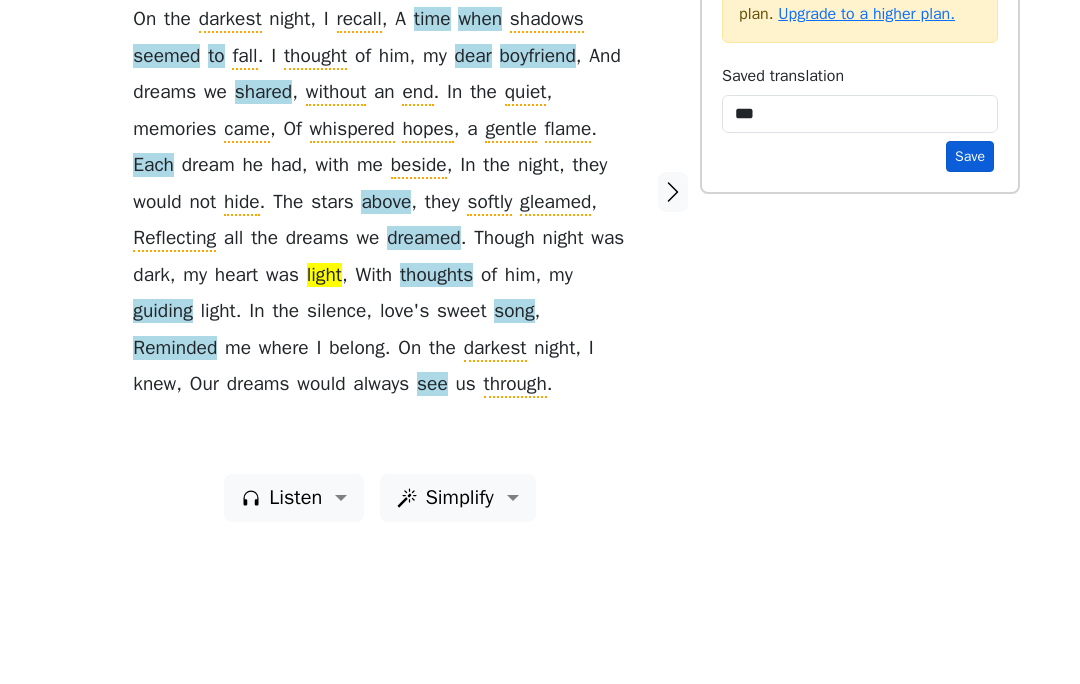 click on "Save" at bounding box center (970, 294) 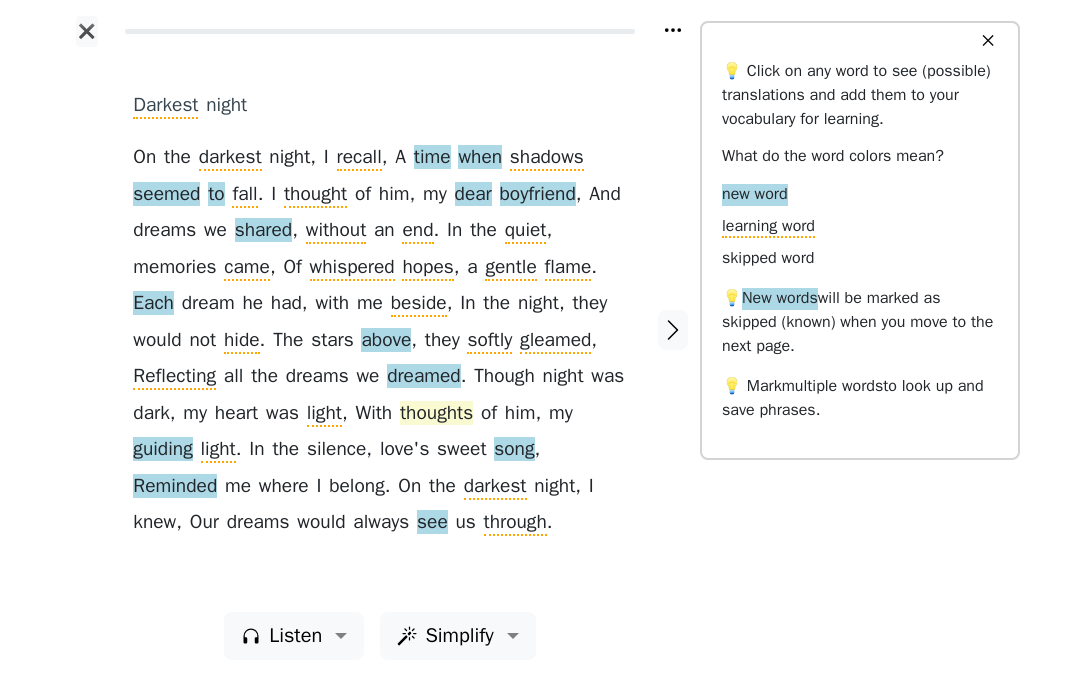 click on "thoughts" at bounding box center (436, 414) 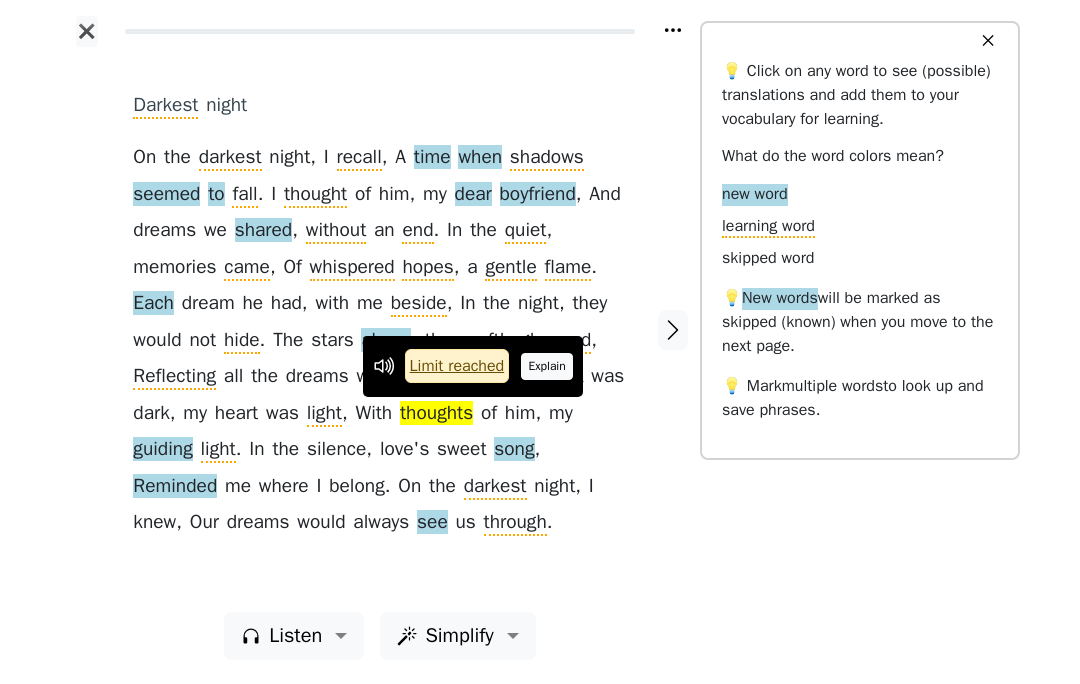 click on "Explain" at bounding box center (547, 366) 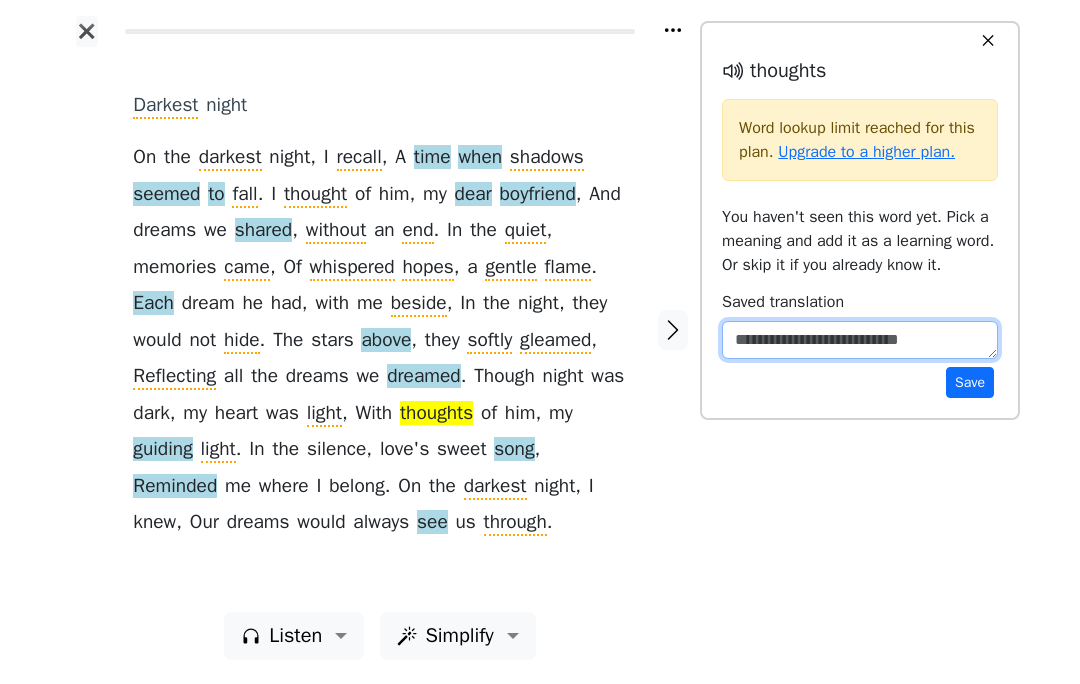 click at bounding box center (860, 340) 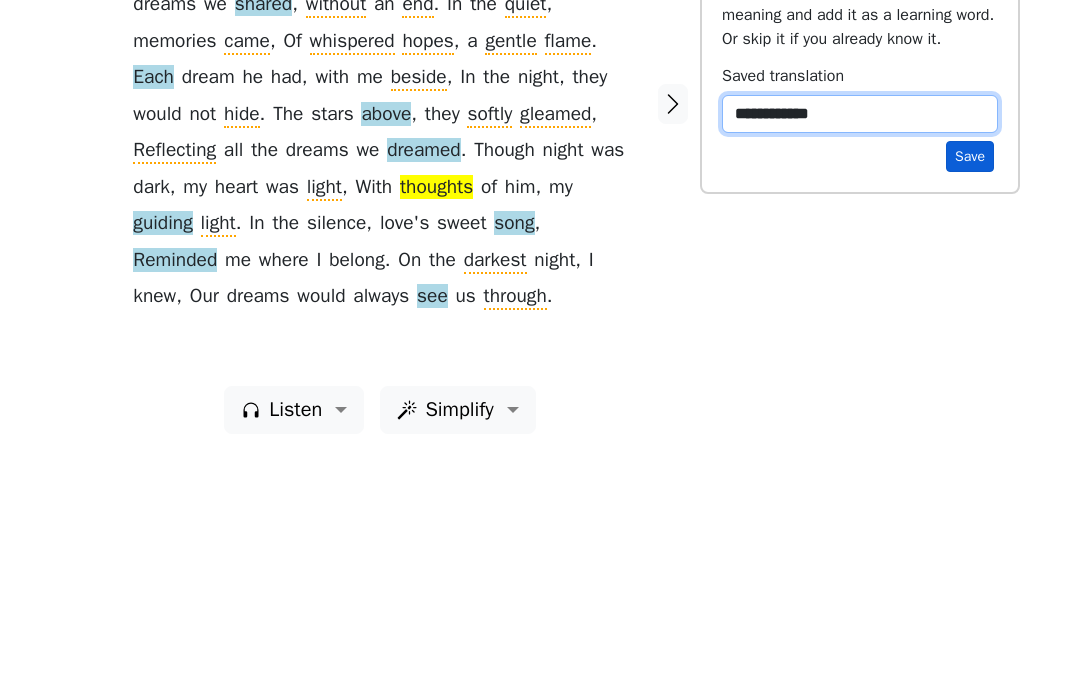 type on "**********" 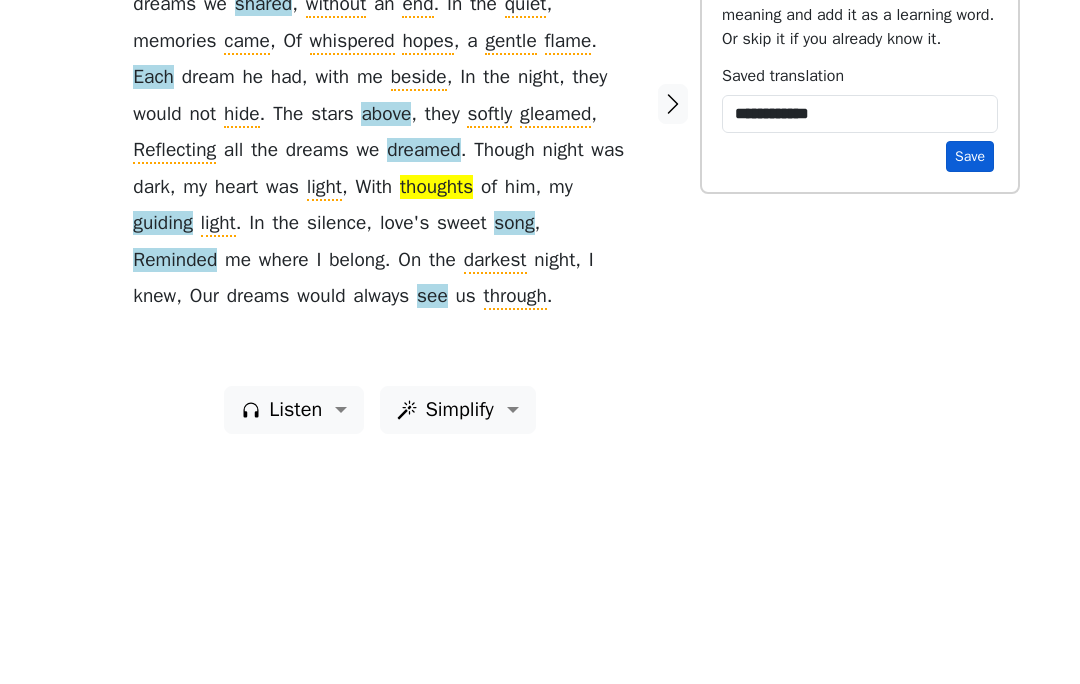 click on "Save" at bounding box center [970, 382] 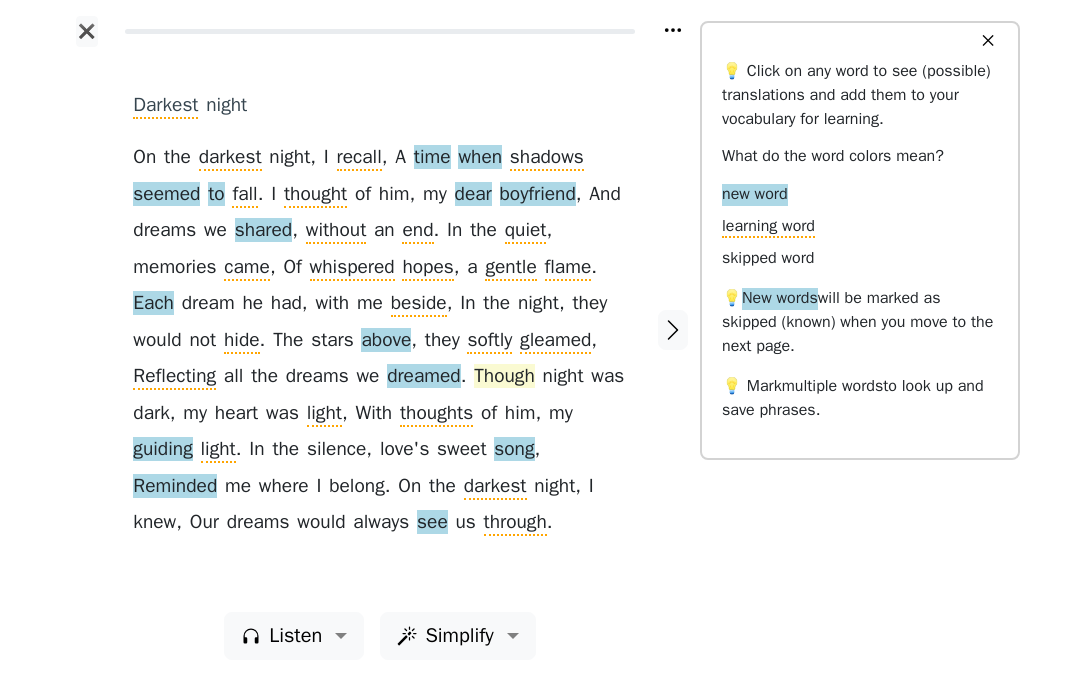 click on "Though" at bounding box center [504, 377] 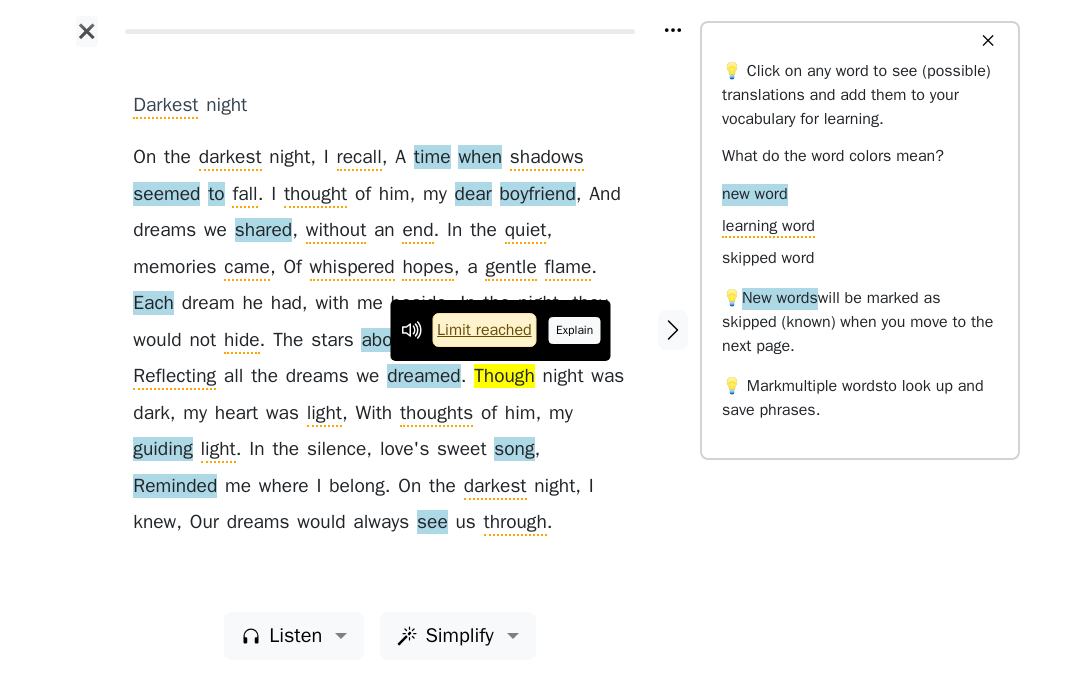 click on "Explain" at bounding box center (575, 330) 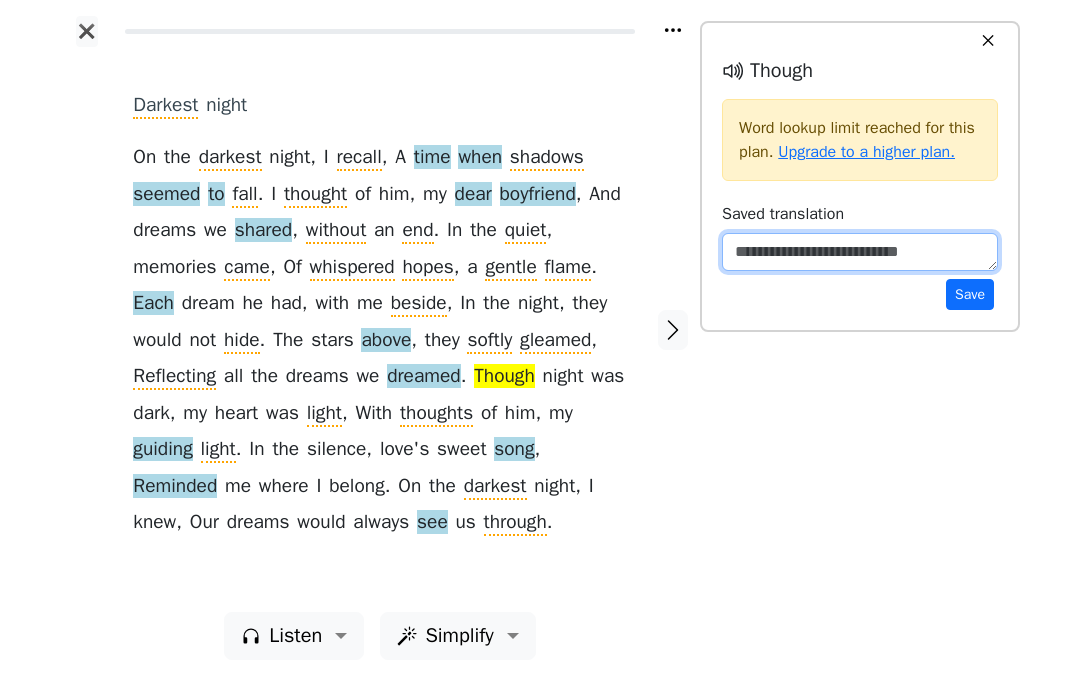 click at bounding box center [860, 252] 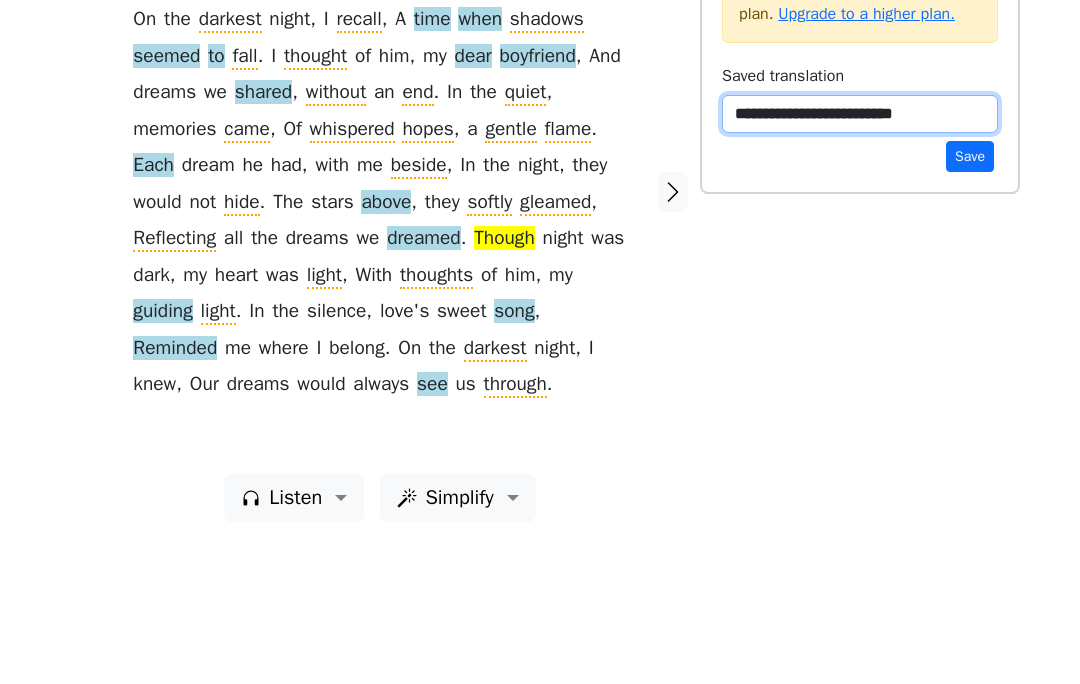 click on "**********" at bounding box center [860, 252] 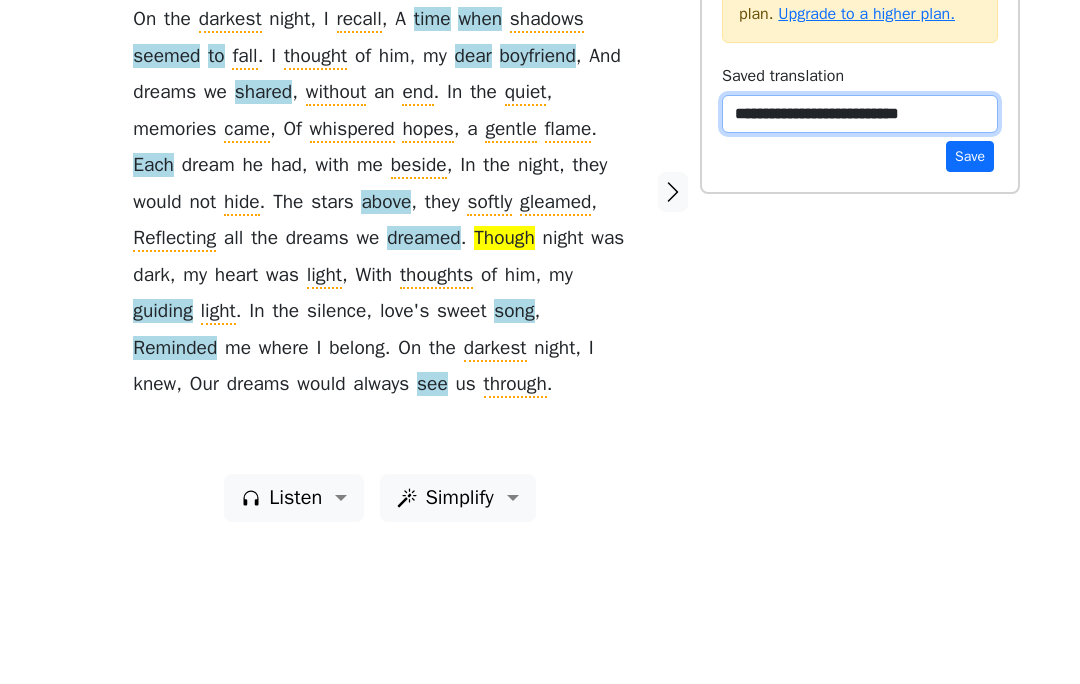 click on "**********" at bounding box center (860, 252) 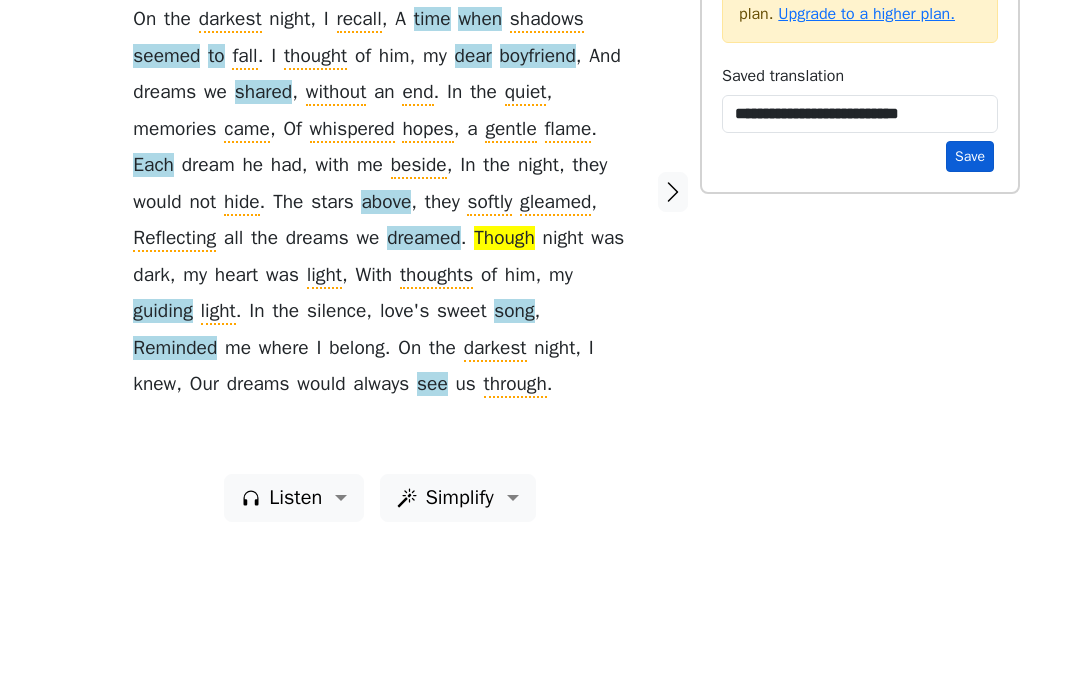 click on "Save" at bounding box center [970, 294] 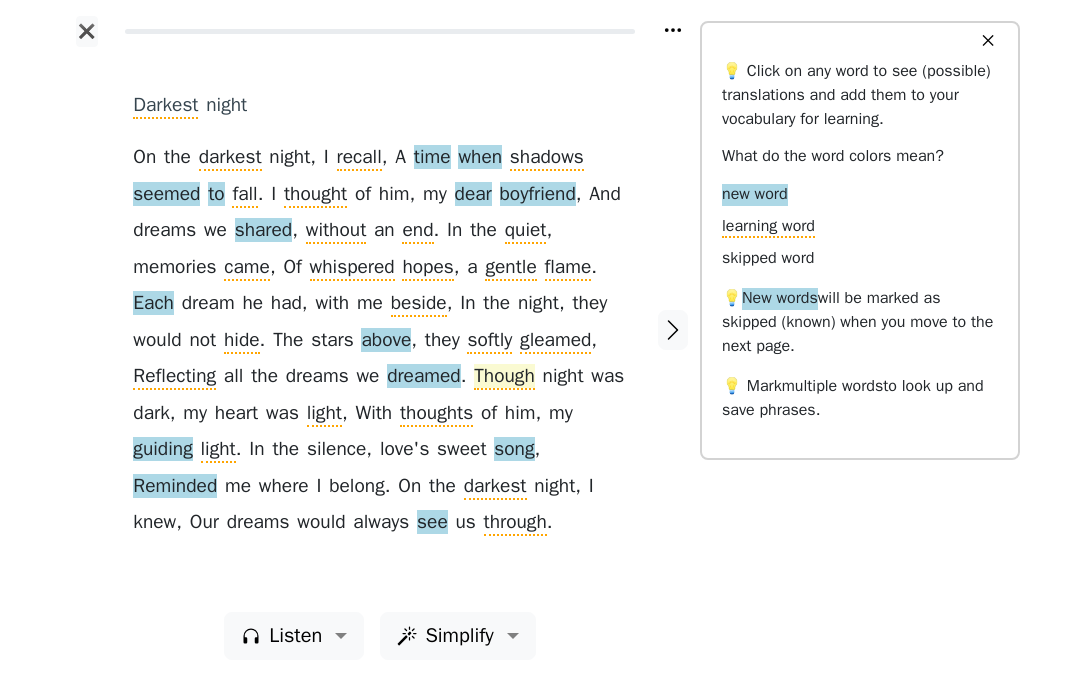 click on "Though" at bounding box center [504, 377] 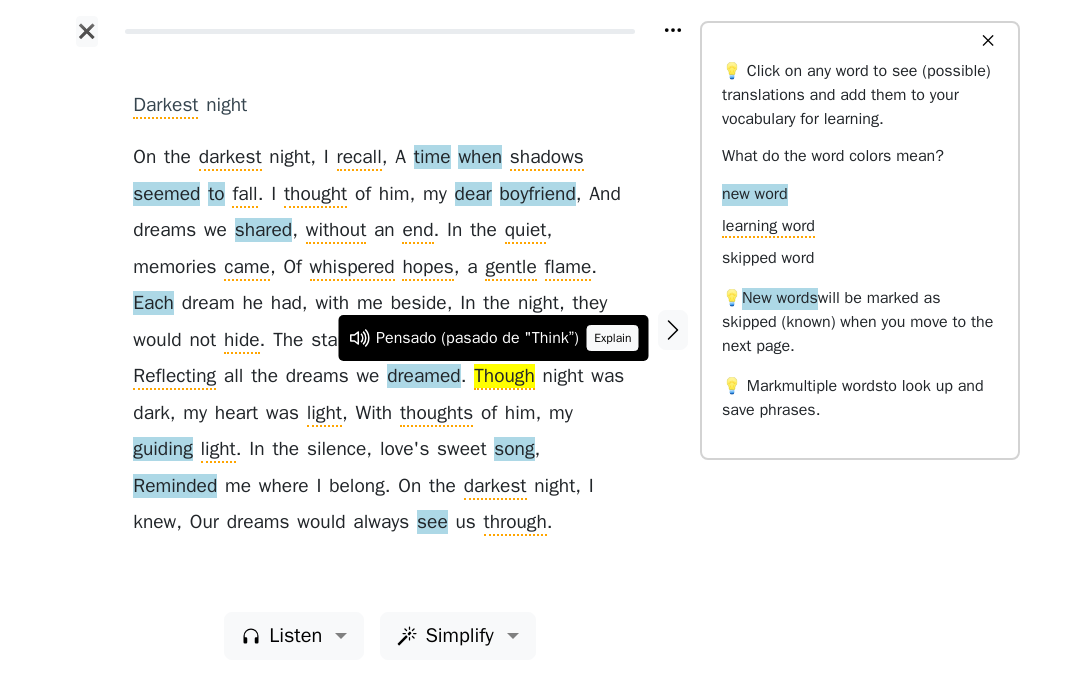click on "Explain" at bounding box center [613, 338] 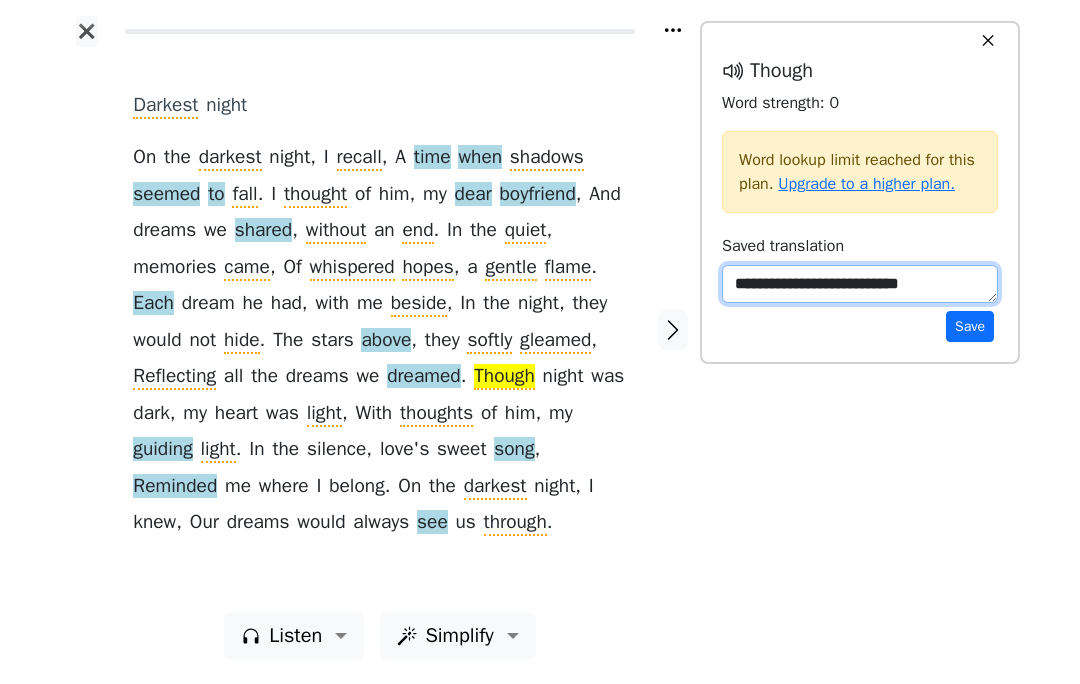 click on "**********" at bounding box center [860, 284] 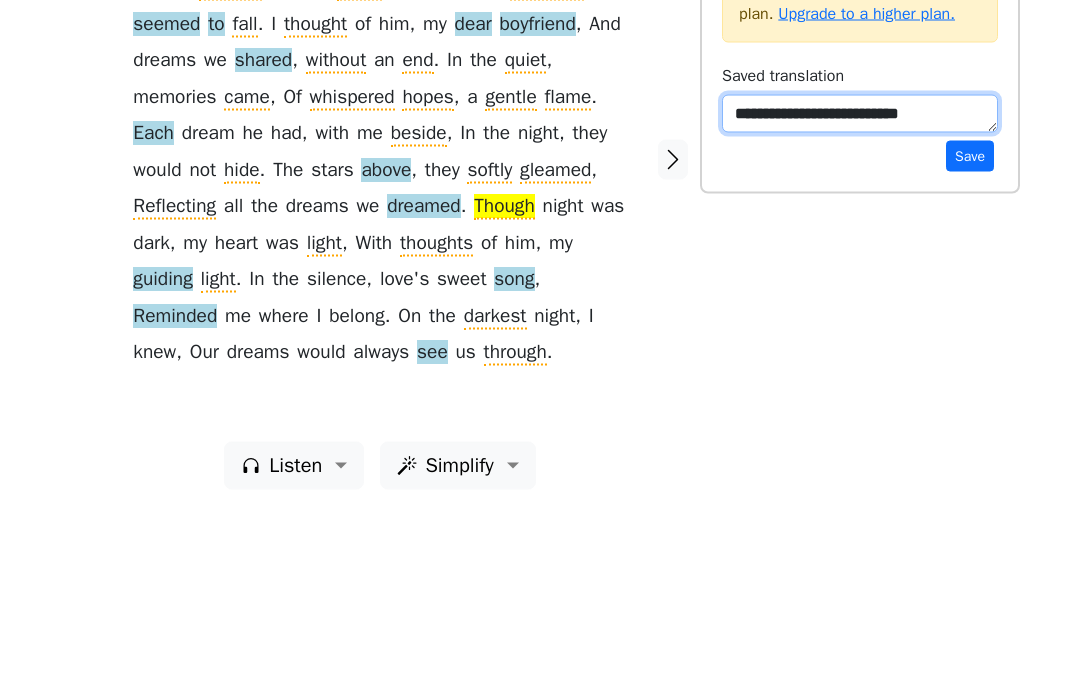click on "**********" at bounding box center (860, 284) 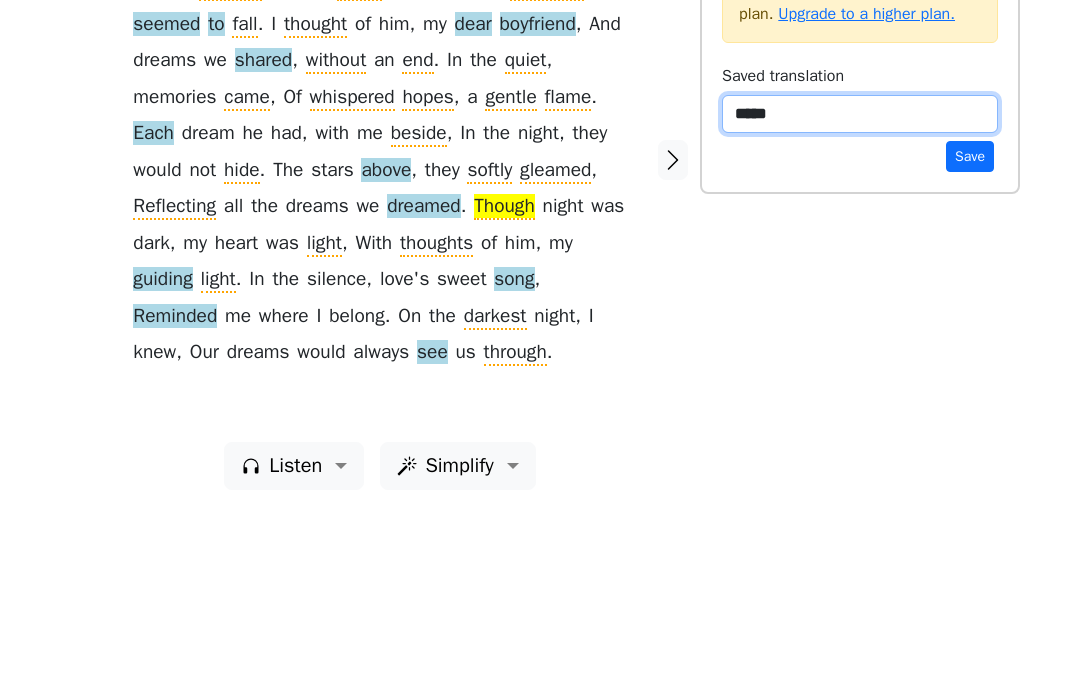 type on "******" 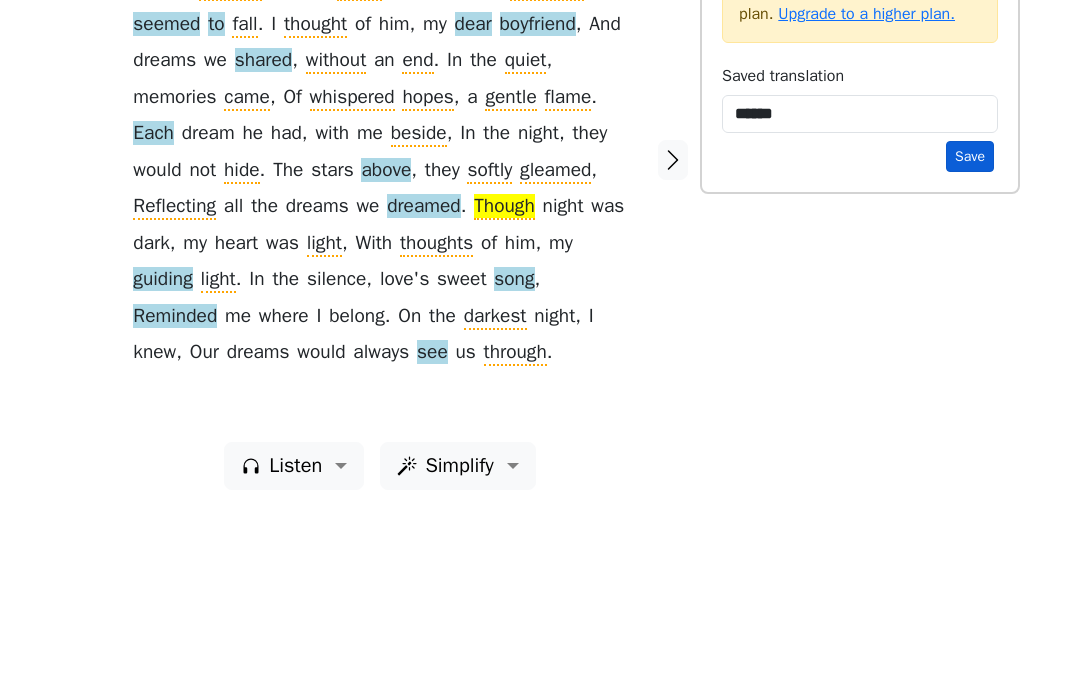 click on "Save" at bounding box center (970, 326) 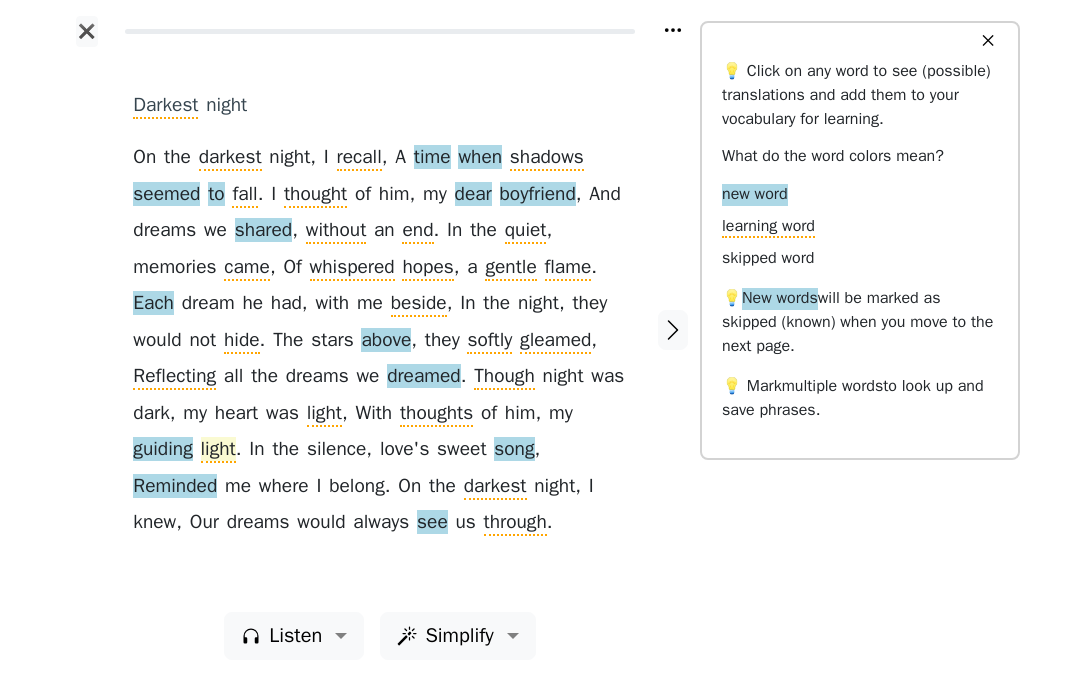 click on "light" at bounding box center [218, 450] 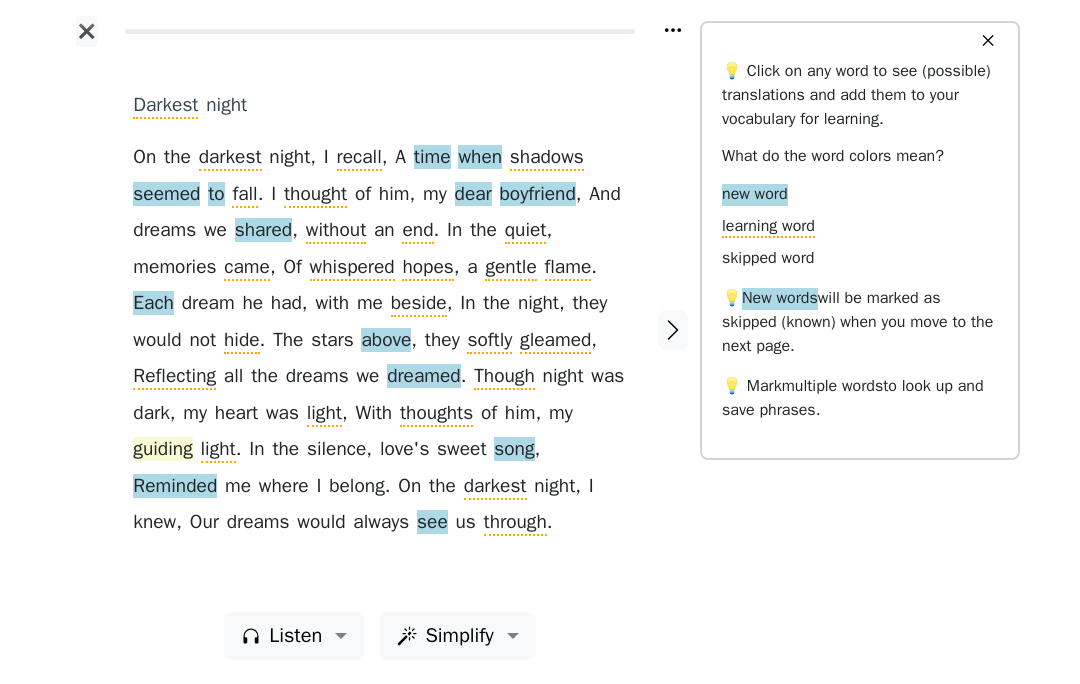 click on "guiding" at bounding box center [162, 450] 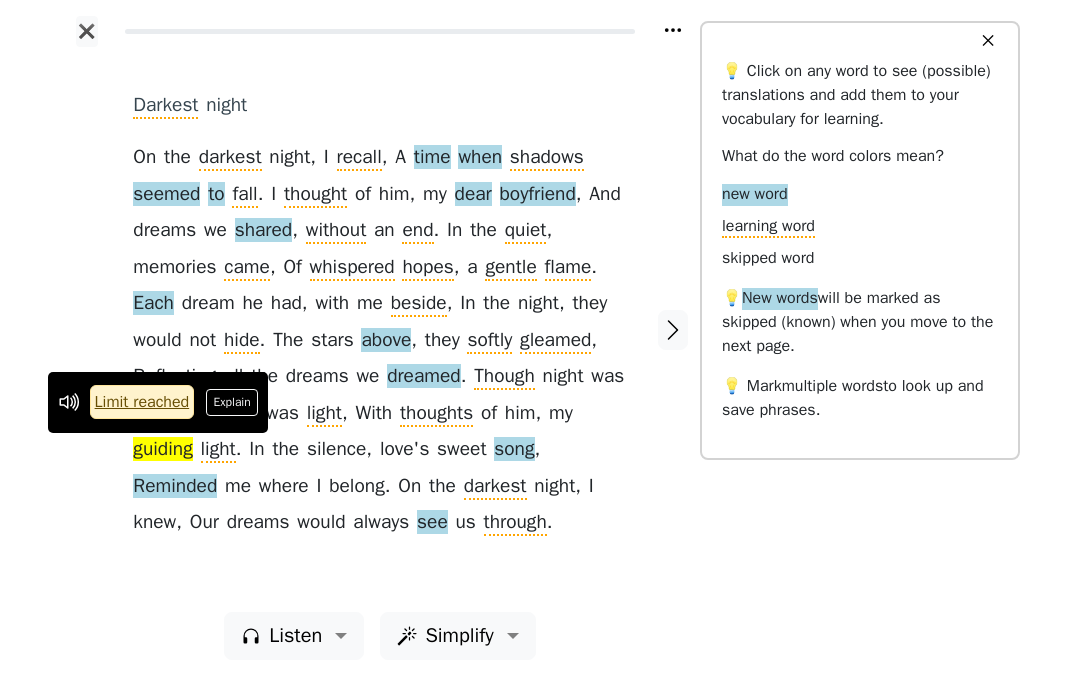 click on "Limit reached Explain" at bounding box center (158, 402) 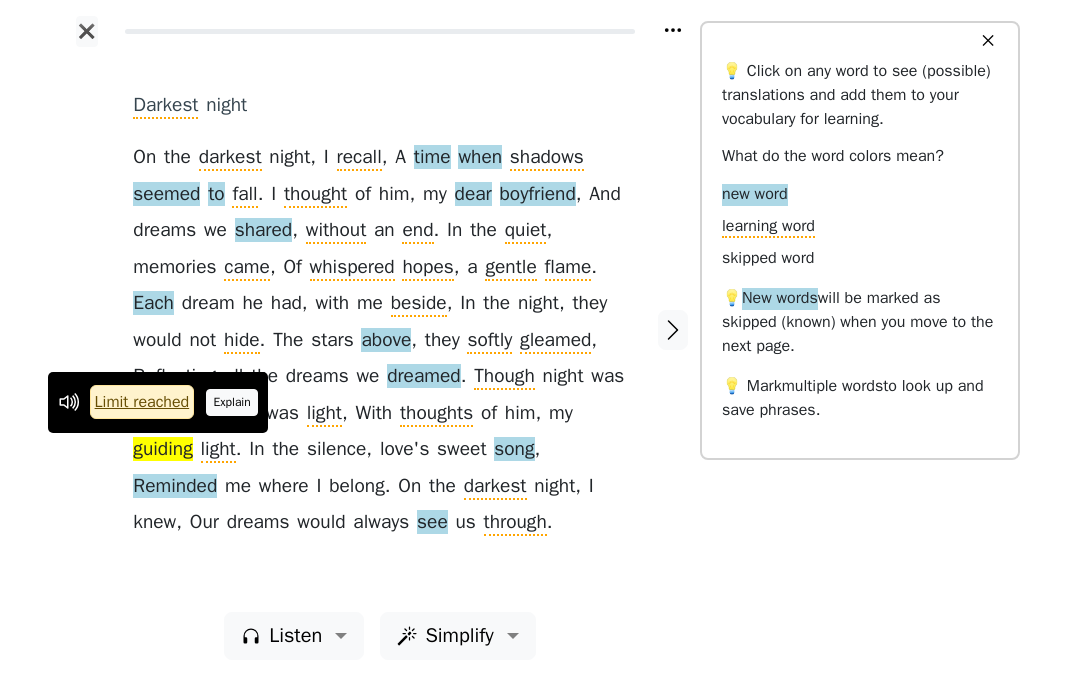 click on "Explain" at bounding box center [232, 402] 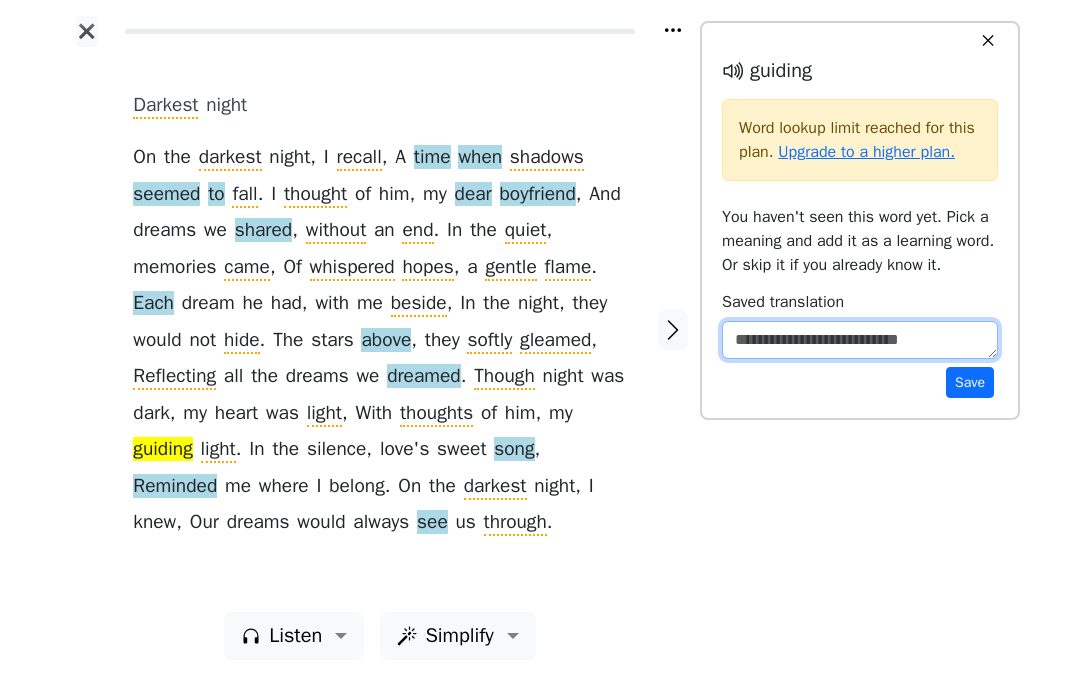 click at bounding box center [860, 340] 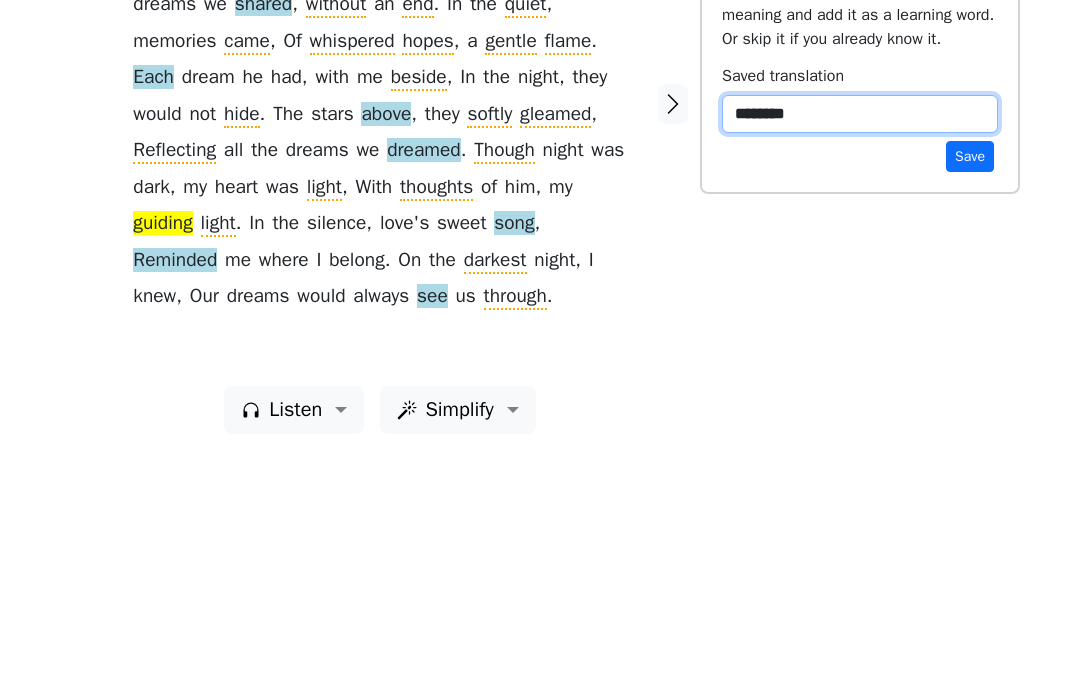 type on "*******" 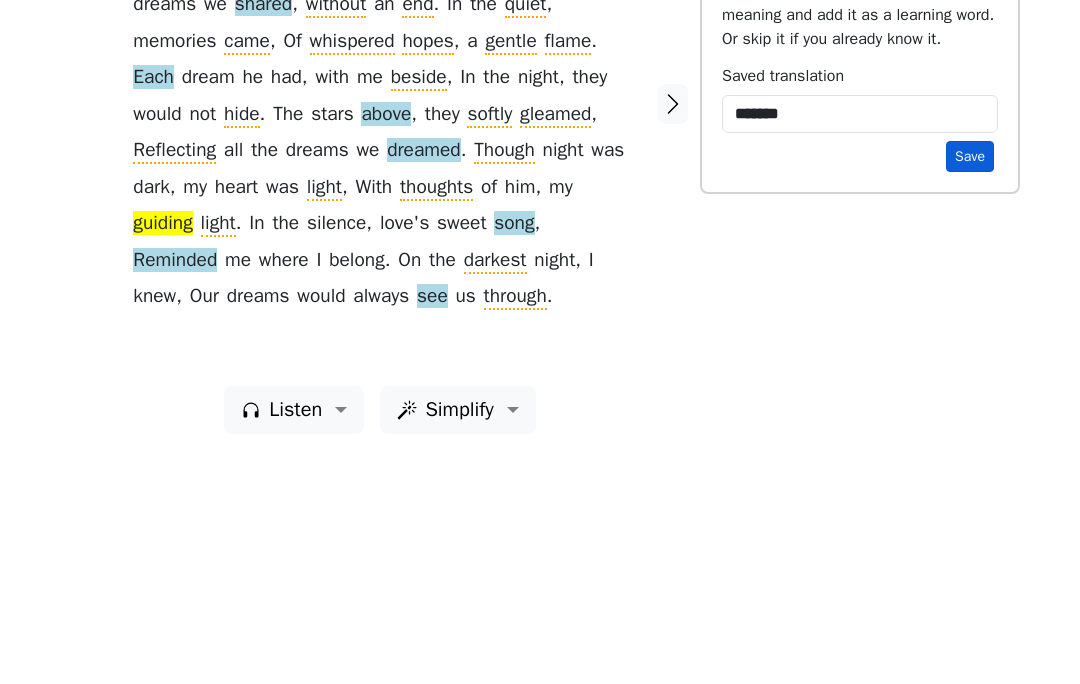 click on "Save" at bounding box center [970, 382] 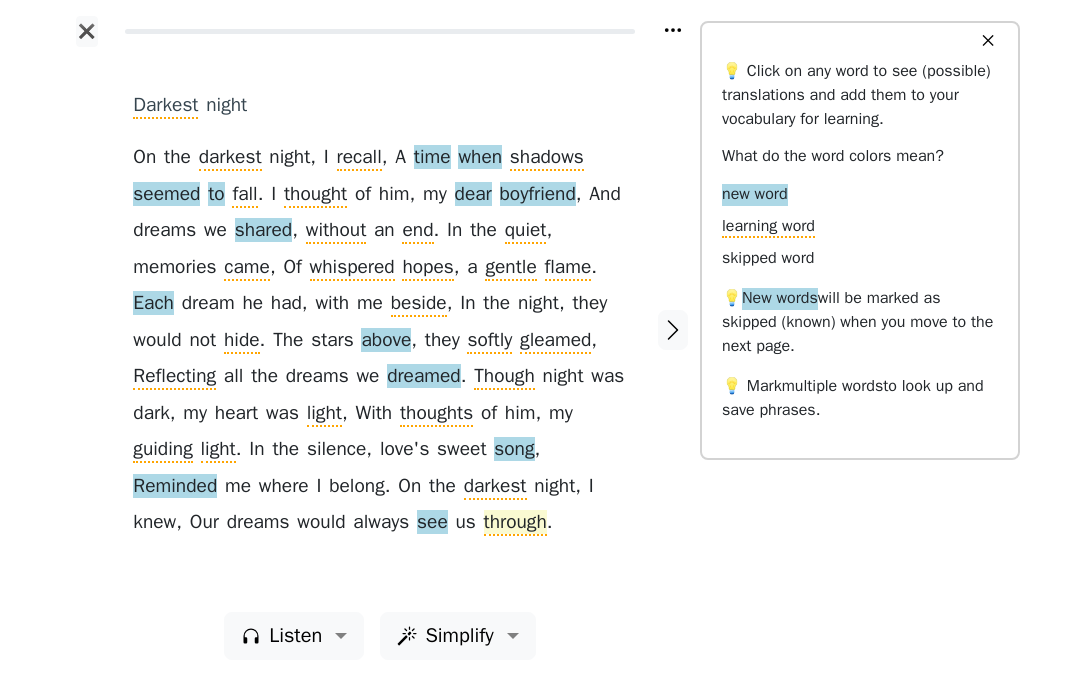 click on "through" at bounding box center [515, 523] 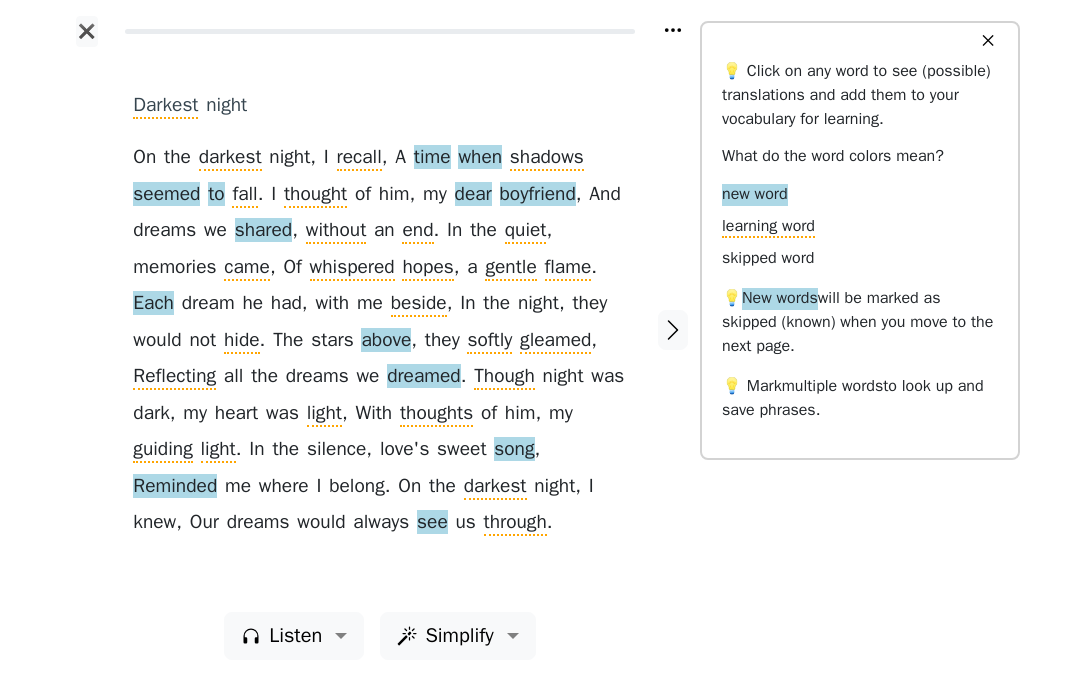 click on "Darkest   night On   the   darkest   night ,   I   recall ,
A   time   when   shadows   seemed   to   fall .
I   thought   of   him ,   my   dear   boyfriend ,
And   dreams   we   shared ,   without   an   end .
In   the   quiet ,   memories   came ,
Of   whispered   hopes ,   a   gentle   flame .
Each   dream   he   had ,   with   me   beside ,
In   the   night ,   they   would   not   hide .
The   stars   above ,   they   softly   gleamed ,
Reflecting   all   the   dreams   we   dreamed .
Though   night   was   dark ,   my   heart   was   light ,
With   thoughts   of   him ,   my   guiding   light .
In   the   silence ,   love ' s   sweet   song ,
Reminded   me   where   I   belong .
On   the   darkest   night ,   I   knew ,
Our   dreams   would   always   see   us   through ." at bounding box center [379, 329] 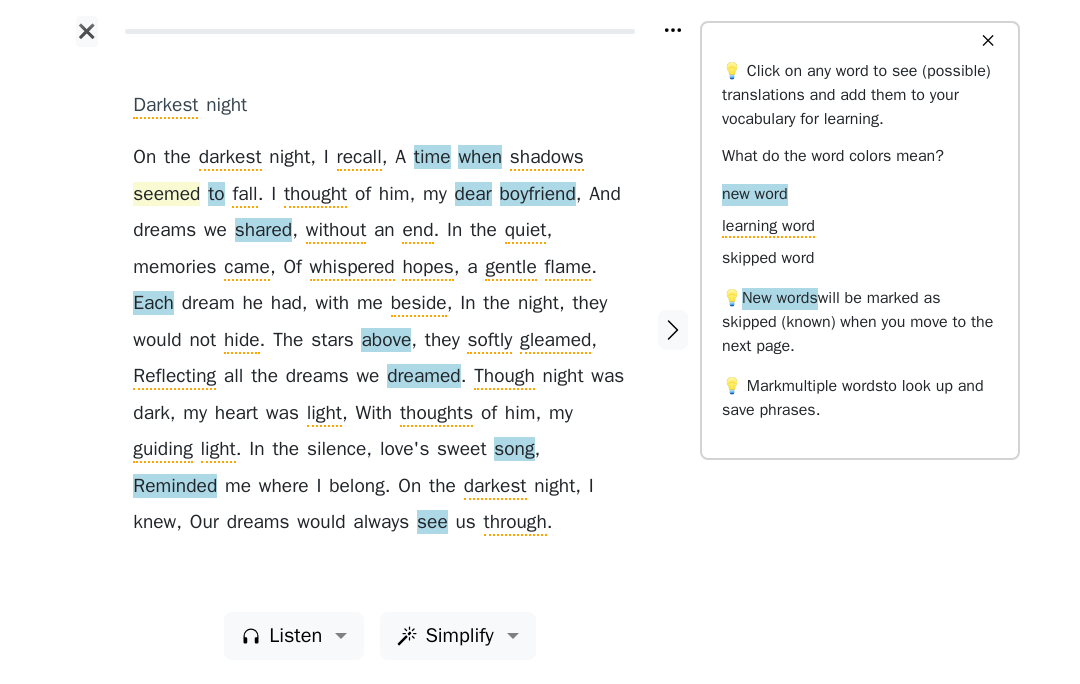 click on "seemed" at bounding box center [166, 195] 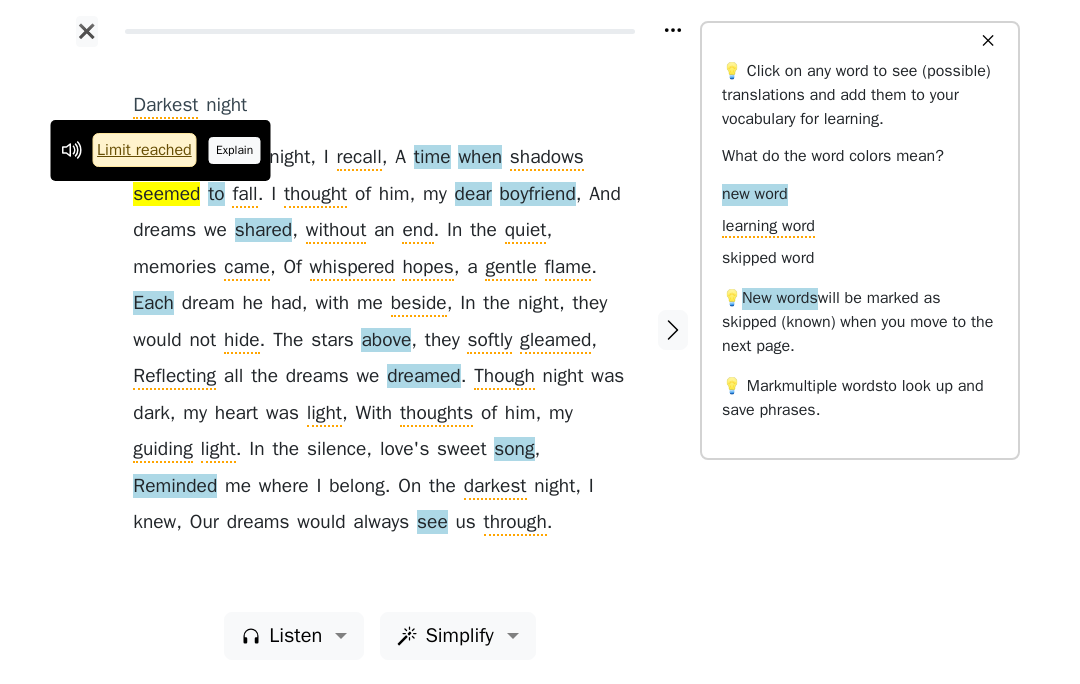click on "Explain" at bounding box center [235, 150] 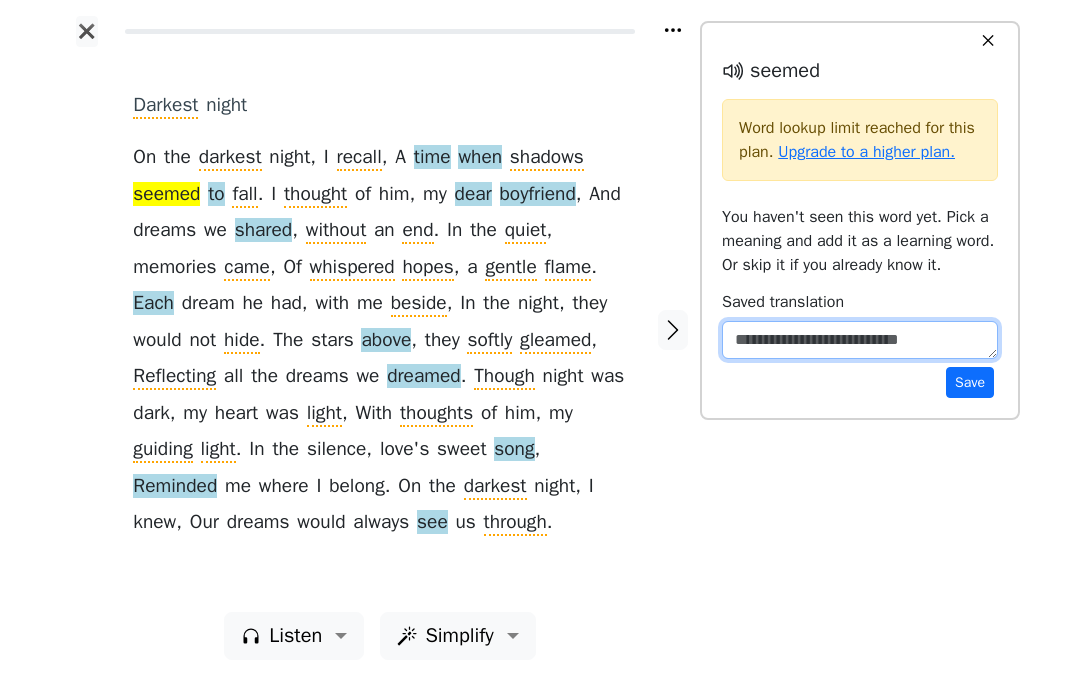 click at bounding box center (860, 340) 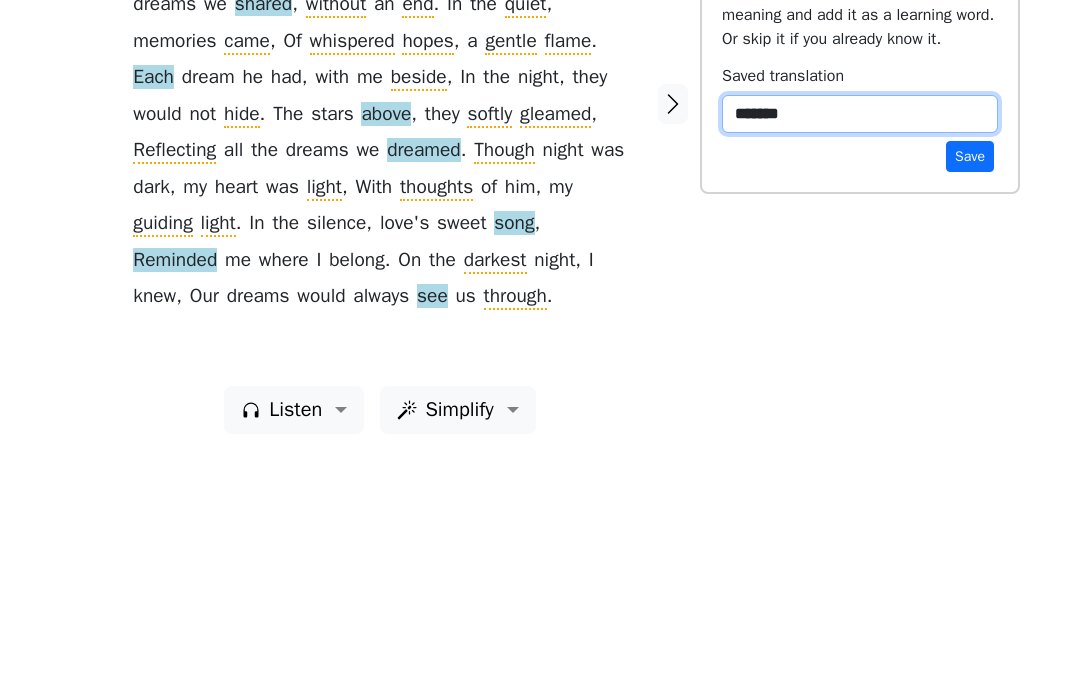 type on "*******" 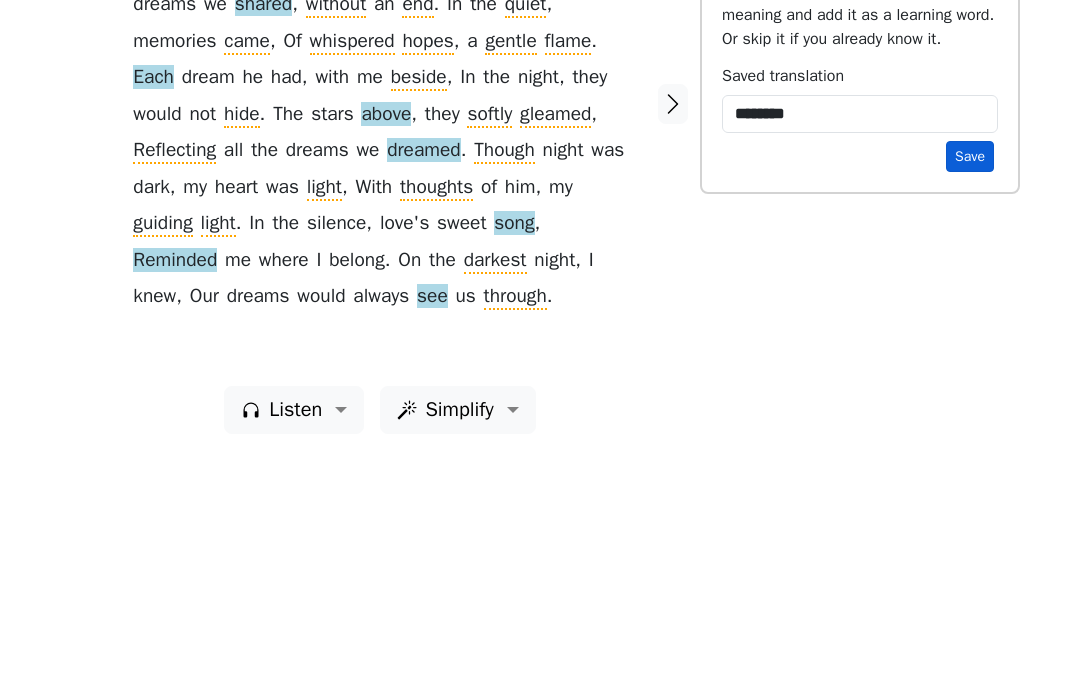 click on "Save" at bounding box center [970, 382] 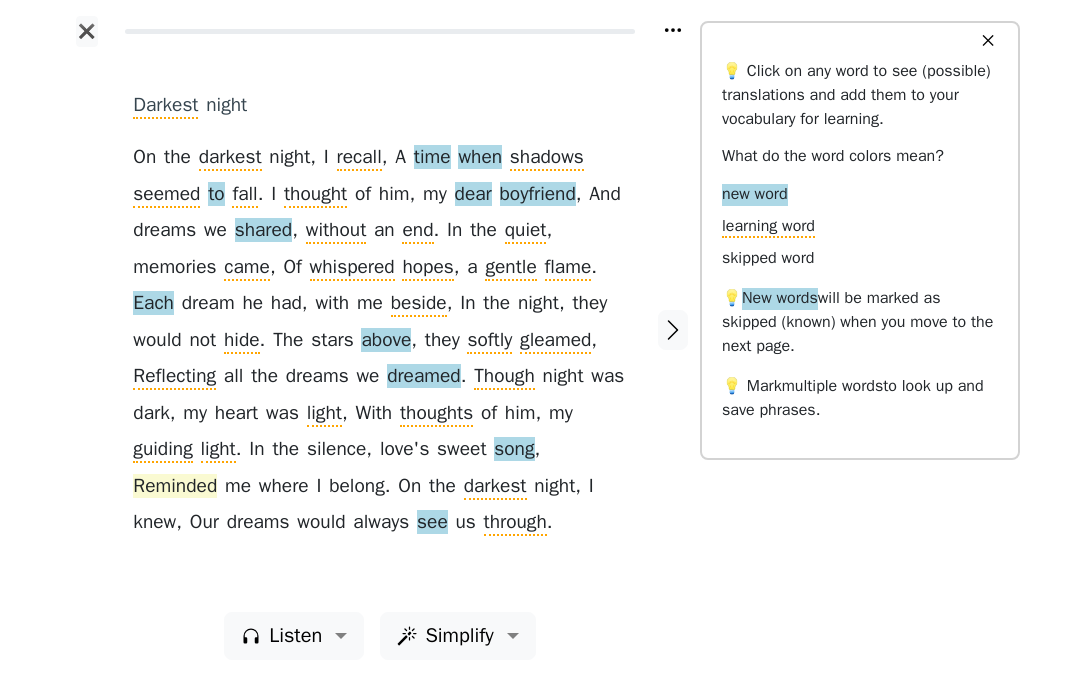 click on "Reminded" at bounding box center [175, 487] 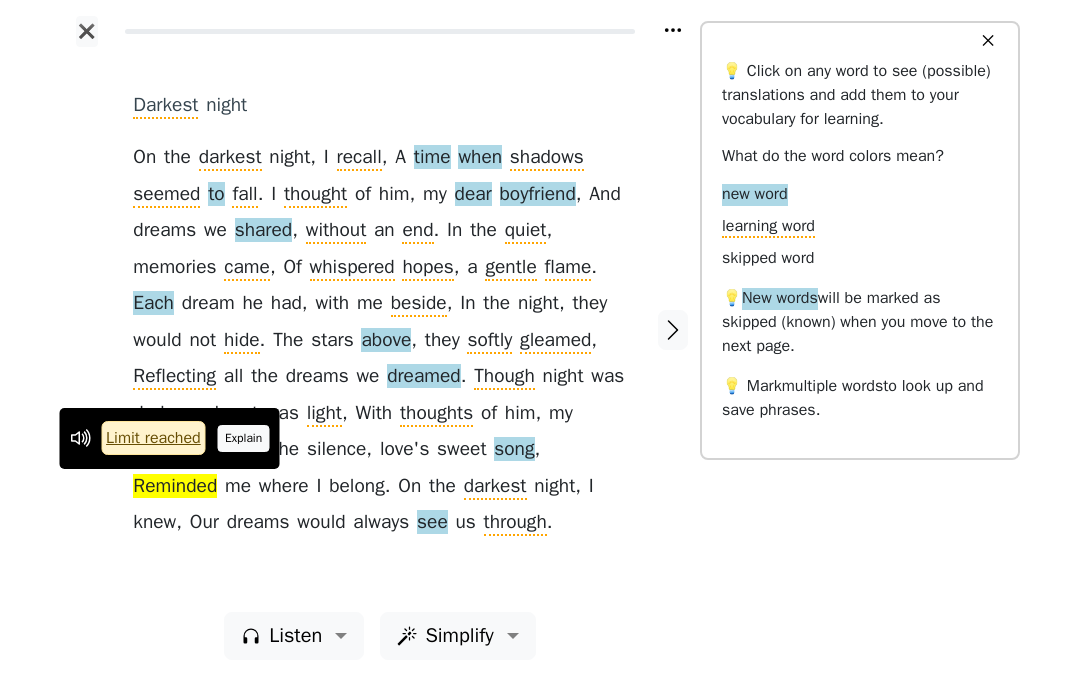 click on "Explain" at bounding box center (244, 438) 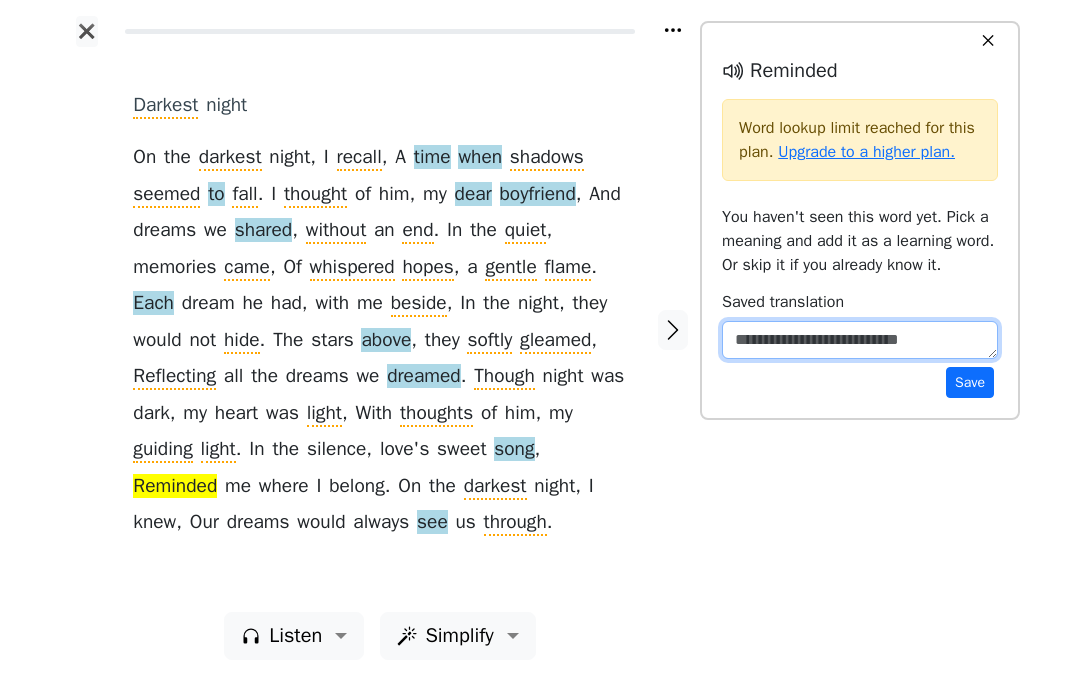 click at bounding box center [860, 340] 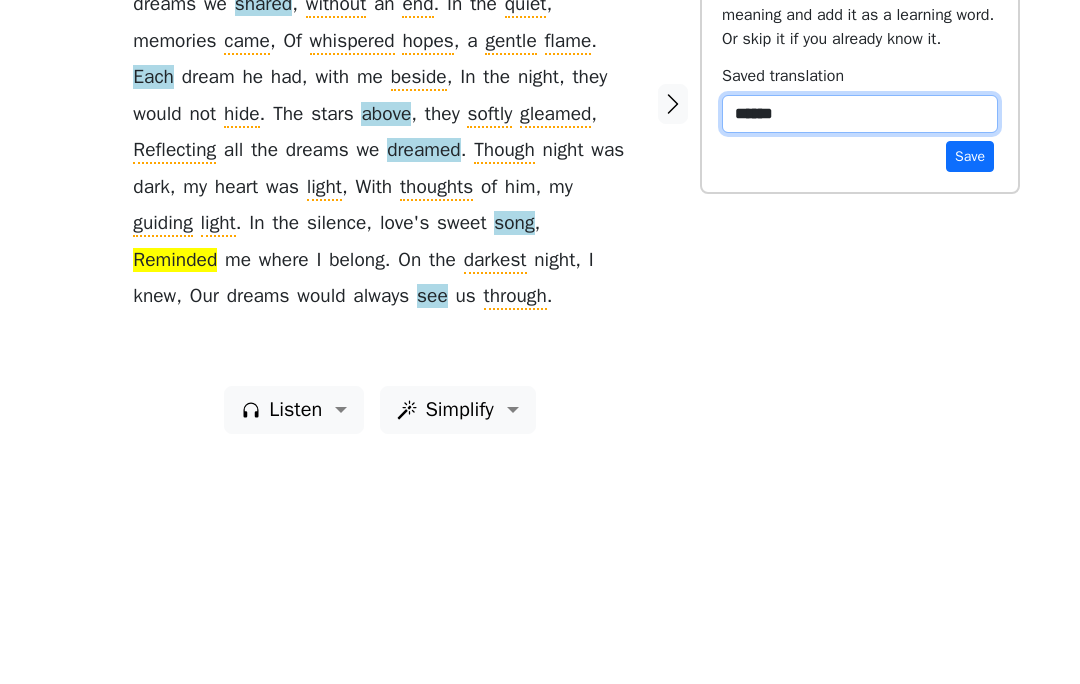 type on "*******" 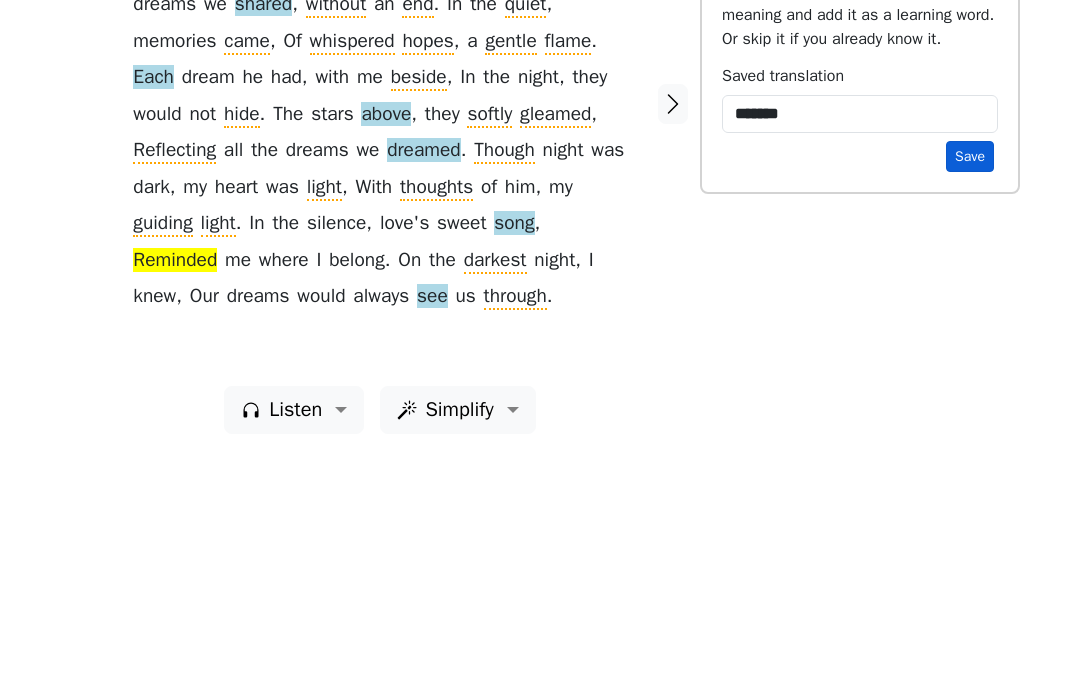 click on "Save" at bounding box center [970, 382] 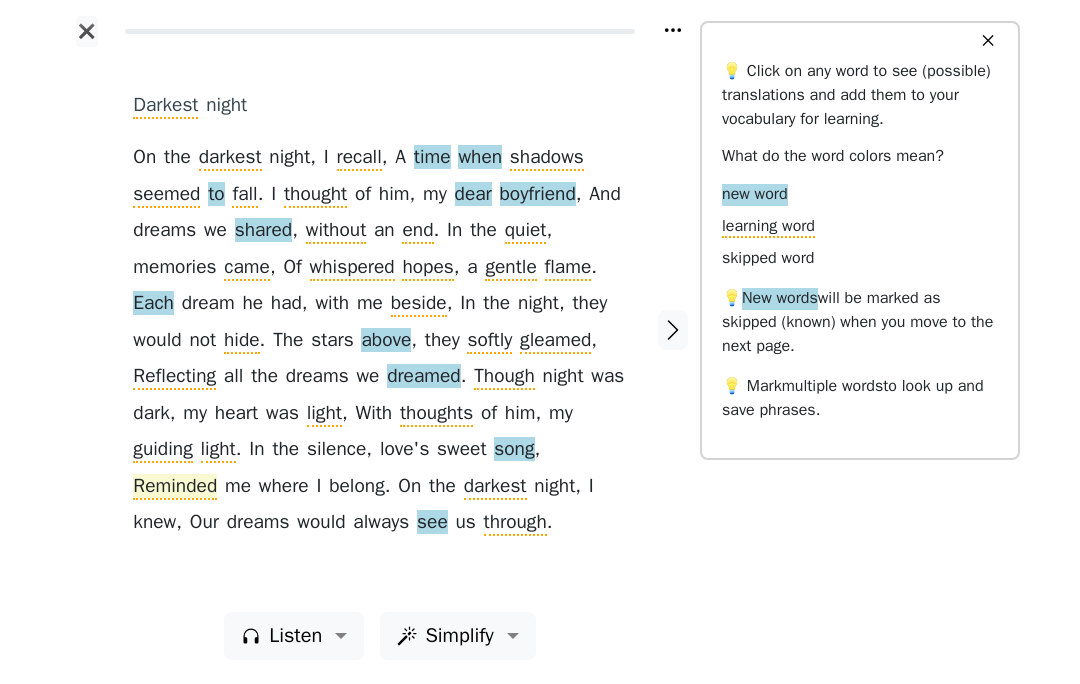 click on "Reminded" at bounding box center [175, 487] 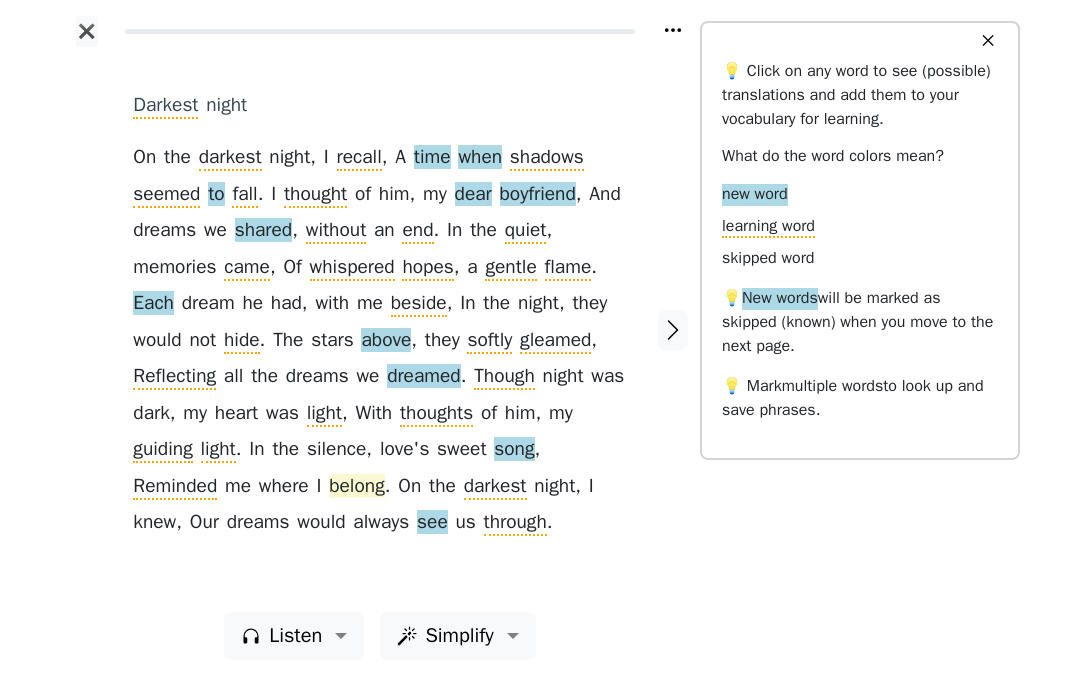 click on "belong" at bounding box center (357, 487) 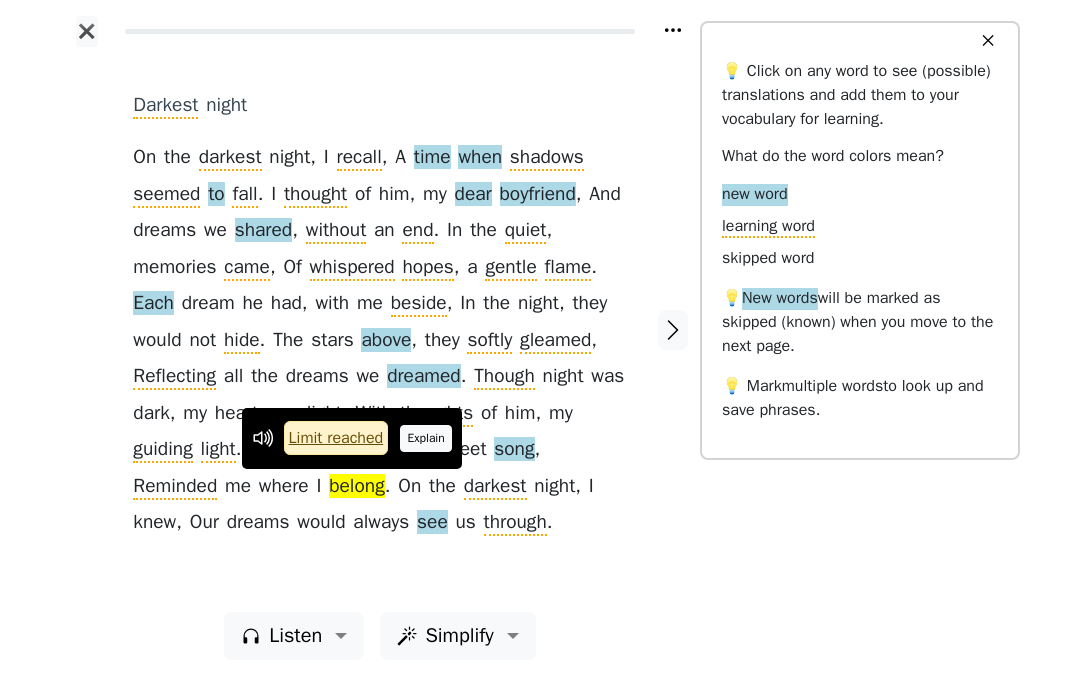 click on "Explain" at bounding box center [426, 438] 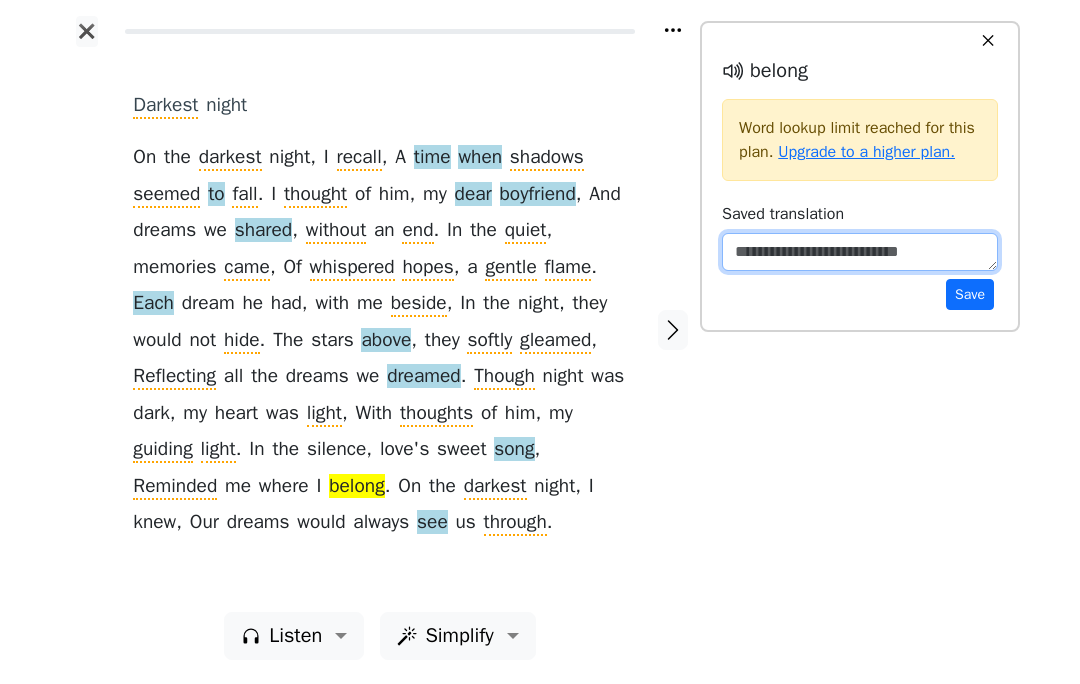 click at bounding box center [860, 252] 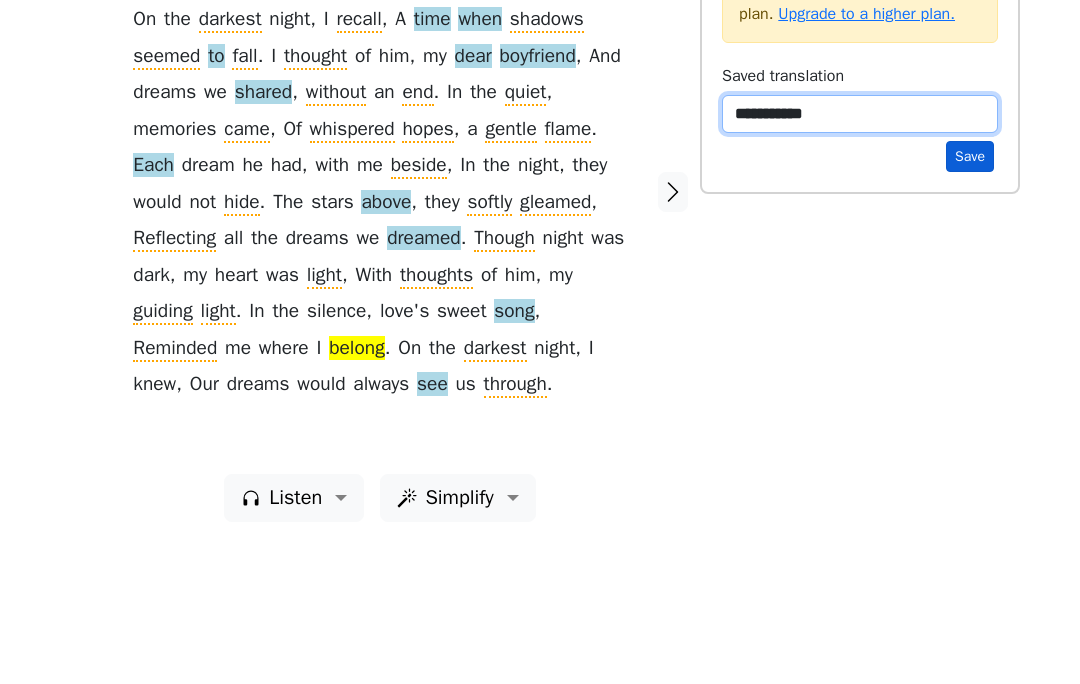 type on "**********" 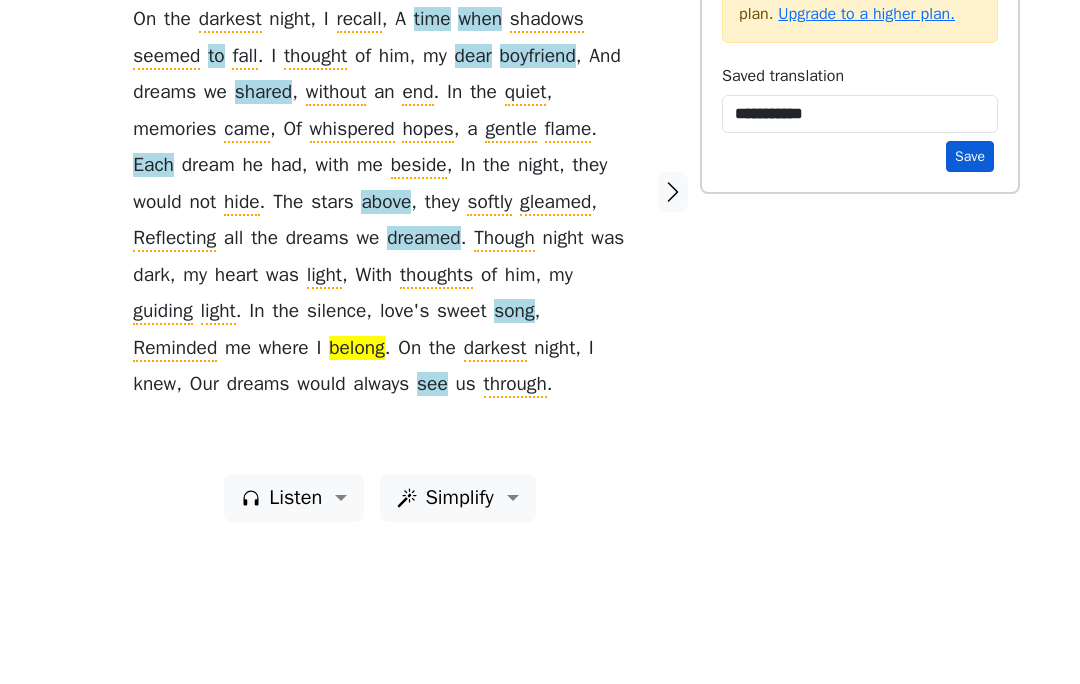 click on "Save" at bounding box center [970, 294] 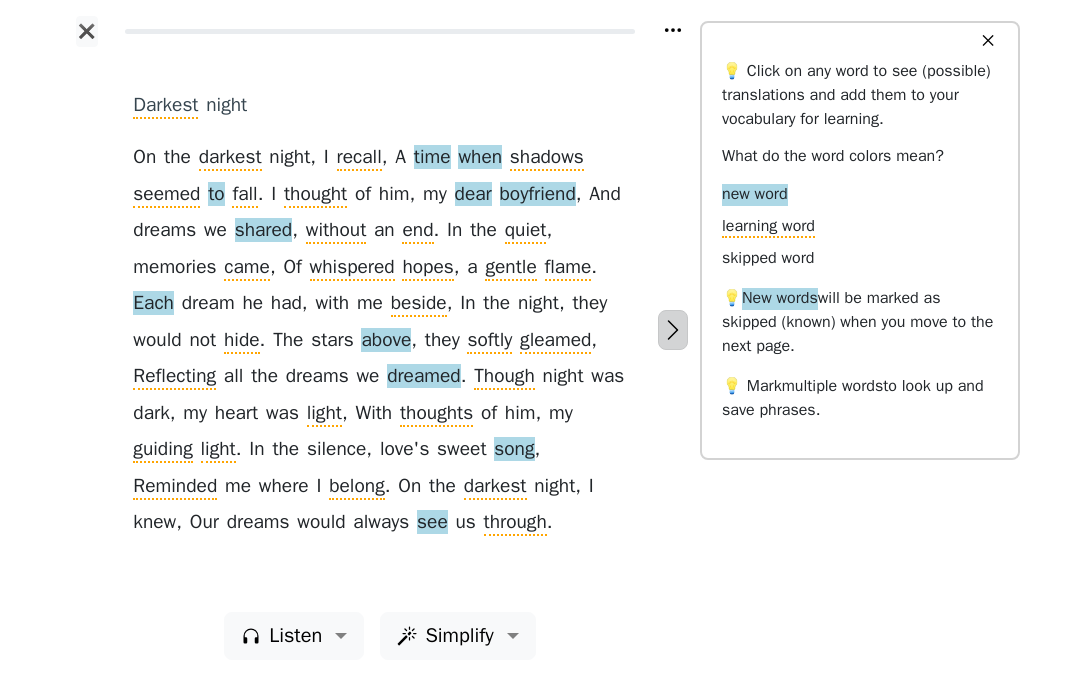 click at bounding box center [673, 330] 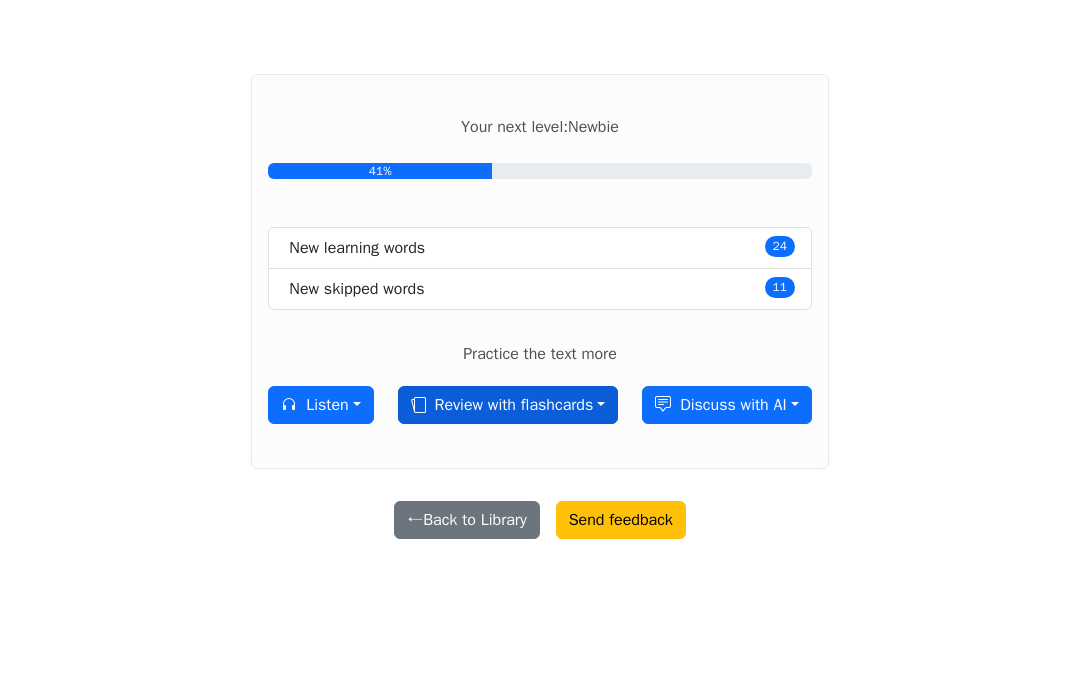 click on "Review with flashcards" at bounding box center [508, 405] 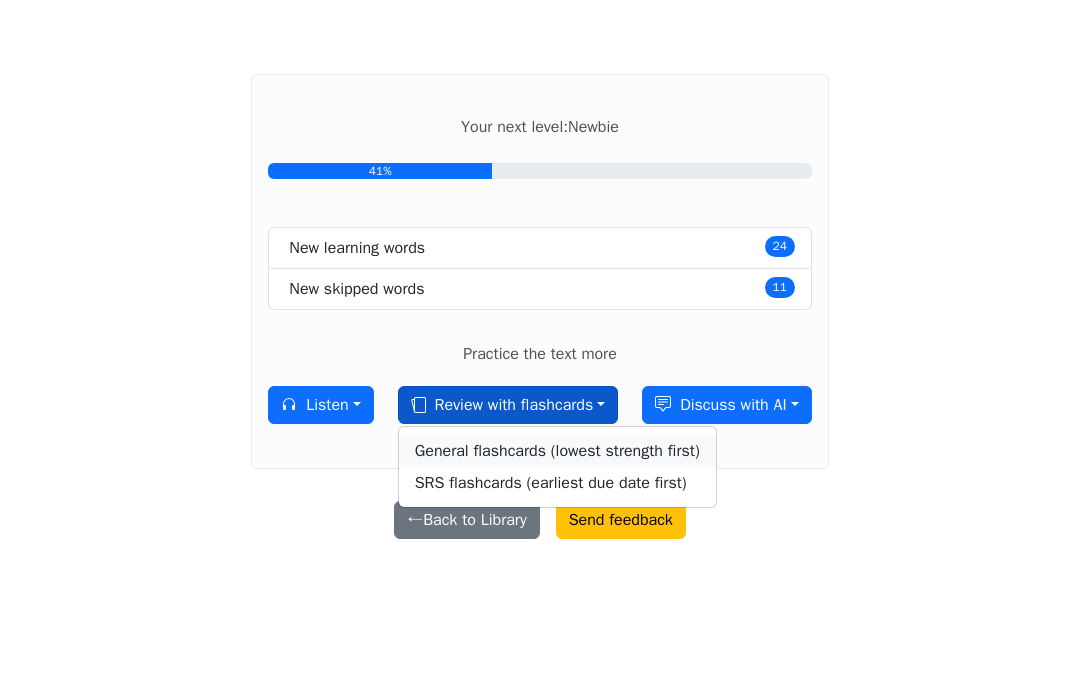 click on "General flashcards (lowest strength first)" at bounding box center (557, 451) 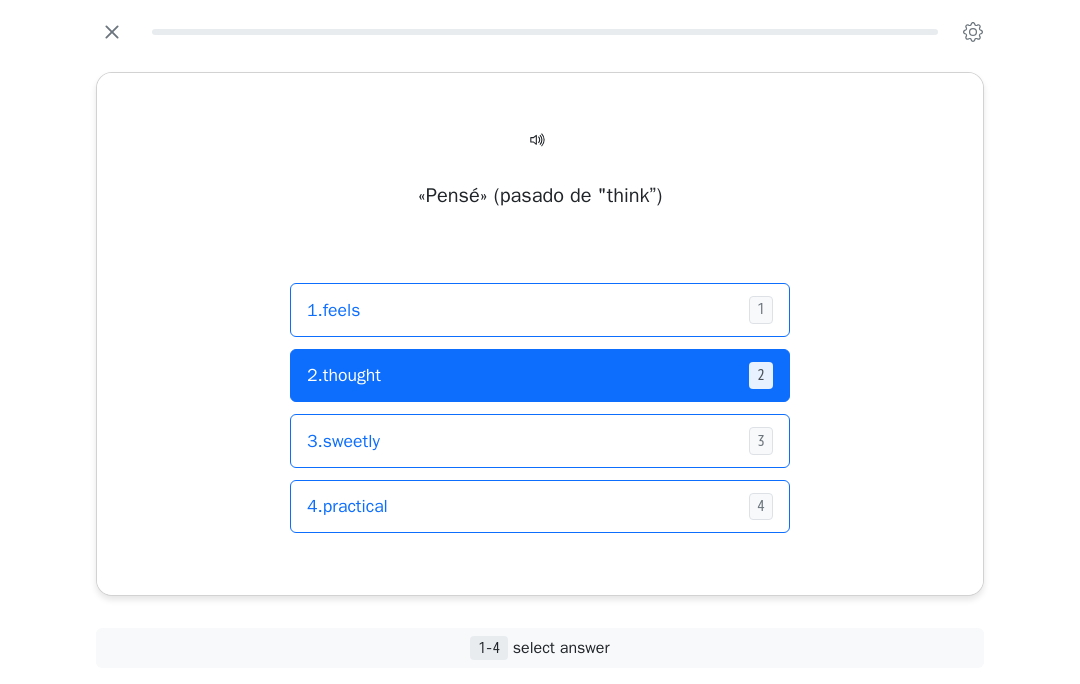 click on "2 .  thought" at bounding box center [520, 375] 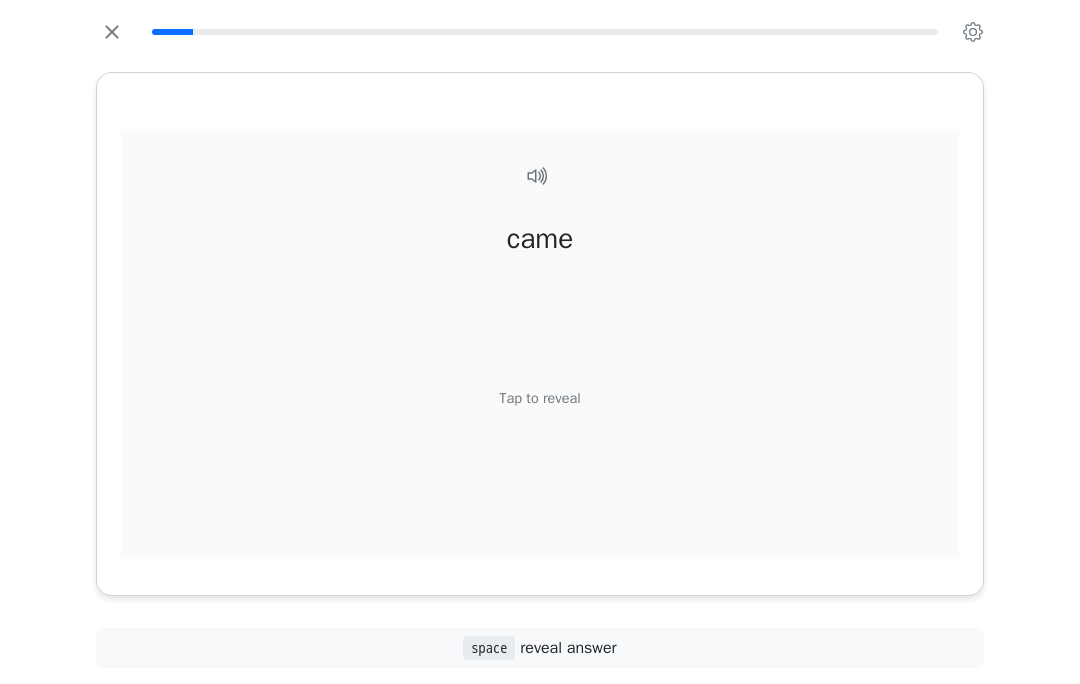 click on "Tap to reveal" at bounding box center (539, 399) 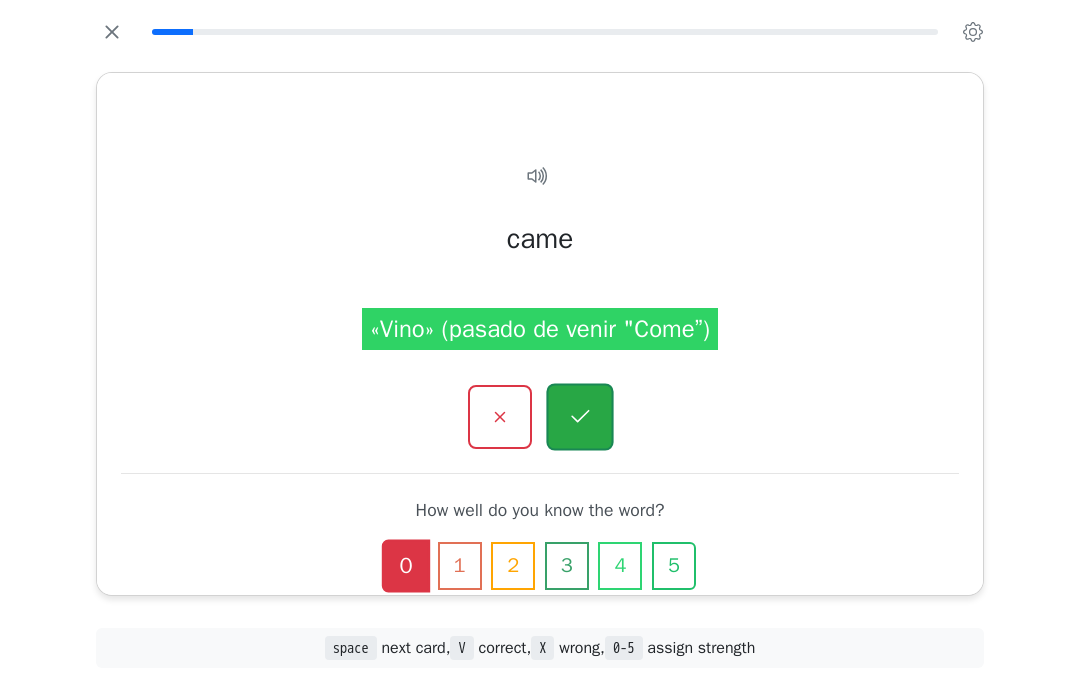 click at bounding box center (579, 416) 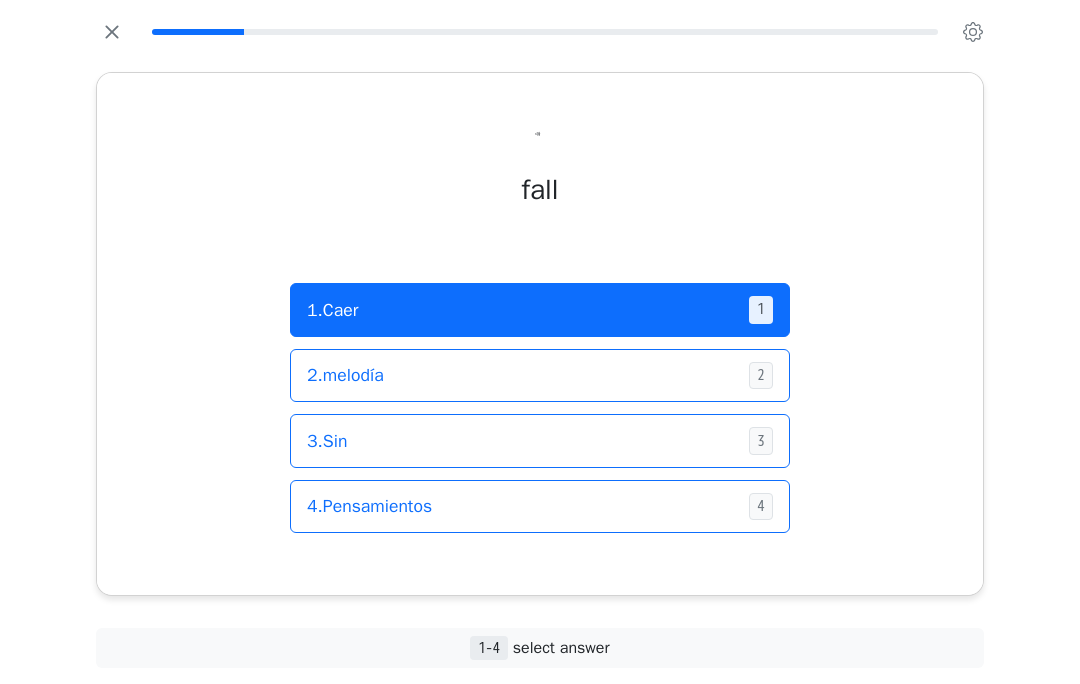 click on "1 .  Caer" at bounding box center (520, 310) 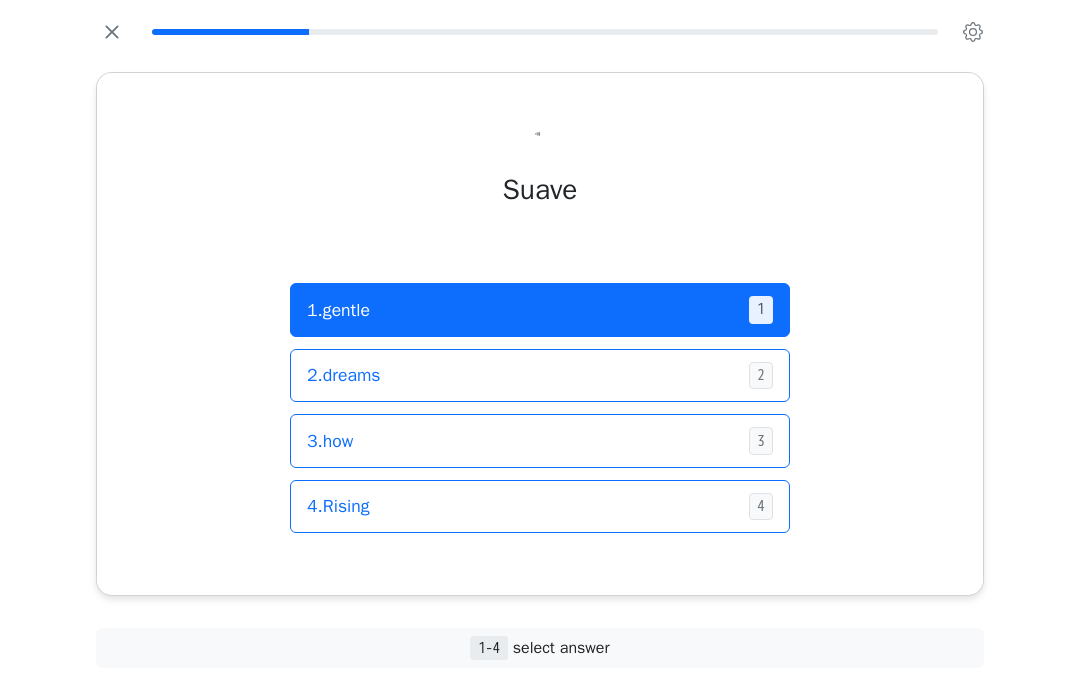 click on "1 .  gentle" at bounding box center [520, 310] 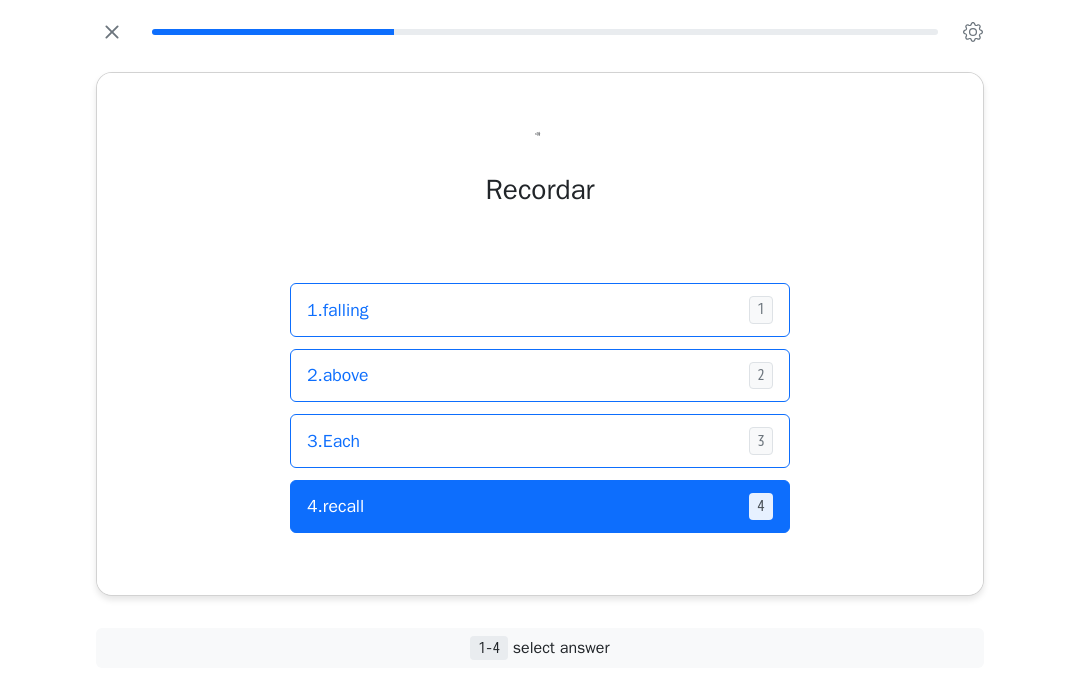 click on "4 .  recall" at bounding box center (520, 506) 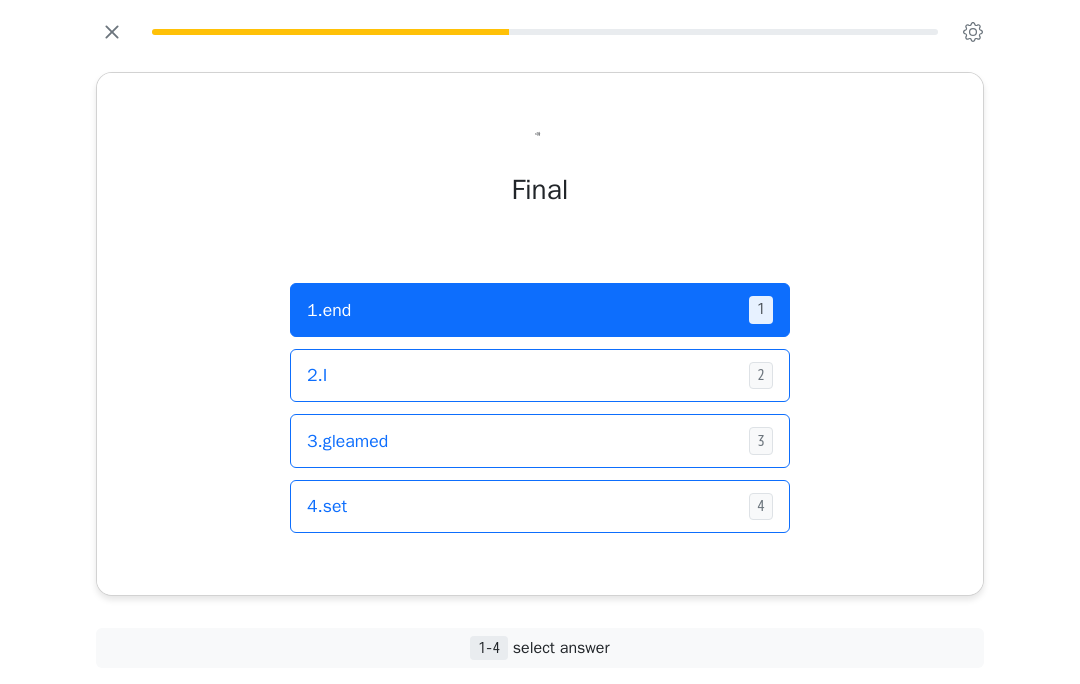 click on "1 .  end 1" at bounding box center [540, 310] 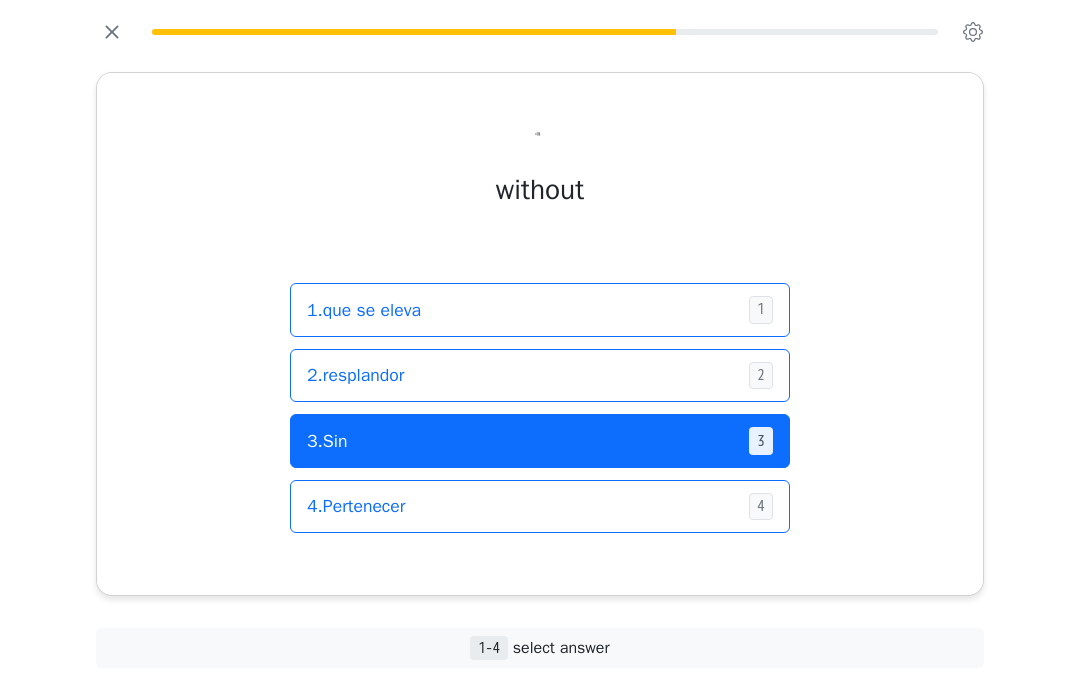 click on "3 .  Sin" at bounding box center [520, 441] 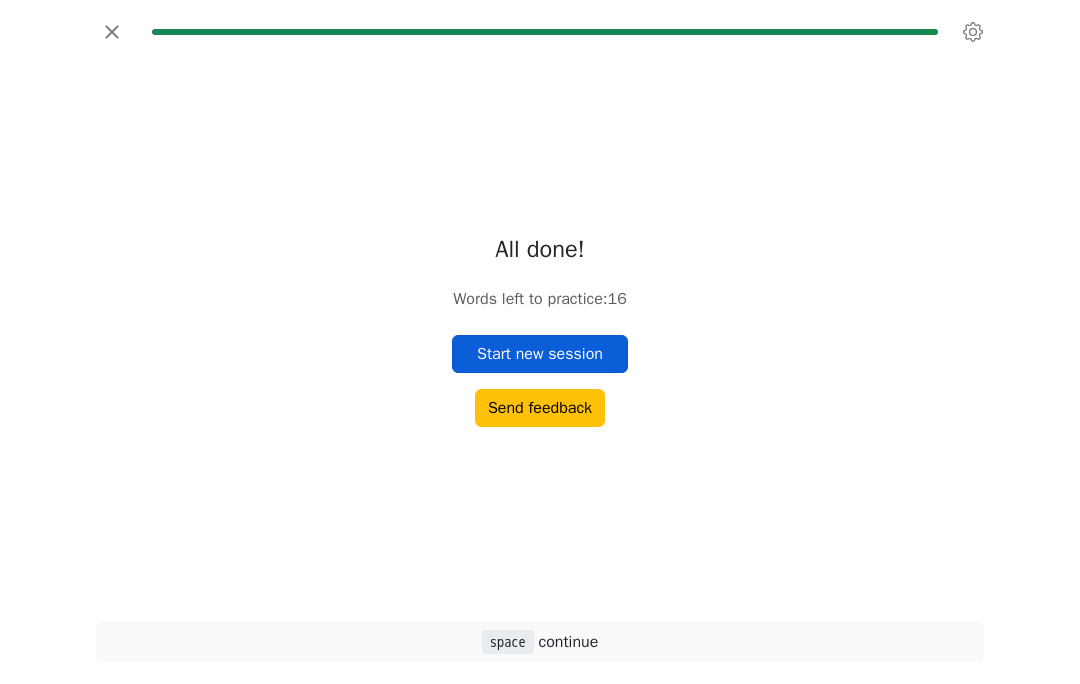 click on "Start new session" at bounding box center (540, 354) 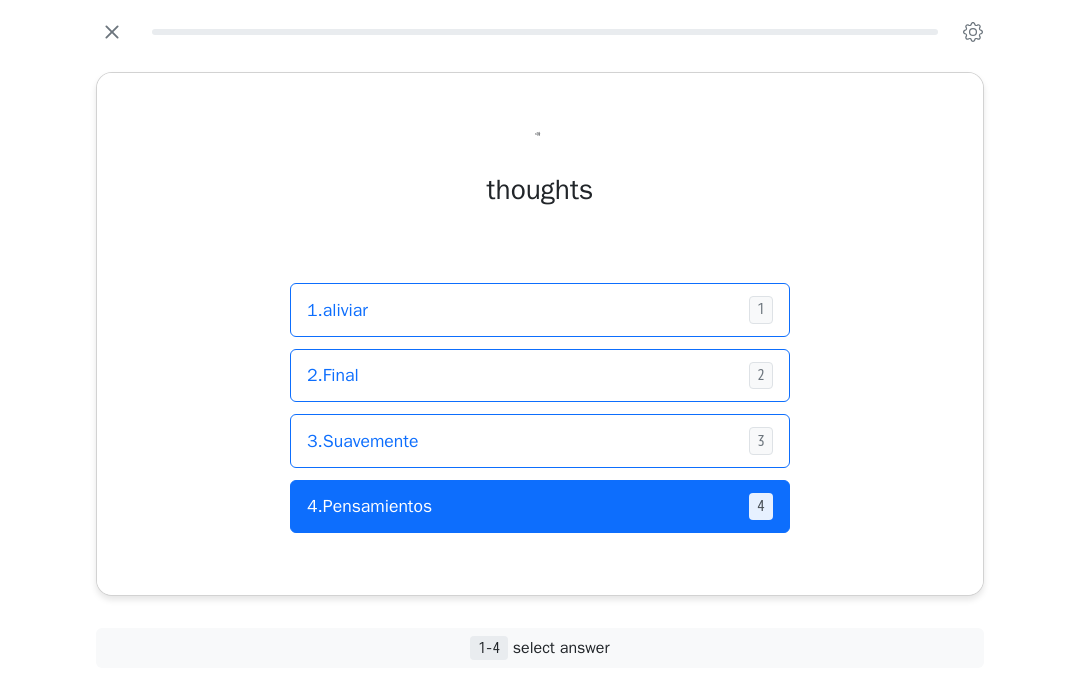 click on "4 .  Pensamientos" at bounding box center [520, 506] 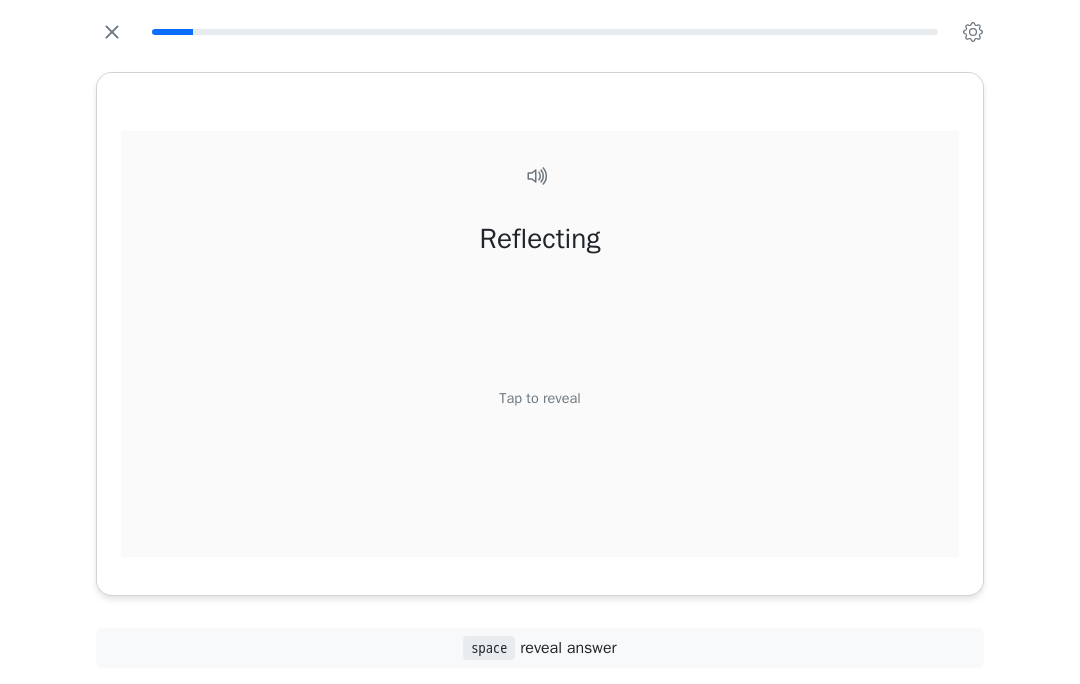 click on "Reflecting Tap to reveal" at bounding box center (540, 370) 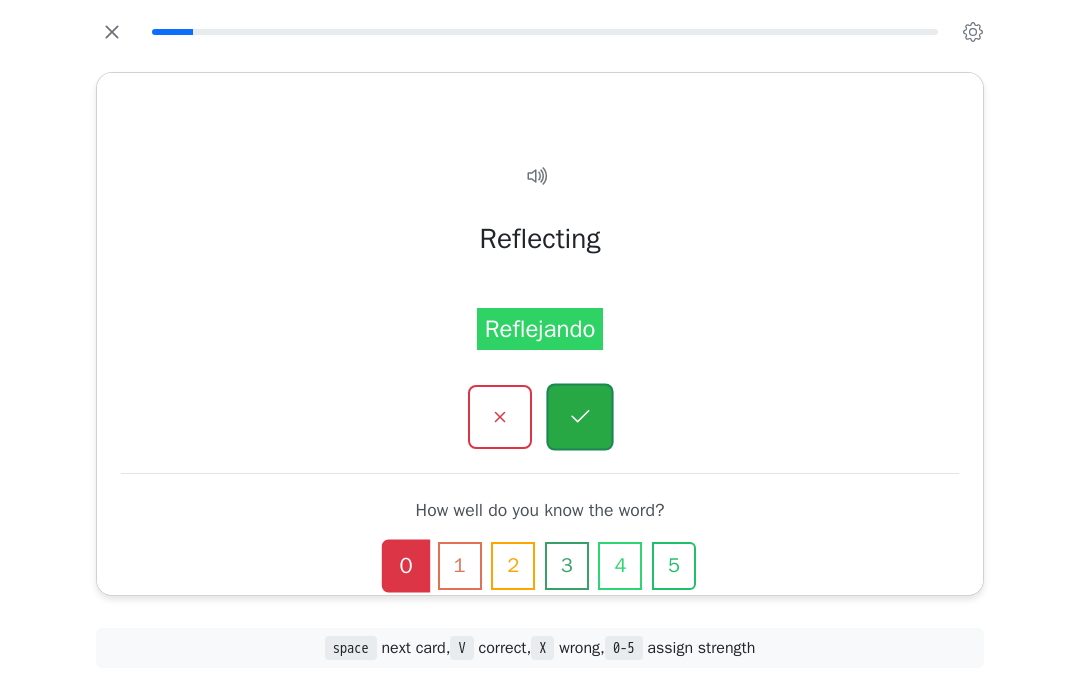 click 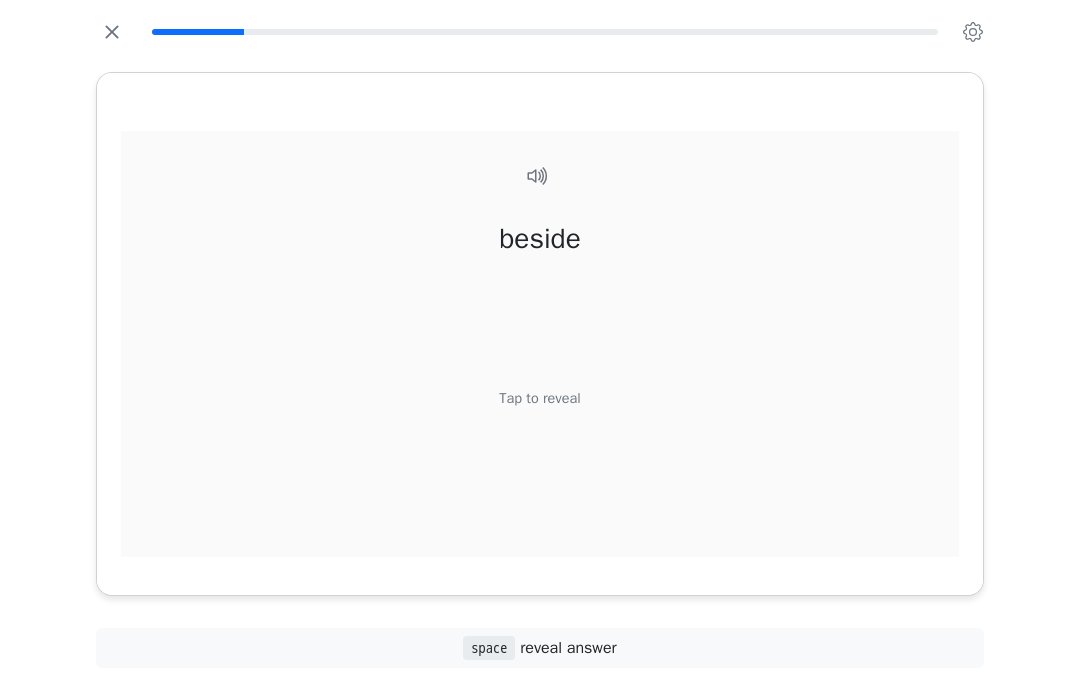 click on "beside Tap to reveal" at bounding box center [540, 370] 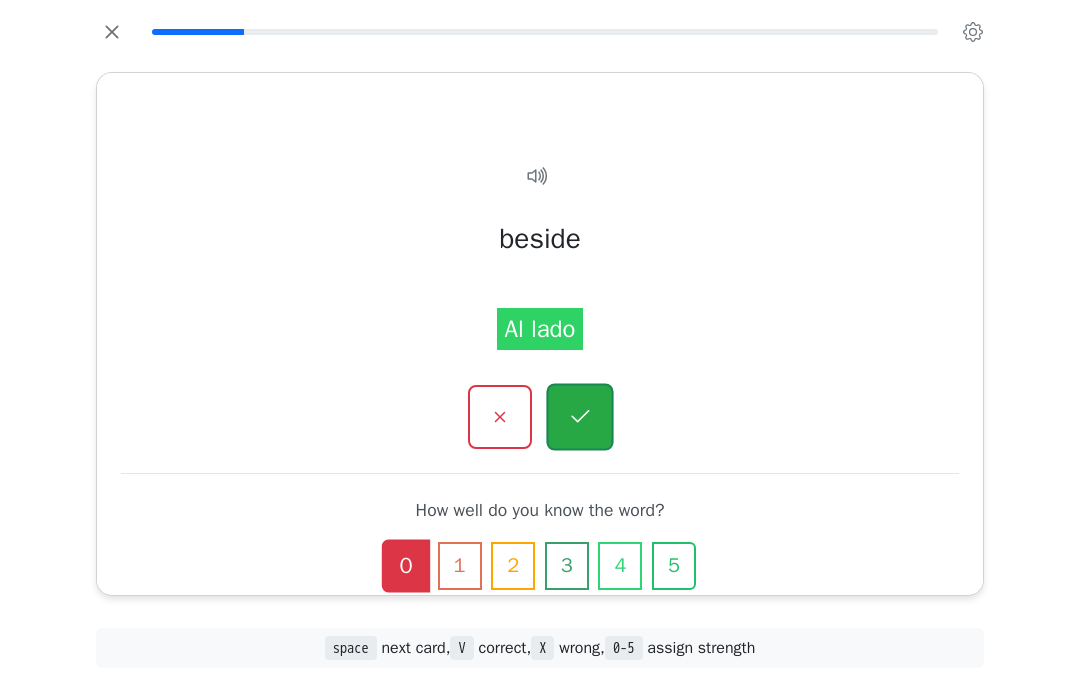 click 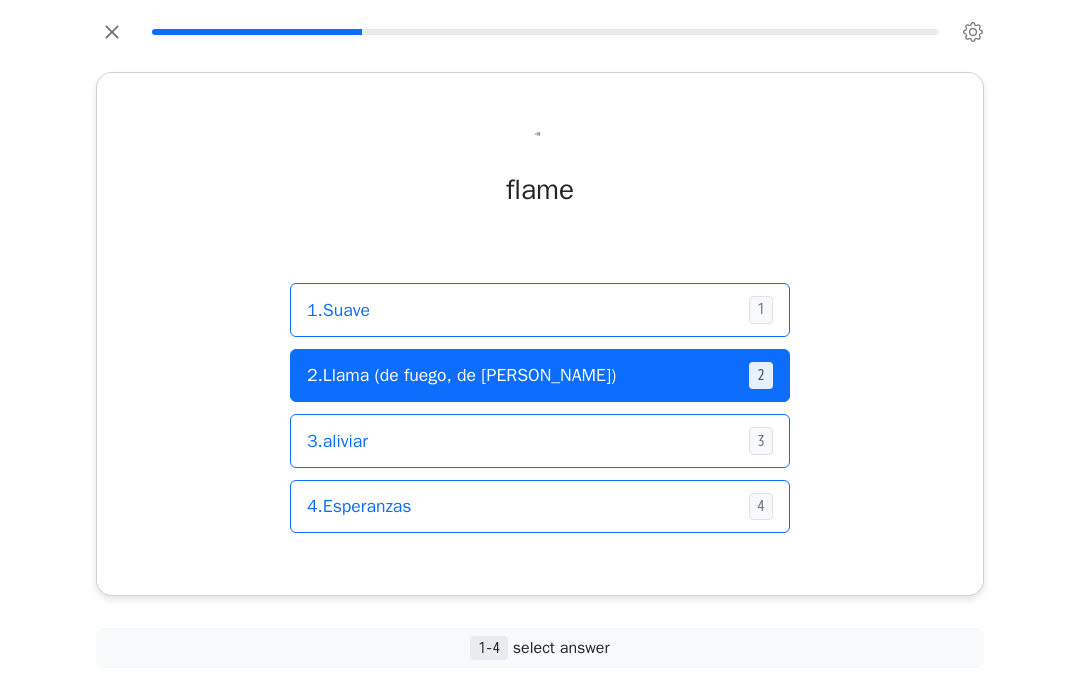 click on "2 .  Llama (de fuego, de [PERSON_NAME])" at bounding box center (520, 375) 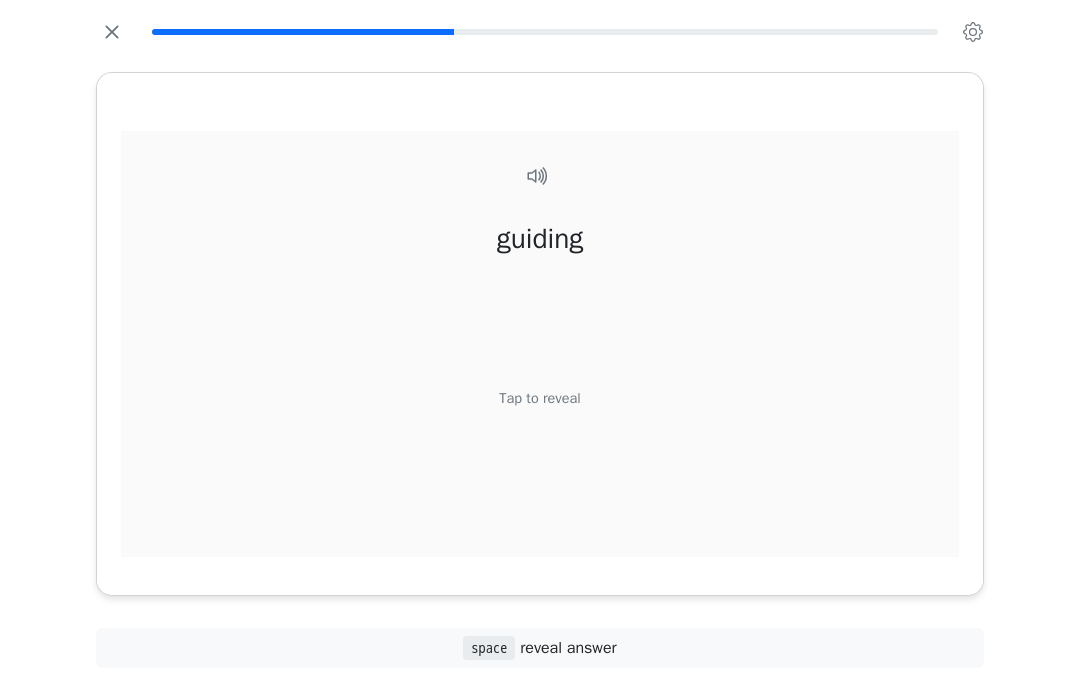 click on "guiding Tap to reveal" at bounding box center (540, 370) 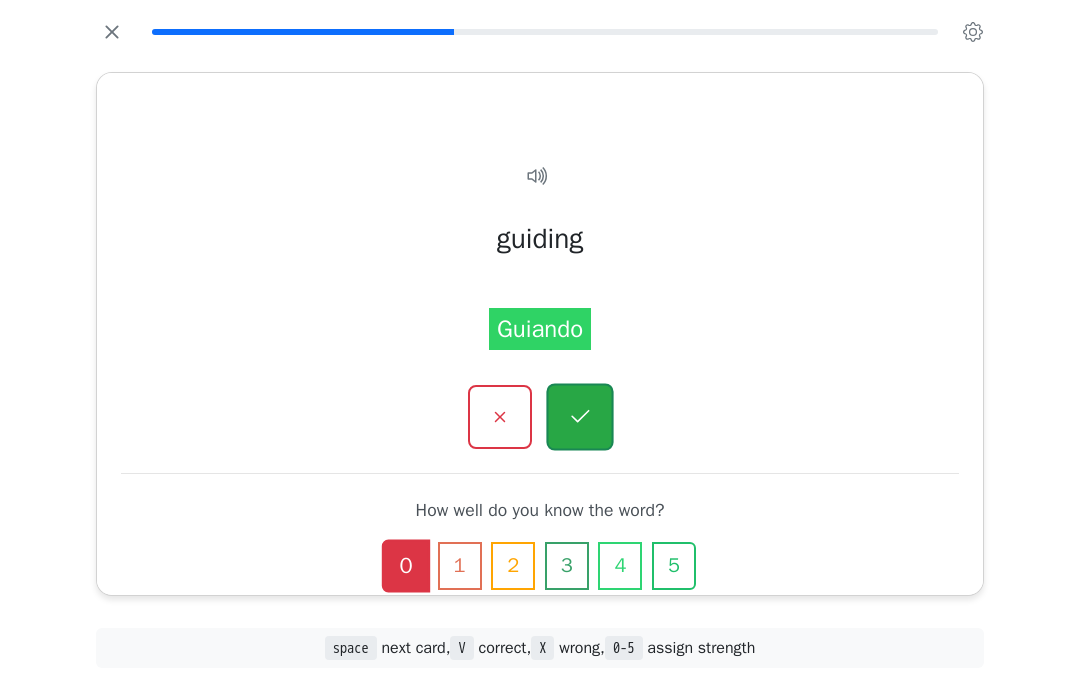 click 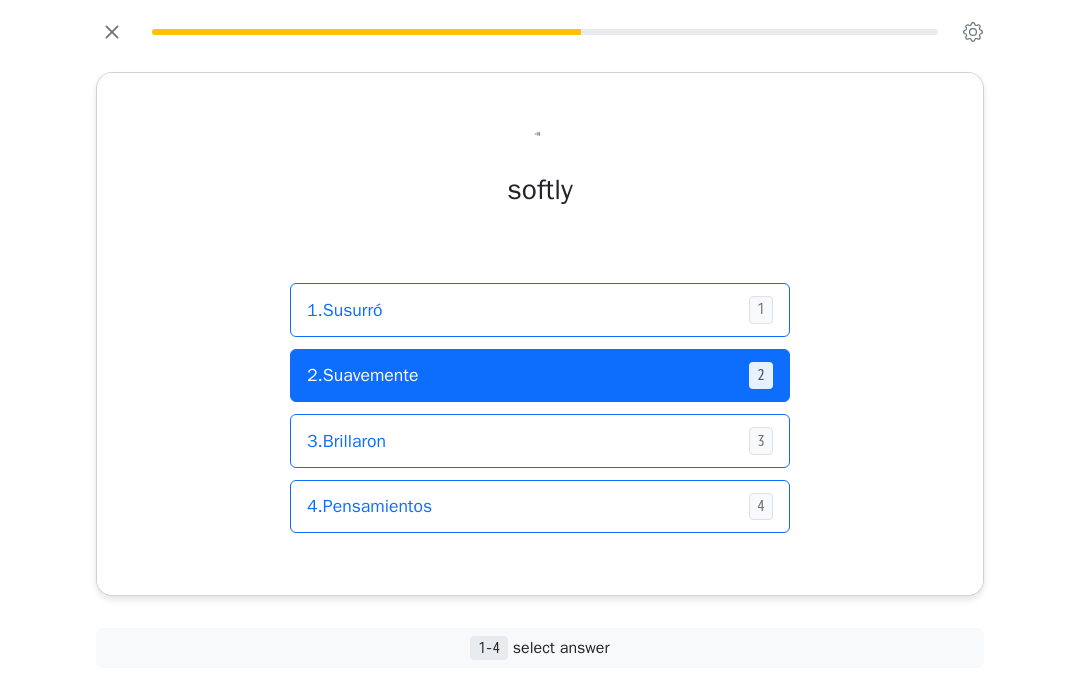 click on "2 .  Suavemente" at bounding box center [520, 375] 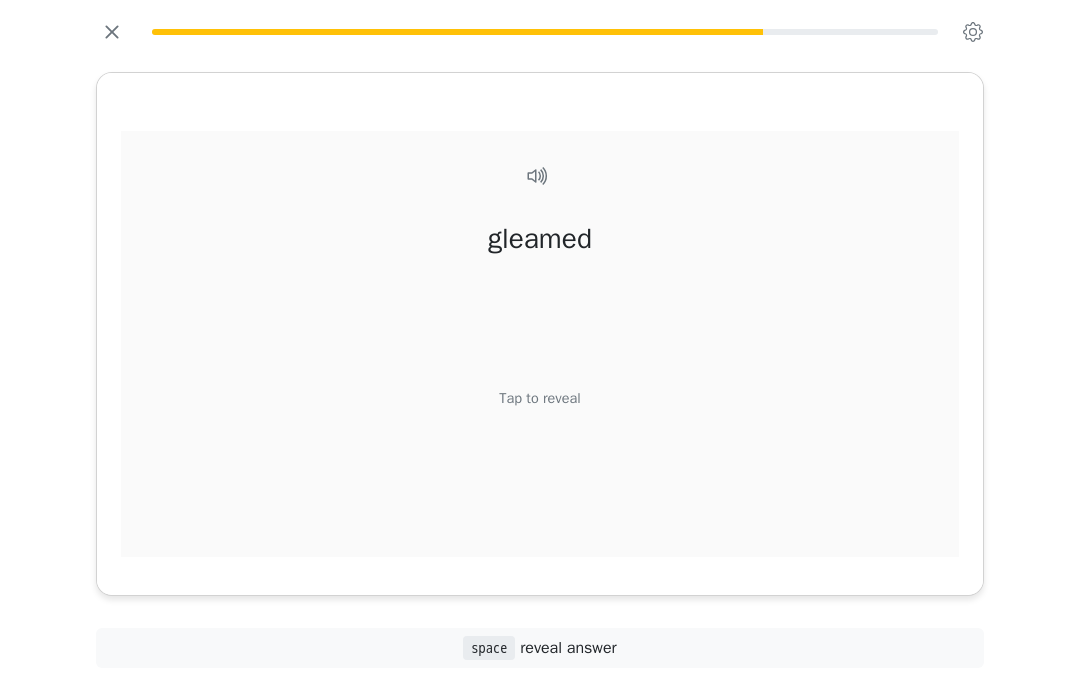 click on "gleamed Tap to reveal" at bounding box center (540, 370) 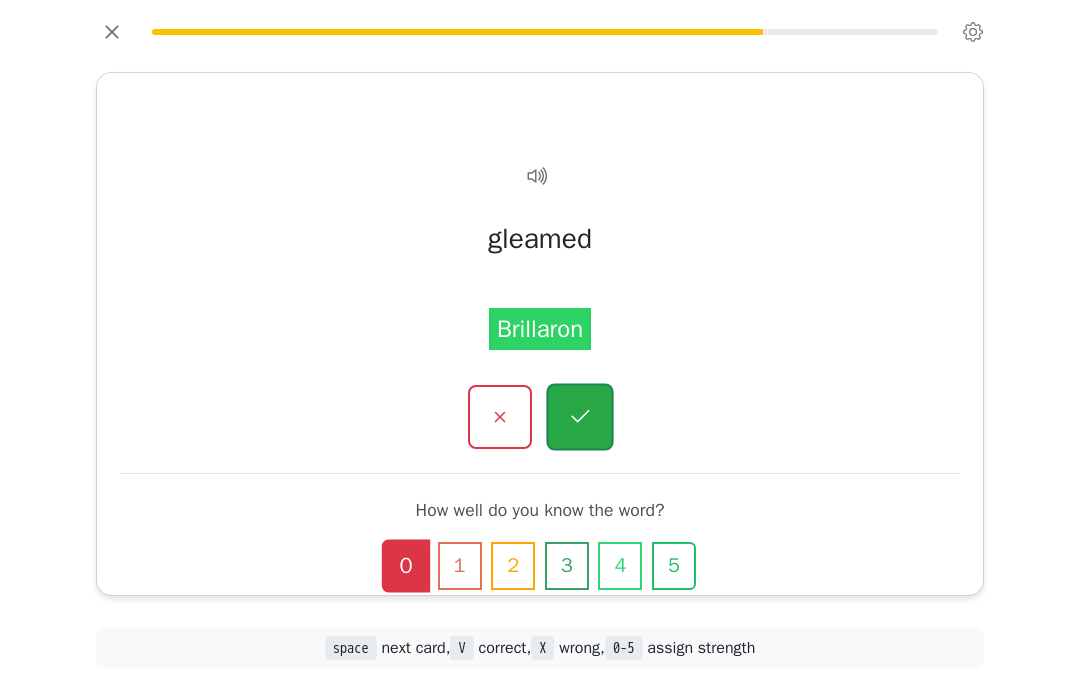 click at bounding box center [579, 416] 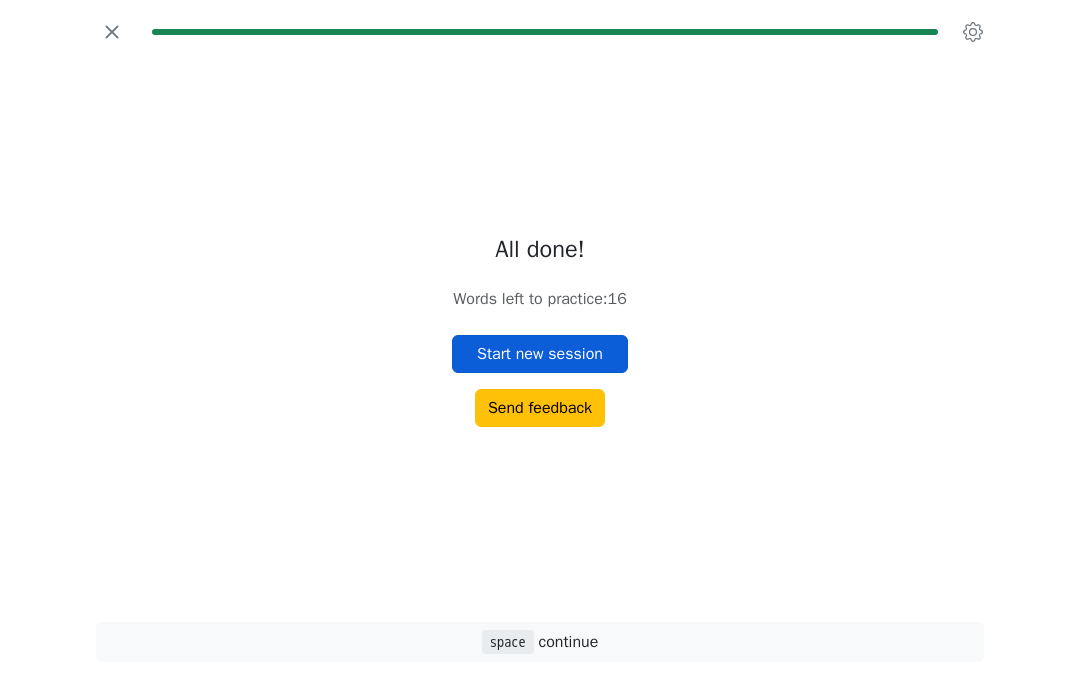 click on "Start new session" at bounding box center (540, 354) 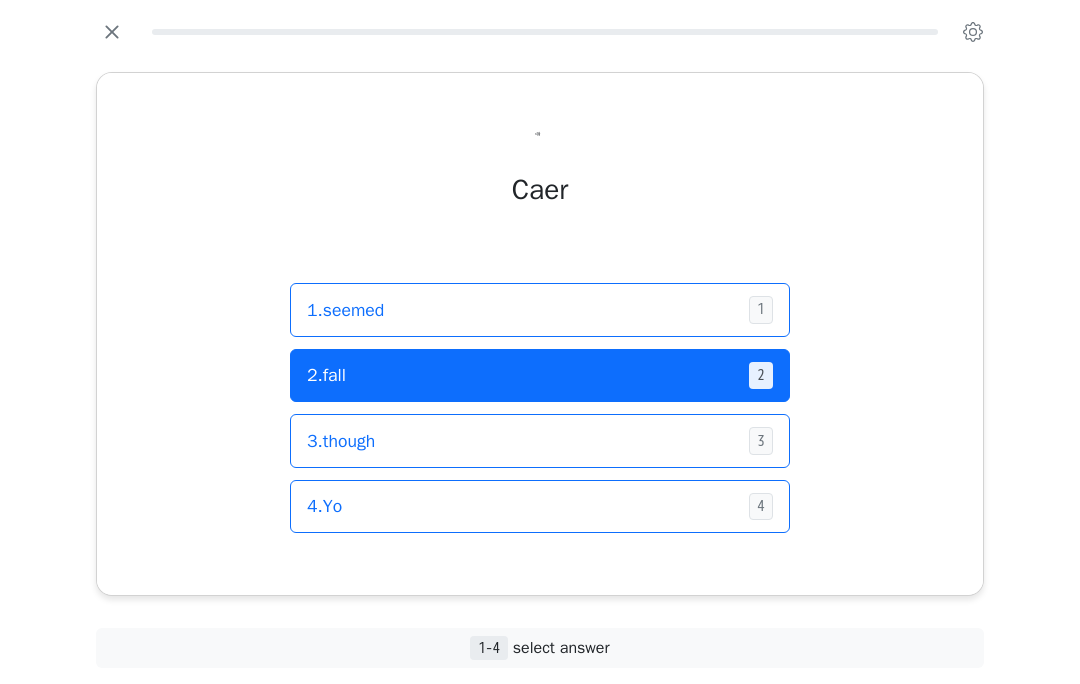 click on "2 .  fall" at bounding box center [520, 375] 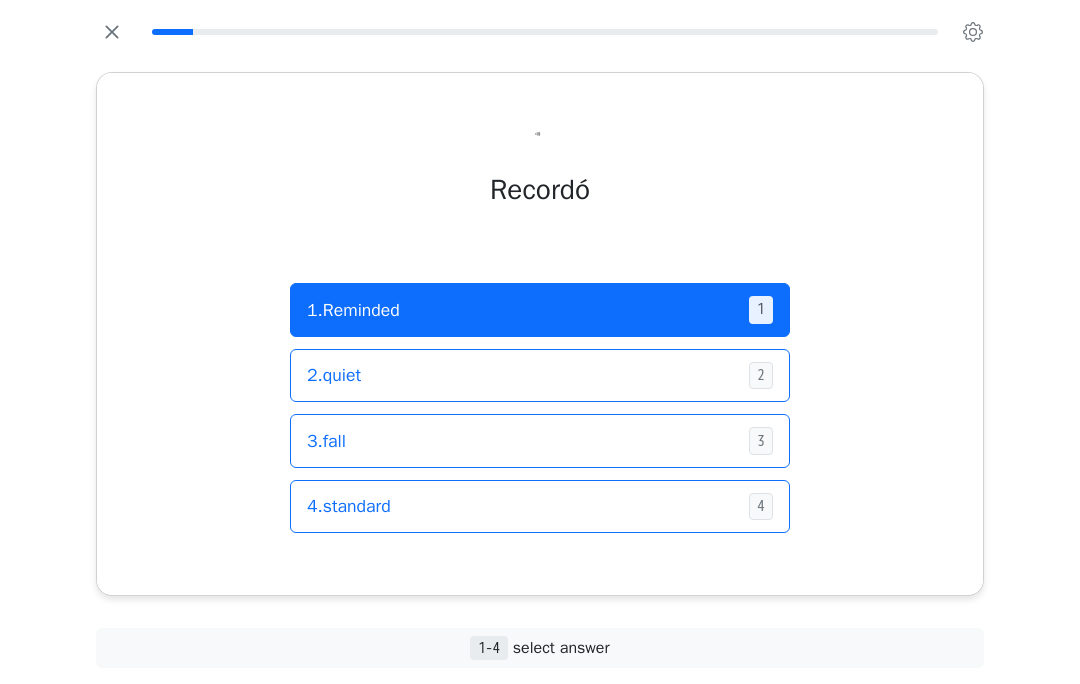 click on "1 .  Reminded" at bounding box center (520, 310) 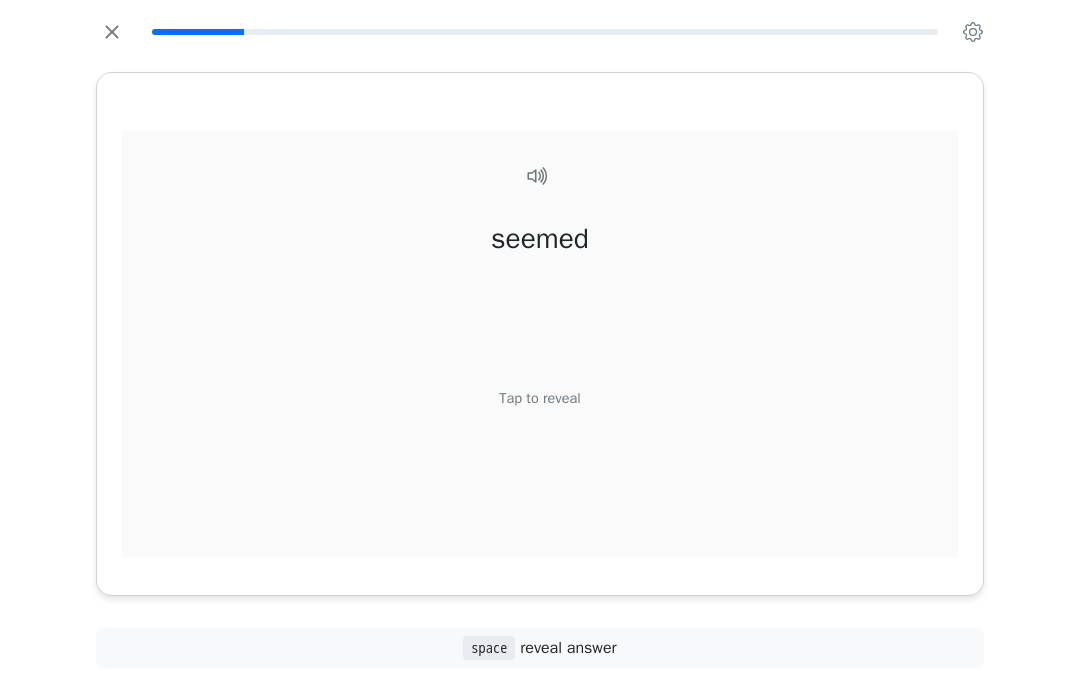 click on "seemed Tap to reveal" at bounding box center (540, 370) 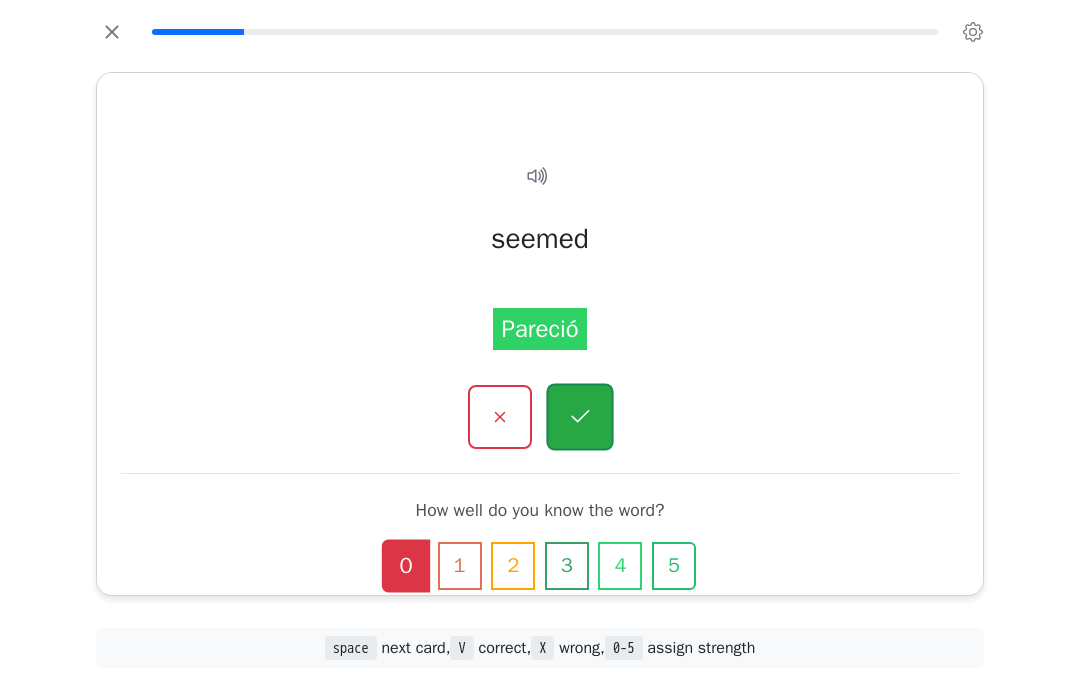 click 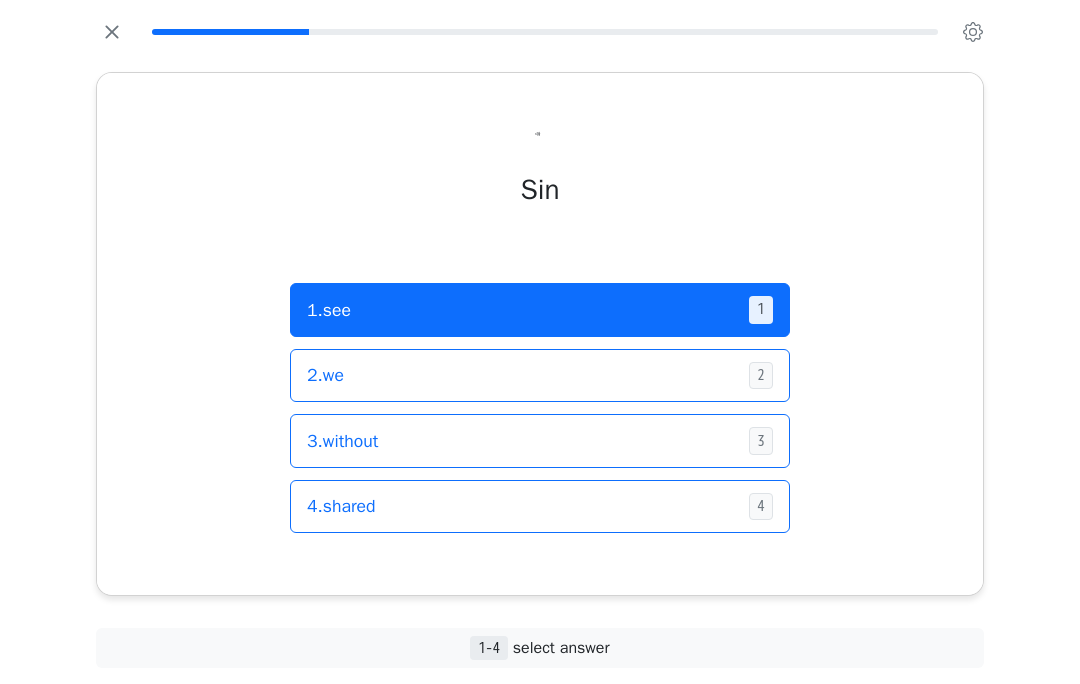 click on "1 .  see" at bounding box center (520, 310) 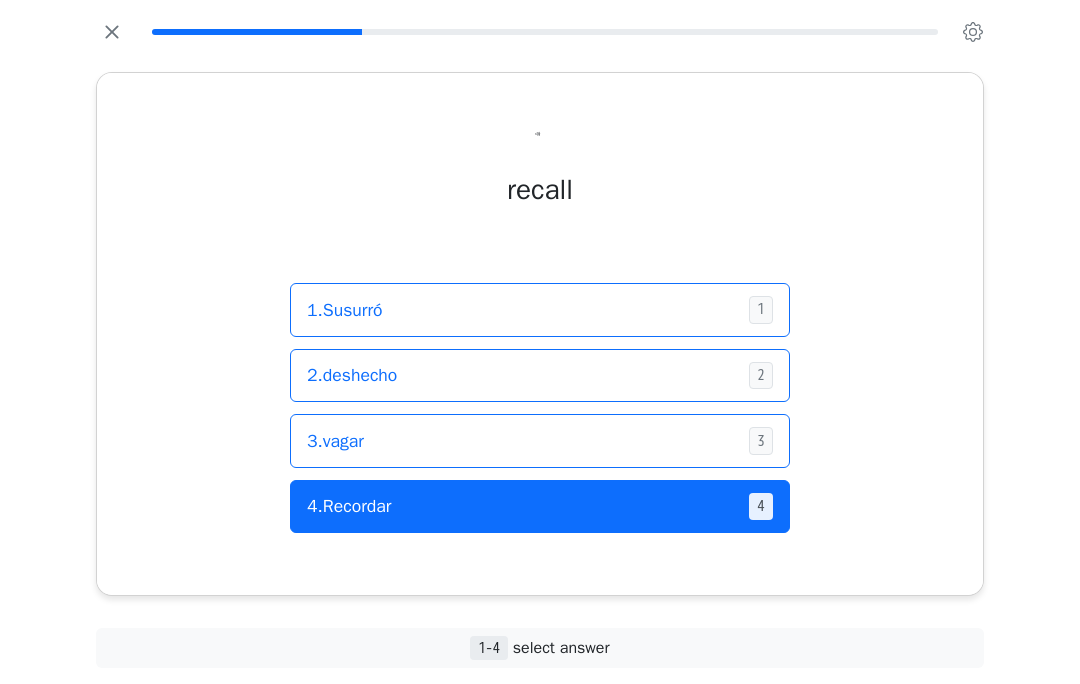 click on "4 .  Recordar" at bounding box center [520, 506] 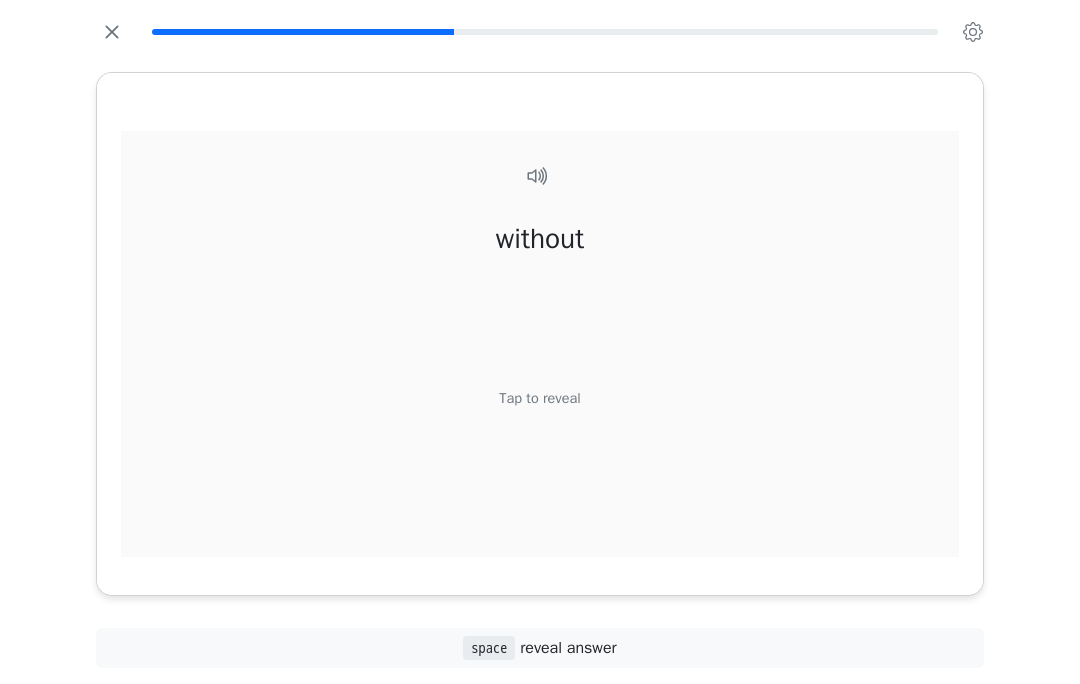 click on "without Tap to reveal" at bounding box center [540, 370] 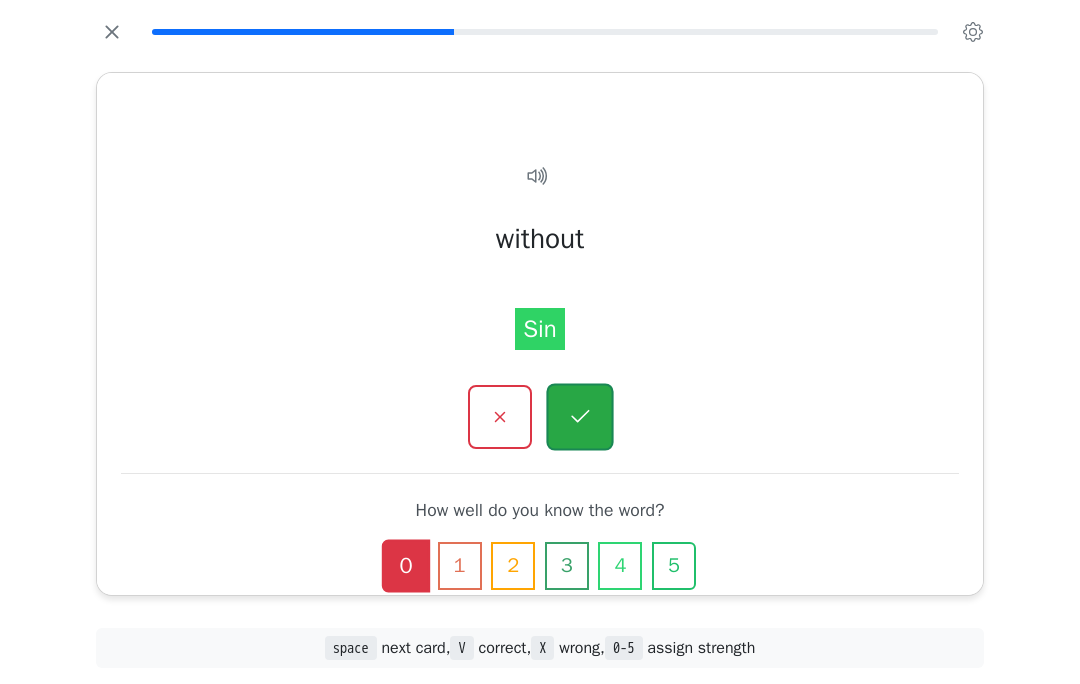 click 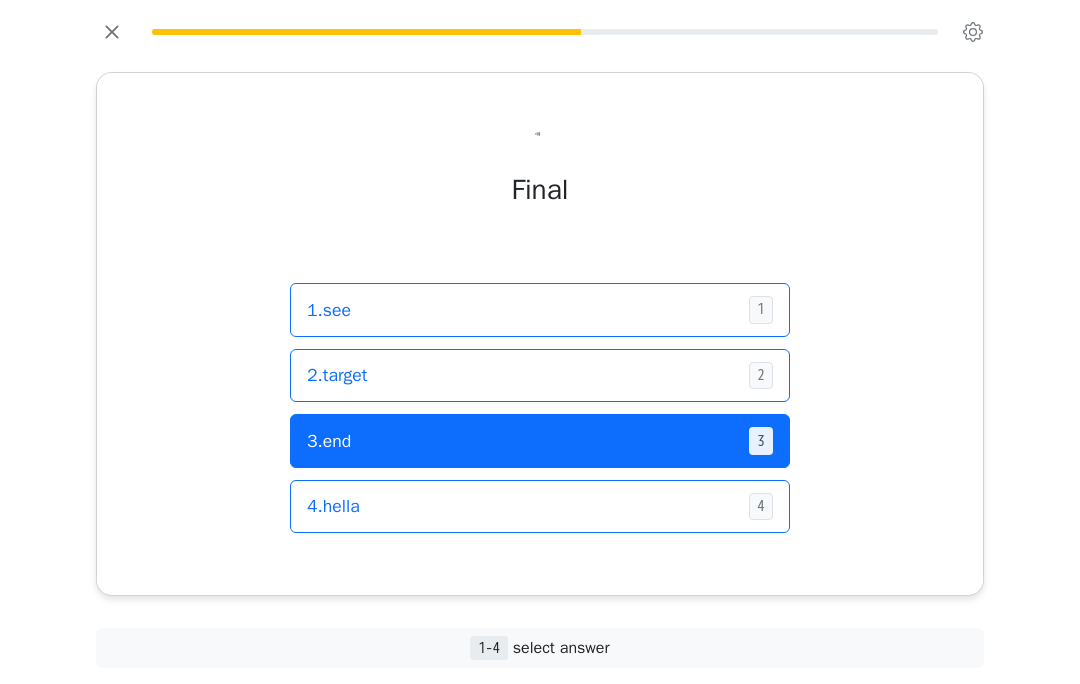 click on "3 .  end 3" at bounding box center [540, 441] 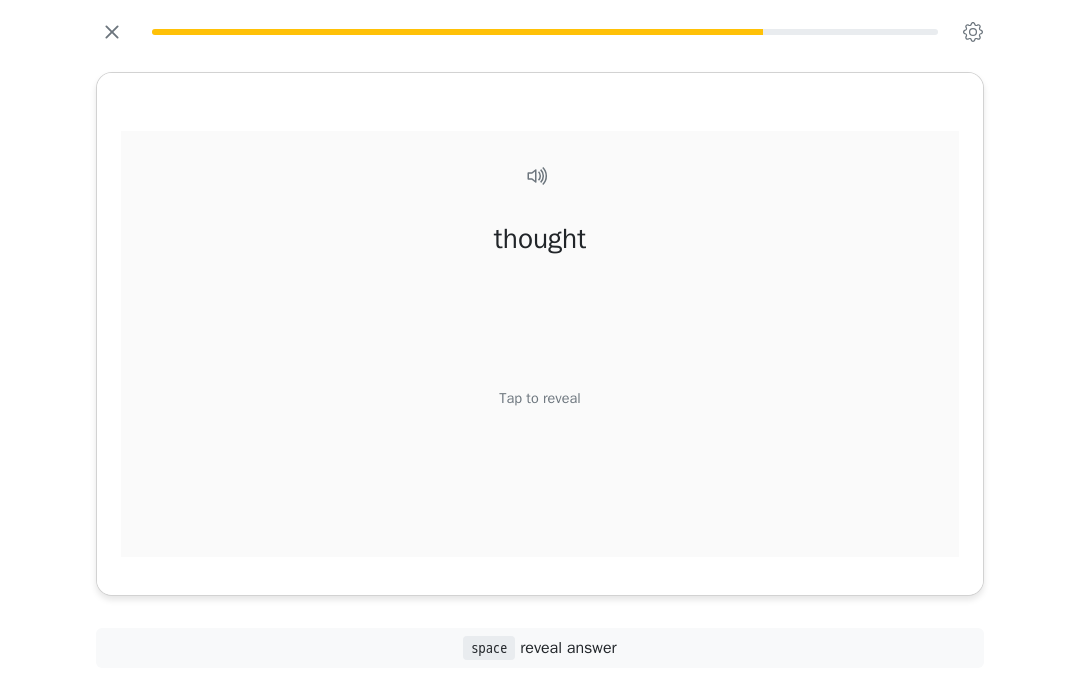 click on "thought Tap to reveal" at bounding box center (540, 370) 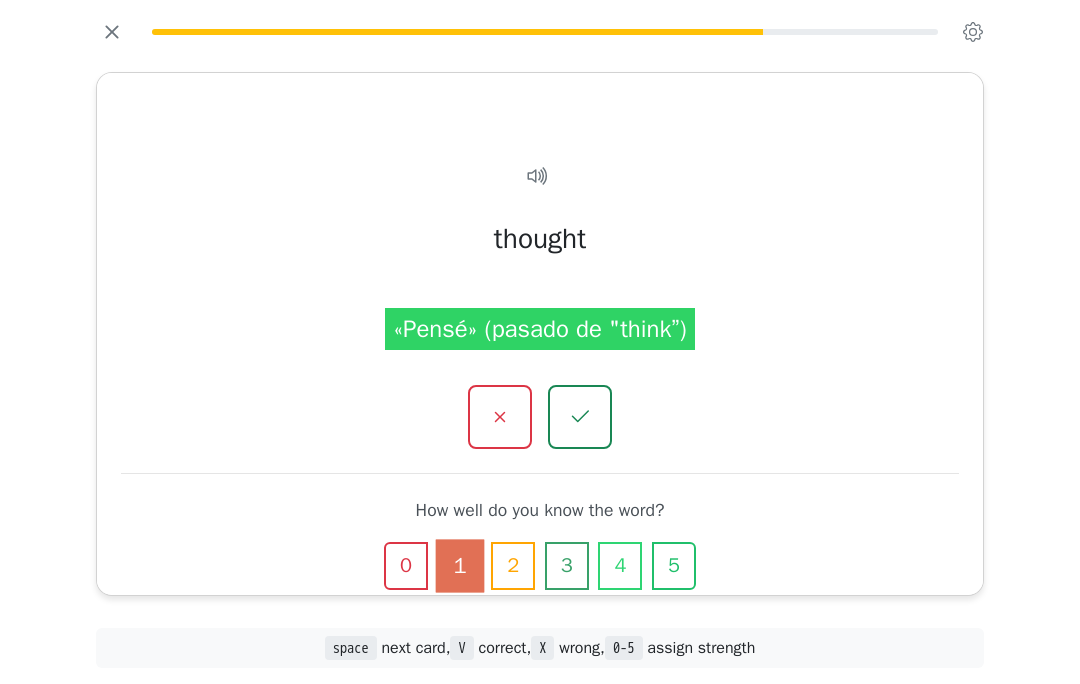 click on "thought «Pensé» (pasado de "think”)" at bounding box center [540, 370] 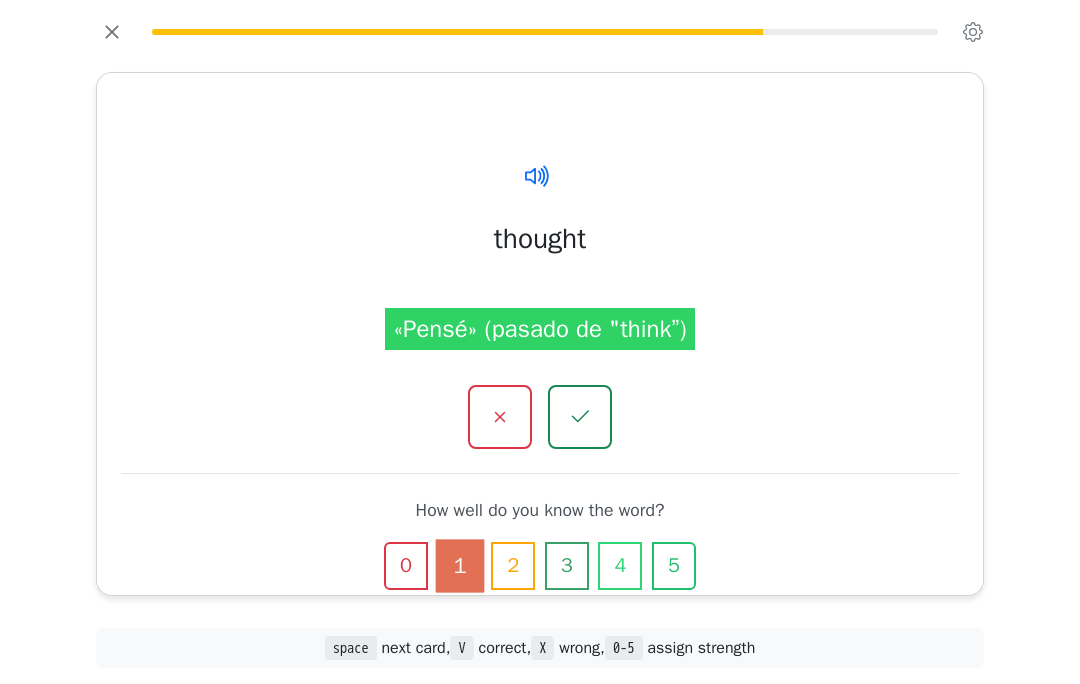 click 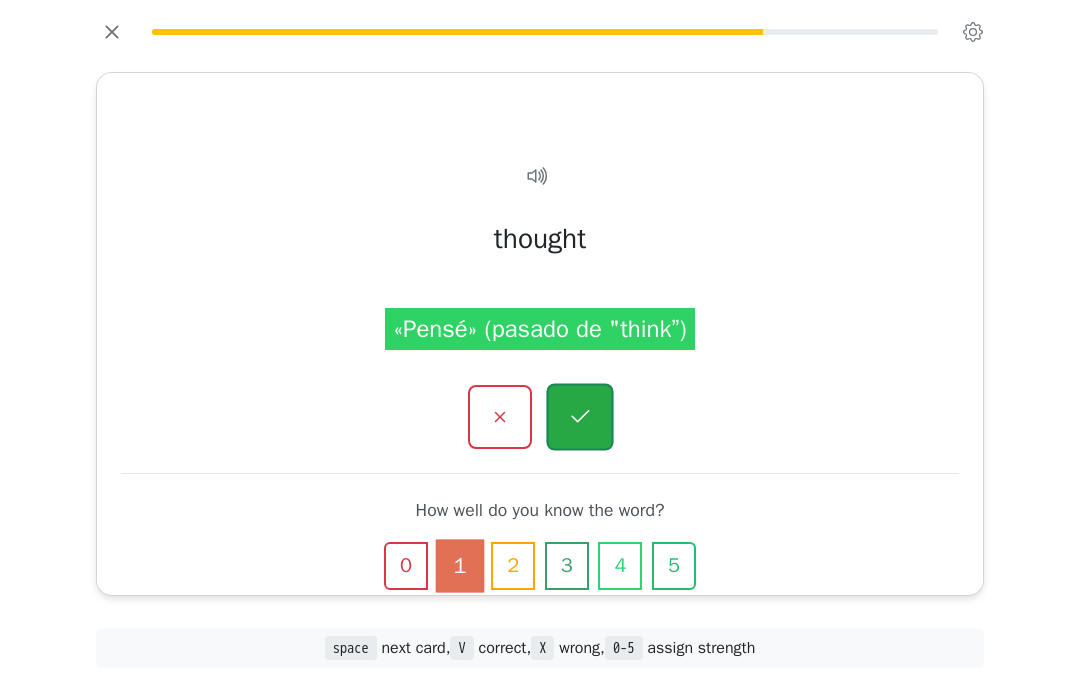 click at bounding box center (579, 416) 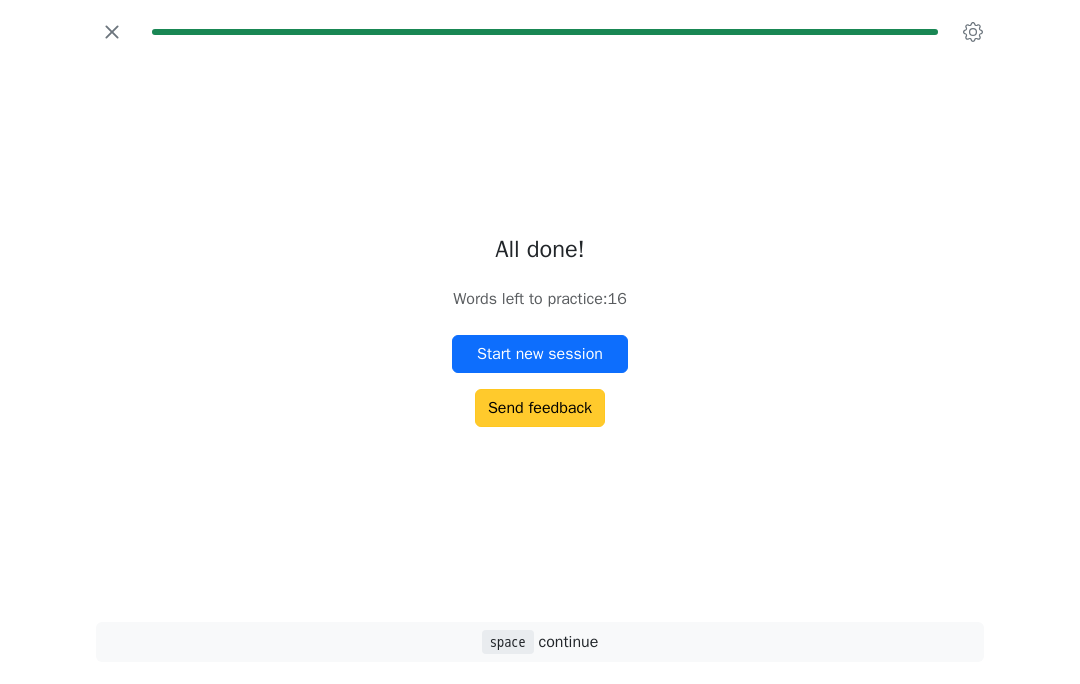 click on "Send feedback" at bounding box center [540, 408] 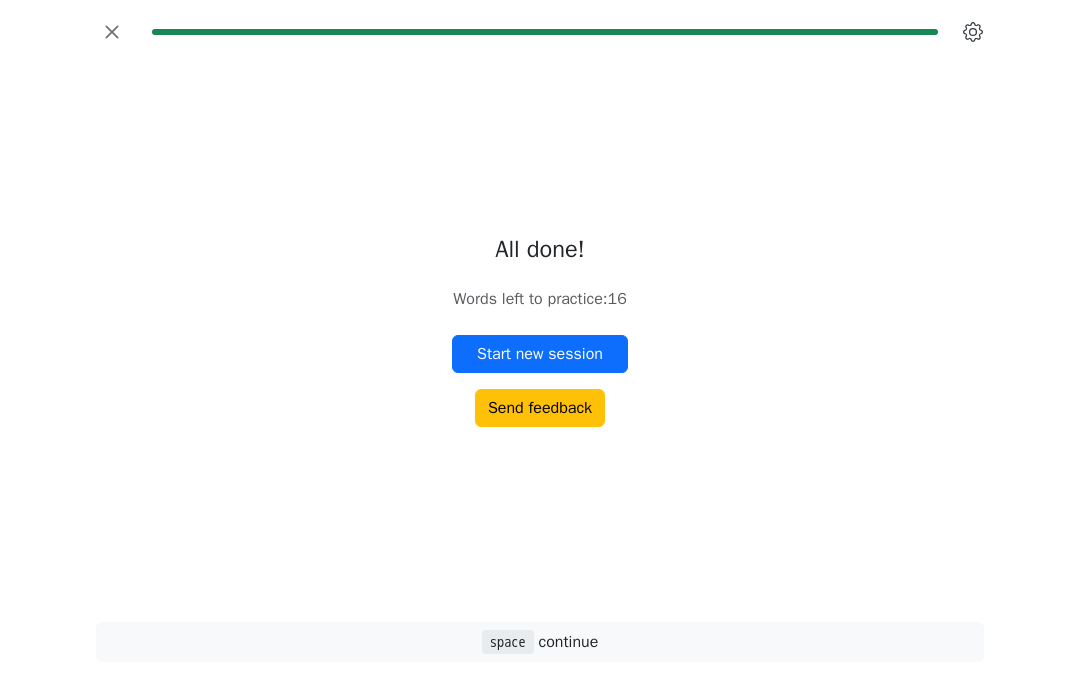 click 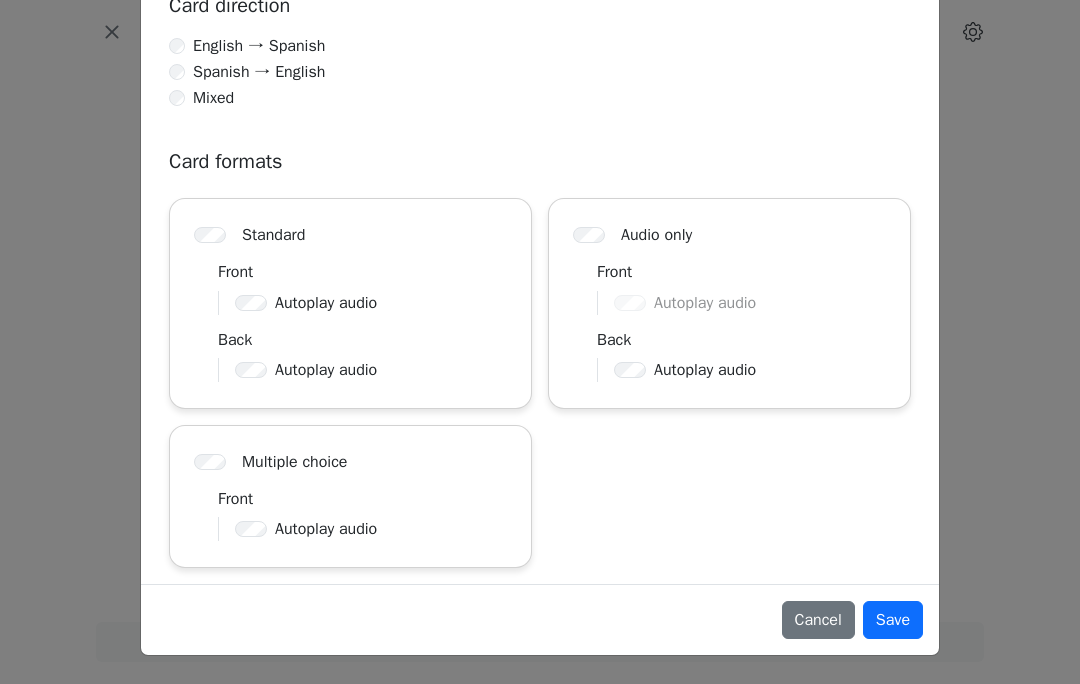 scroll, scrollTop: 208, scrollLeft: 0, axis: vertical 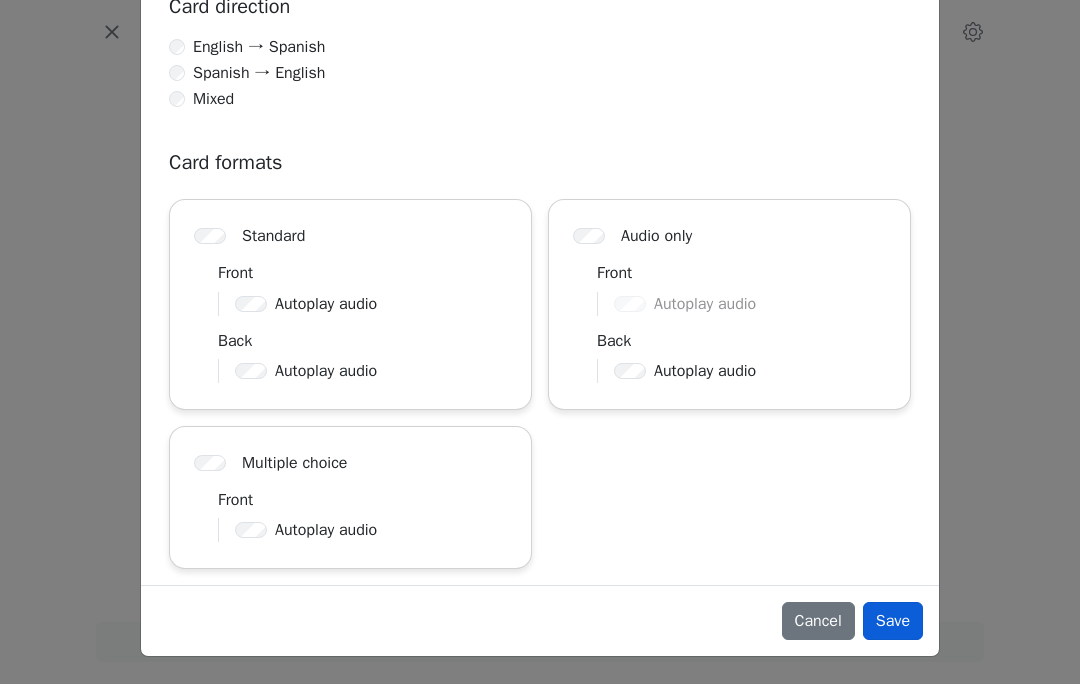 click on "Save" at bounding box center (893, 621) 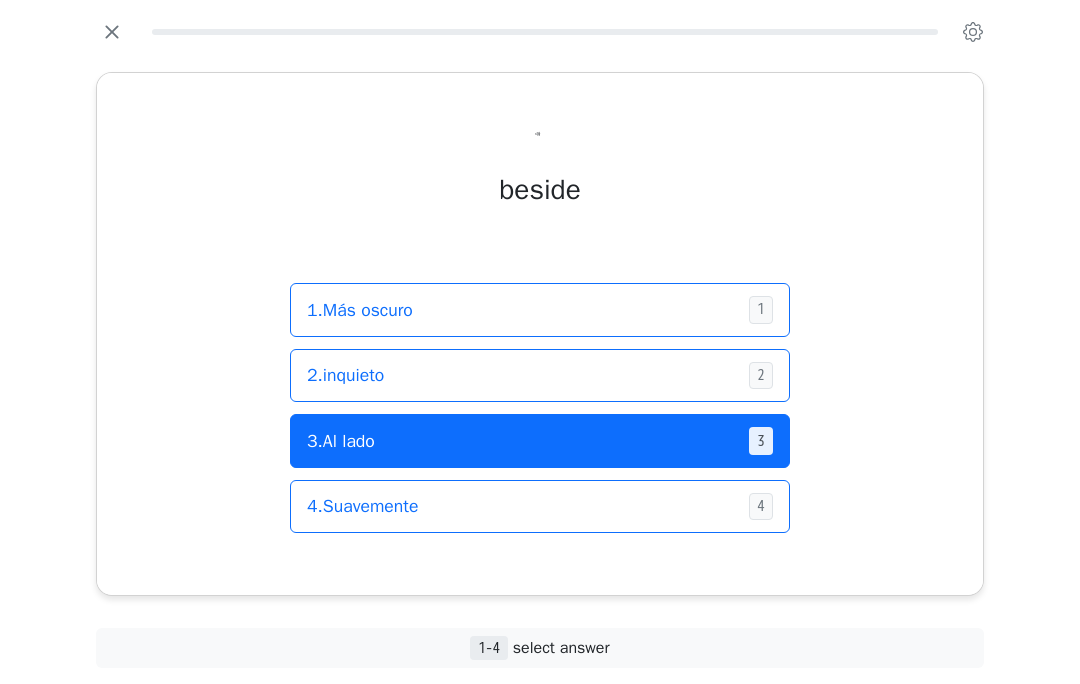 click on "3 .  Al lado" at bounding box center (520, 441) 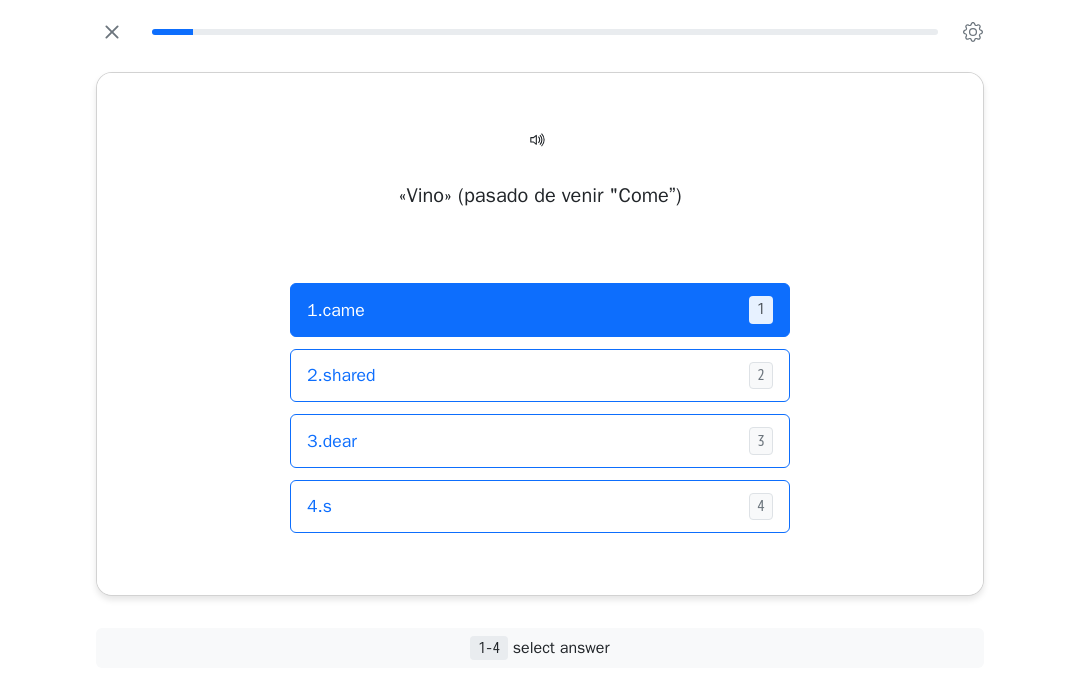 click on "1 .  came" at bounding box center (520, 310) 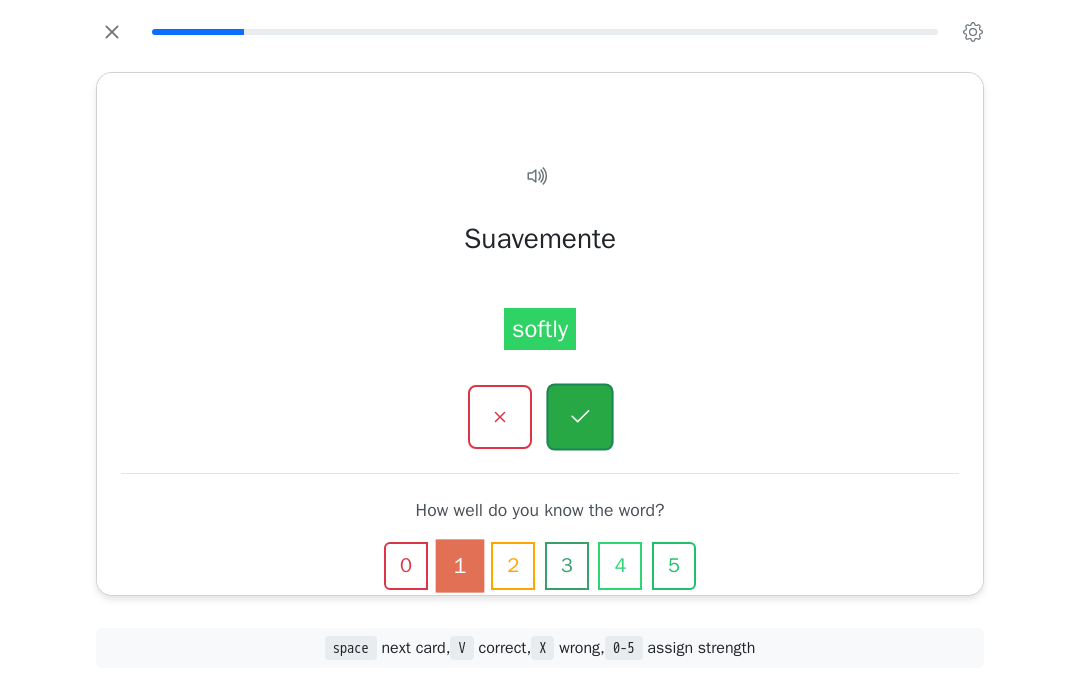 click 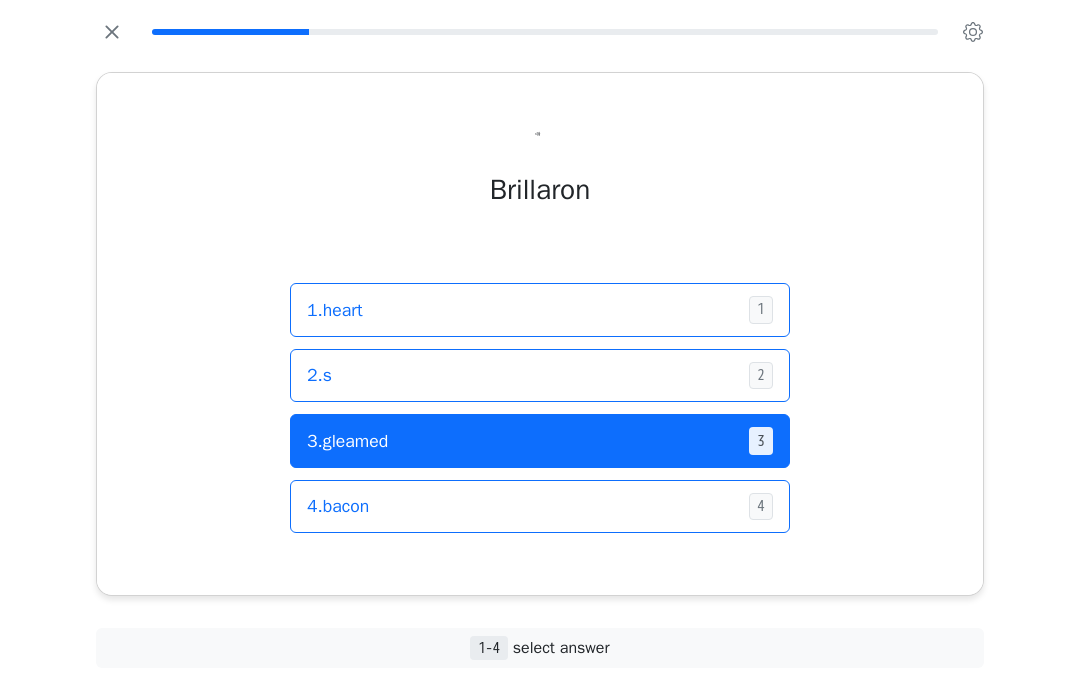 click on "3 .  gleamed" at bounding box center (520, 441) 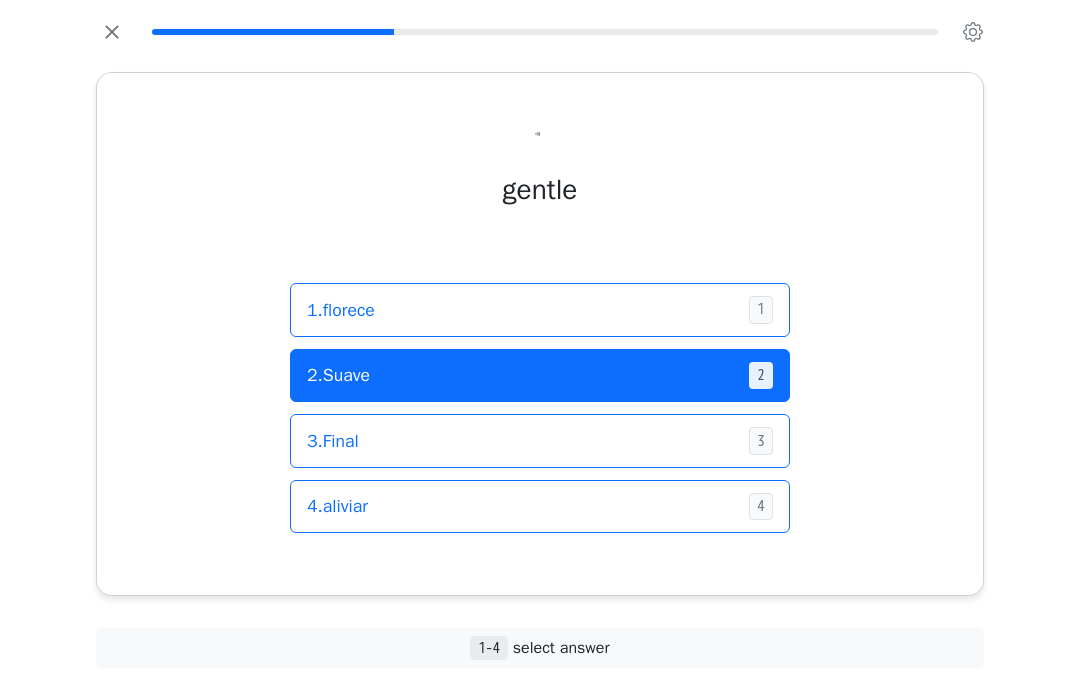 click on "2 .  Suave" at bounding box center (520, 375) 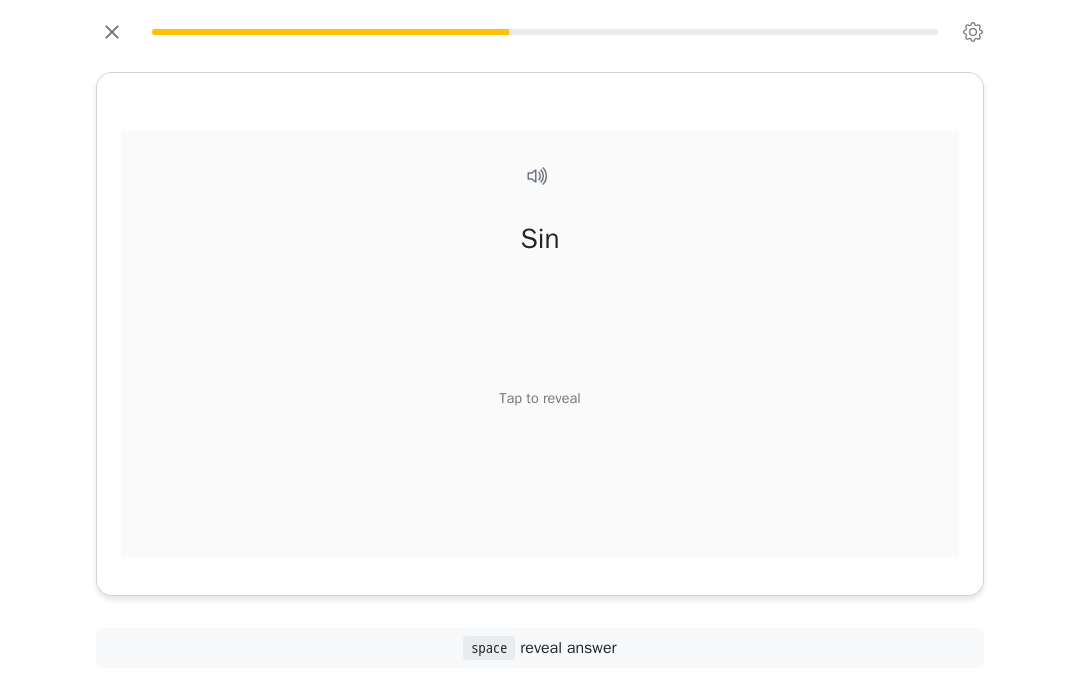 click on "Sin Tap to reveal" at bounding box center [540, 370] 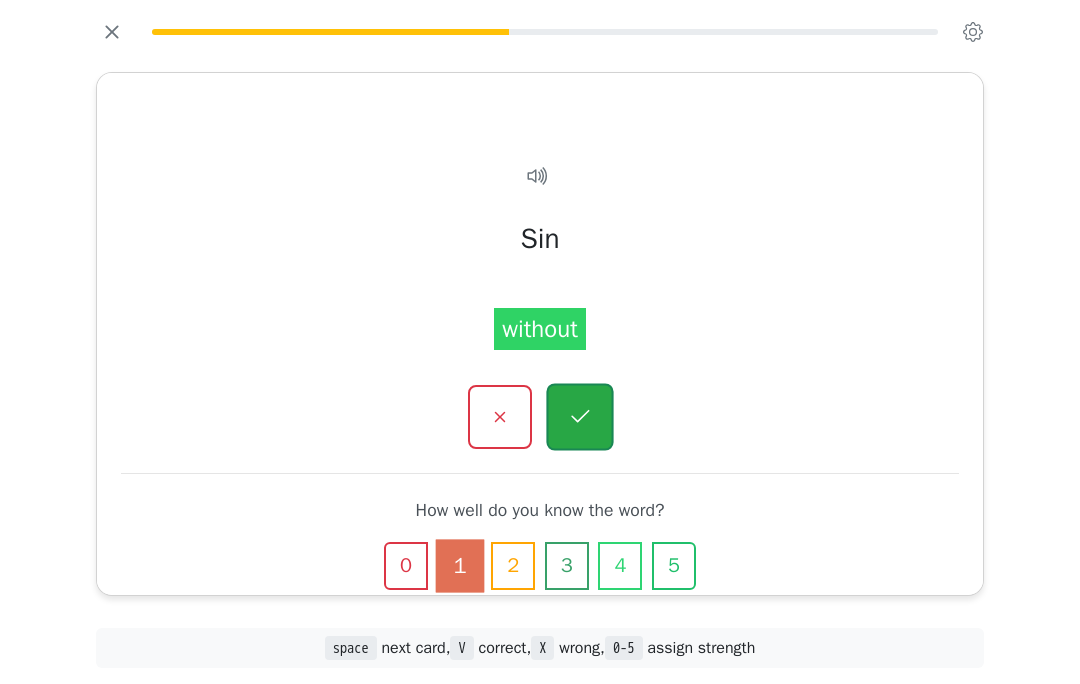 click 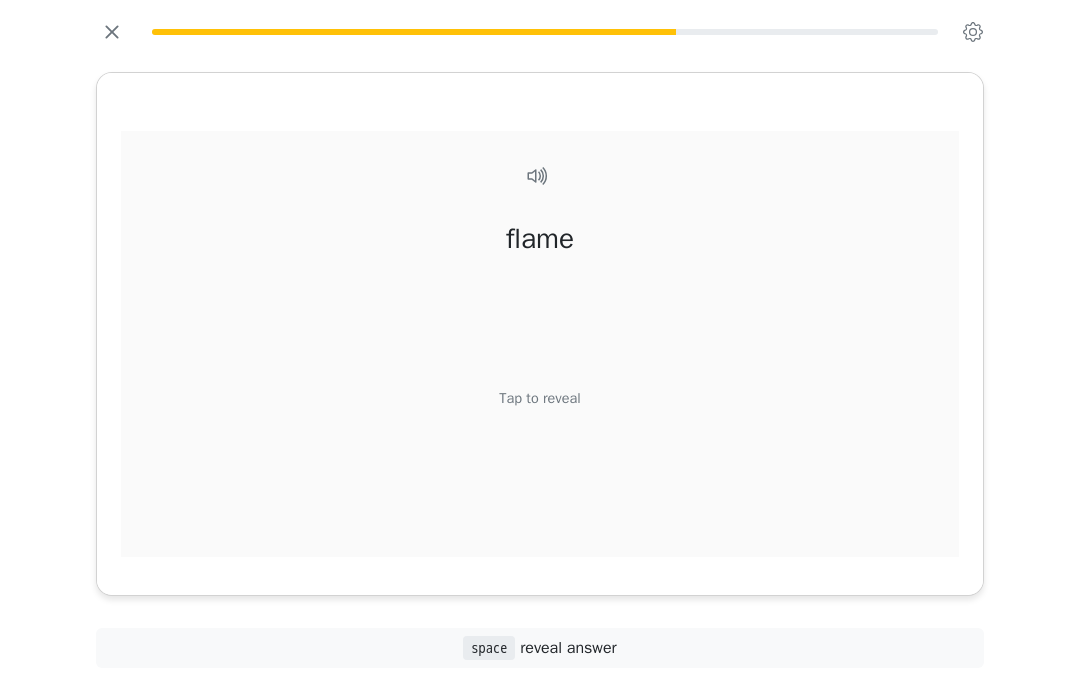 click on "Tap to reveal" at bounding box center (539, 399) 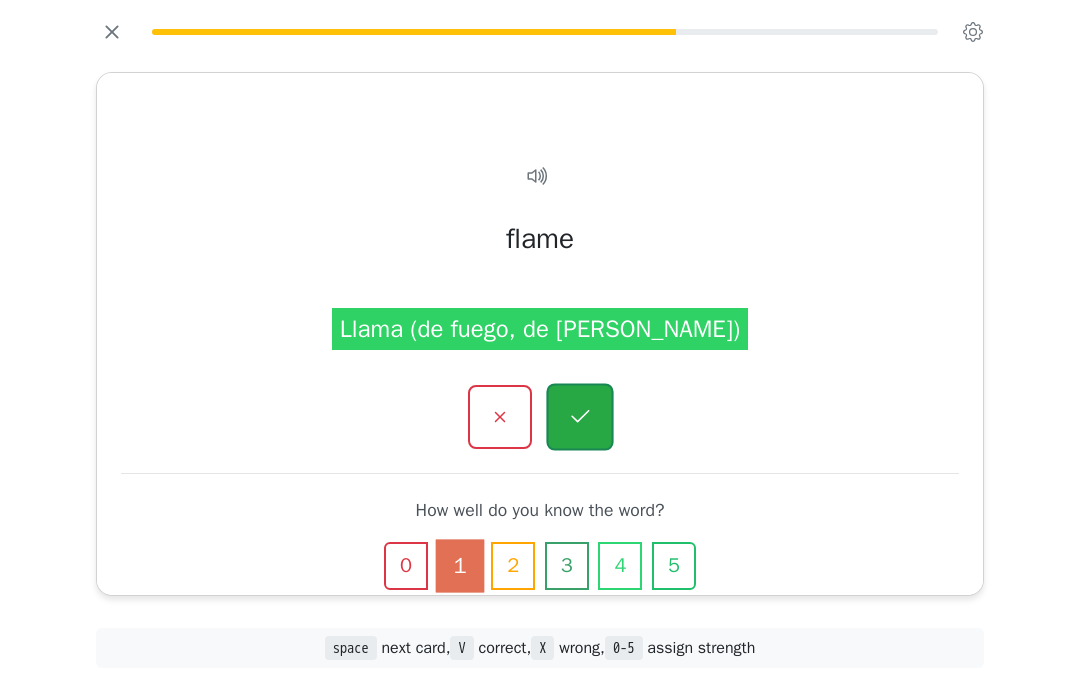 click 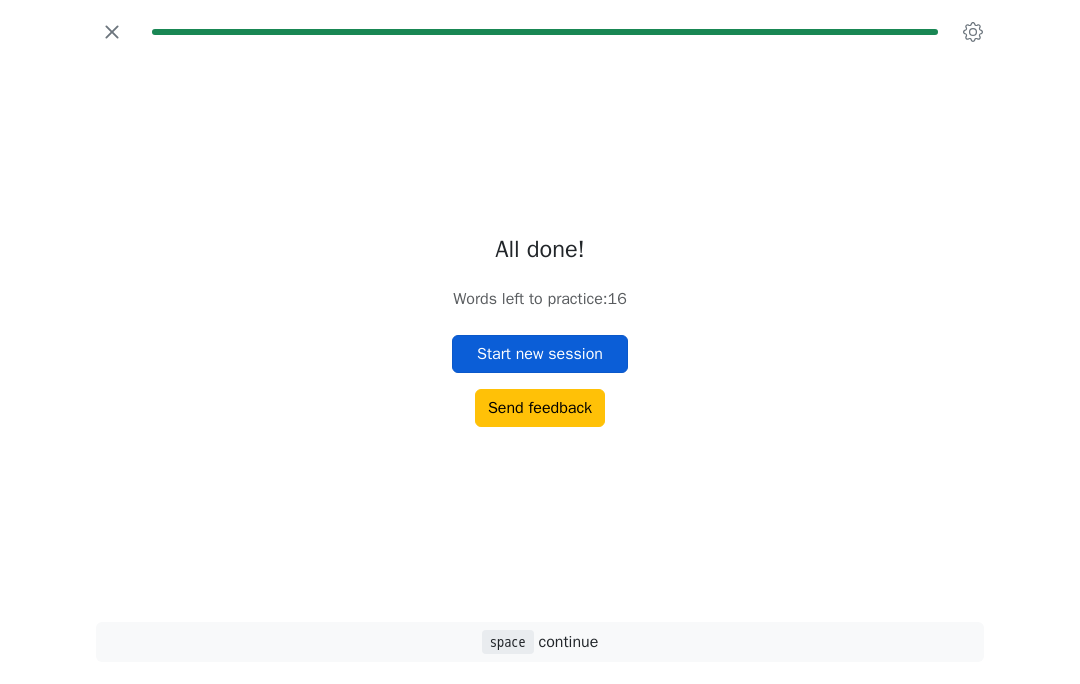 click on "Start new session" at bounding box center (540, 354) 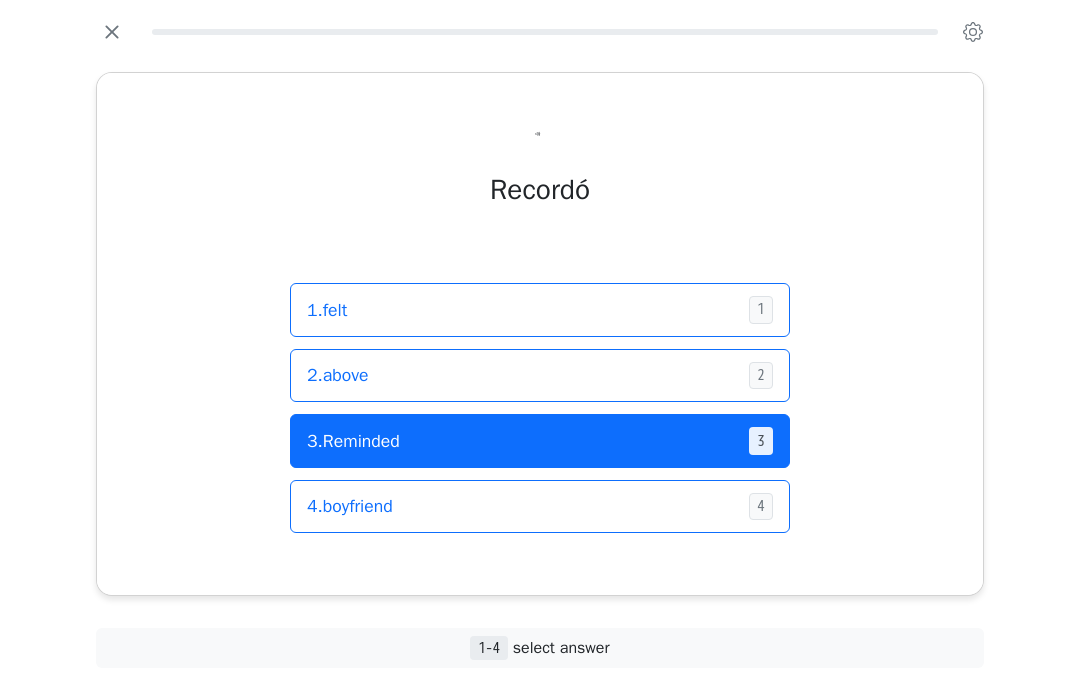 click on "3 .  Reminded" at bounding box center (520, 441) 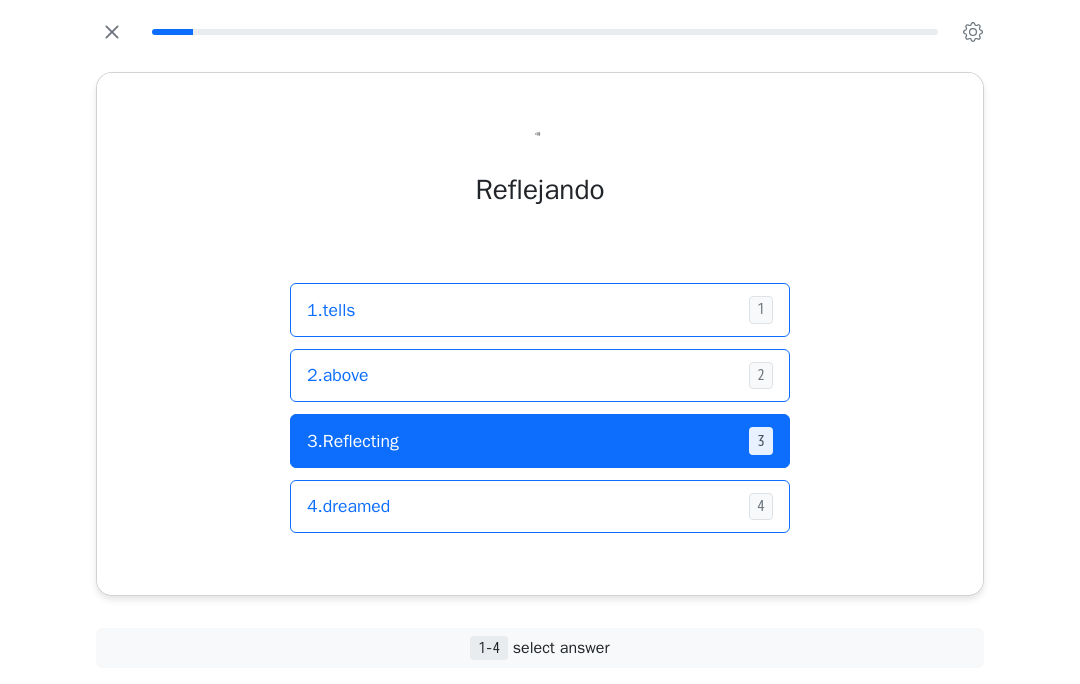 click on "3 .  Reflecting" at bounding box center (520, 441) 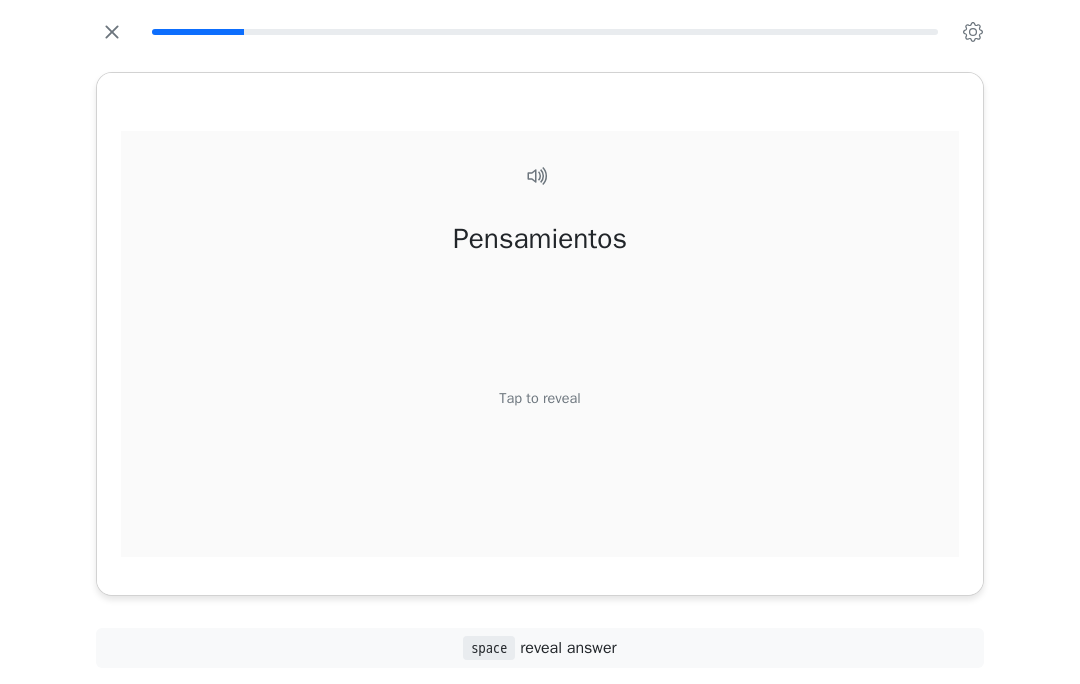 click on "Pensamientos Tap to reveal" at bounding box center [540, 370] 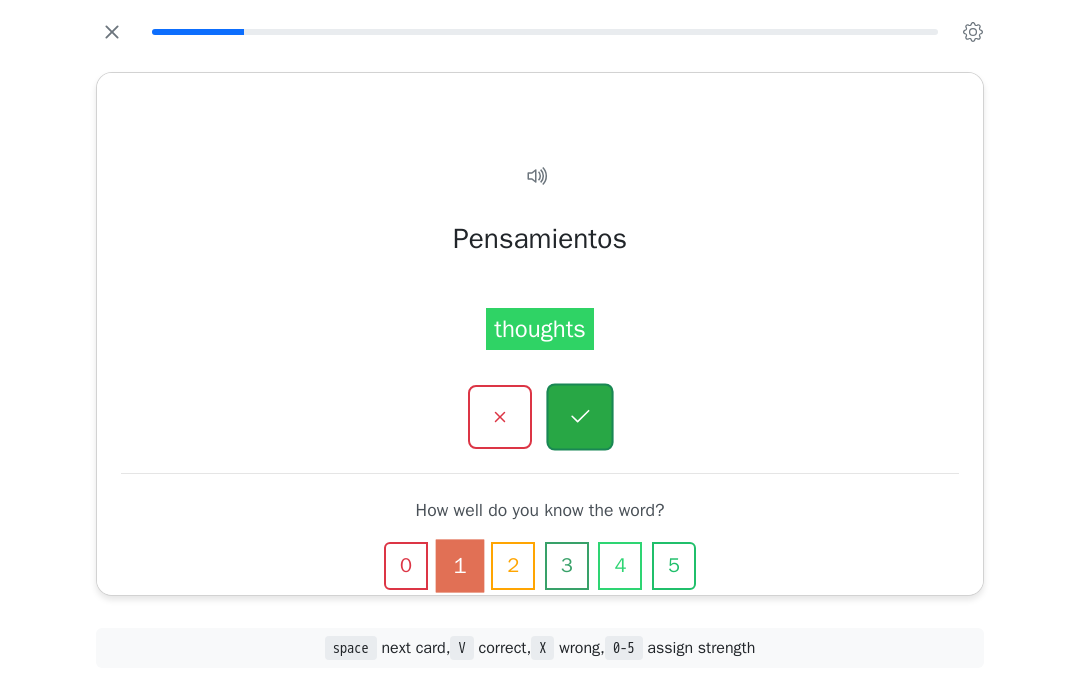 click 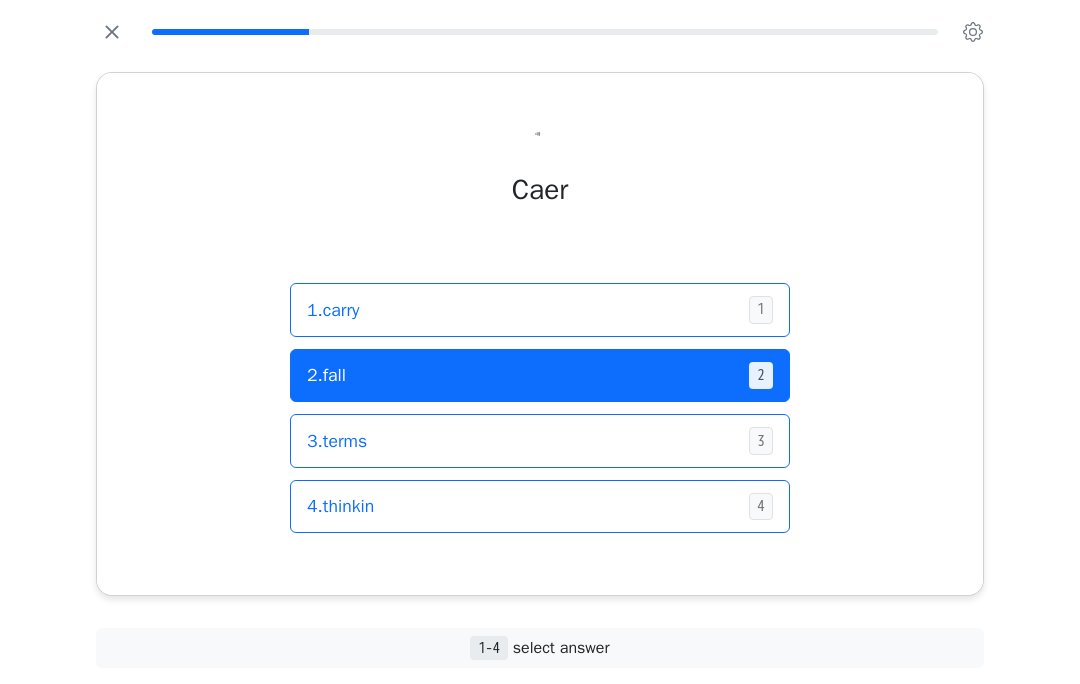 click on "2 .  fall" at bounding box center [520, 375] 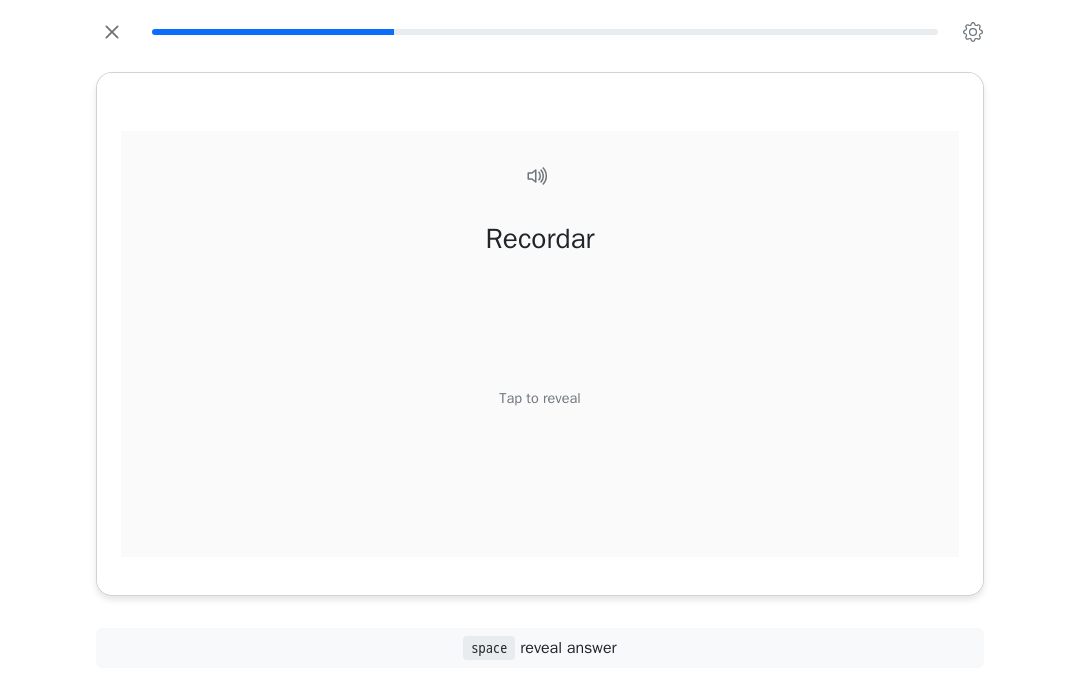 click on "Tap to reveal" at bounding box center (539, 399) 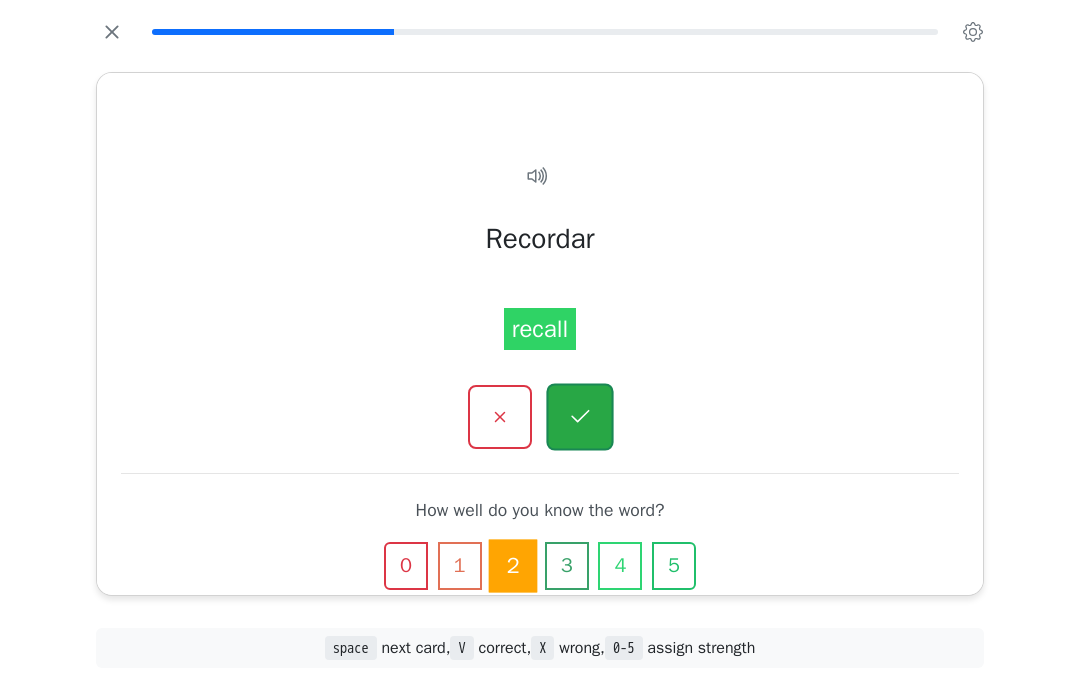 click 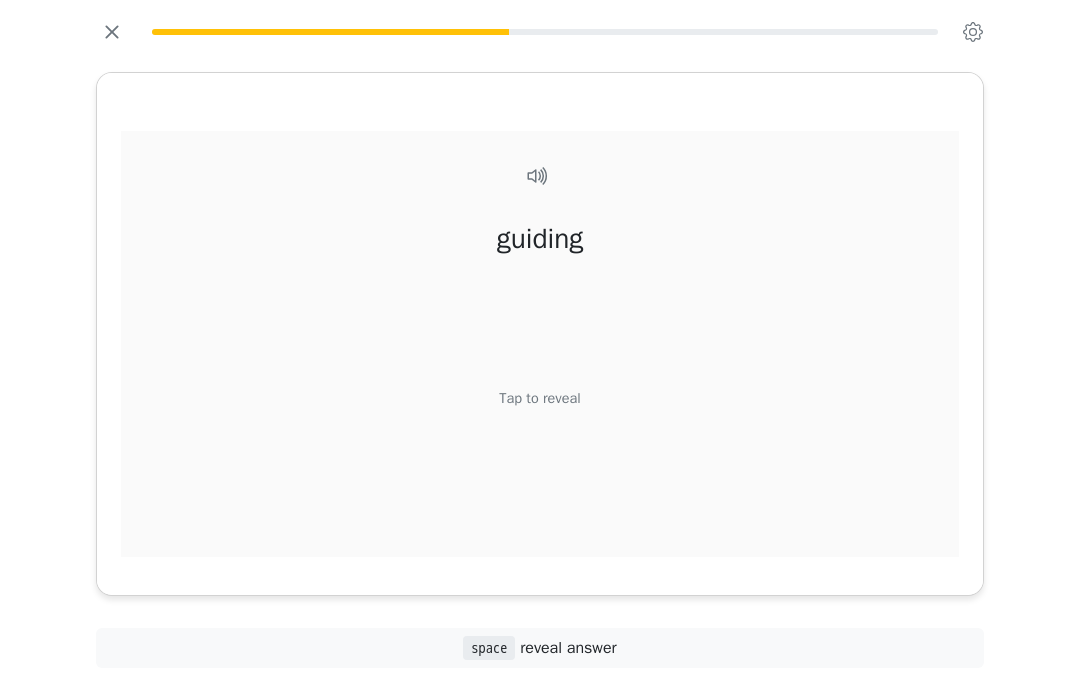click on "guiding Tap to reveal" at bounding box center (540, 370) 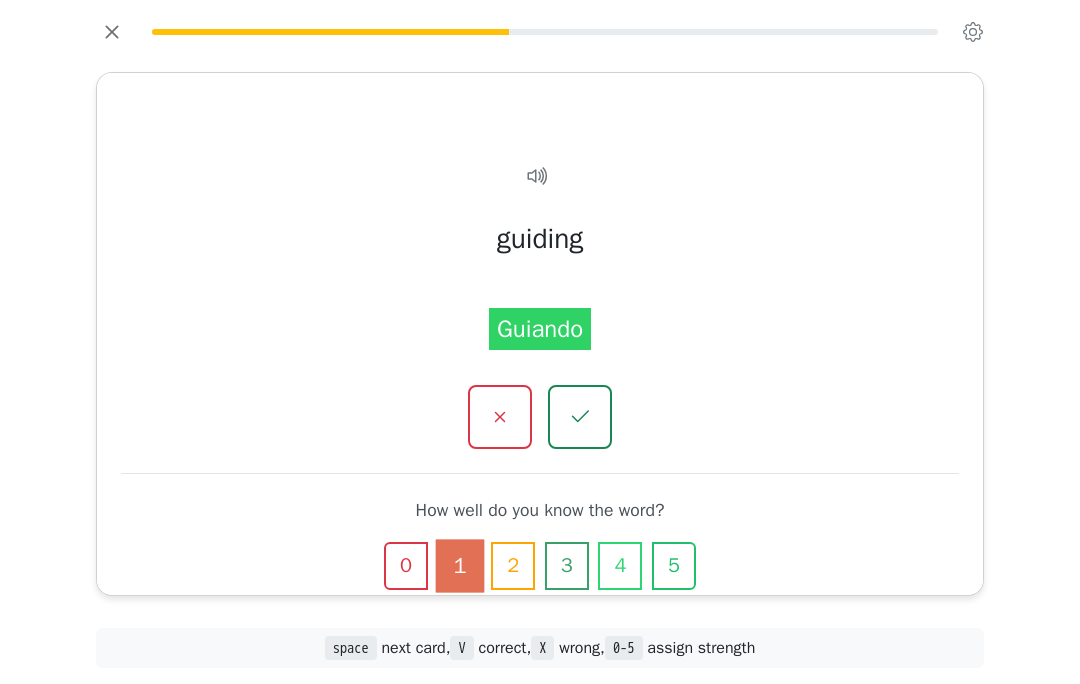 click on "Guiando" at bounding box center [540, 329] 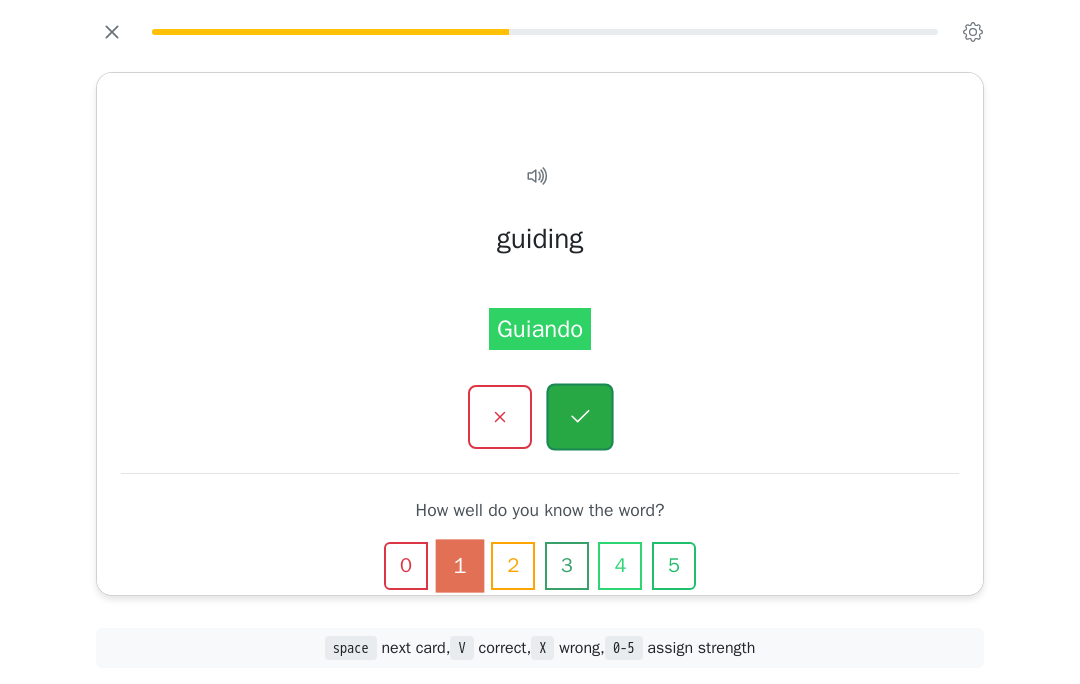click 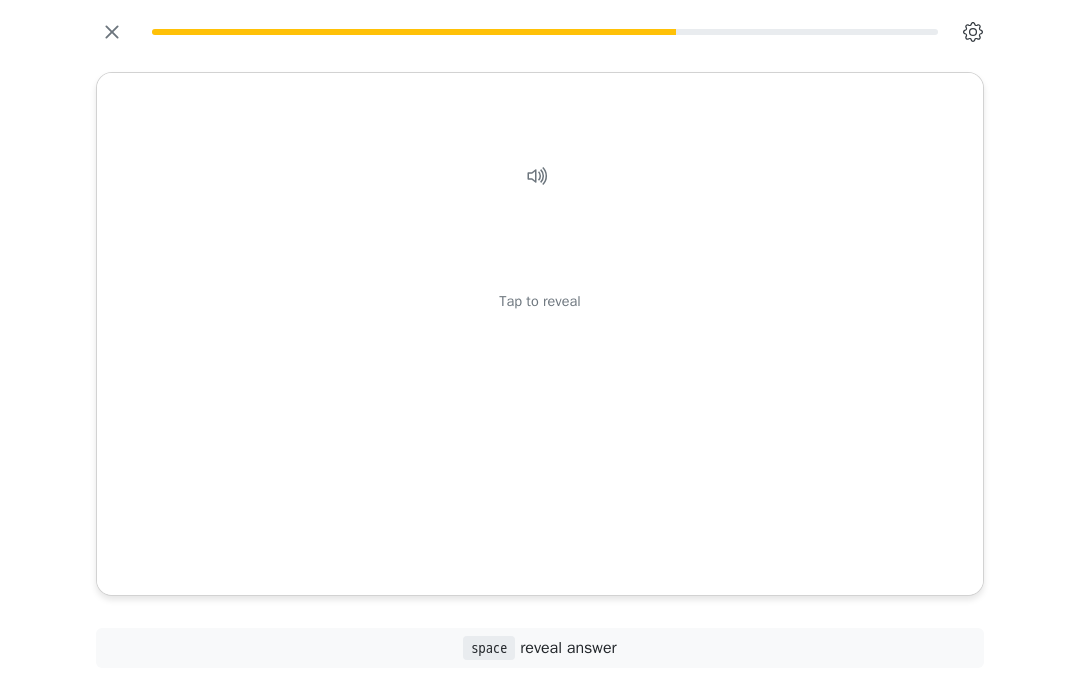 click 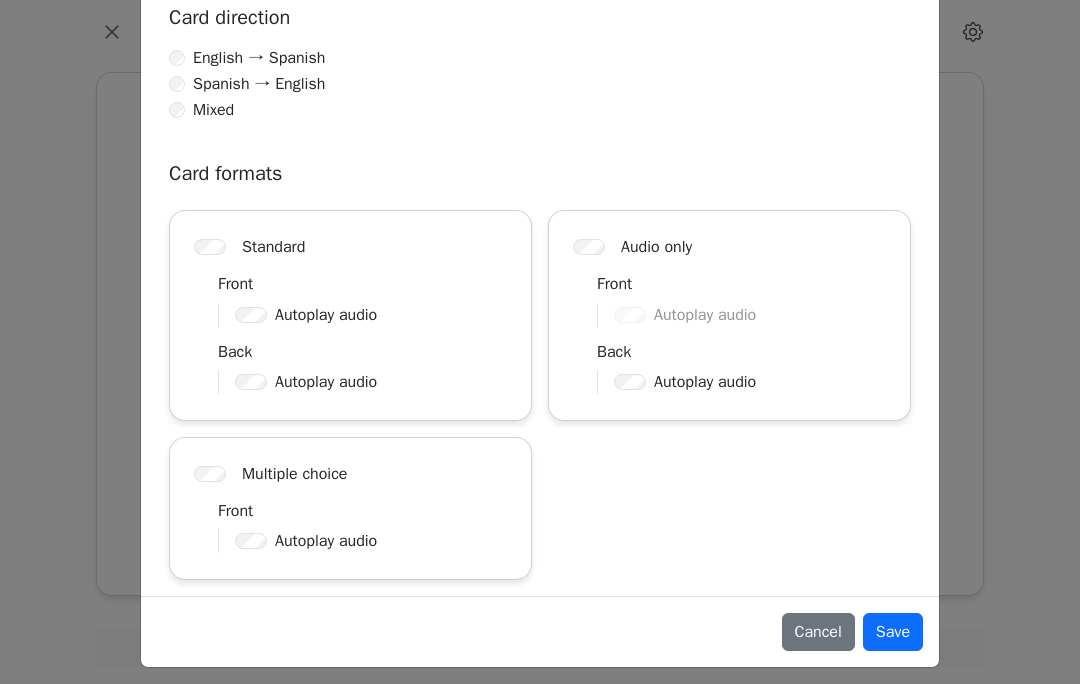scroll, scrollTop: 198, scrollLeft: 0, axis: vertical 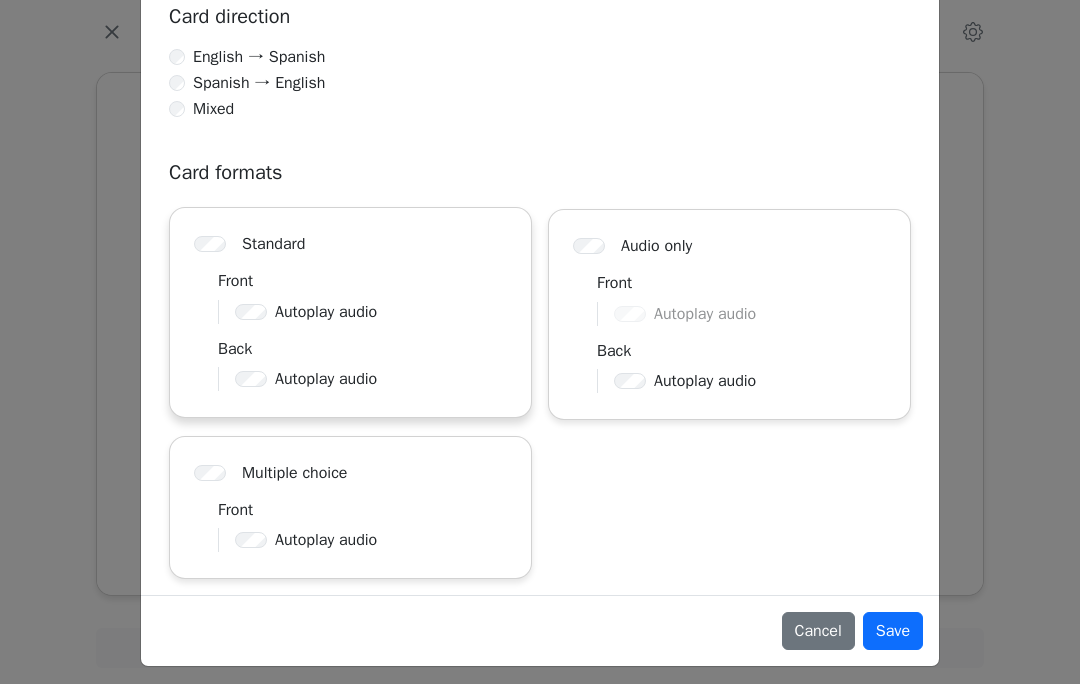 click on "Autoplay audio" at bounding box center [371, 312] 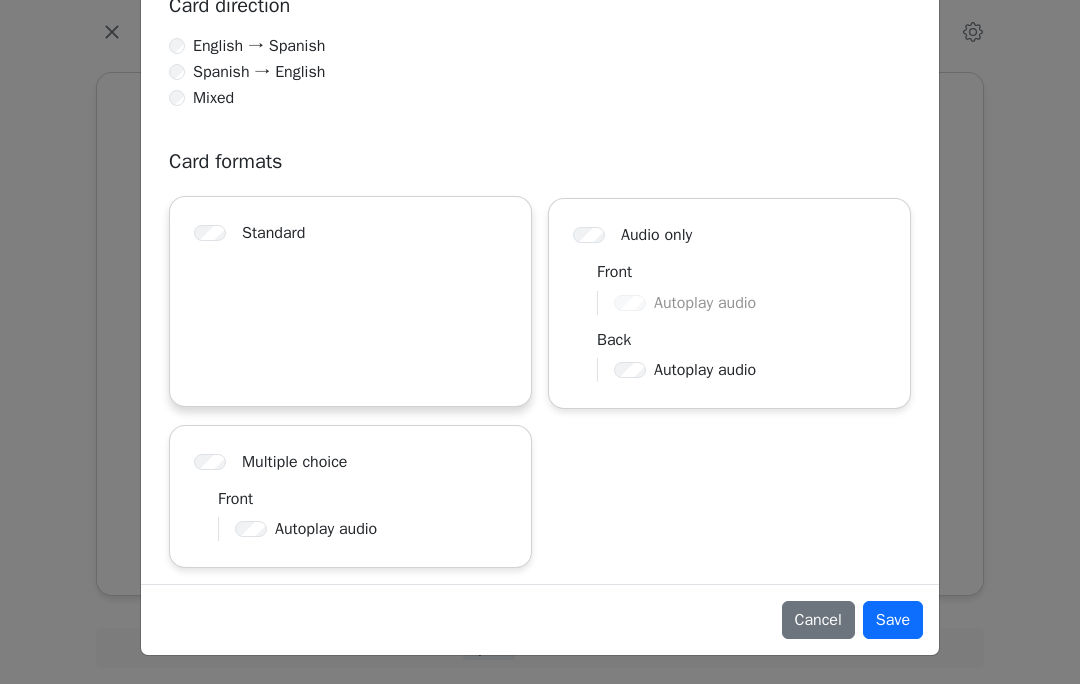 scroll, scrollTop: 208, scrollLeft: 0, axis: vertical 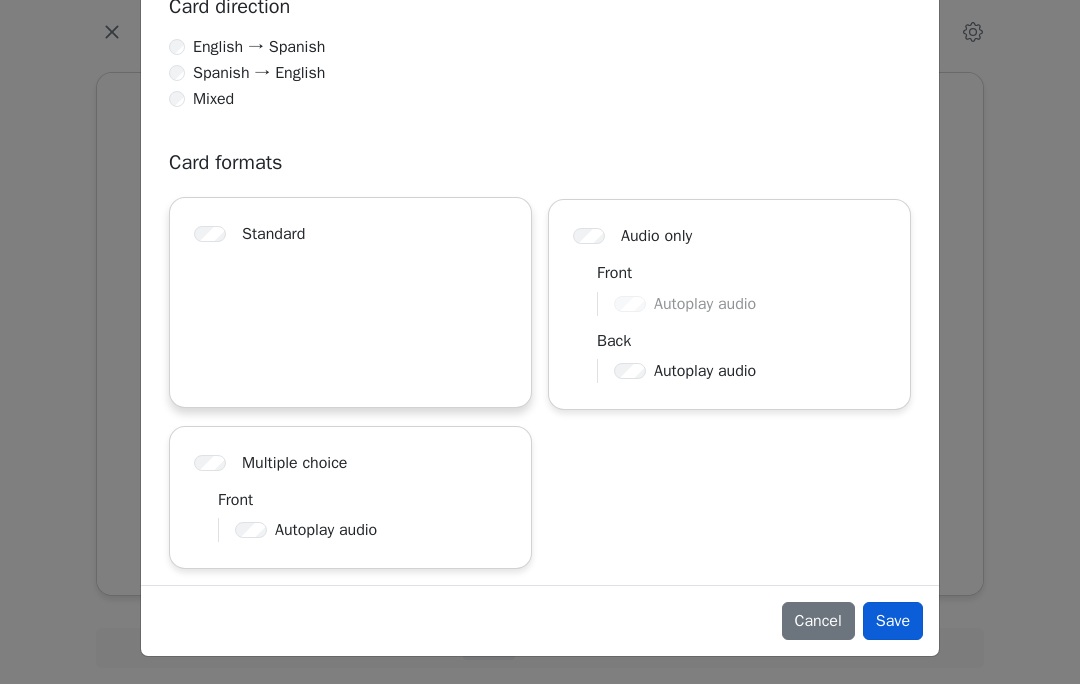 click on "Save" at bounding box center [893, 621] 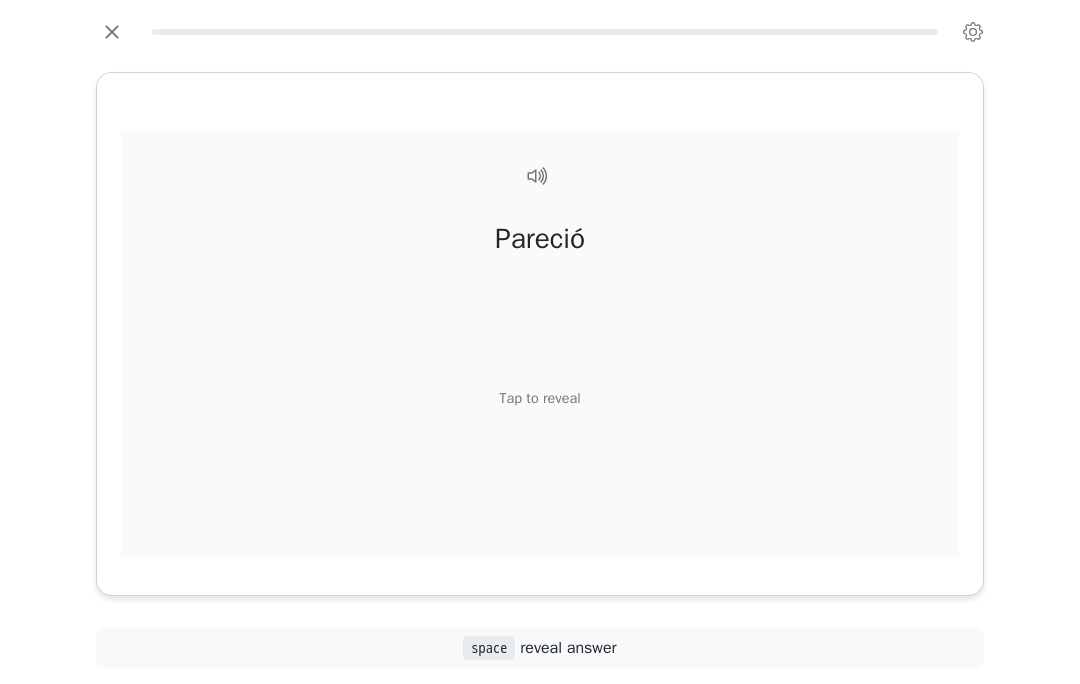 click on "Tap to reveal" at bounding box center [539, 399] 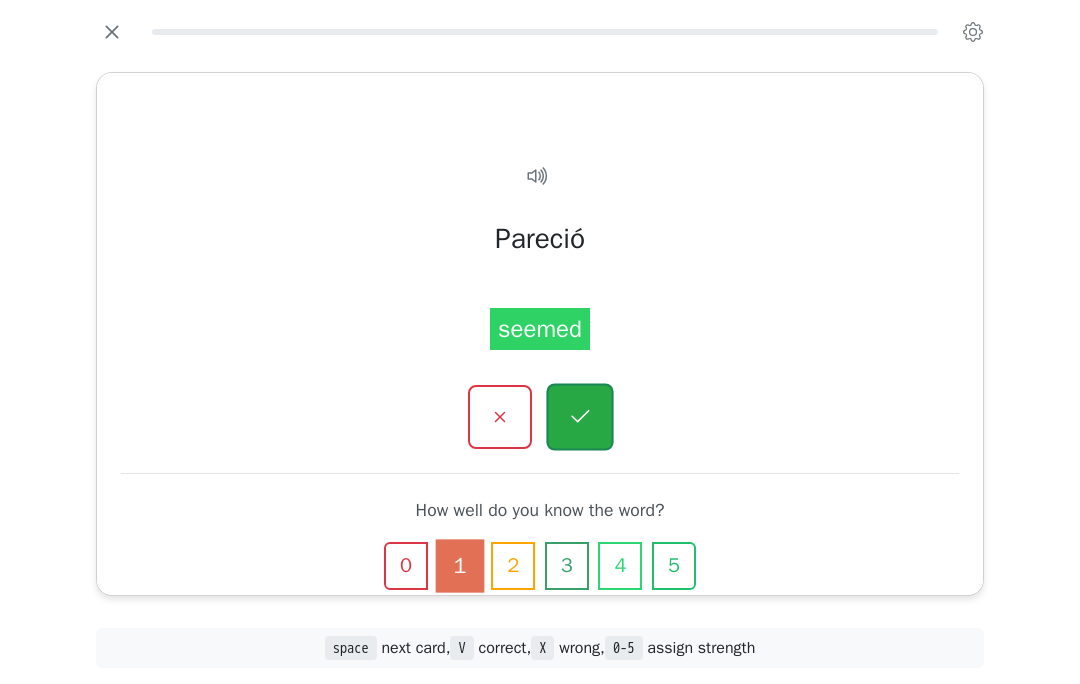click 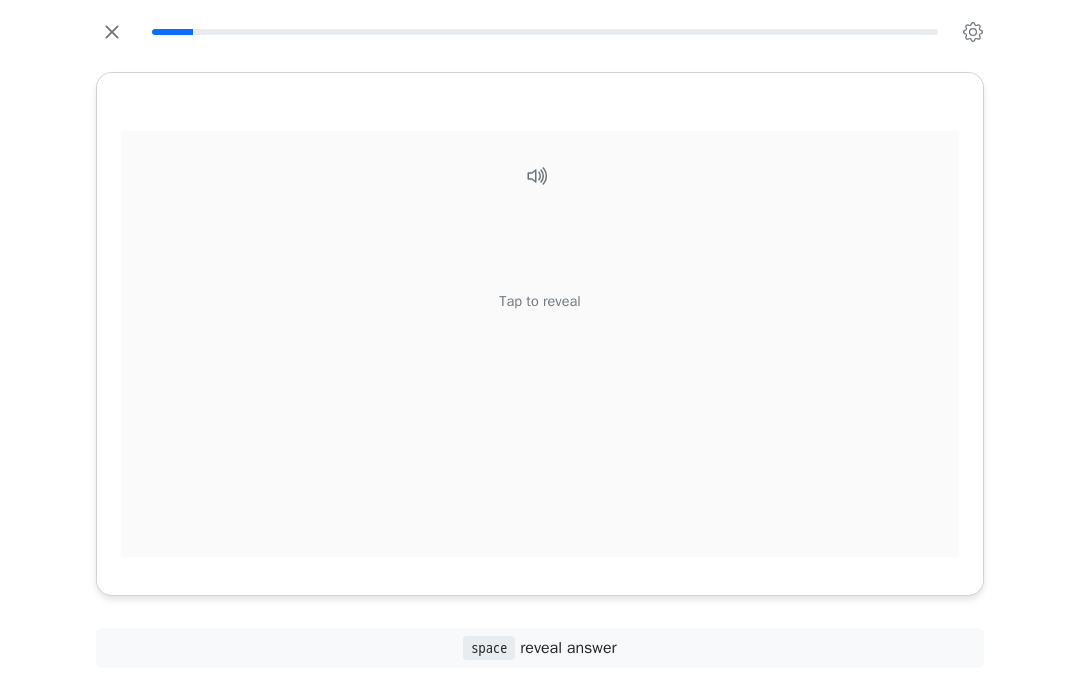 click on "Tap to reveal" at bounding box center (540, 370) 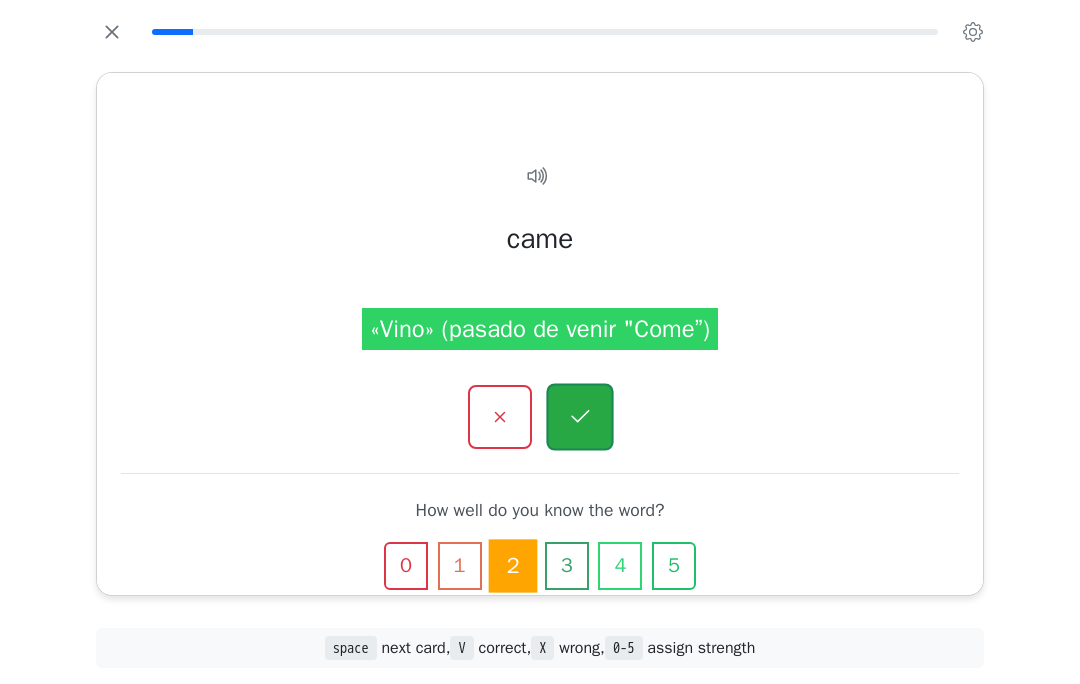 click 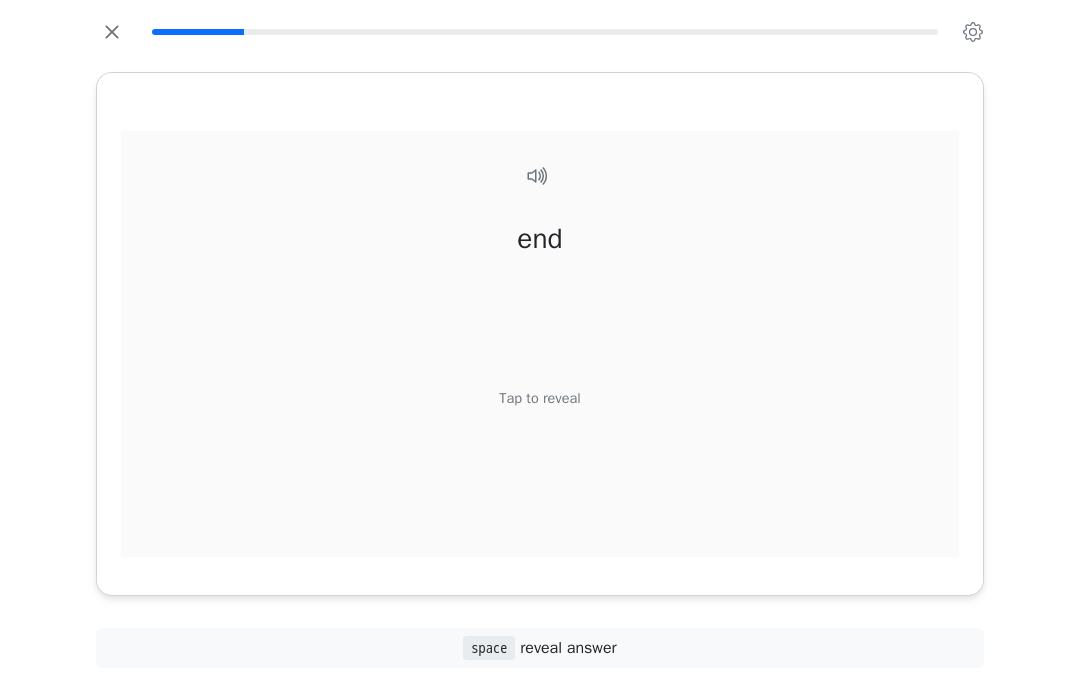 click on "end Tap to reveal" at bounding box center [540, 370] 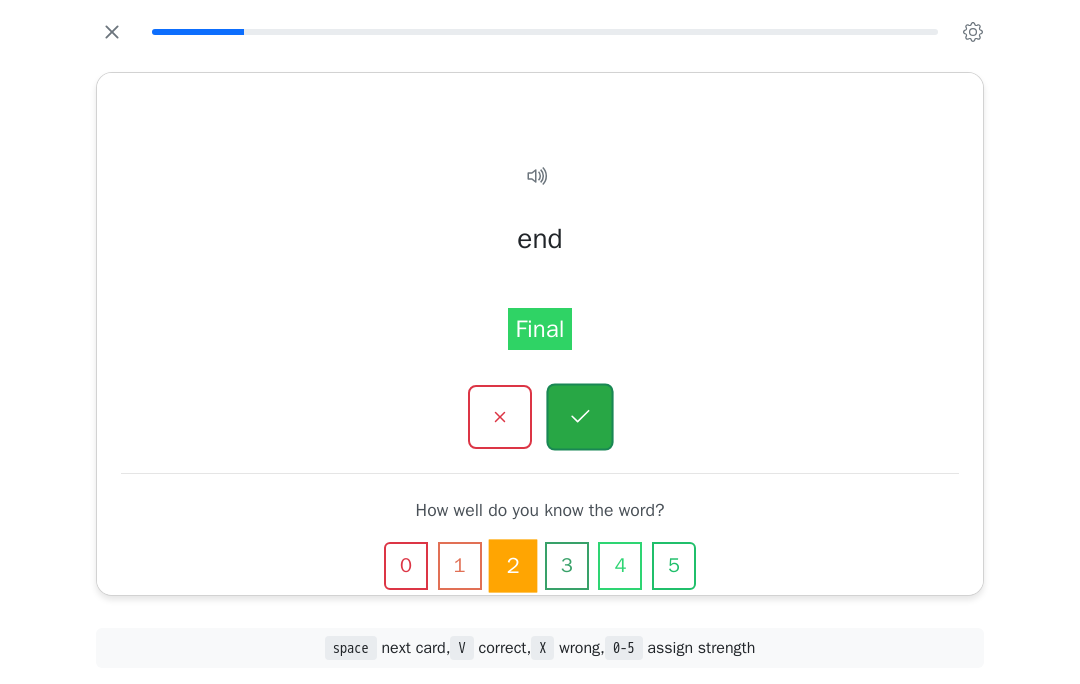 click at bounding box center [579, 416] 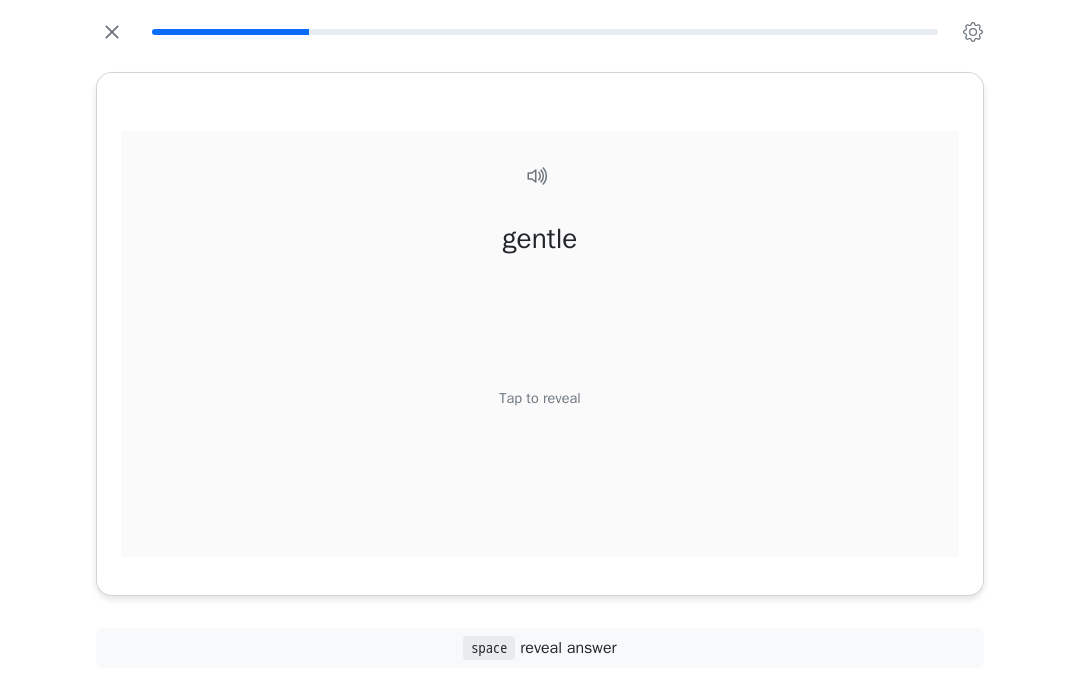 click on "Tap to reveal" at bounding box center (539, 399) 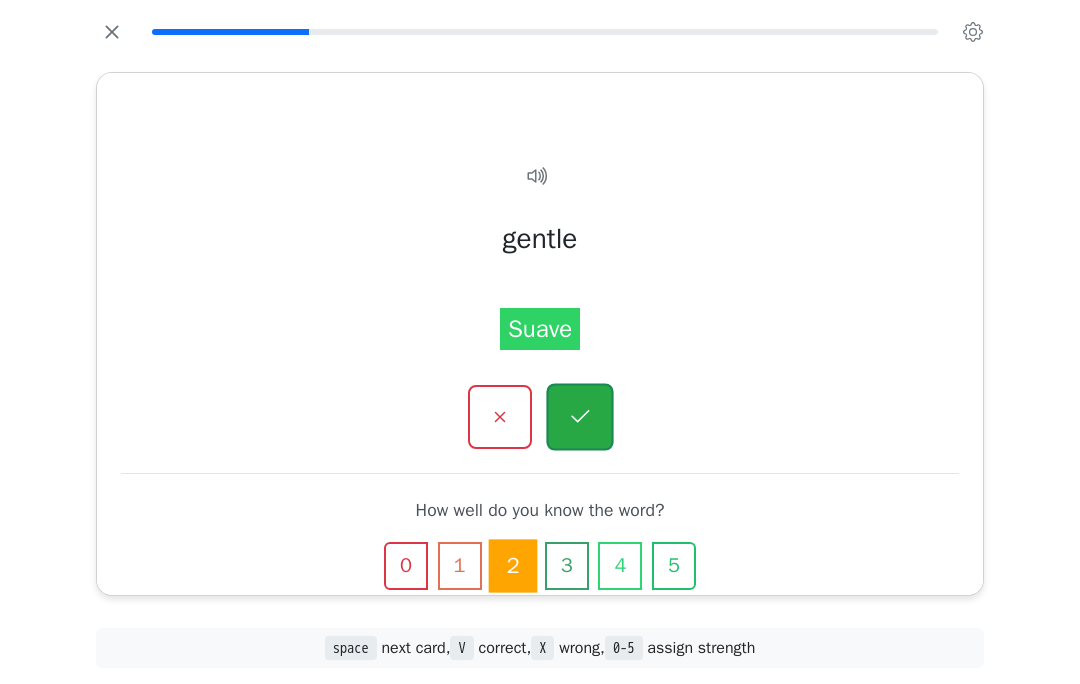 click 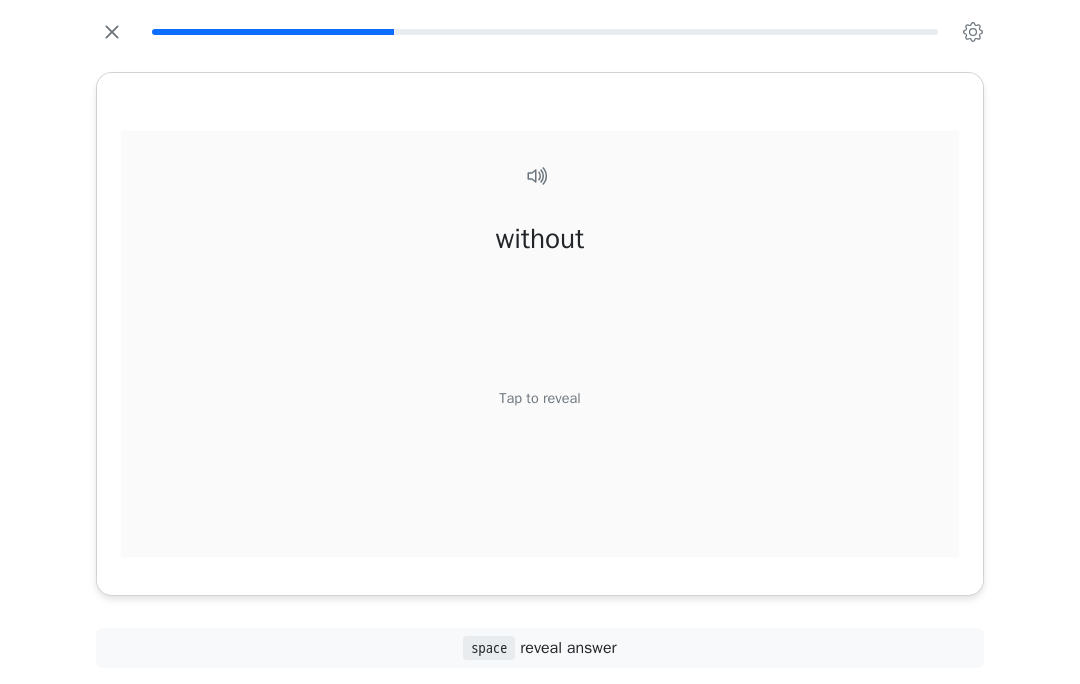 click on "Tap to reveal" at bounding box center (539, 399) 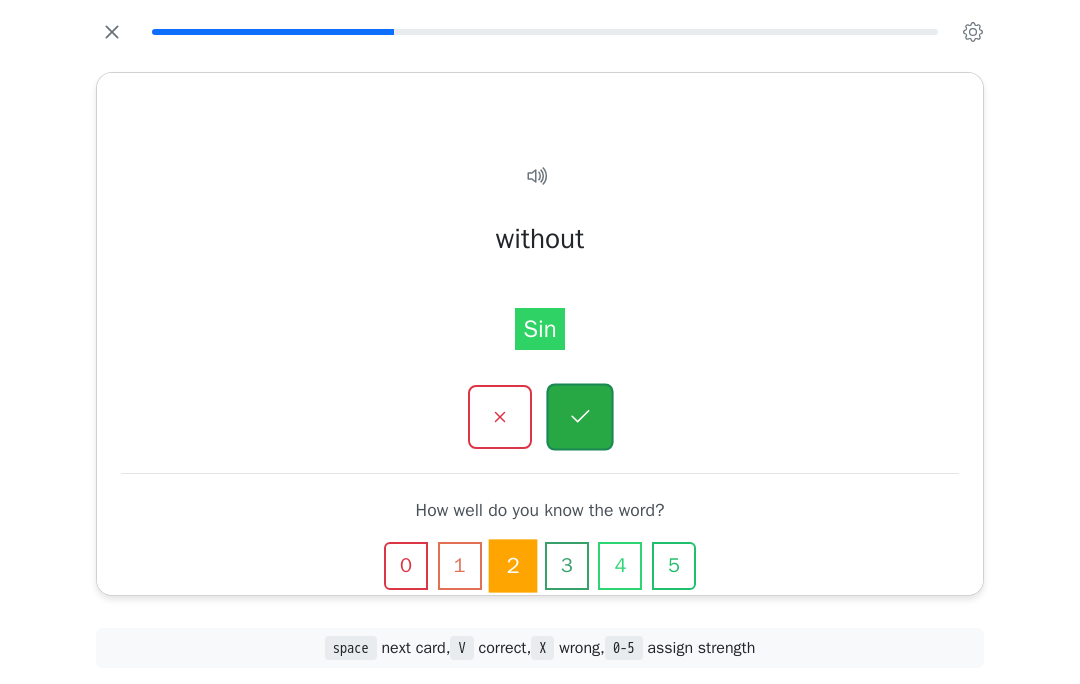 click 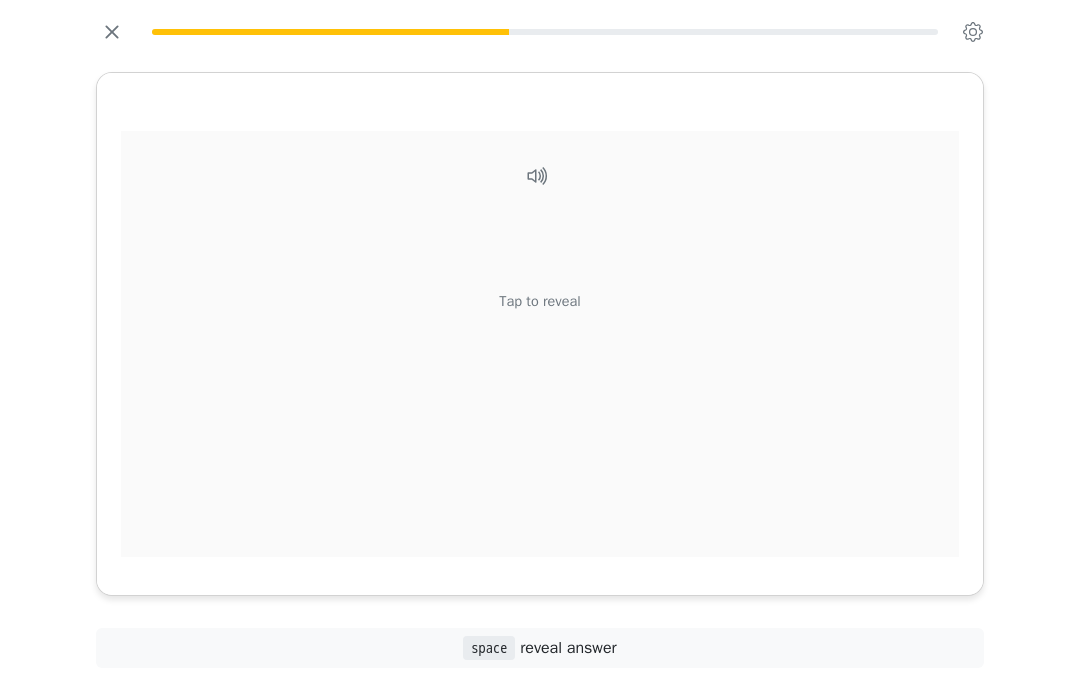 click on "Tap to reveal" at bounding box center [539, 238] 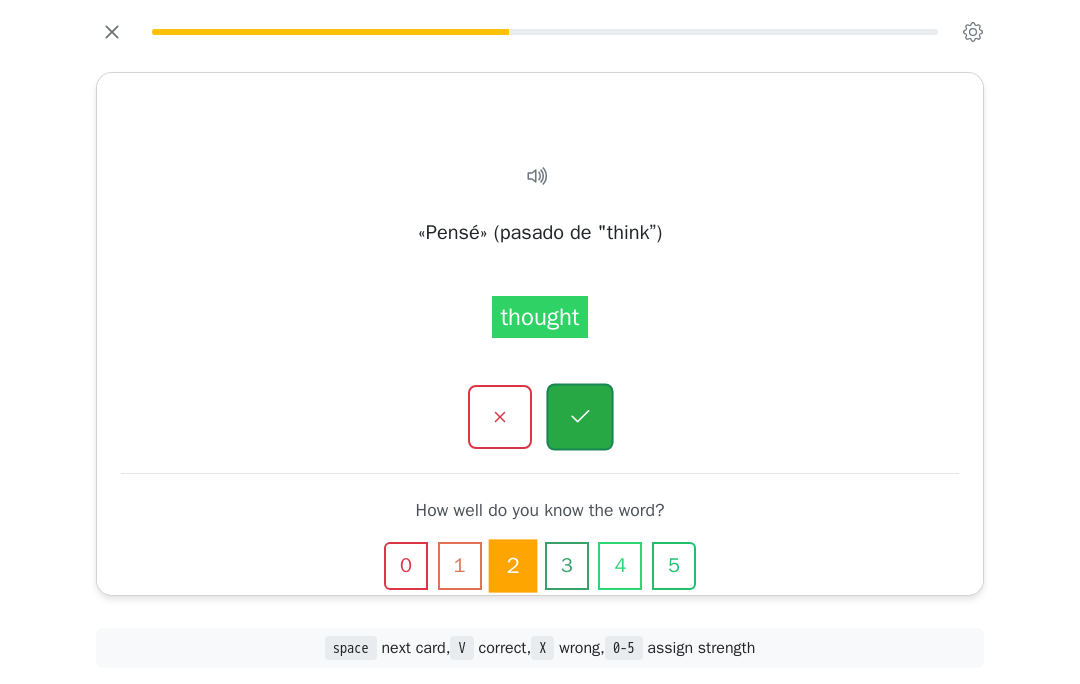 click 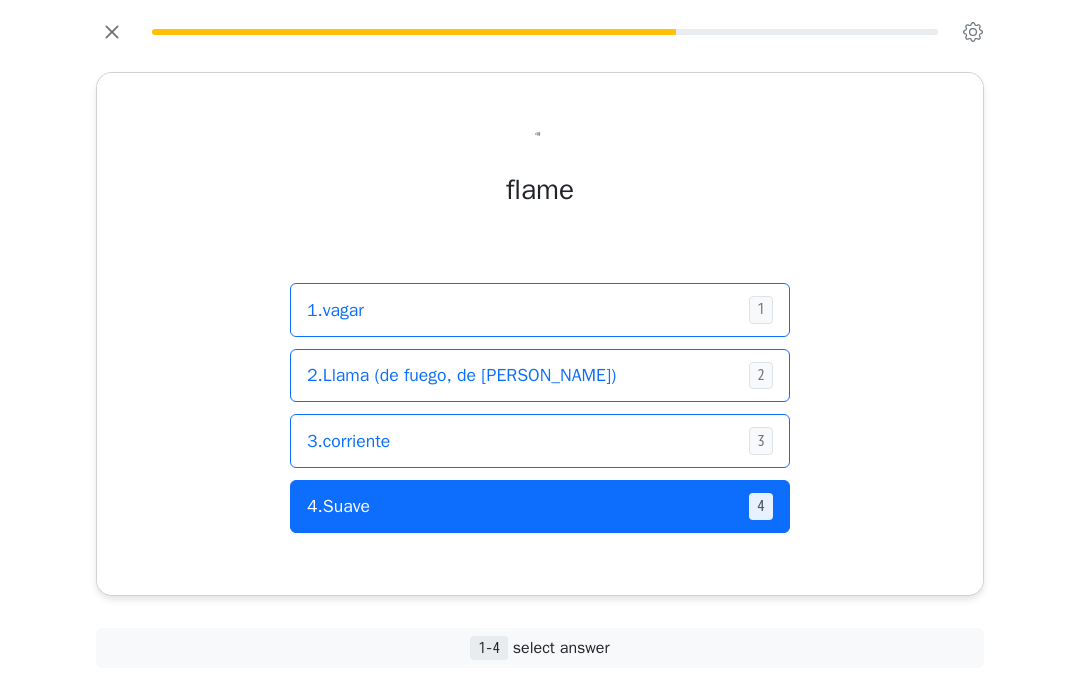 click on "4 .  Suave" at bounding box center (520, 506) 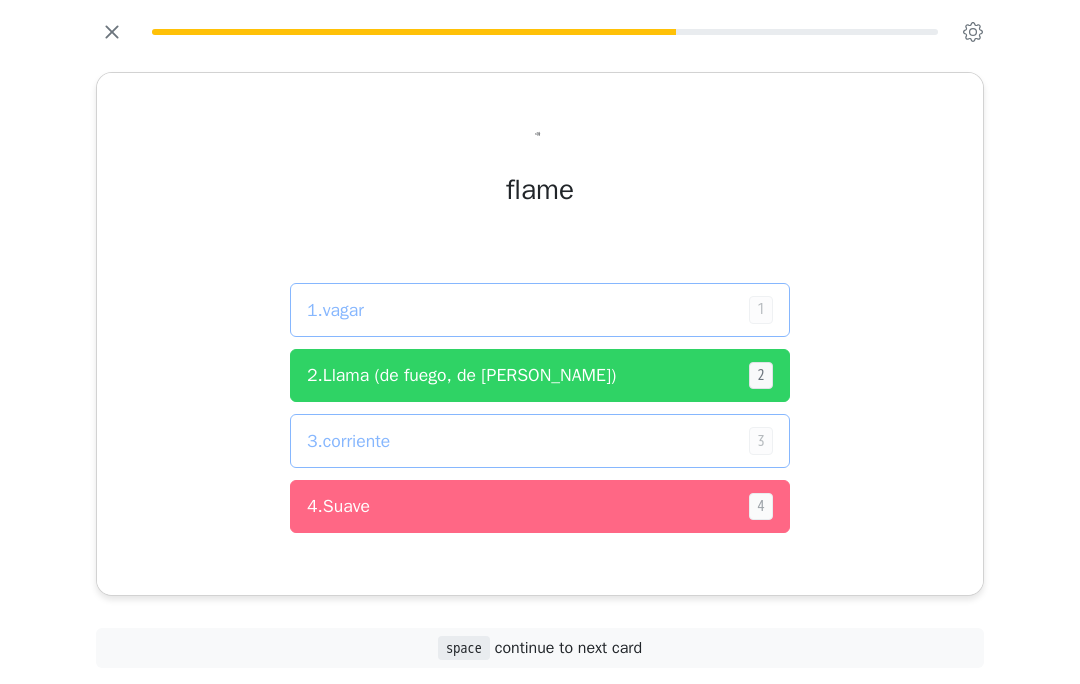 click on "1 .  vagar 1 2 .  Llama (de fuego, de [PERSON_NAME]) 2 3 .  corriente 3 4 .  Suave 4" at bounding box center (540, 408) 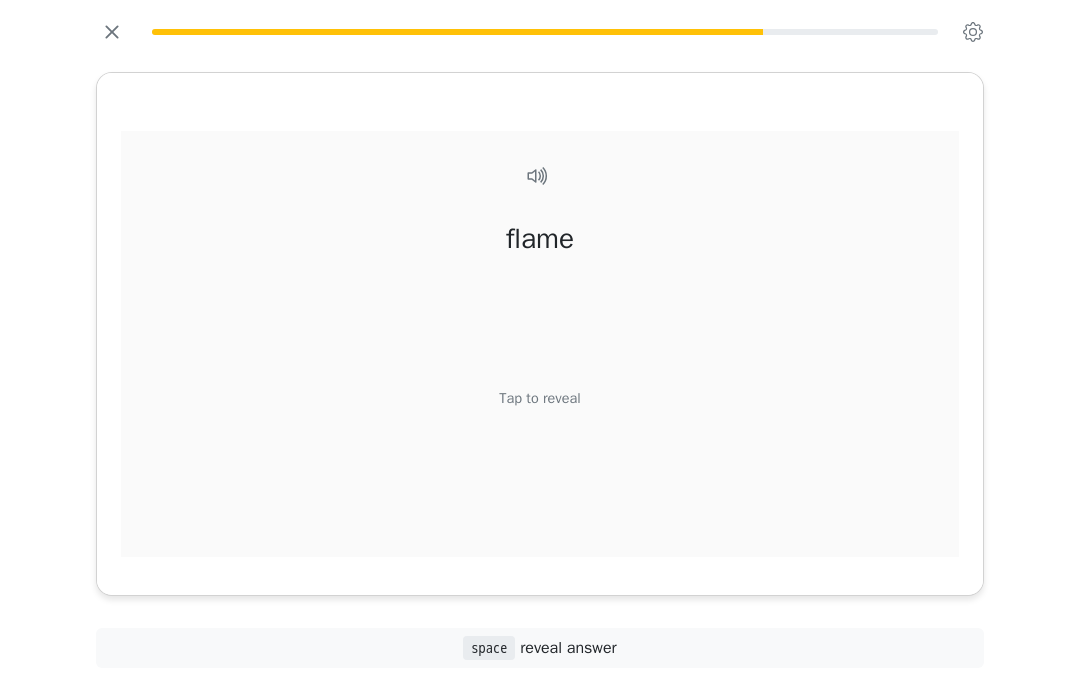 click on "flame Tap to reveal" at bounding box center [540, 370] 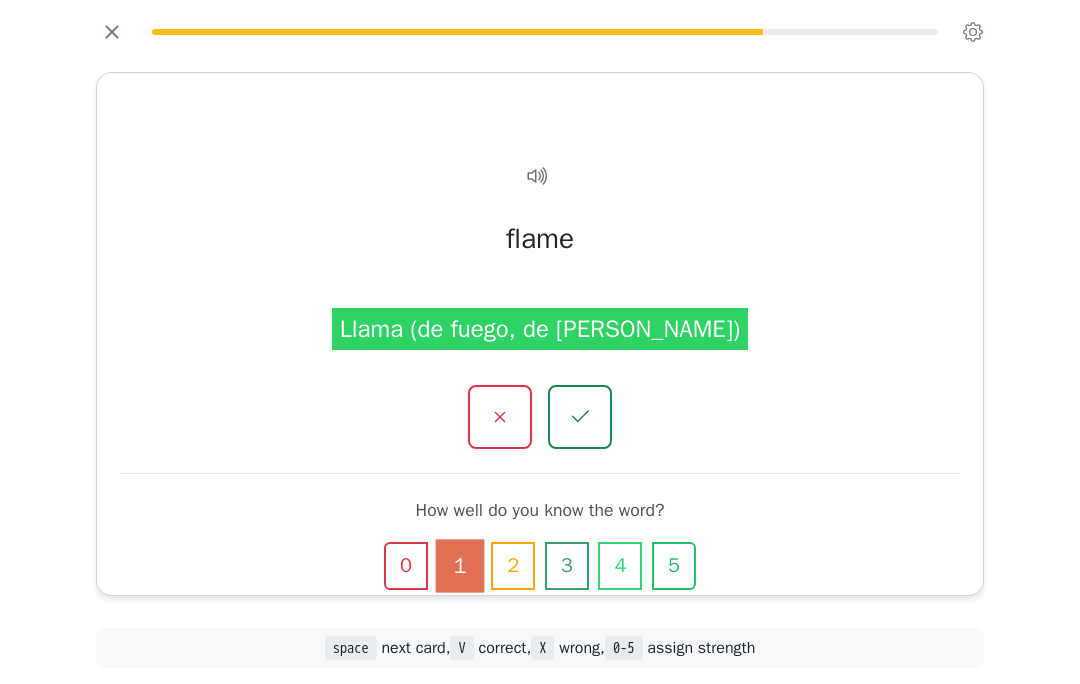 click at bounding box center [580, 417] 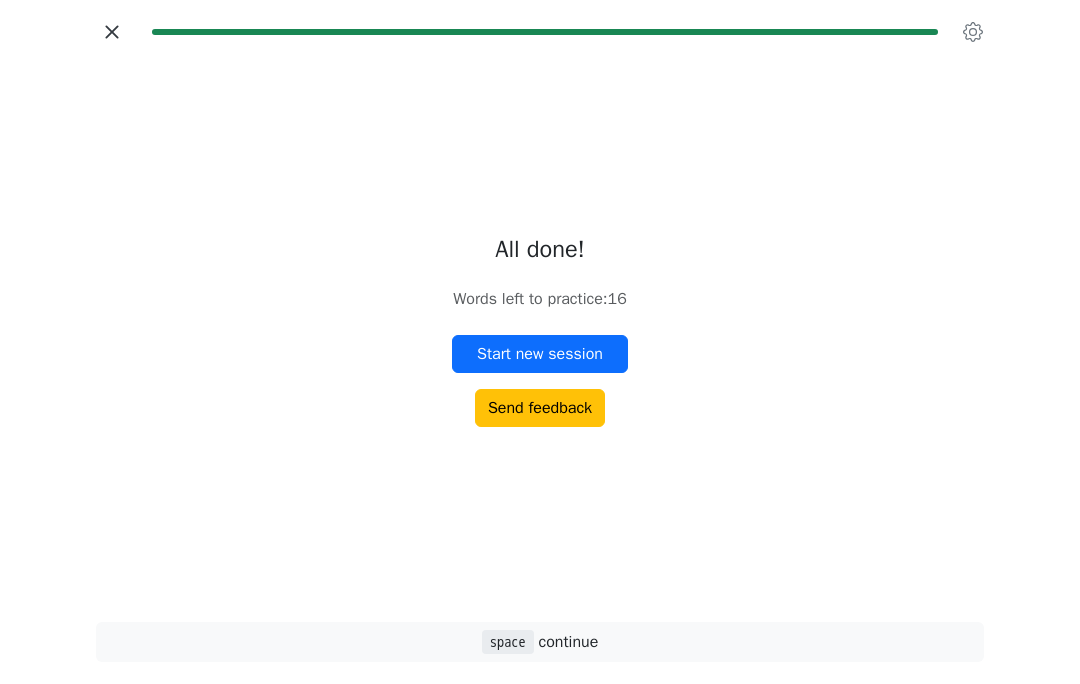 click 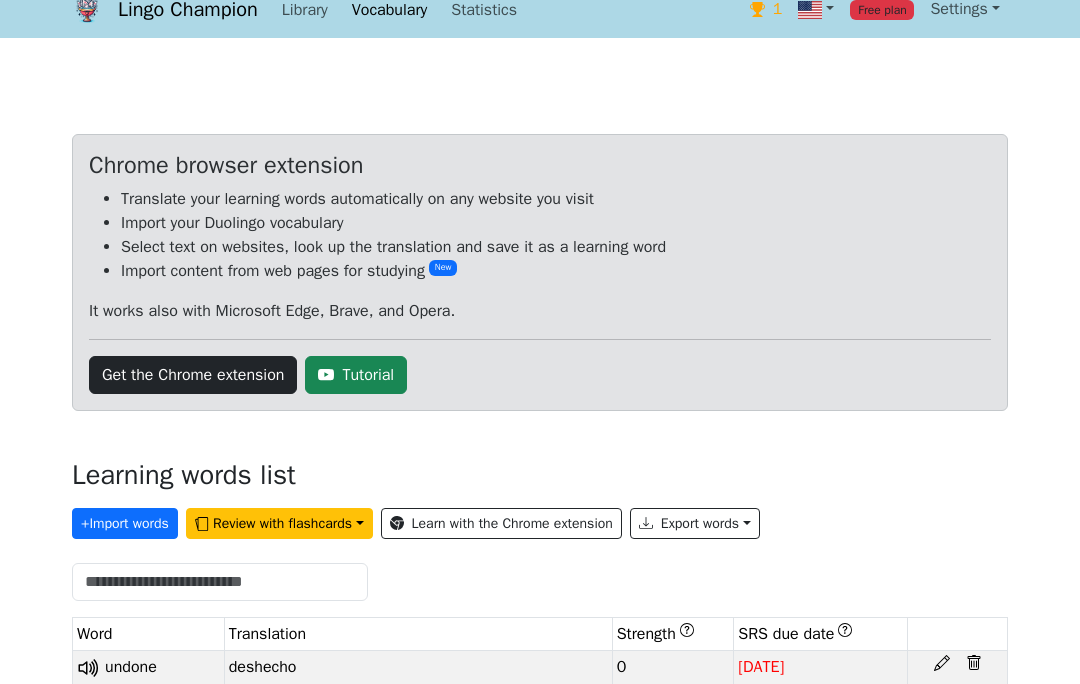 scroll, scrollTop: 0, scrollLeft: 0, axis: both 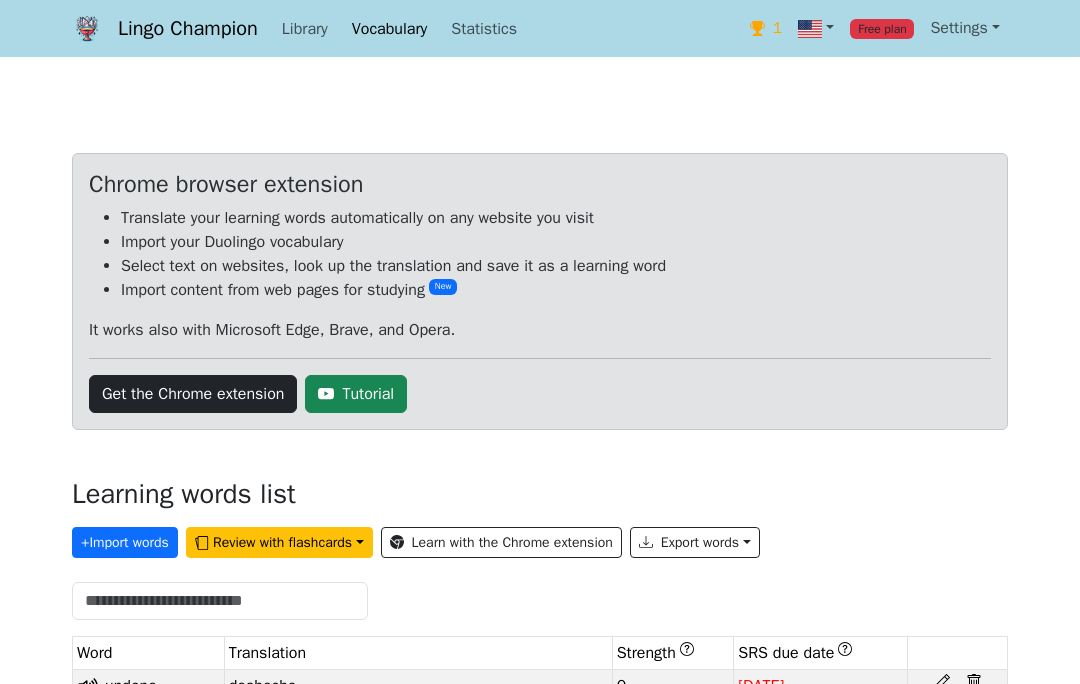 click on "Lingo Champion" at bounding box center (188, 29) 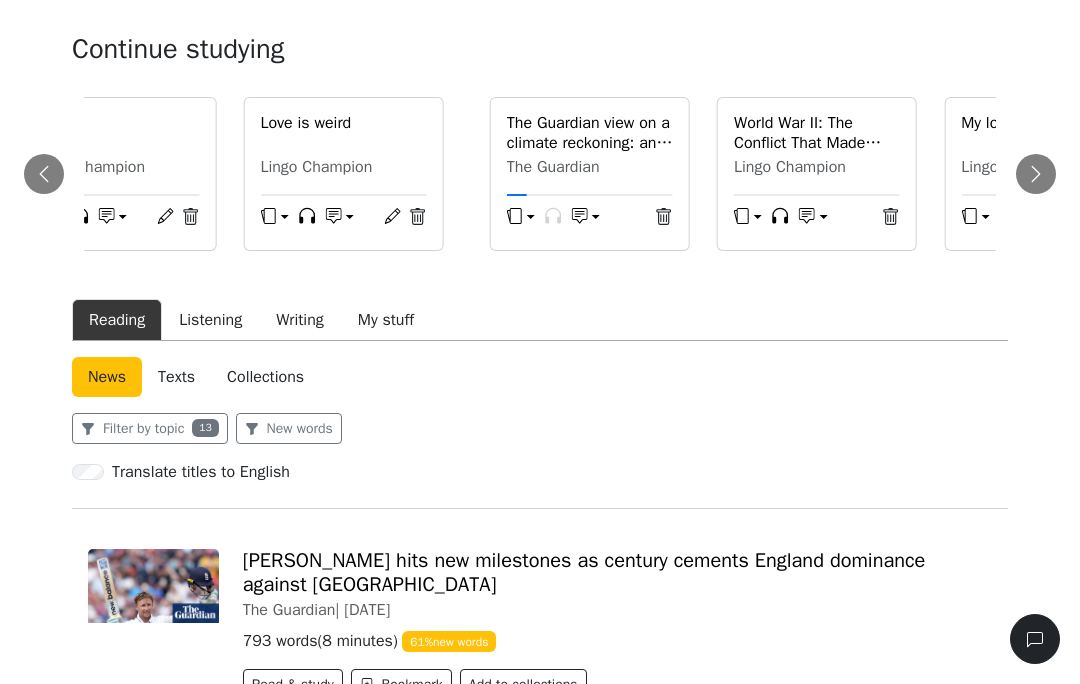 scroll, scrollTop: 0, scrollLeft: 0, axis: both 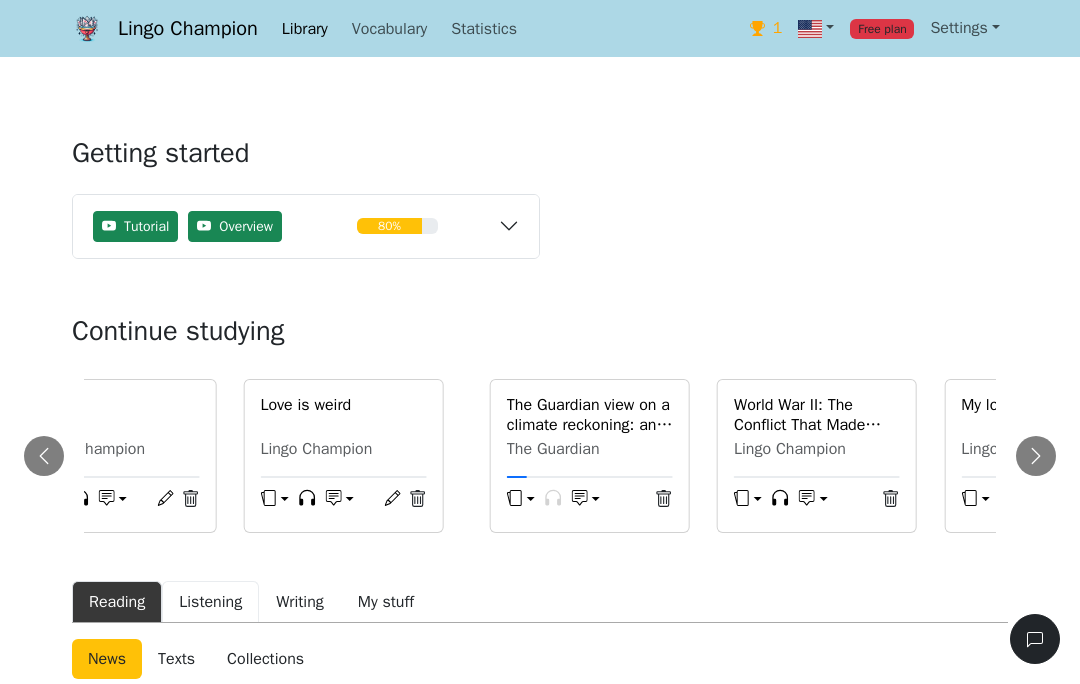 click on "Listening" at bounding box center (210, 602) 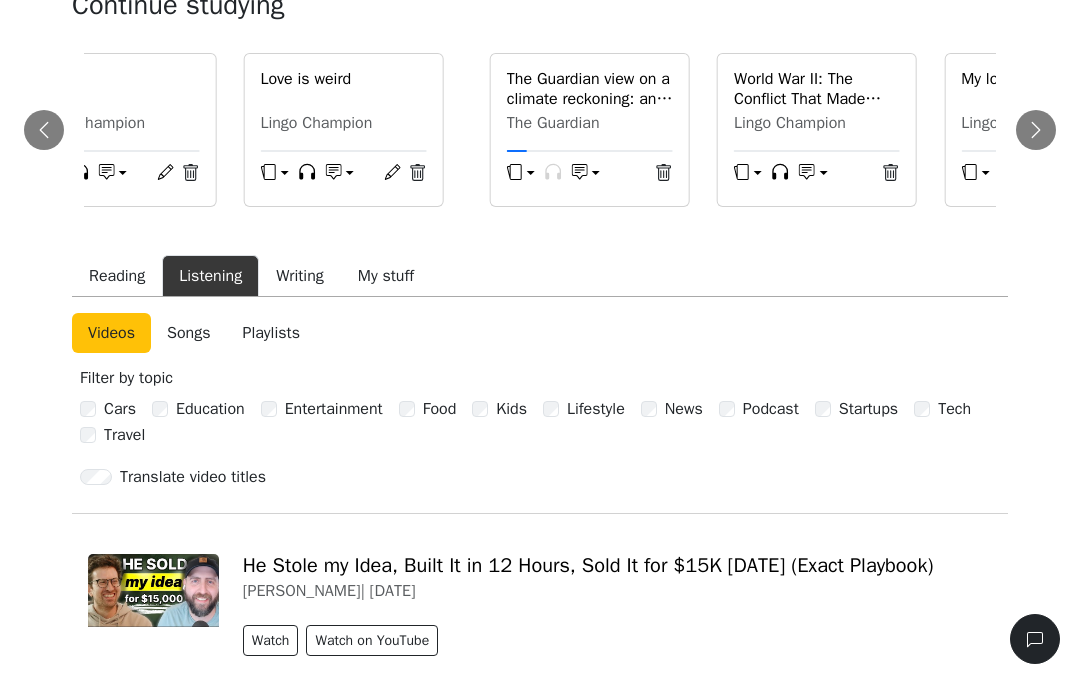 click on "Songs" at bounding box center [188, 333] 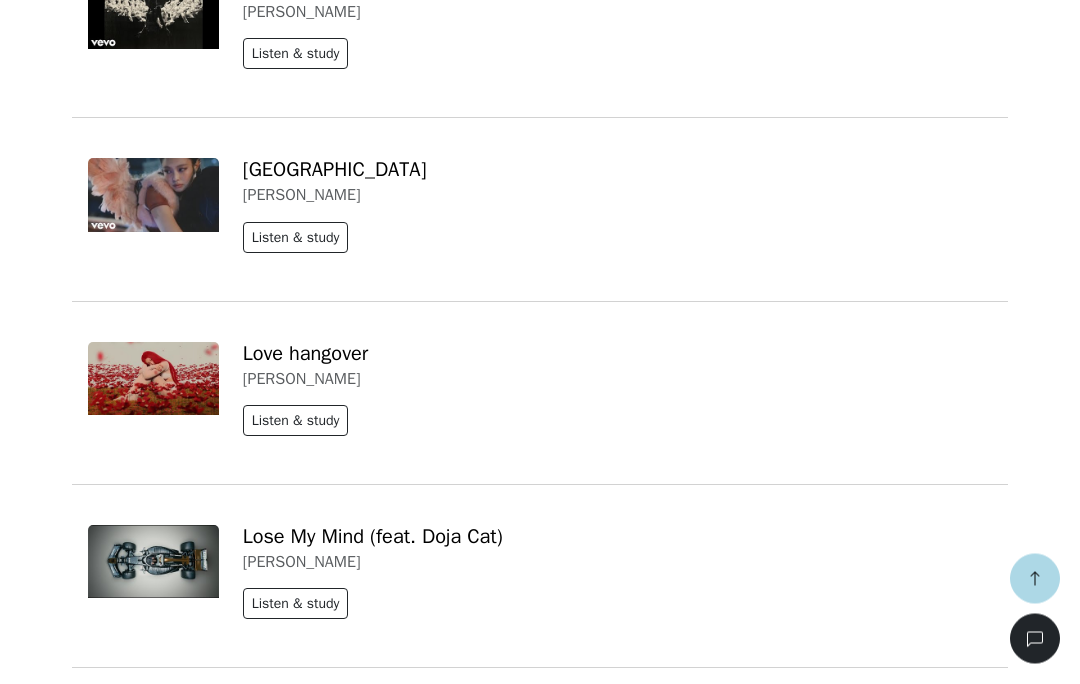 scroll, scrollTop: 2480, scrollLeft: 0, axis: vertical 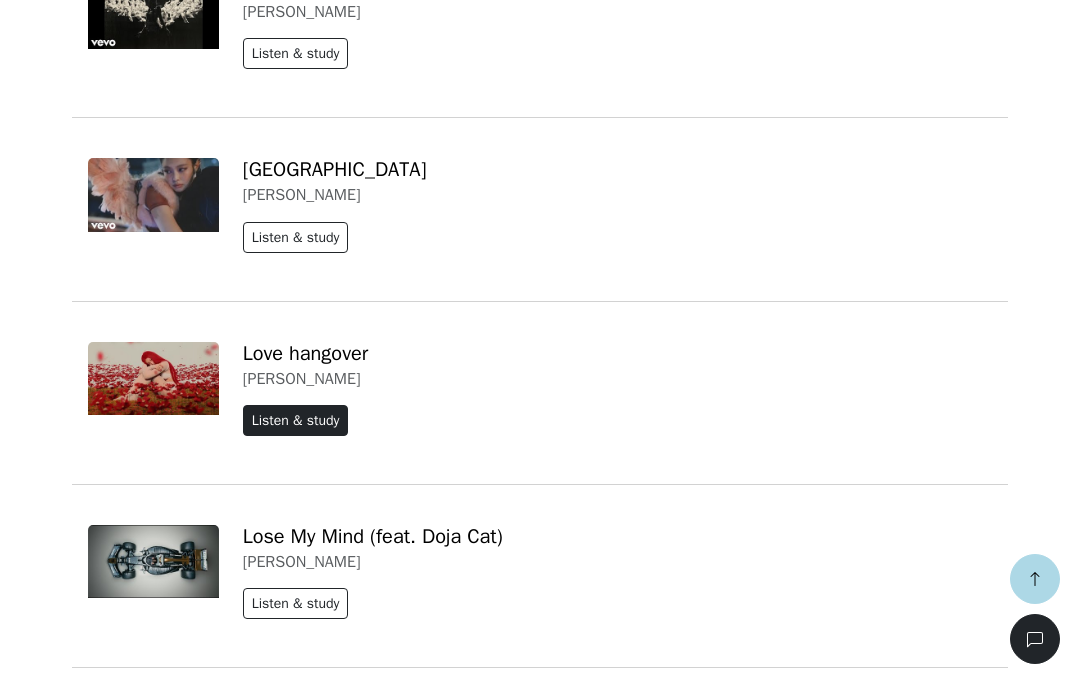 click on "Listen & study" at bounding box center (296, 420) 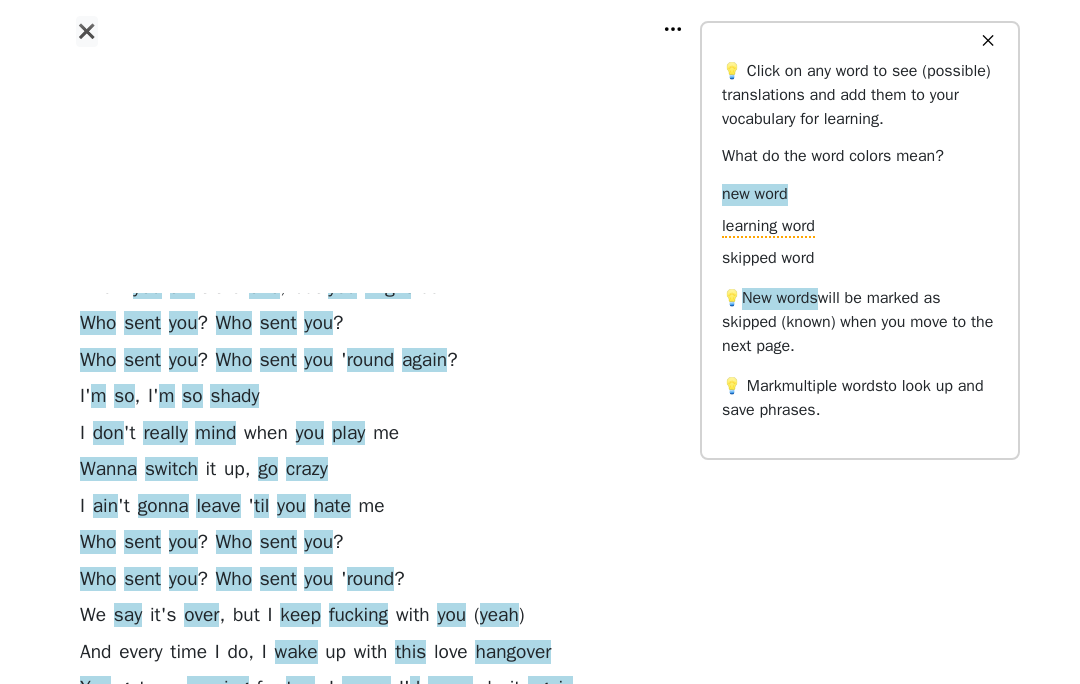 scroll, scrollTop: 349, scrollLeft: 0, axis: vertical 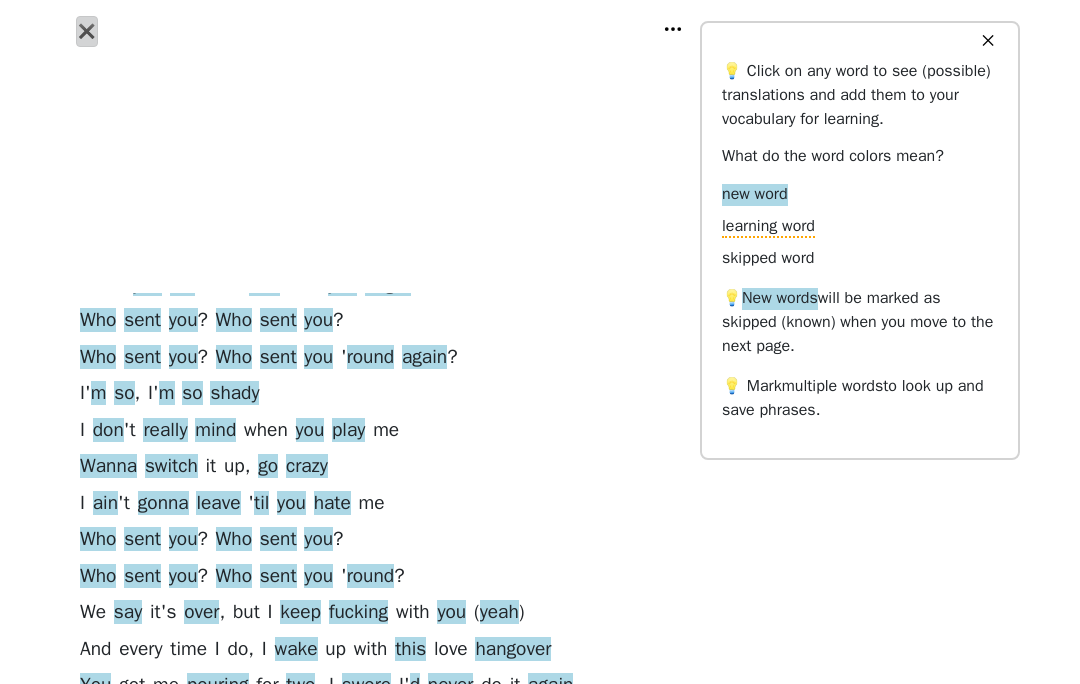 click on "✖" at bounding box center (87, 31) 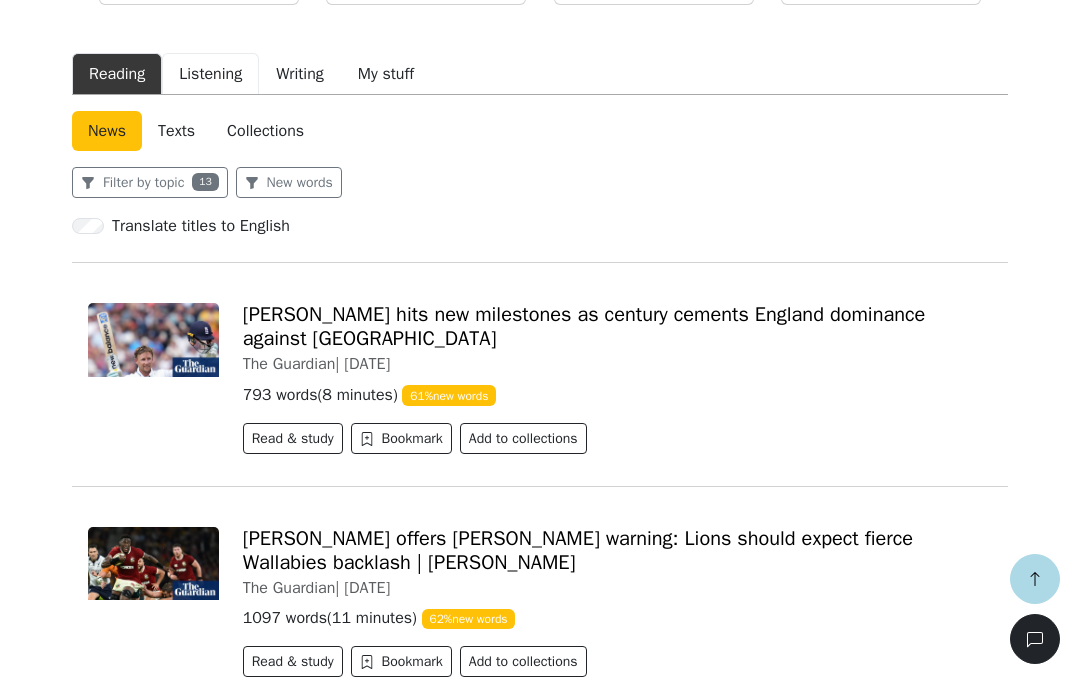 click on "Listening" at bounding box center (210, 74) 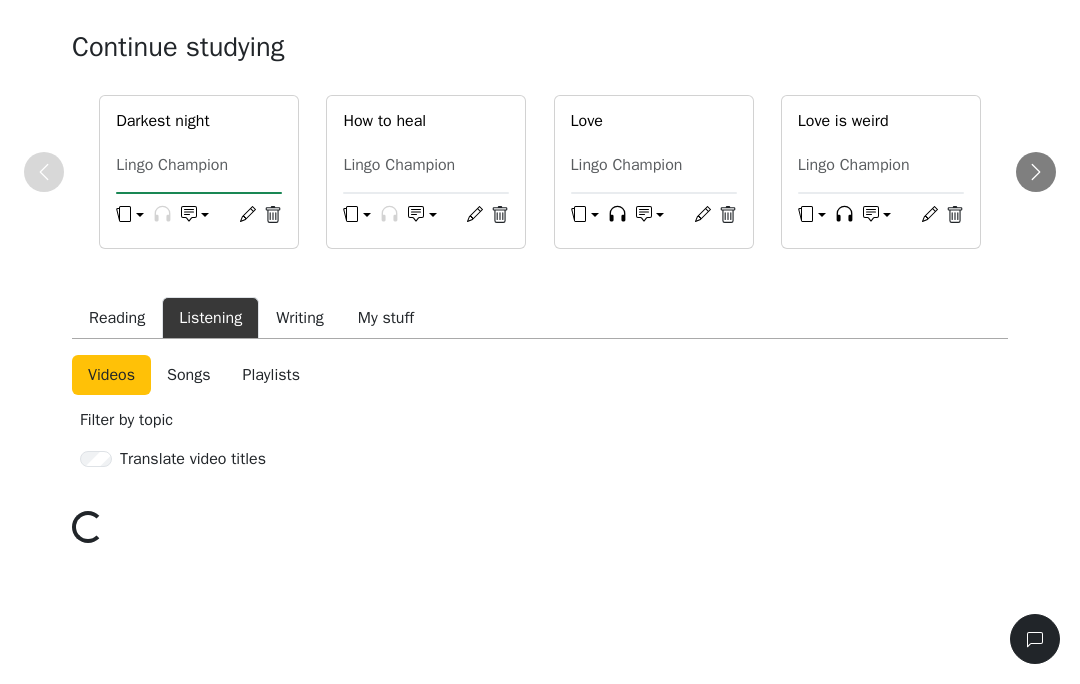 scroll, scrollTop: 282, scrollLeft: 0, axis: vertical 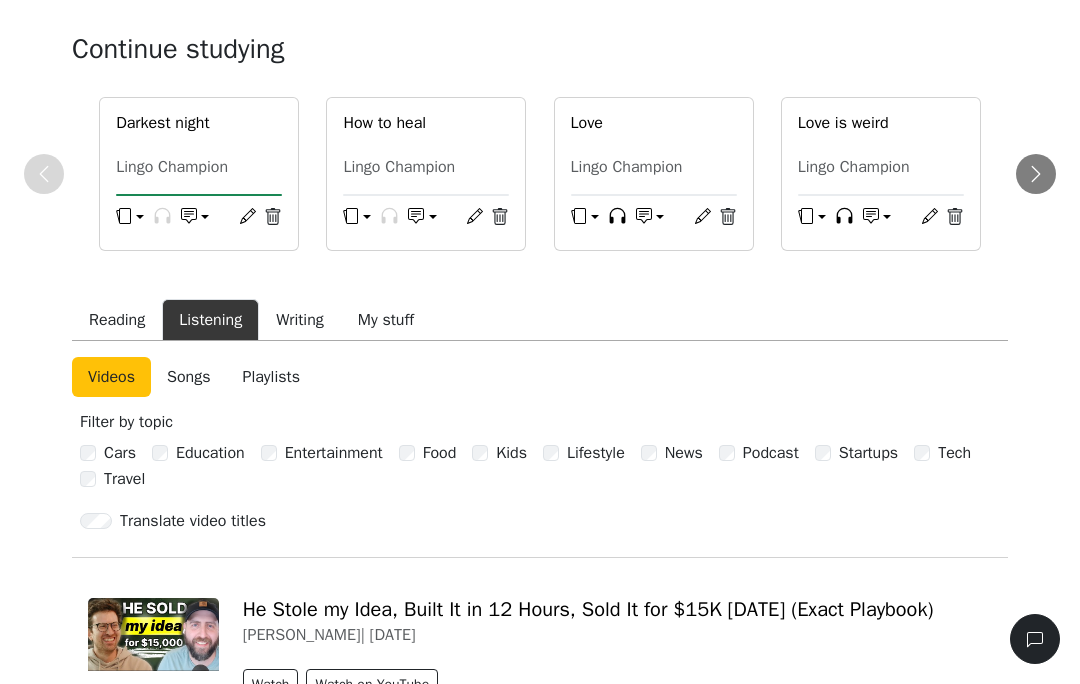 click on "Songs" at bounding box center [188, 377] 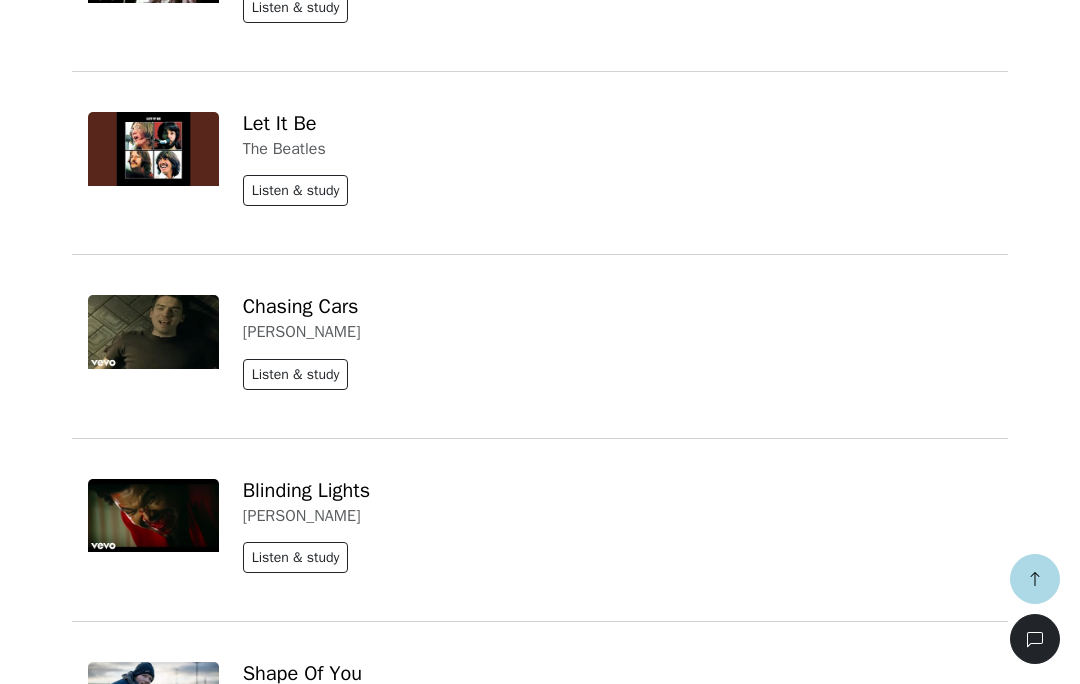 scroll, scrollTop: 6367, scrollLeft: 0, axis: vertical 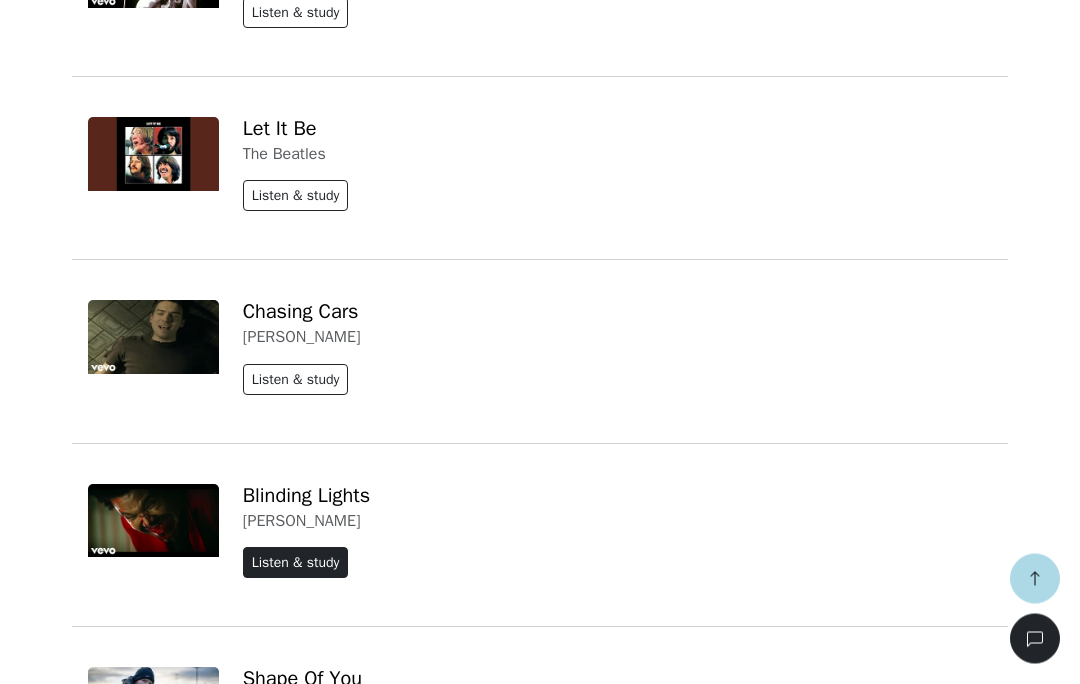 click on "Listen & study" at bounding box center [296, 563] 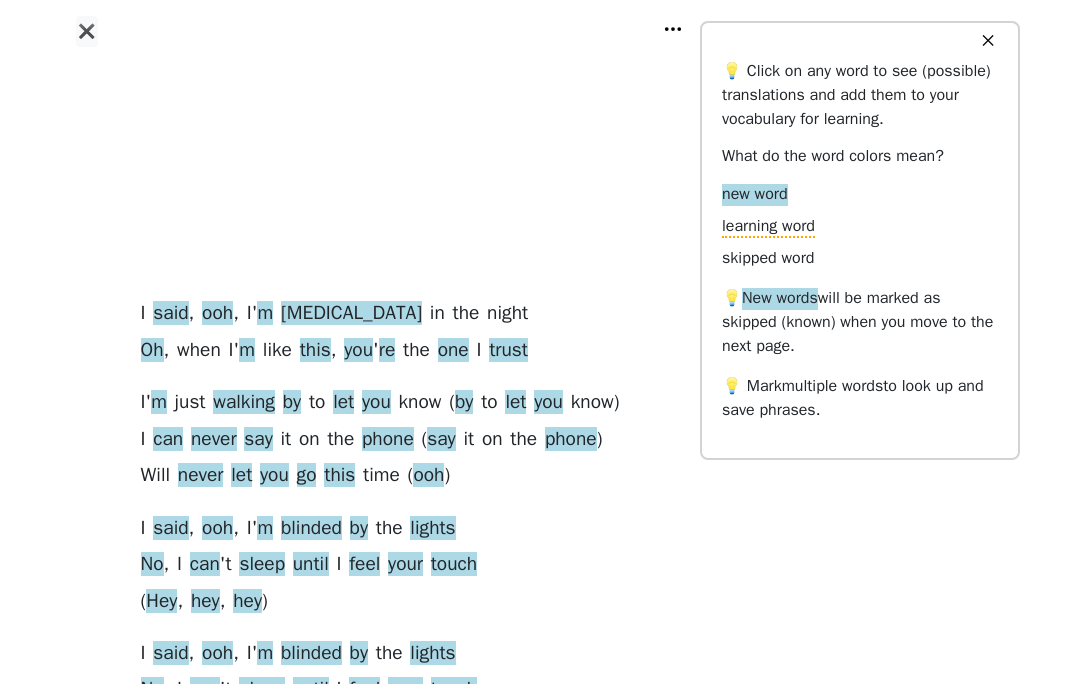 scroll, scrollTop: 1110, scrollLeft: 0, axis: vertical 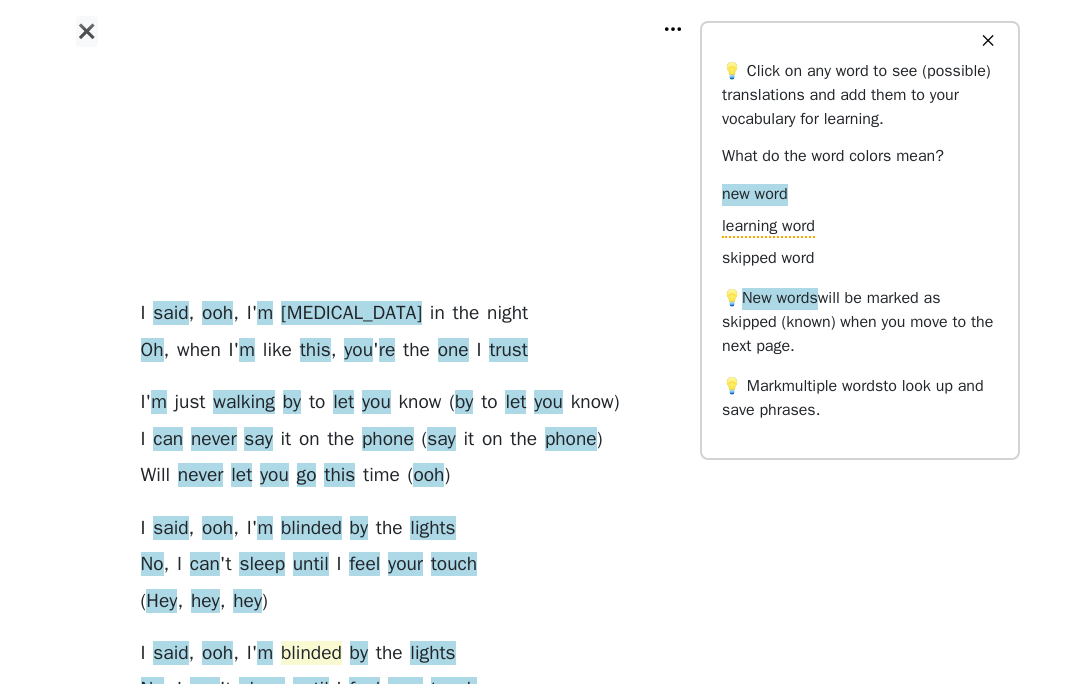click on "blinded" at bounding box center (311, 654) 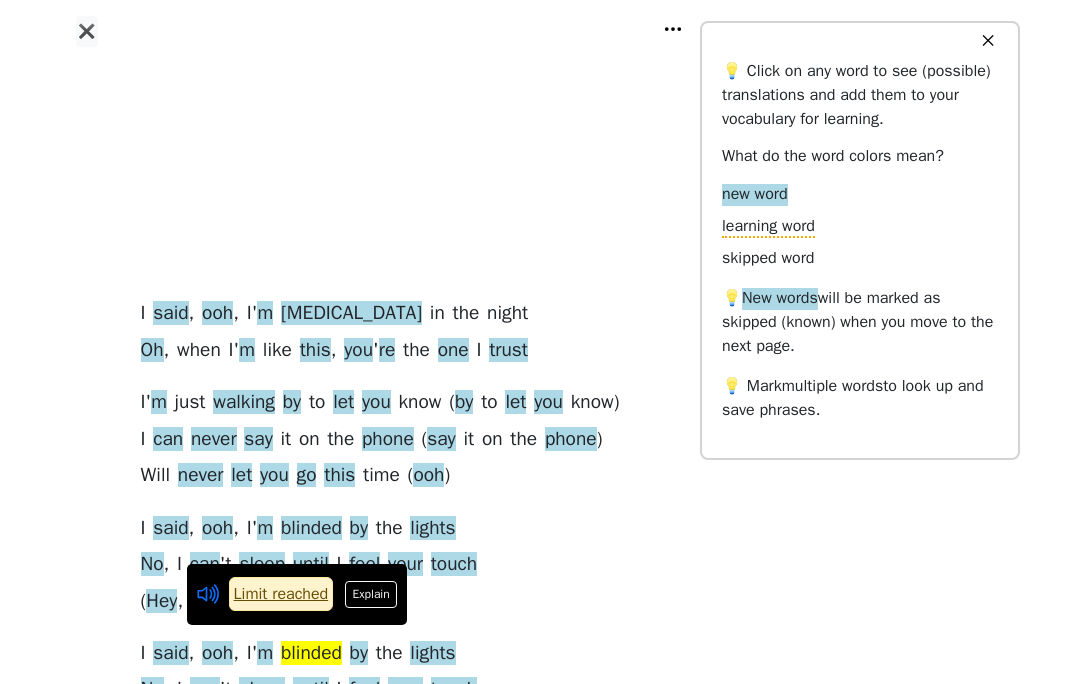 click 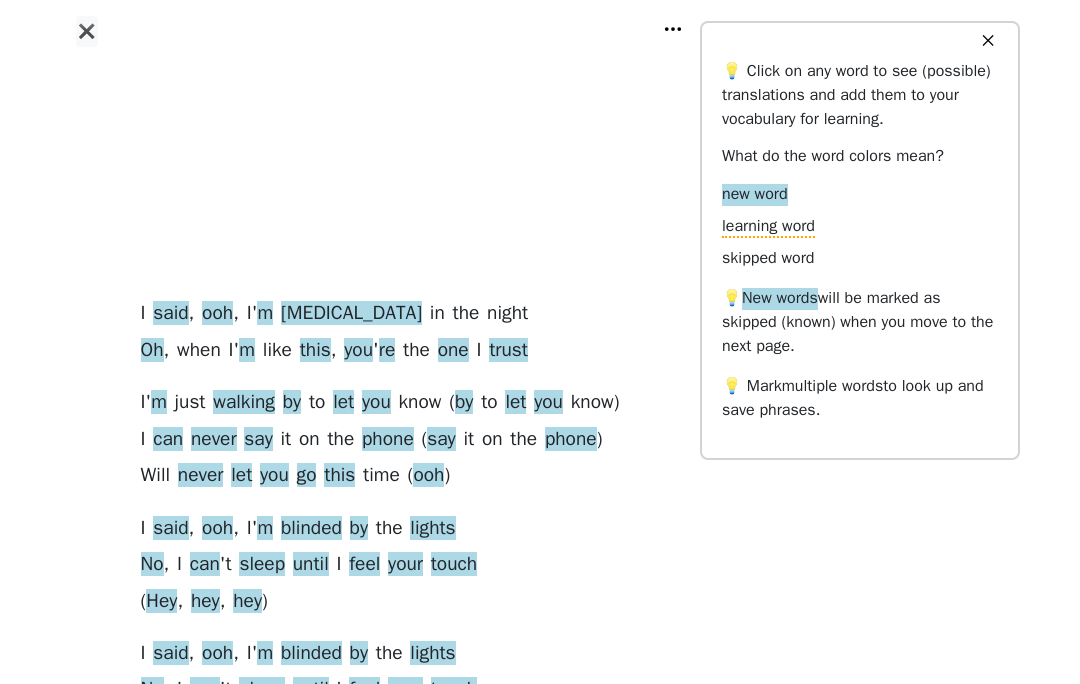 click on "Blinding   Lights Yeah I ' ve   been   tryna   call I ' ve   been   on   my   own   for   long   enough Maybe   you   can   show   me   how   to   love ,   maybe I ' m   going   through   withdrawals You   don ' t   even   have   to   do   too   much You   can   turn   me   on   with   just   a   touch ,   baby I   look   around   and Sin   City ' s   cold   and   empty   ( oh ) No   one ' s   around   to   judge   me   ( oh ) I   can ' t   see   clearly   when   you ' re   gone I   said ,   ooh ,   I ' m   blinded   by   the   lights No ,   I   can ' t   sleep   until   I   feel   your   touch I   said ,   ooh ,   I ' m   [MEDICAL_DATA]   in   the   night Oh ,   when   I ' m   like   this ,   you ' re   the   one   I   trust ( Hey ,   hey ,   hey ) I ' m   running   out   of   time ' Cause   I   can   see   the   sun   light   up   the   sky So   I   hit   the   road   in   overdrive ,   baby ,   oh The   city ' s   cold   and   empty   ( oh ) No   one ' s   around   to   judge   me   ( oh ) I   can ' t   see" at bounding box center (380, -23) 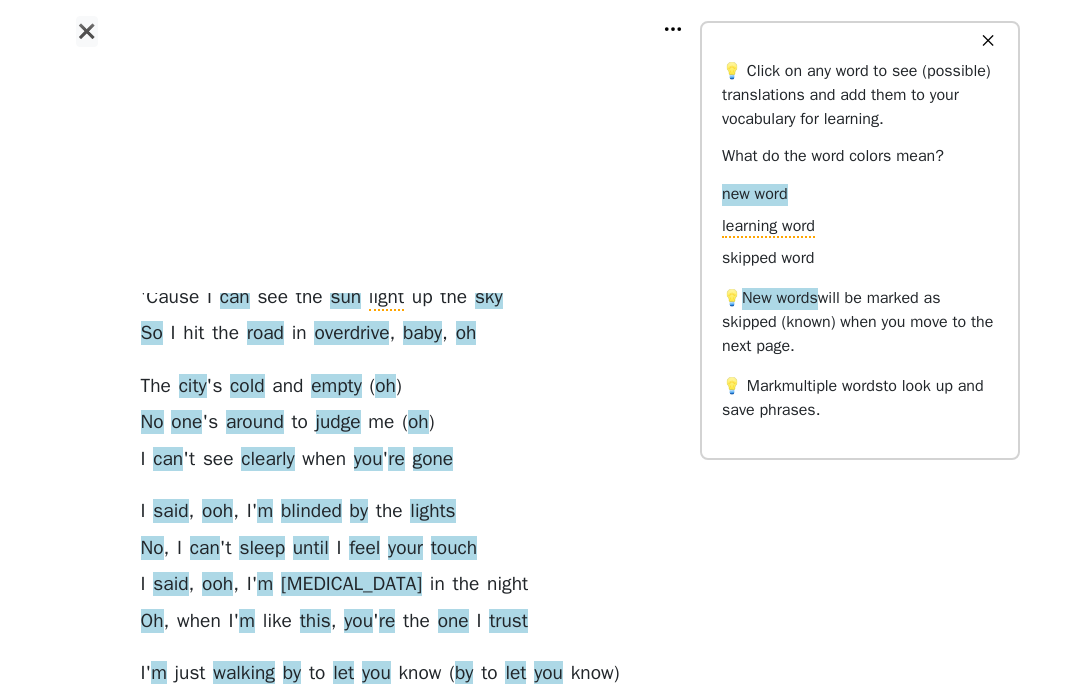 scroll, scrollTop: 790, scrollLeft: 0, axis: vertical 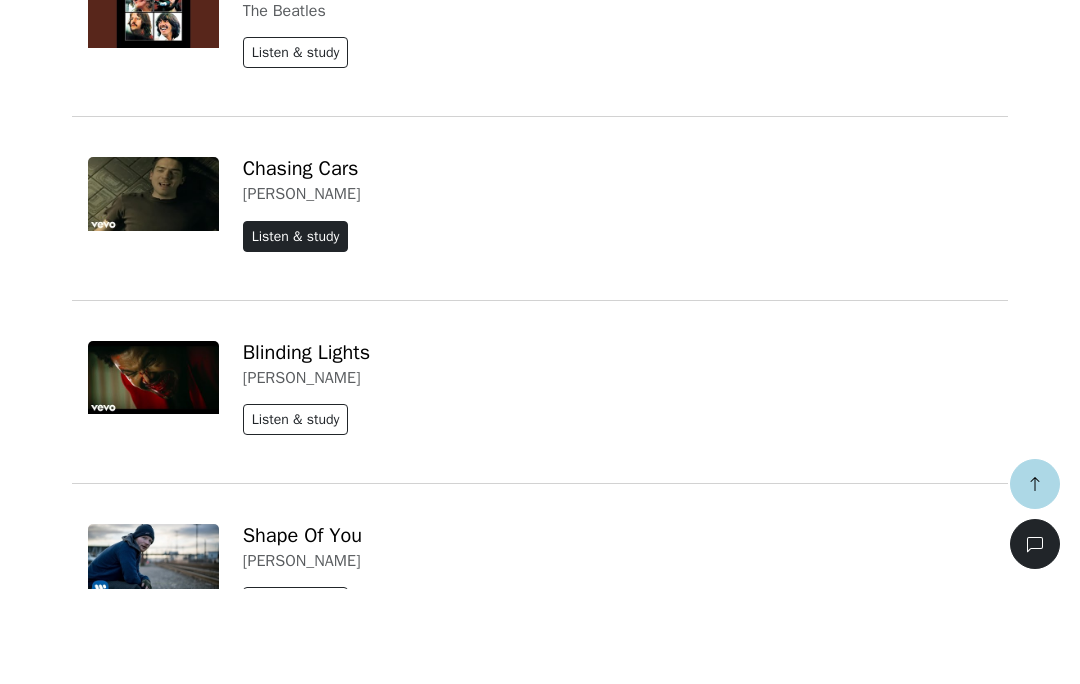click on "Listen & study" at bounding box center [296, 331] 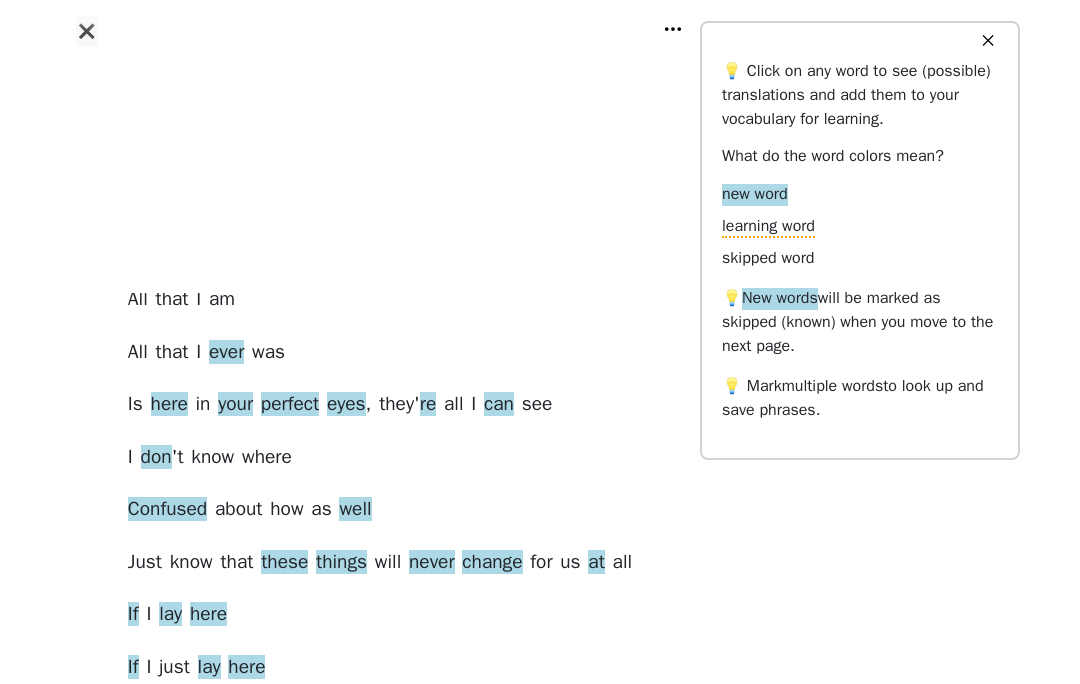 scroll, scrollTop: 1821, scrollLeft: 0, axis: vertical 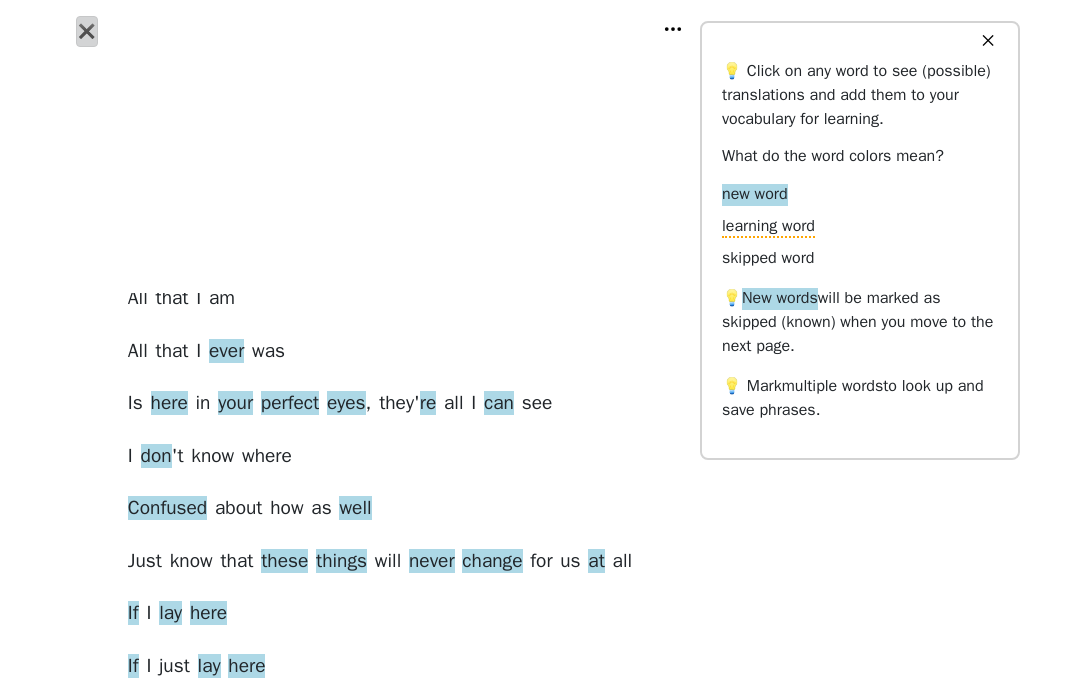 click on "✖" at bounding box center [87, 31] 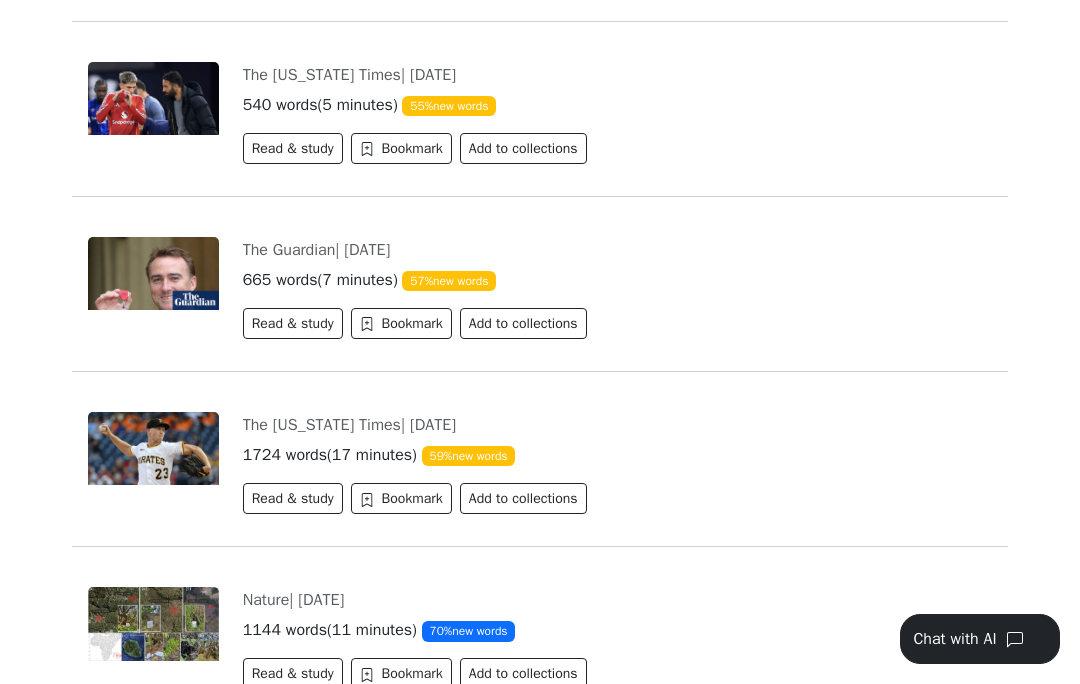 scroll, scrollTop: 82, scrollLeft: 0, axis: vertical 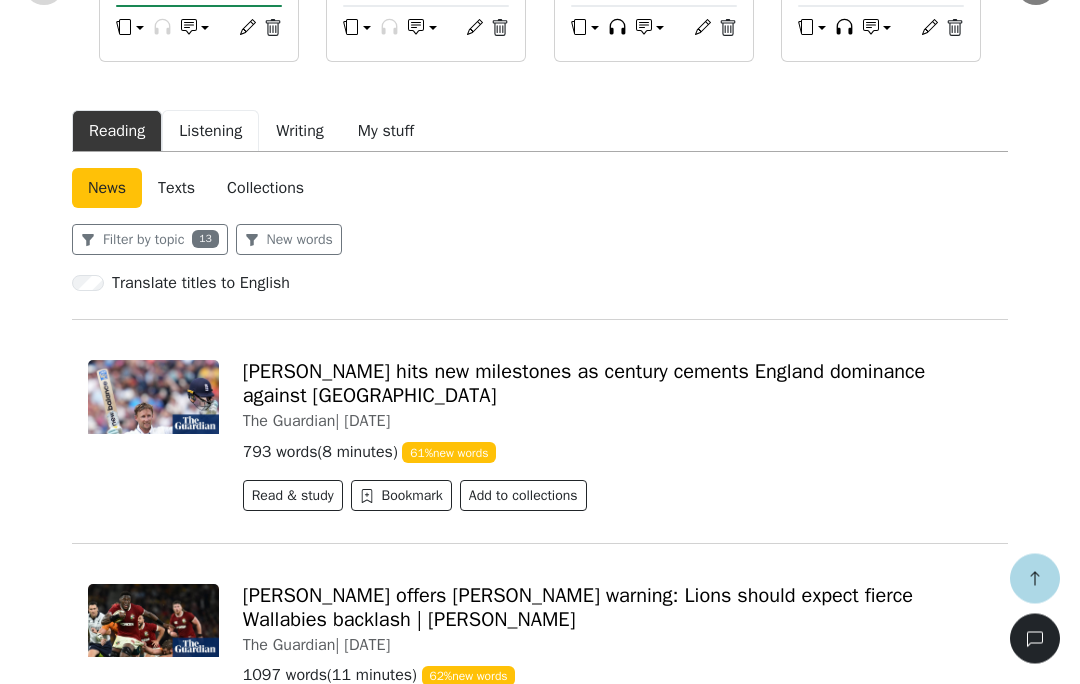 click on "Listening" at bounding box center (210, 132) 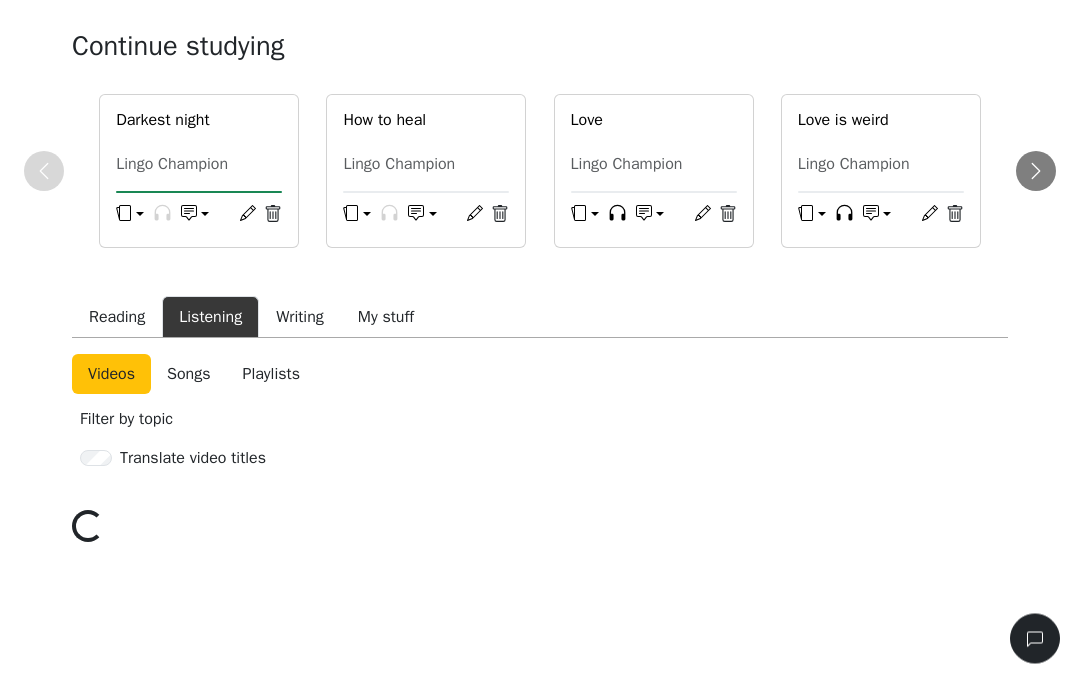 scroll, scrollTop: 195, scrollLeft: 0, axis: vertical 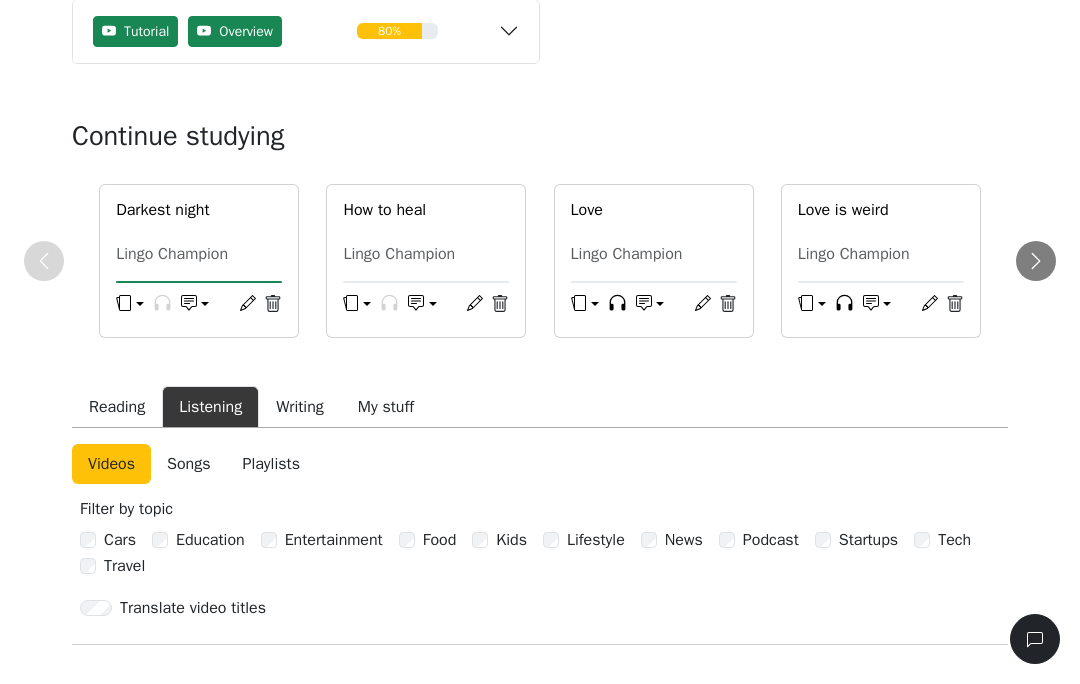 click on "Songs" at bounding box center (188, 464) 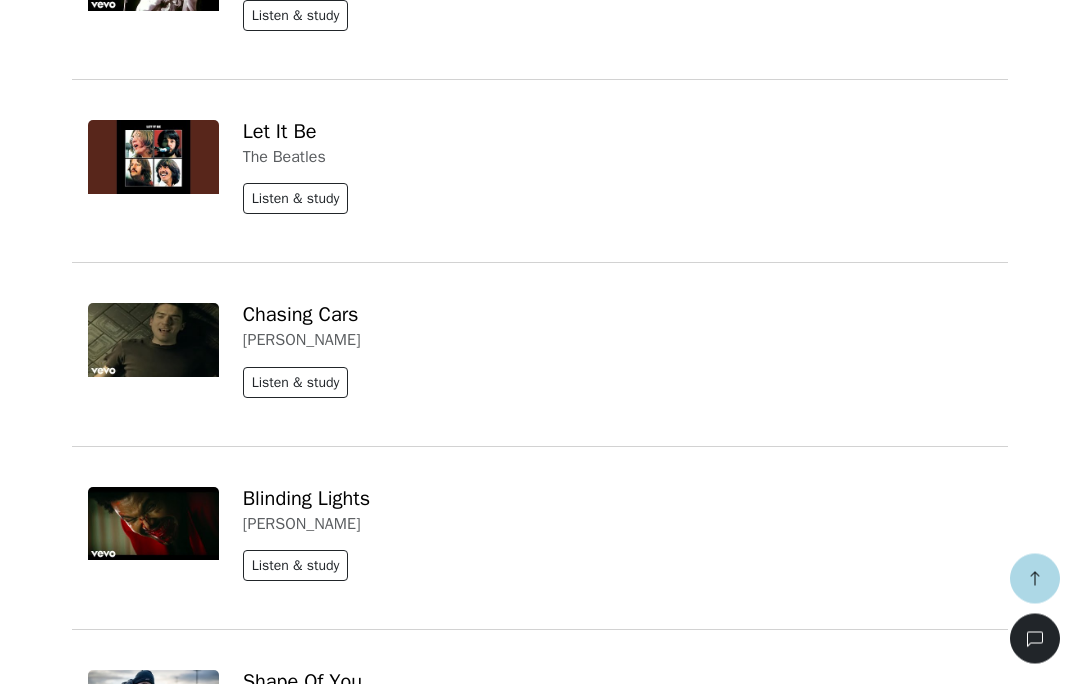 scroll, scrollTop: 6324, scrollLeft: 0, axis: vertical 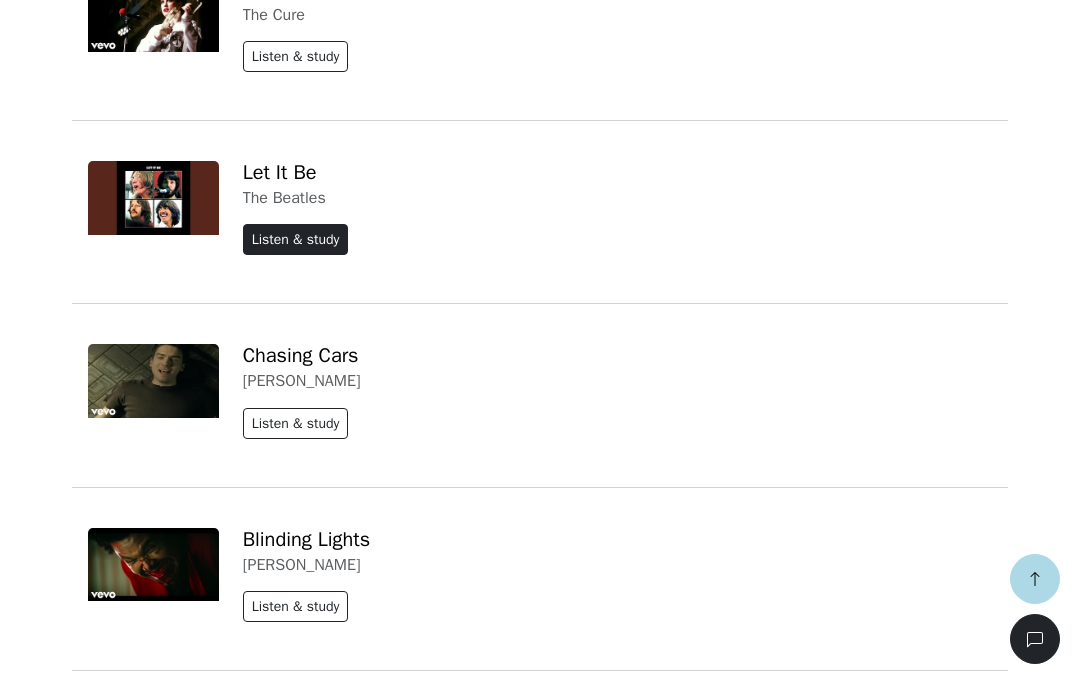 click on "Listen & study" at bounding box center [296, 239] 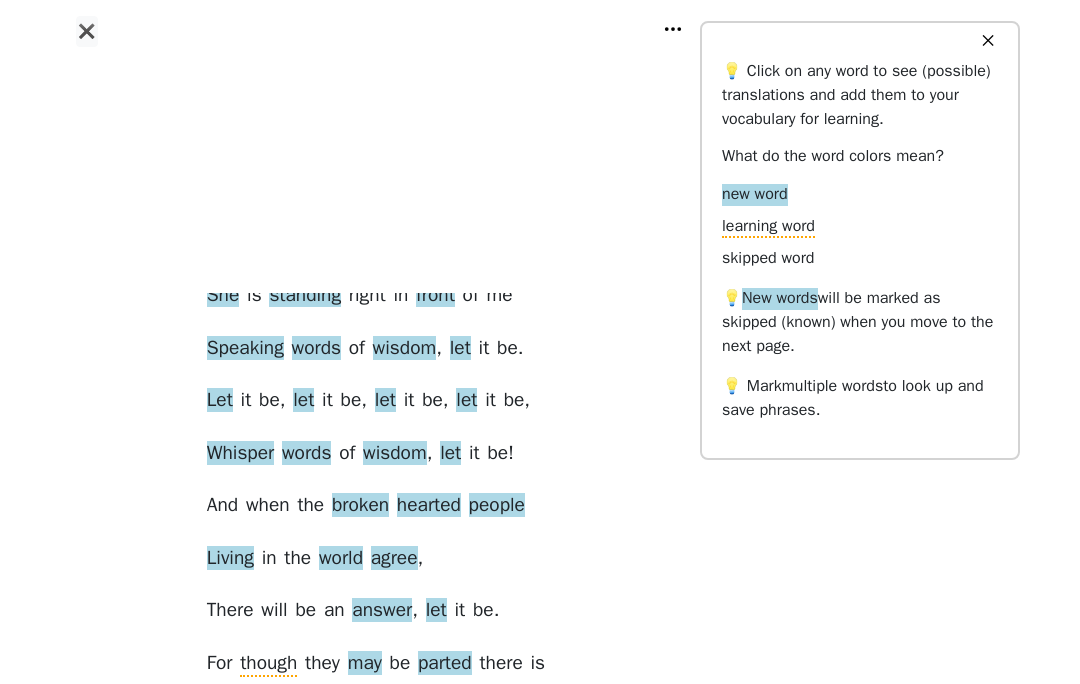 scroll, scrollTop: 302, scrollLeft: 0, axis: vertical 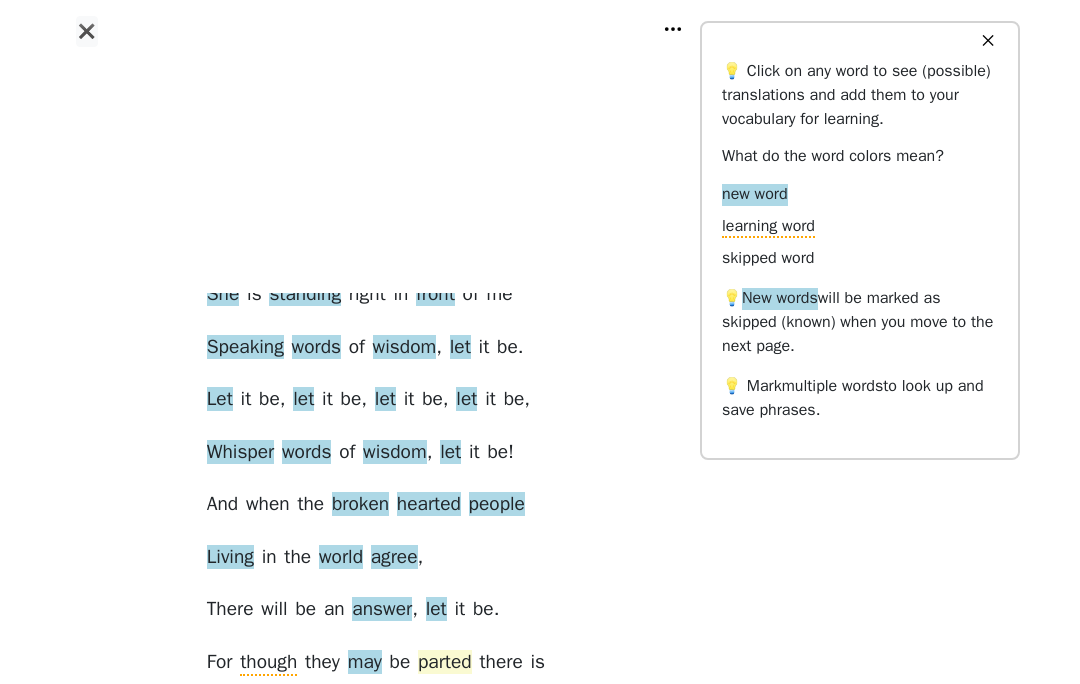 click on "parted" at bounding box center (445, 664) 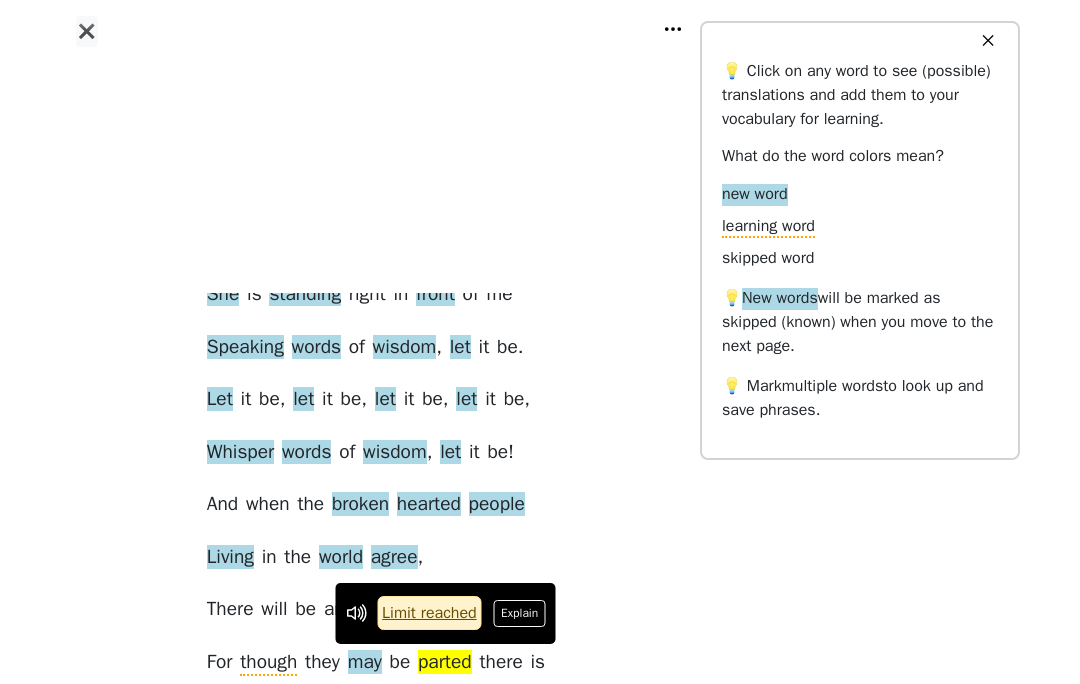 scroll, scrollTop: 303, scrollLeft: 0, axis: vertical 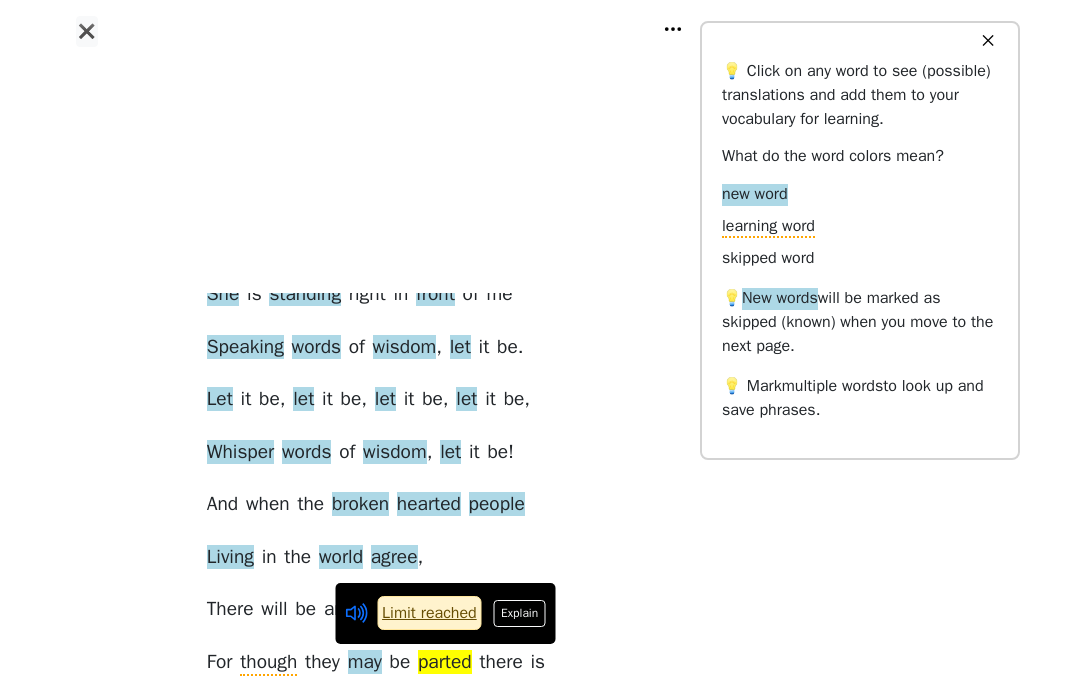 click 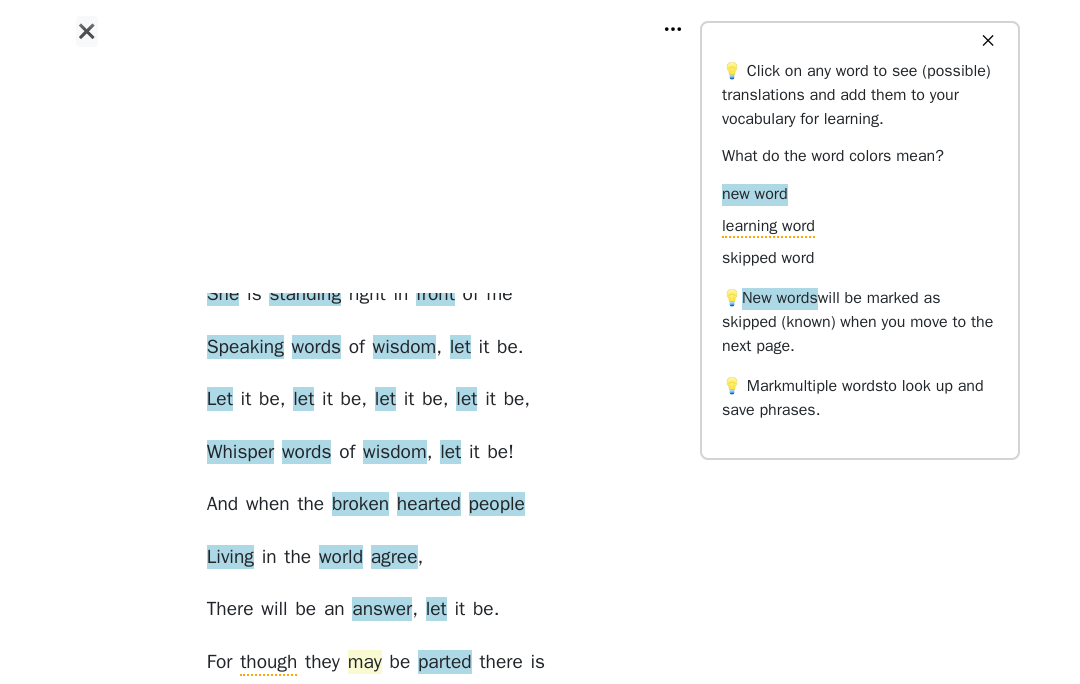 click on "may" at bounding box center (365, 663) 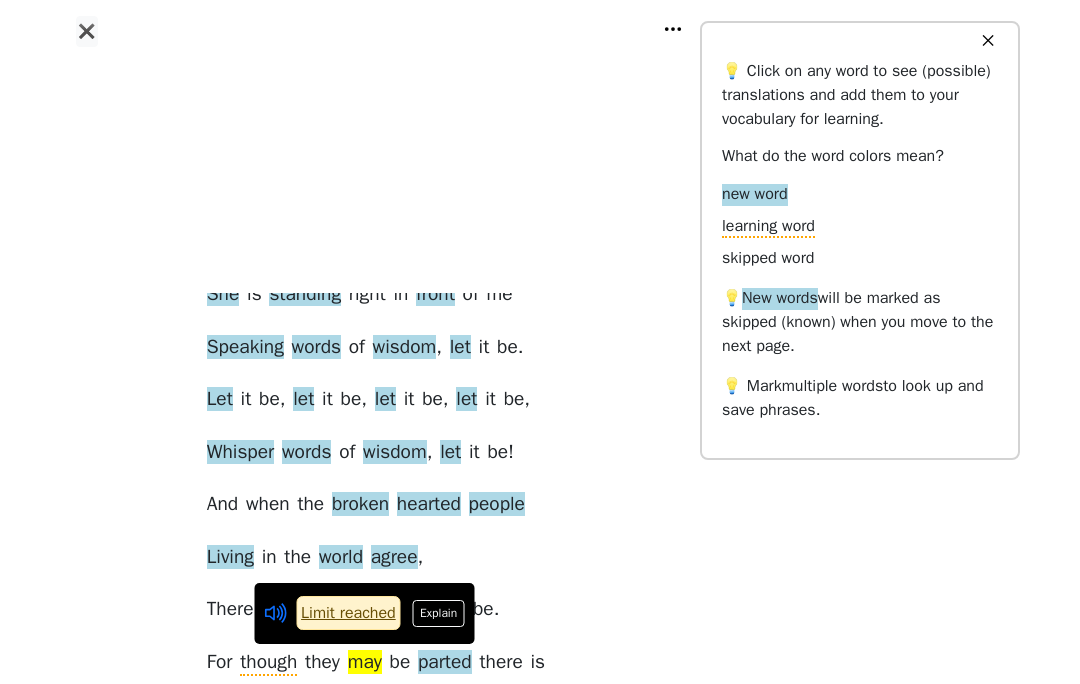 click 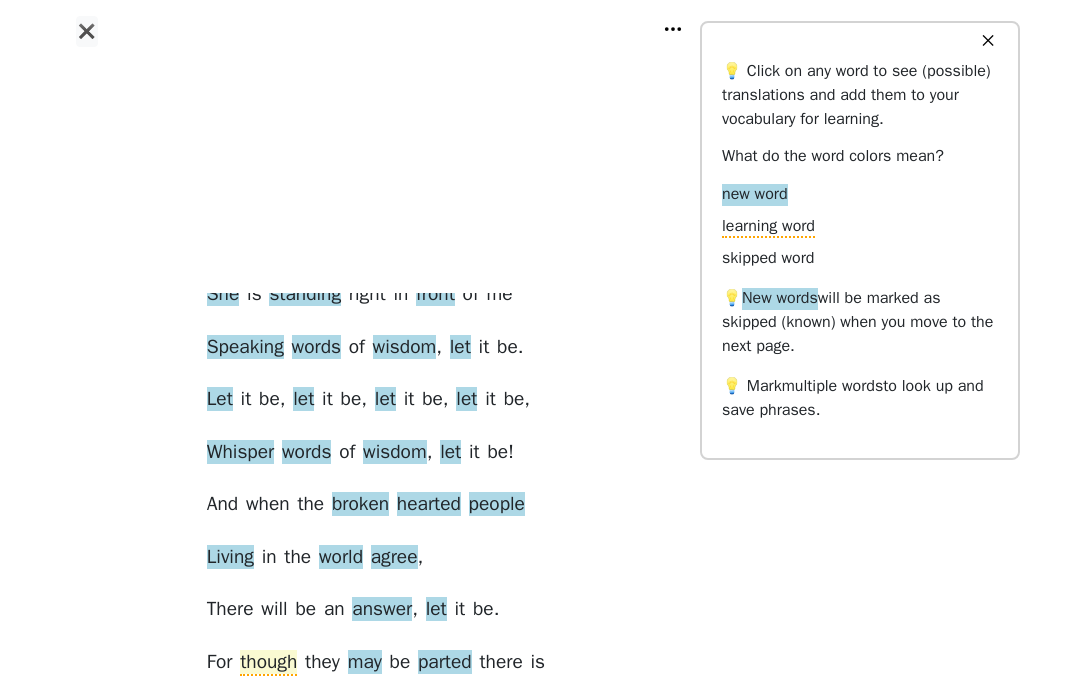 click on "though" at bounding box center (268, 663) 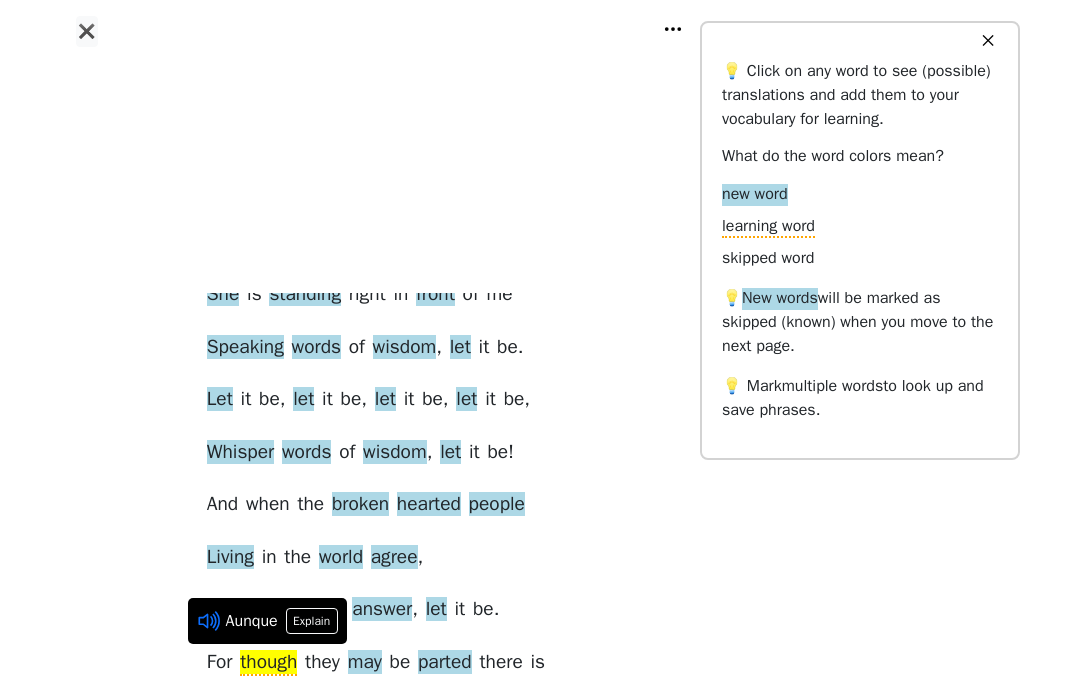 click 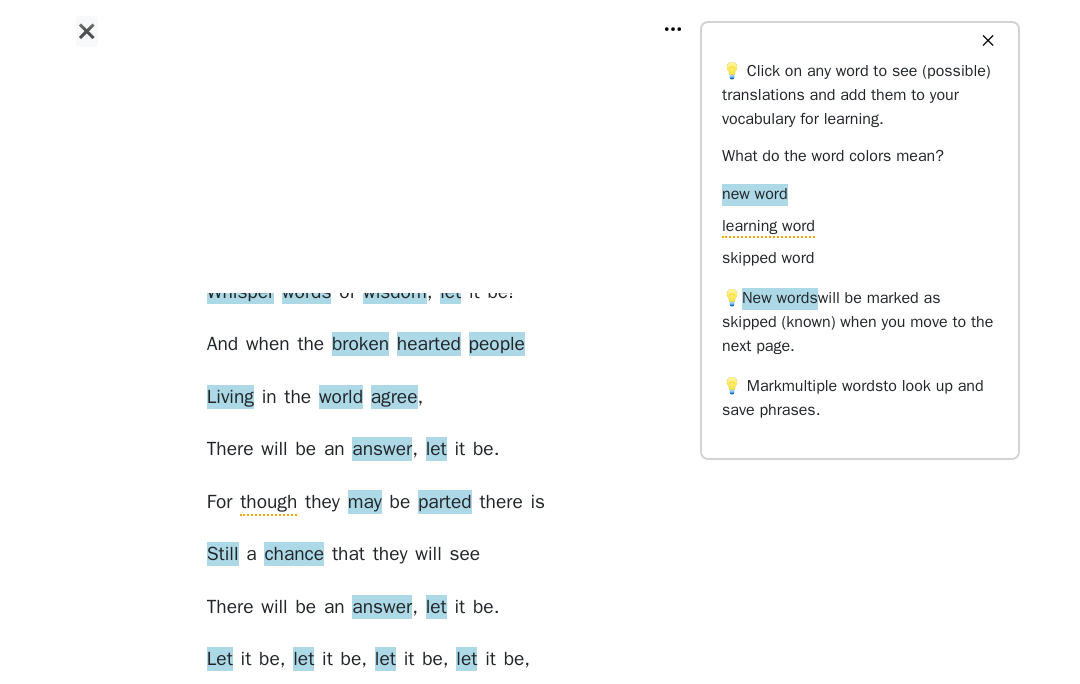 scroll, scrollTop: 484, scrollLeft: 0, axis: vertical 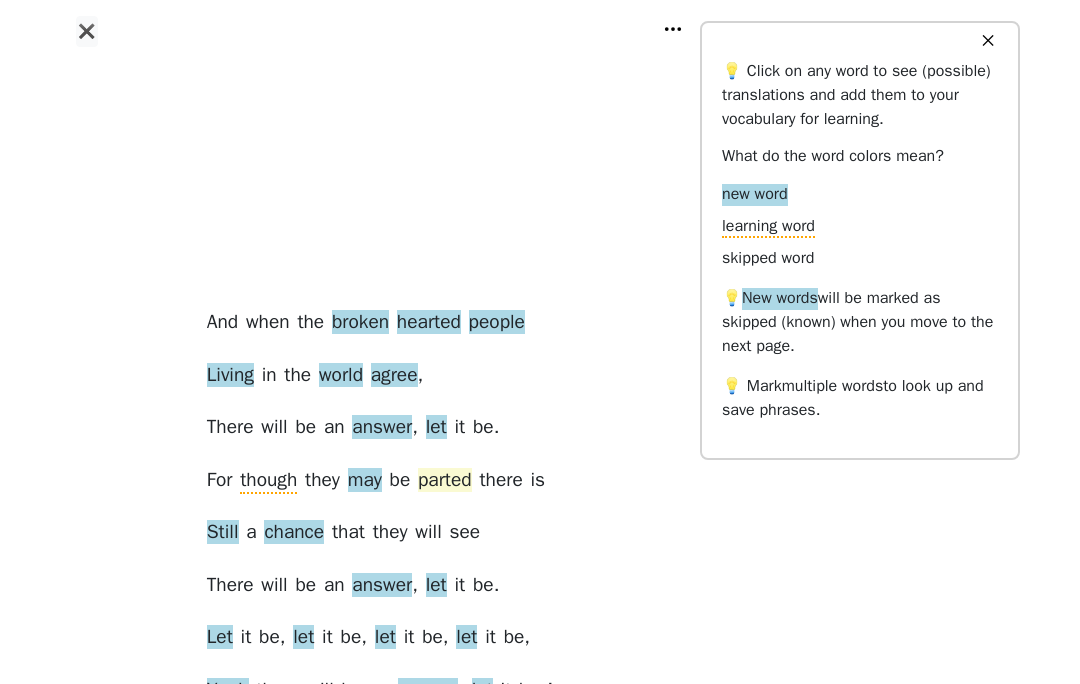 click on "parted" at bounding box center [445, 482] 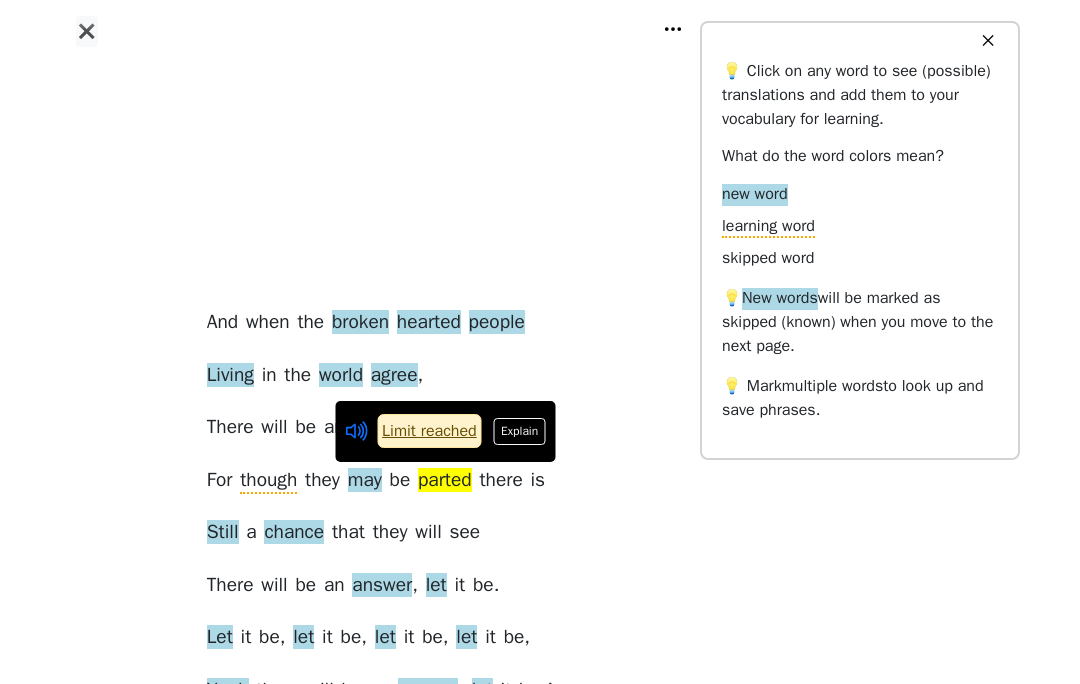 click 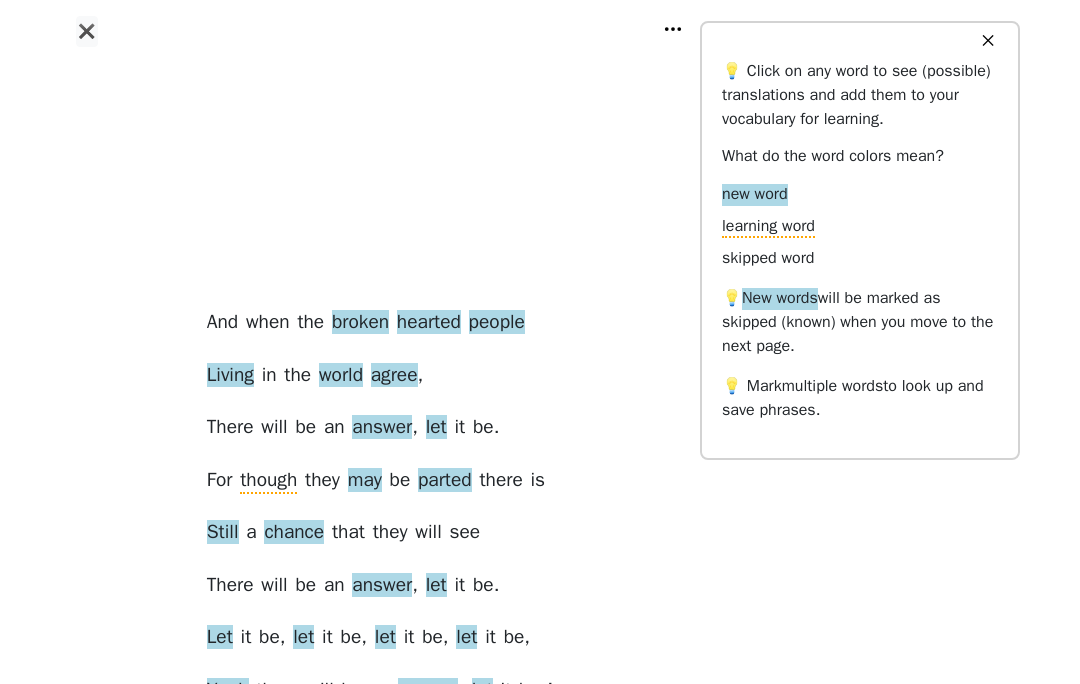 click on "Let   It   Be When   I   find   myself   in   times   of   trouble  Mother   [PERSON_NAME]   comes   to   me  Speaking   words   of   wisdom ,   let   it   be .  And   in   my   hour   of   darkness  She   is   standing   right   in   front   of   me Speaking   words   of   wisdom ,   let   it   be . Let   it   be ,   let   it   be ,   let   it   be ,   let   it   be , Whisper   words   of   wisdom ,   let   it   be ! And   when   the   broken   hearted   people Living   in   the   world   agree , There   will   be   an   answer ,   let   it   be . For   though   they   may   be   parted   there   is Still   a   chance   that   they   will   see There   will   be   an   answer ,   let   it   be . Let   it   be ,   let   it   be ,   let   it   be ,   let   it   be , Yeah   there   will   be   an   answer ,   let   it   be   ! Let   it   be ,   let   it   be ,   let   it   be ,   let   it   be , Whisper   words   of   wisdom ,   let   it   be   ! Let   it   be ,   let   it   be ,   let   it   be ,   let   it   be ," at bounding box center [380, 669] 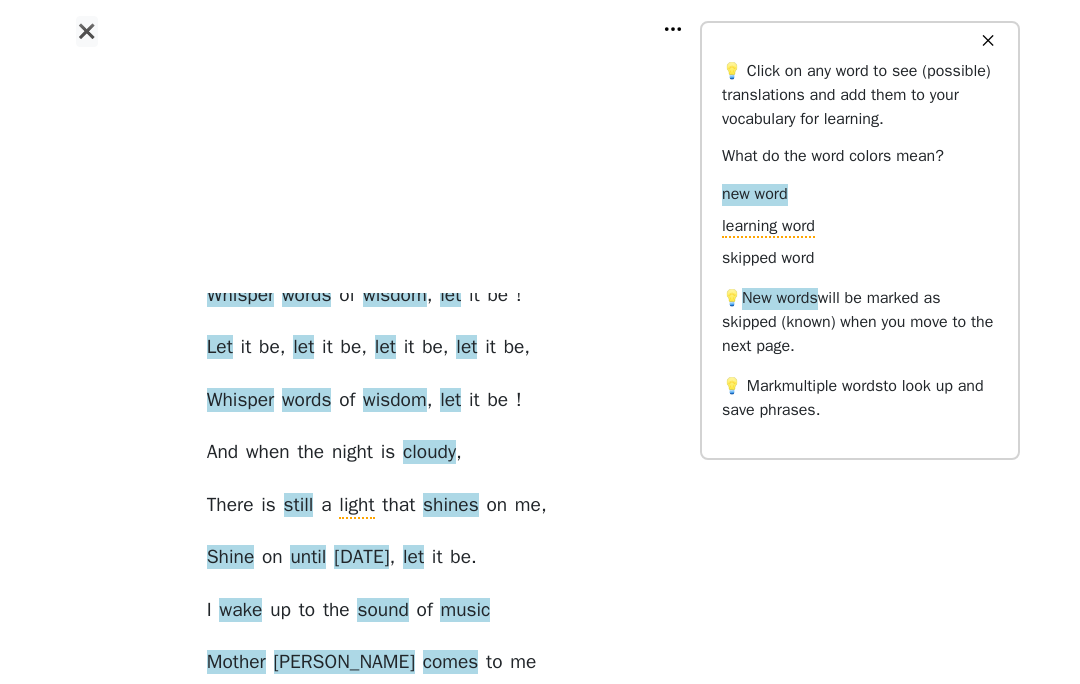 scroll, scrollTop: 975, scrollLeft: 0, axis: vertical 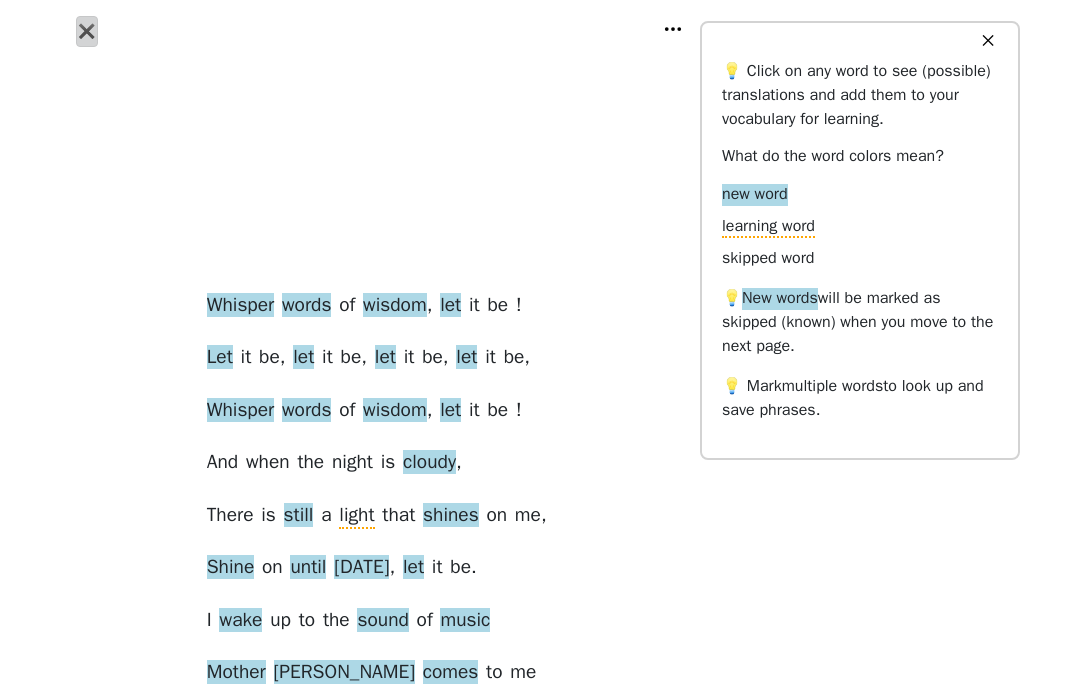 click on "✖" at bounding box center [87, 31] 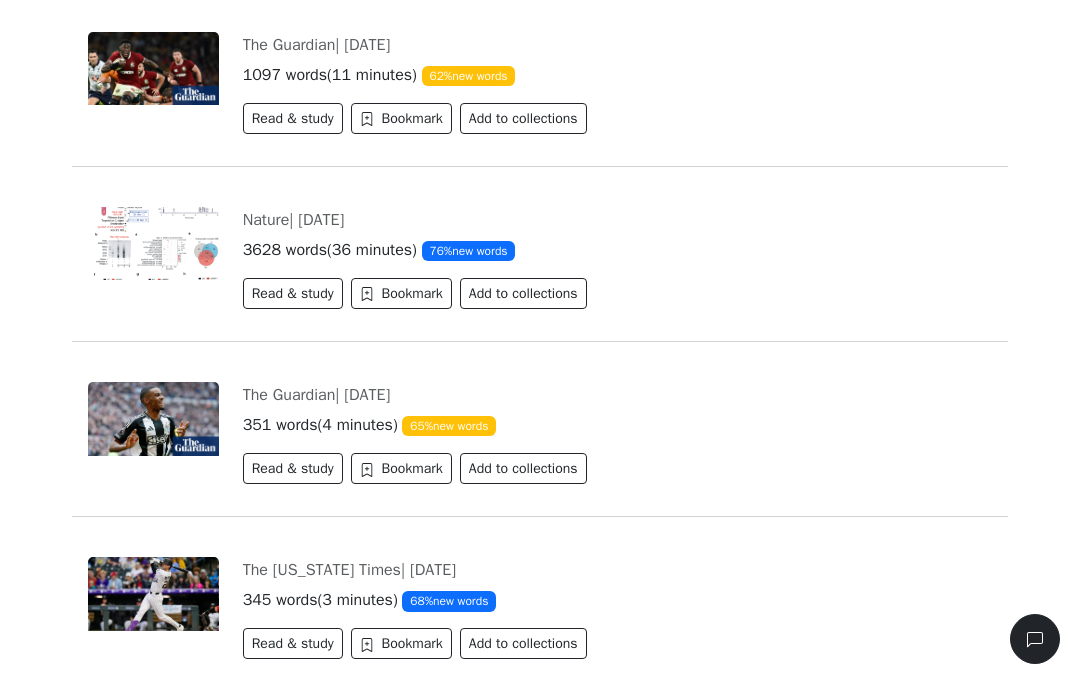 scroll, scrollTop: 82, scrollLeft: 0, axis: vertical 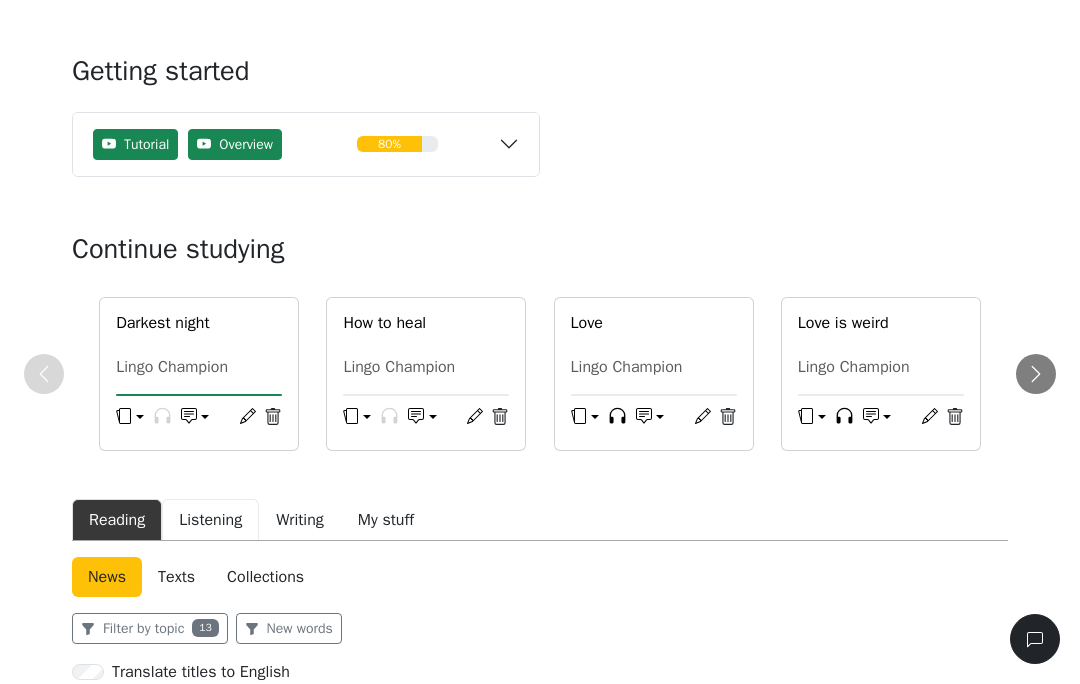 click on "Listening" at bounding box center (210, 520) 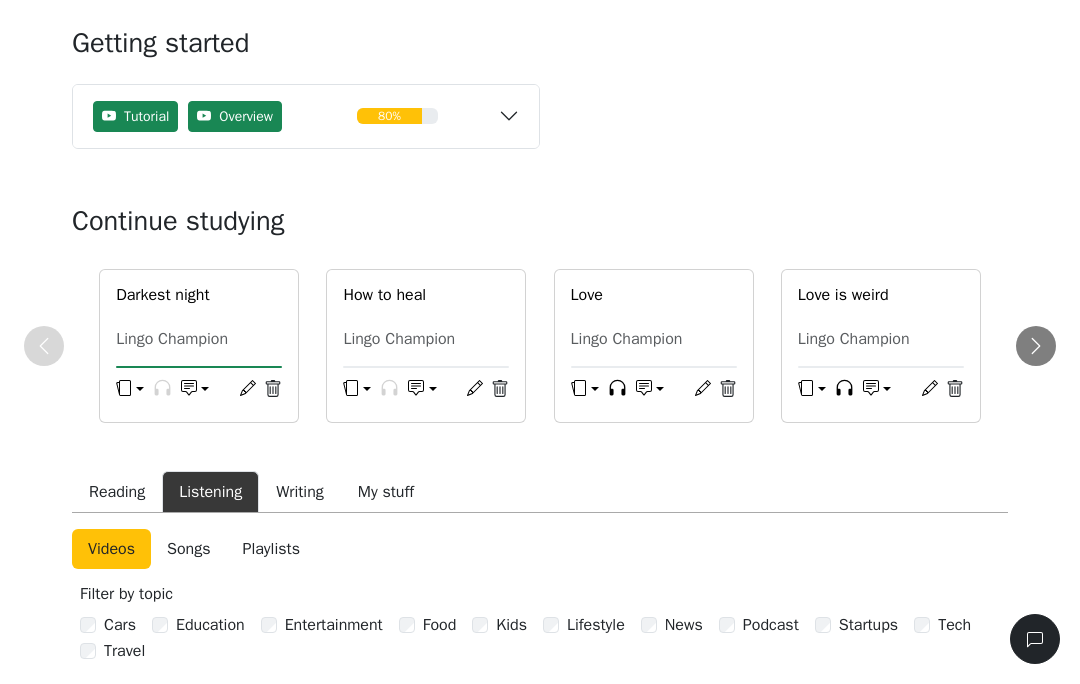 click on "Songs" at bounding box center (188, 549) 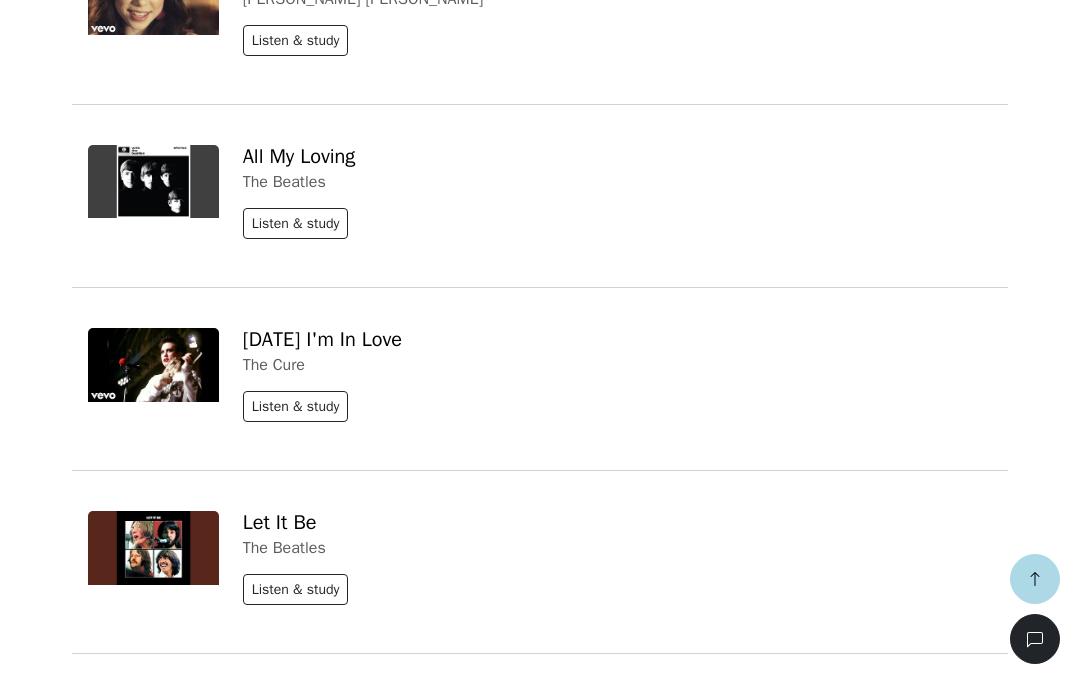 scroll, scrollTop: 5971, scrollLeft: 0, axis: vertical 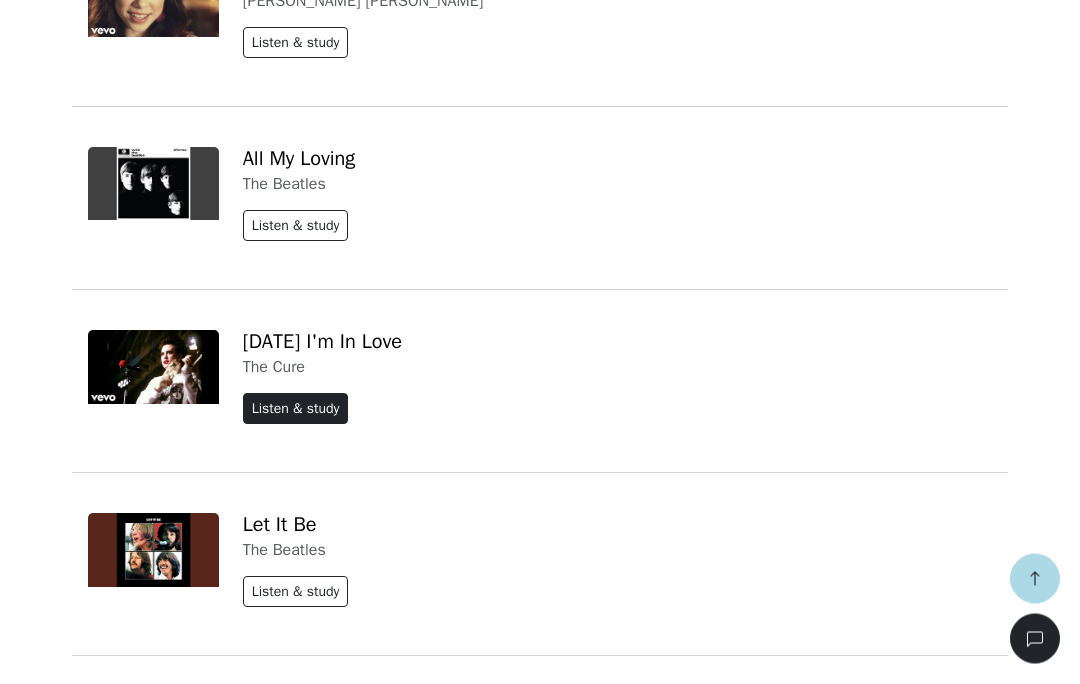 click on "Listen & study" at bounding box center (296, 409) 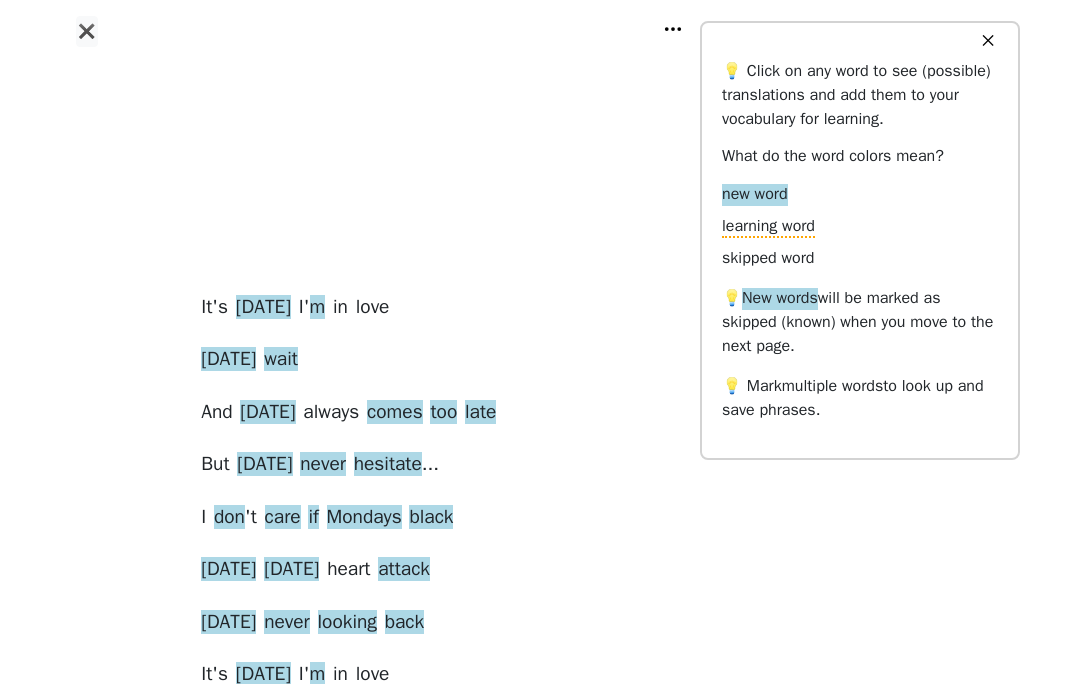 scroll, scrollTop: 457, scrollLeft: 0, axis: vertical 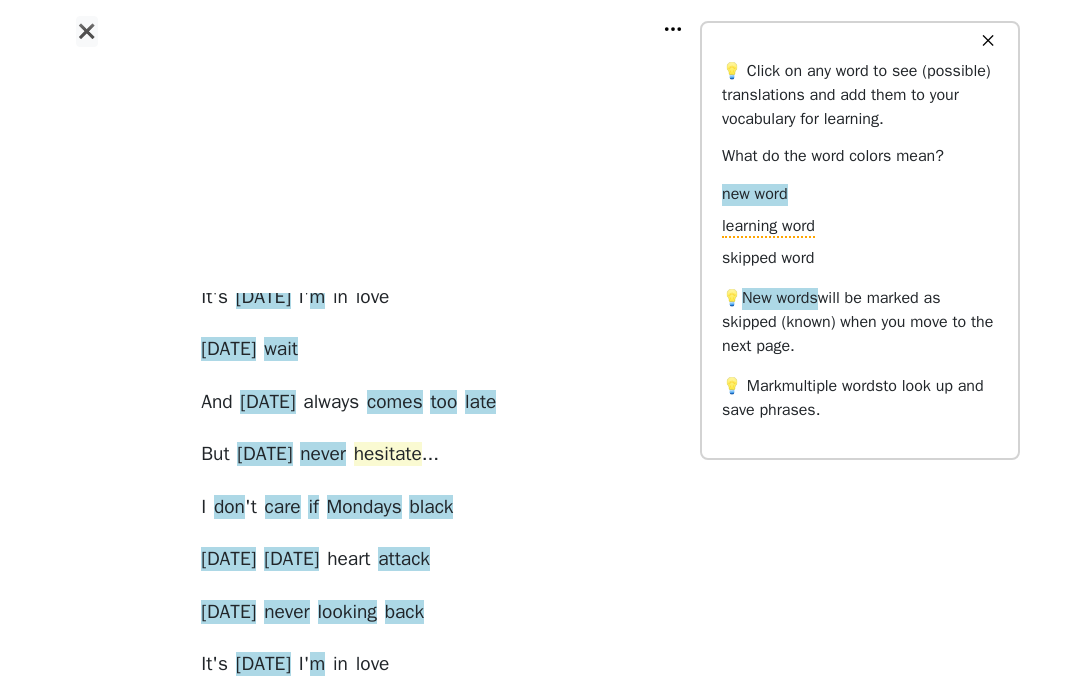 click on "hesitate" at bounding box center [388, 456] 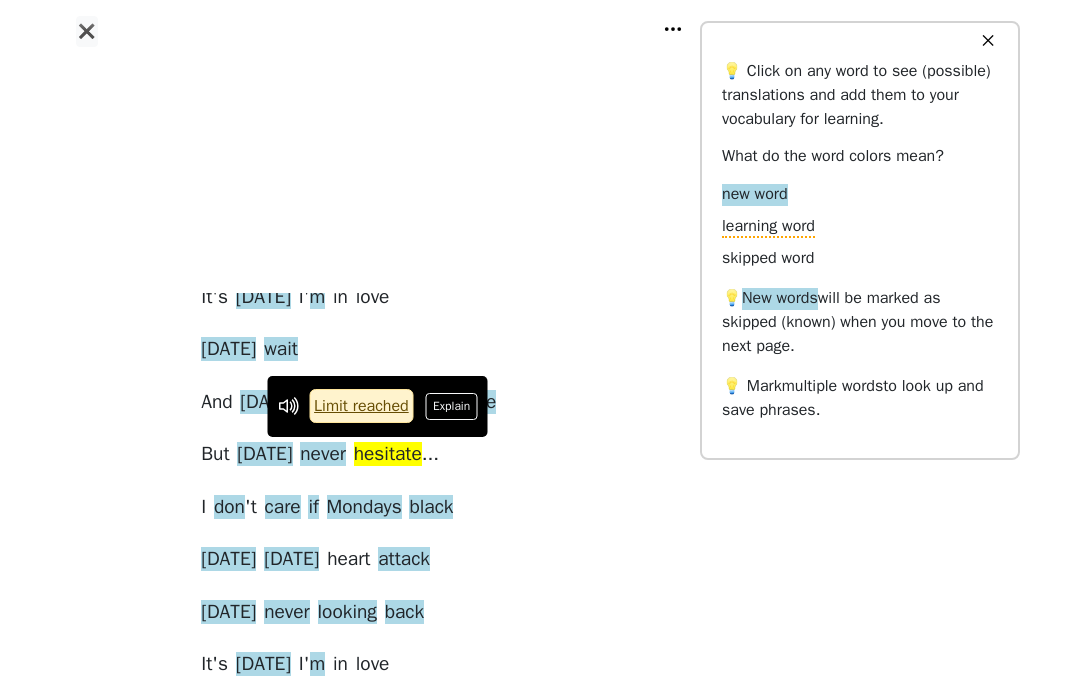 scroll, scrollTop: 458, scrollLeft: 0, axis: vertical 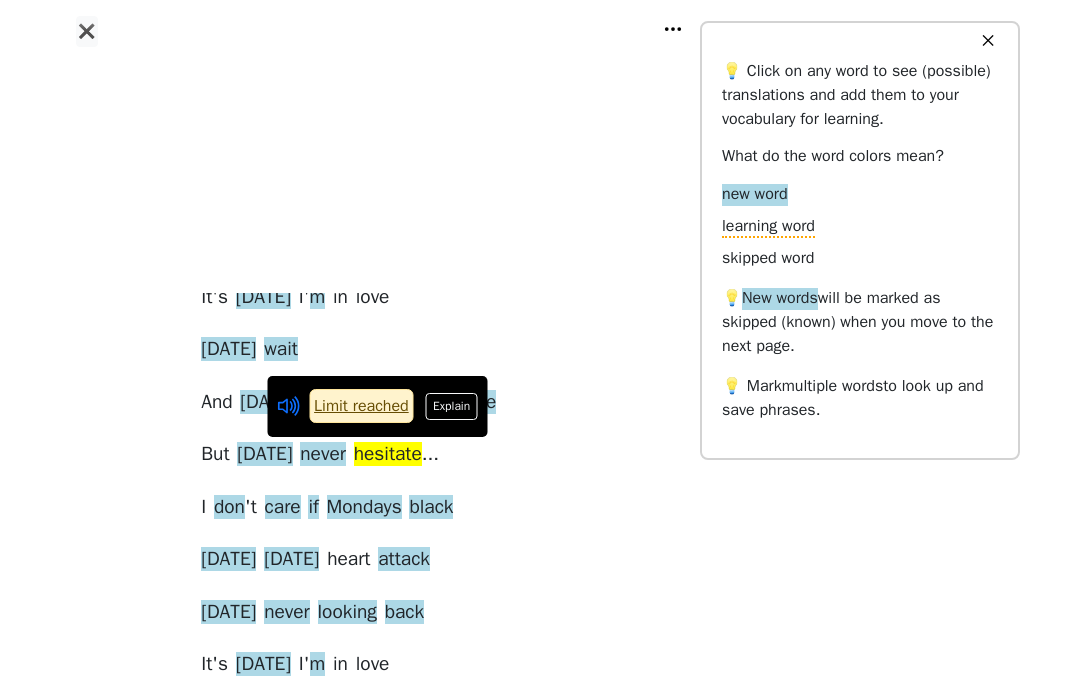 click 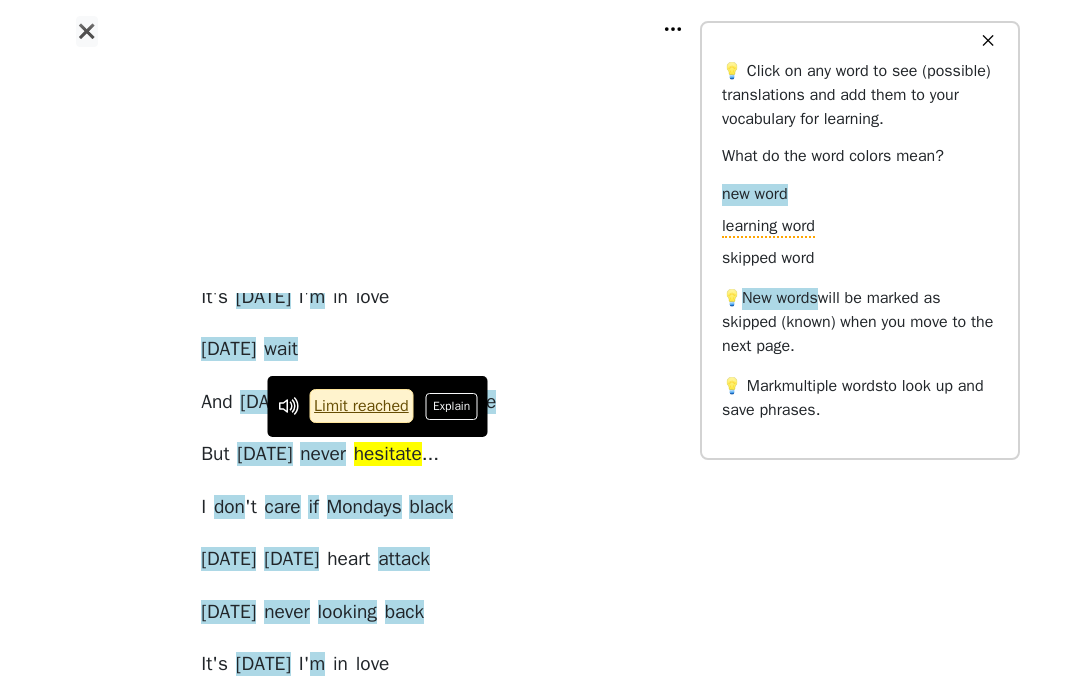 click on "[DATE]   I ' m   In   Love I   don ' t   care   if   [DATE] ' s   blue  [DATE] ' s   grey   and   [DATE]   too  [DATE]   I   don ' t   care   about   you  It ' s   [DATE]   I ' m   in   love  [DATE]   you   can   fall   apart [DATE]   [DATE]   break   my   heart [DATE]   doesn ' t   even   start It ' s   [DATE]   I ' m   in   love [DATE]   wait And   [DATE]   always   comes   too   late But   [DATE]   never   hesitate ... I   don ' t   care   if   Mondays   black [DATE]   [DATE]   heart   attack [DATE]   never   looking   back It ' s   [DATE]   I ' m   in   love [DATE]   you   can   hold   your   head [DATE]   [DATE]   stay   in   bed Or   [DATE]   watch   the   walls   instead It ' s   [DATE]   I ' m   in   love [DATE]   wait And   [DATE]   always   comes   too   late But   [DATE]   never   hesitate ... Dressed   up   to   the   eyes It ' s   a   wonderful   surprise To   see   your   shoes   and   your   spirits   rise Throwing   out   your   frown And   just   smiling   at" at bounding box center [380, 1064] 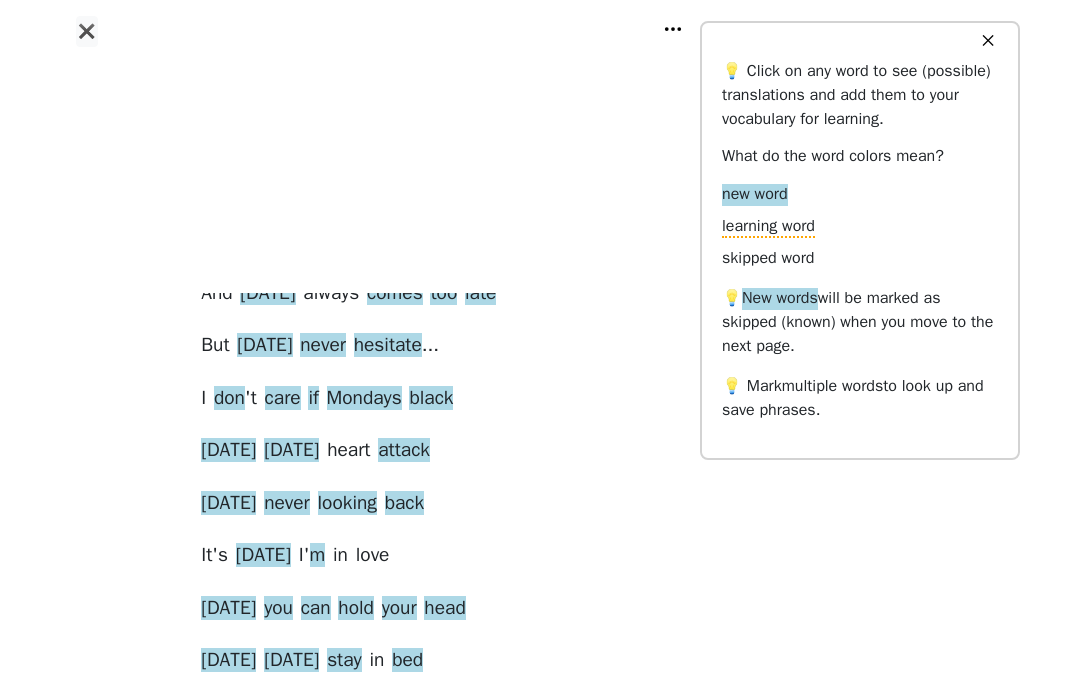 scroll, scrollTop: 569, scrollLeft: 0, axis: vertical 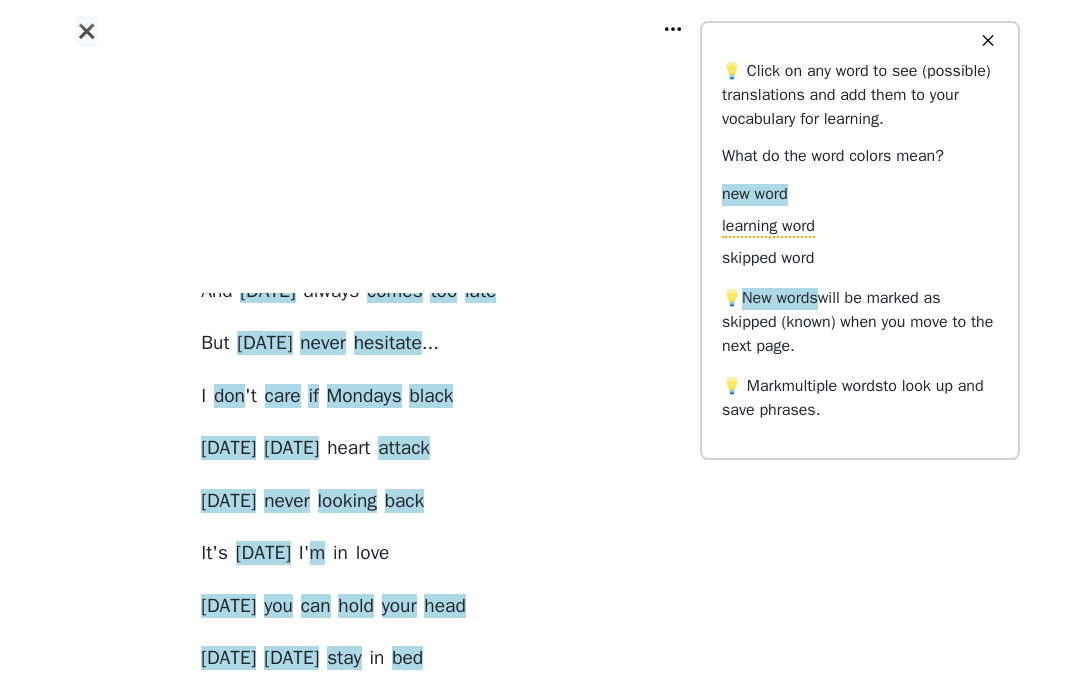click on "✖ [DATE]   I ' m   In   Love I   don ' t   care   if   [DATE] ' s   blue  [DATE] ' s   grey   and   [DATE]   too  [DATE]   I   don ' t   care   about   you  It ' s   [DATE]   I ' m   in   love  [DATE]   you   can   fall   apart [DATE]   [DATE]   break   my   heart [DATE]   doesn ' t   even   start It ' s   [DATE]   I ' m   in   love [DATE]   wait And   [DATE]   always   comes   too   late But   [DATE]   never   hesitate ... I   don ' t   care   if   Mondays   black [DATE]   [DATE]   heart   attack [DATE]   never   looking   back It ' s   [DATE]   I ' m   in   love [DATE]   you   can   hold   your   head [DATE]   [DATE]   stay   in   bed Or   [DATE]   watch   the   walls   instead It ' s   [DATE]   I ' m   in   love [DATE]   wait And   [DATE]   always   comes   too   late But   [DATE]   never   hesitate ... Dressed   up   to   the   eyes It ' s   a   wonderful   surprise To   see   your   shoes   and   your   spirits   rise Throwing   out   your   frown And   just   smiling" at bounding box center (540, 802) 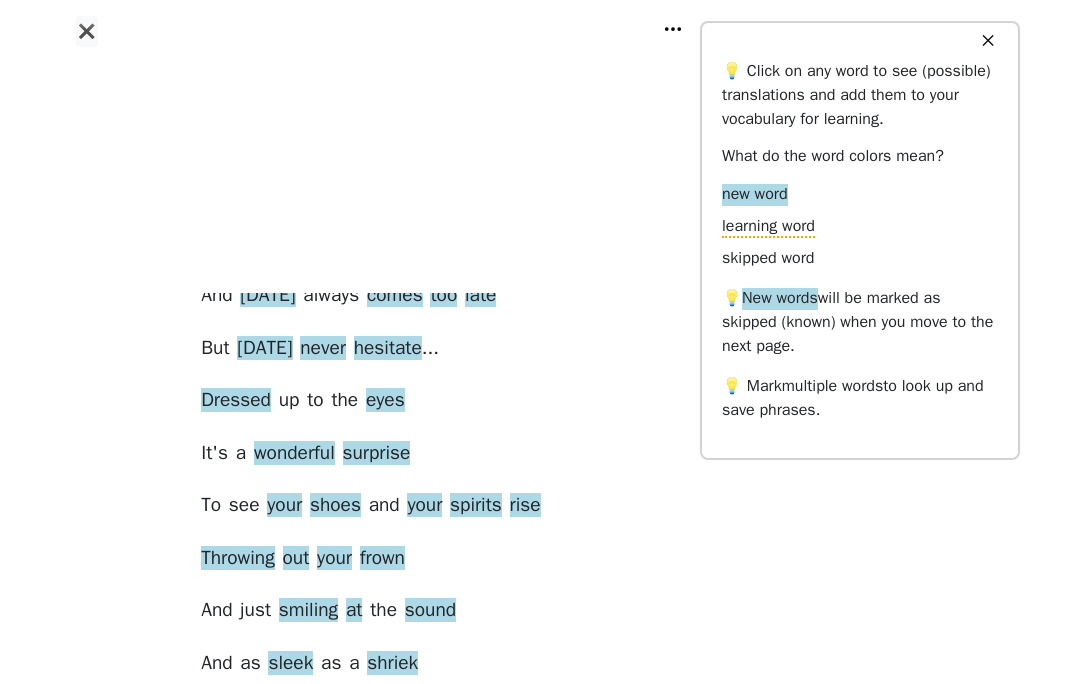 scroll, scrollTop: 1142, scrollLeft: 0, axis: vertical 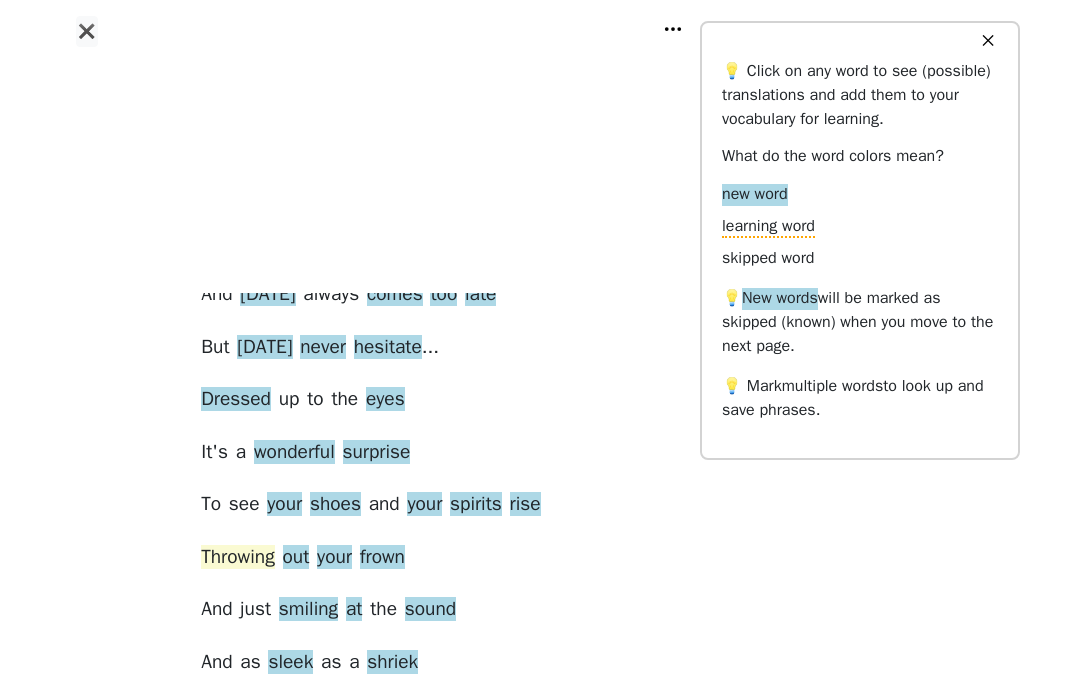 click on "Throwing" at bounding box center (238, 559) 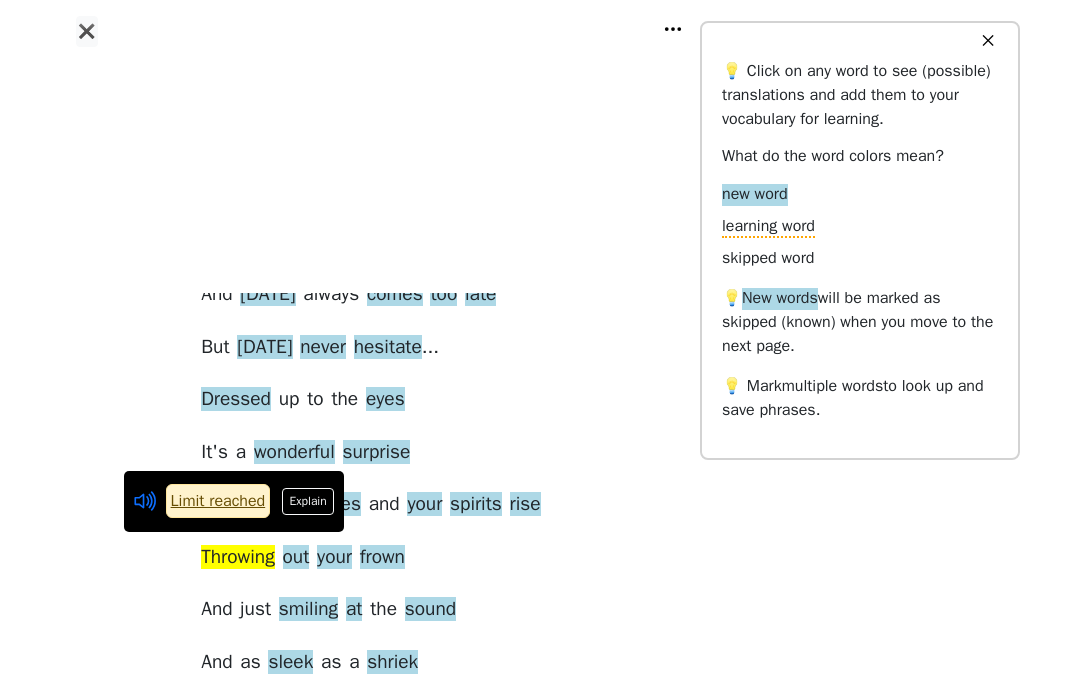 click 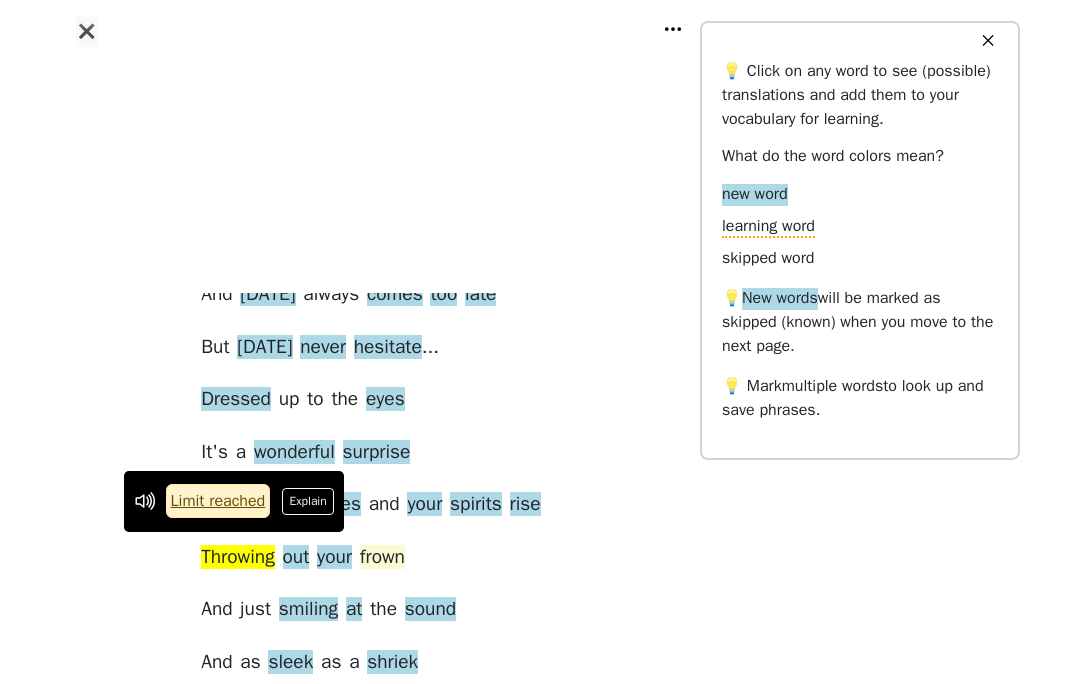click on "frown" at bounding box center (382, 558) 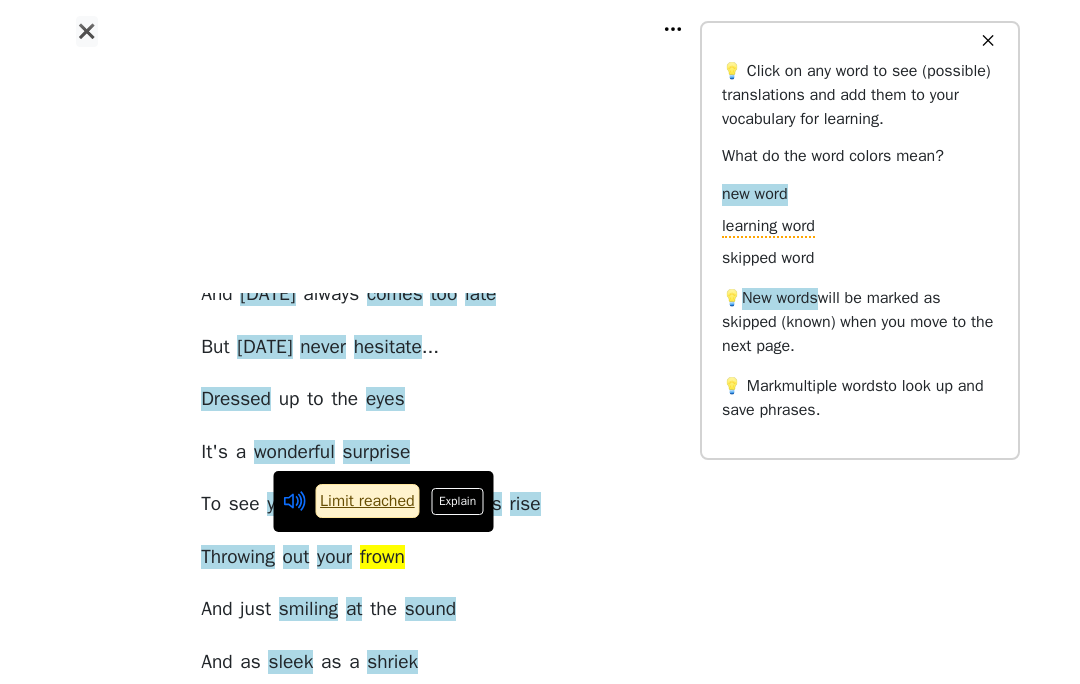 click 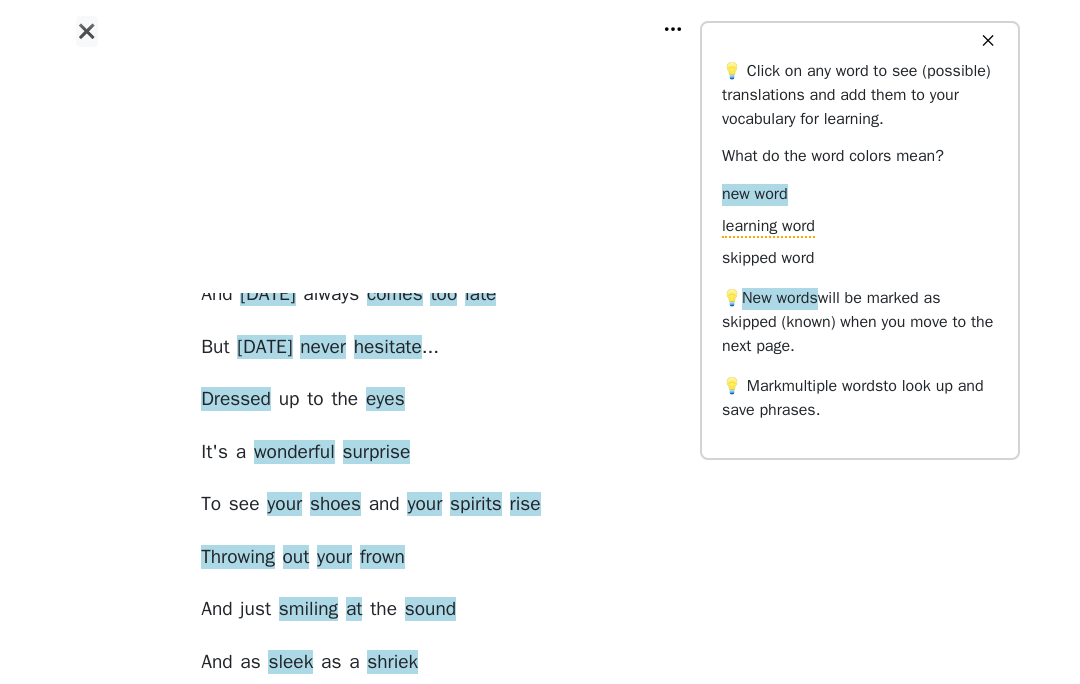 click on "[DATE]   I ' m   In   Love I   don ' t   care   if   [DATE] ' s   blue  [DATE] ' s   grey   and   [DATE]   too  [DATE]   I   don ' t   care   about   you  It ' s   [DATE]   I ' m   in   love  [DATE]   you   can   fall   apart [DATE]   [DATE]   break   my   heart [DATE]   doesn ' t   even   start It ' s   [DATE]   I ' m   in   love [DATE]   wait And   [DATE]   always   comes   too   late But   [DATE]   never   hesitate ... I   don ' t   care   if   Mondays   black [DATE]   [DATE]   heart   attack [DATE]   never   looking   back It ' s   [DATE]   I ' m   in   love [DATE]   you   can   hold   your   head [DATE]   [DATE]   stay   in   bed Or   [DATE]   watch   the   walls   instead It ' s   [DATE]   I ' m   in   love [DATE]   wait And   [DATE]   always   comes   too   late But   [DATE]   never   hesitate ... Dressed   up   to   the   eyes It ' s   a   wonderful   surprise To   see   your   shoes   and   your   spirits   rise Throwing   out   your   frown And   just   smiling   at" at bounding box center (380, 379) 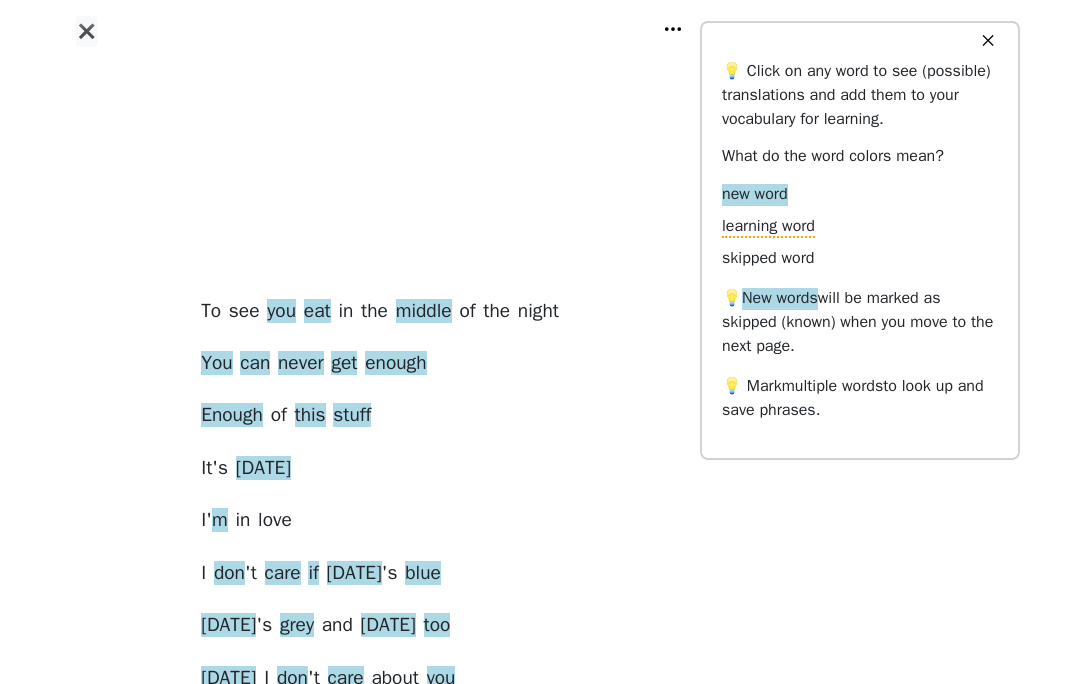 scroll, scrollTop: 1537, scrollLeft: 0, axis: vertical 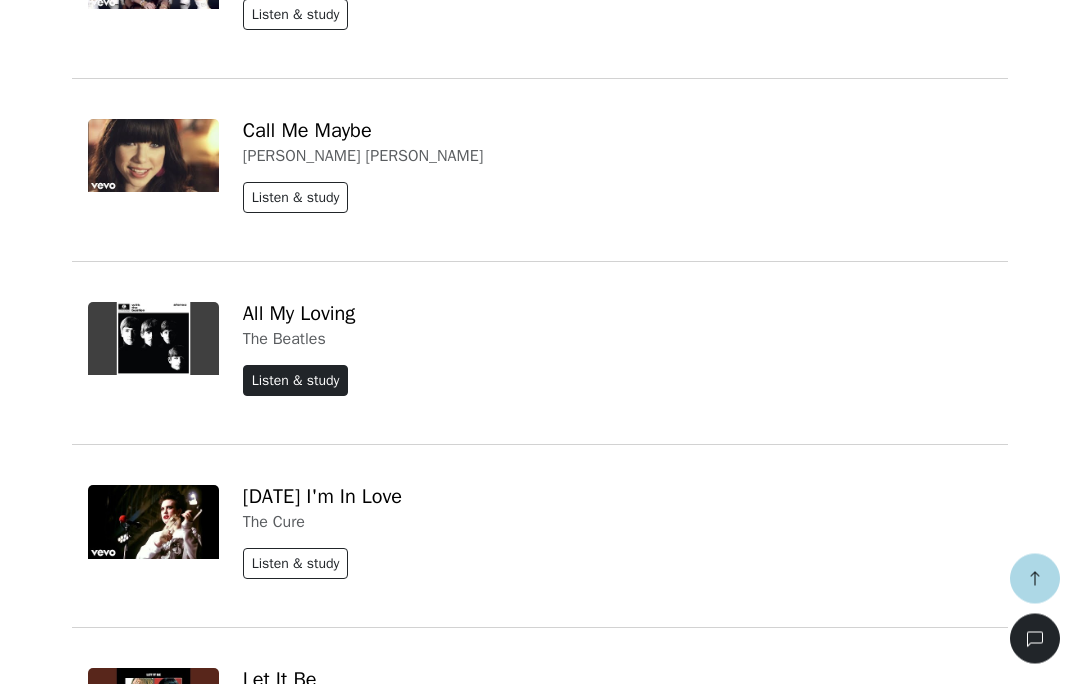 click on "Listen & study" at bounding box center [296, 381] 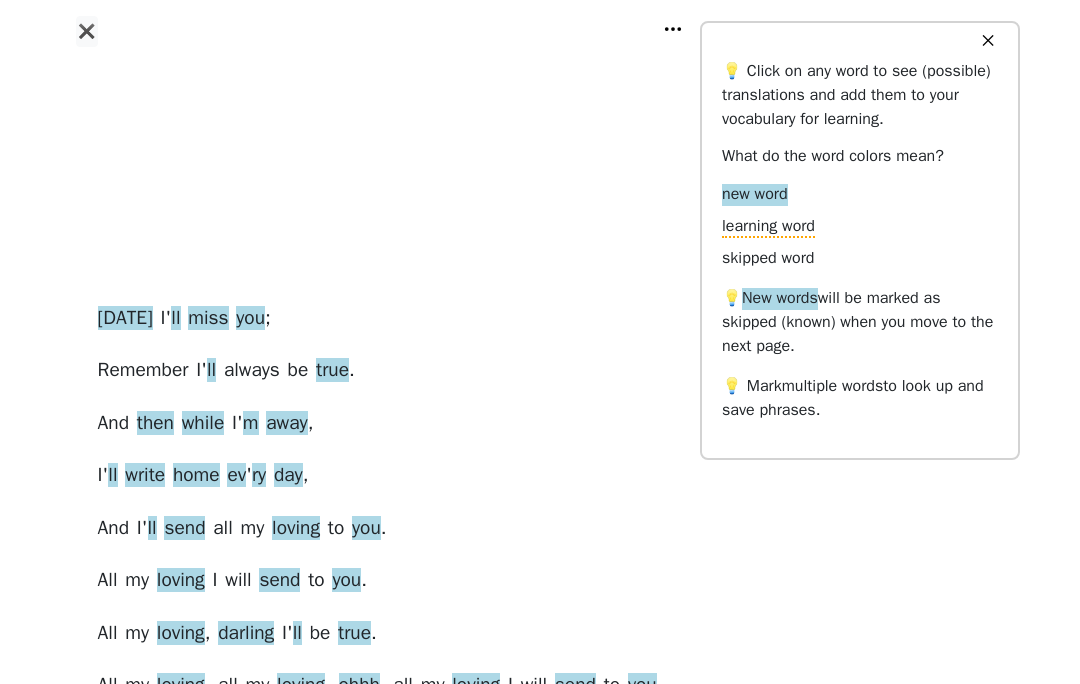 scroll, scrollTop: 842, scrollLeft: 0, axis: vertical 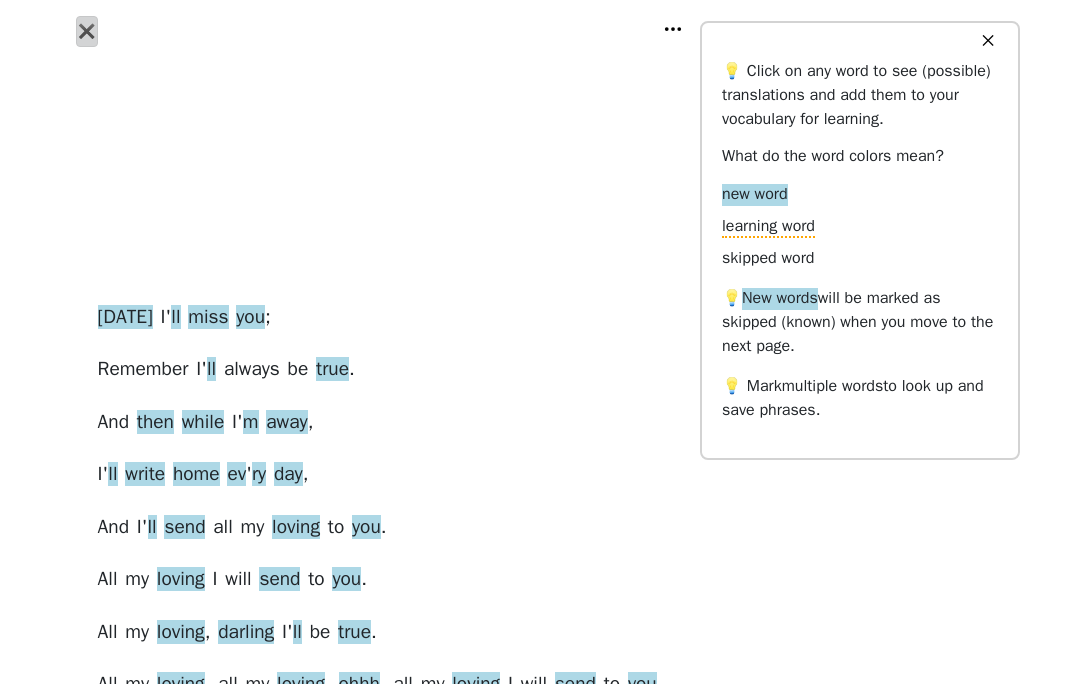 click on "✖" at bounding box center [87, 31] 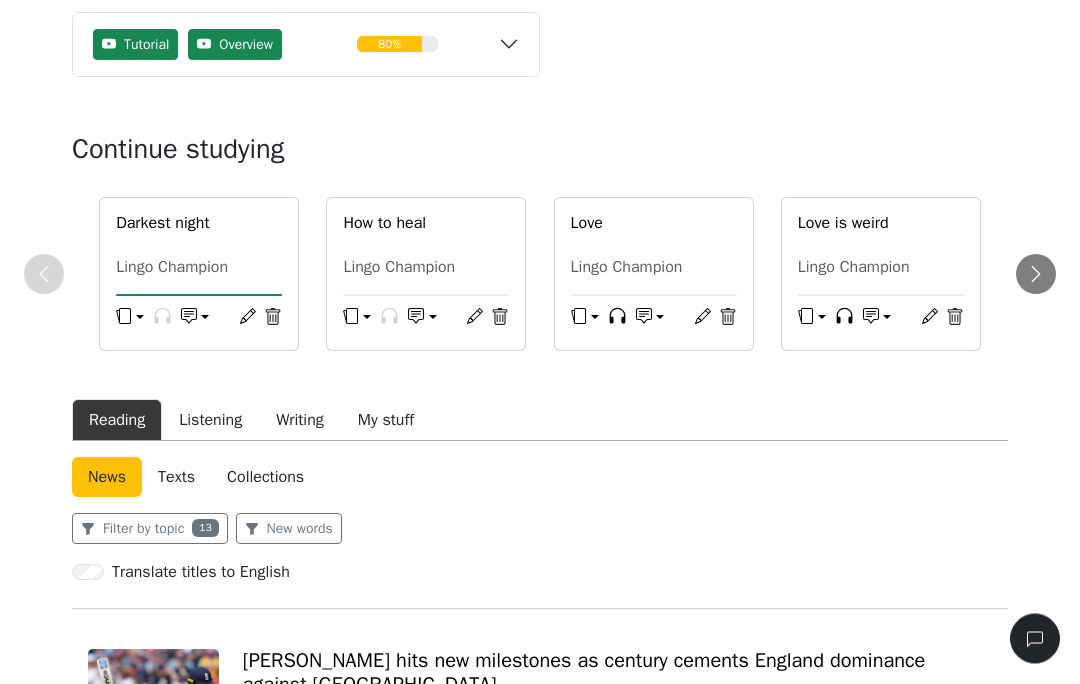 scroll, scrollTop: 187, scrollLeft: 0, axis: vertical 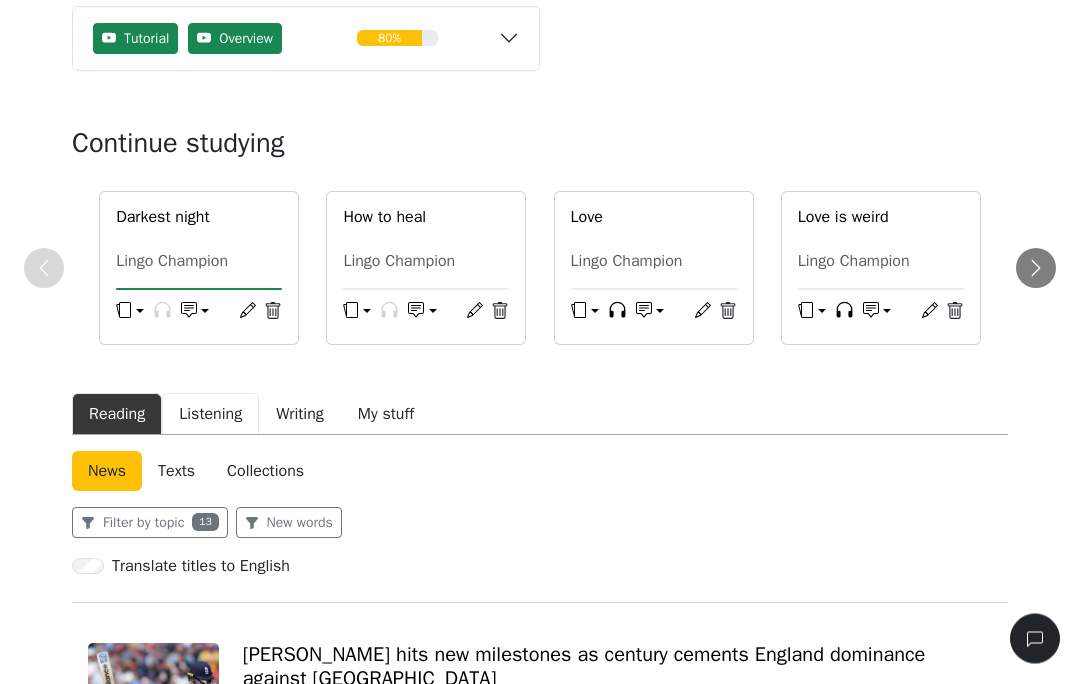 click on "Listening" at bounding box center [210, 415] 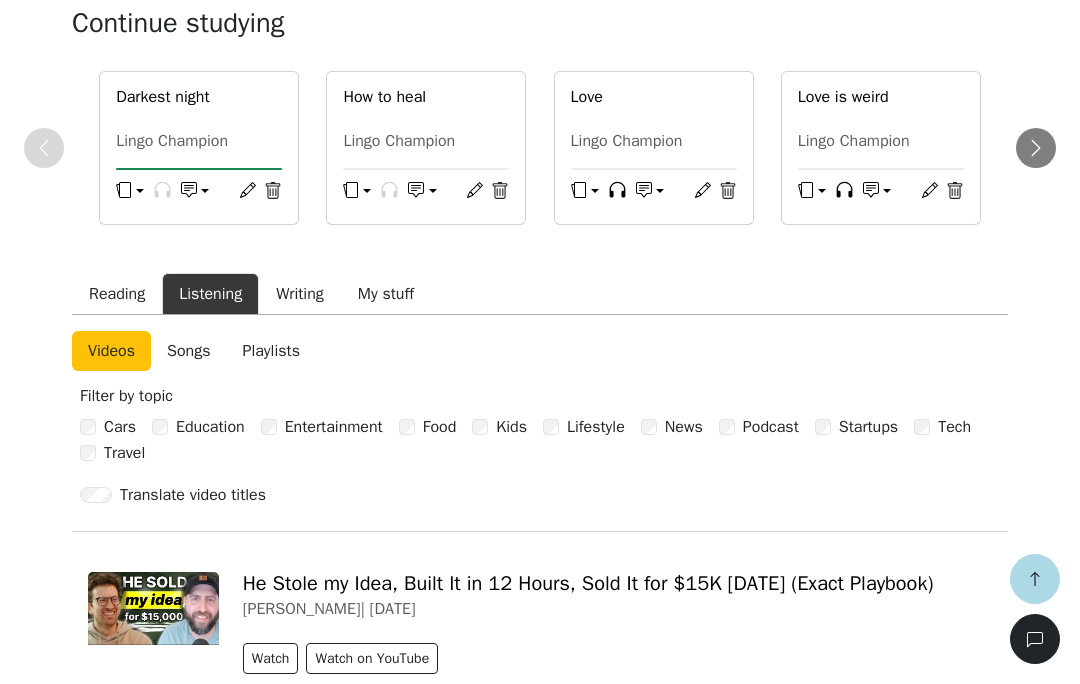 scroll, scrollTop: 348, scrollLeft: 0, axis: vertical 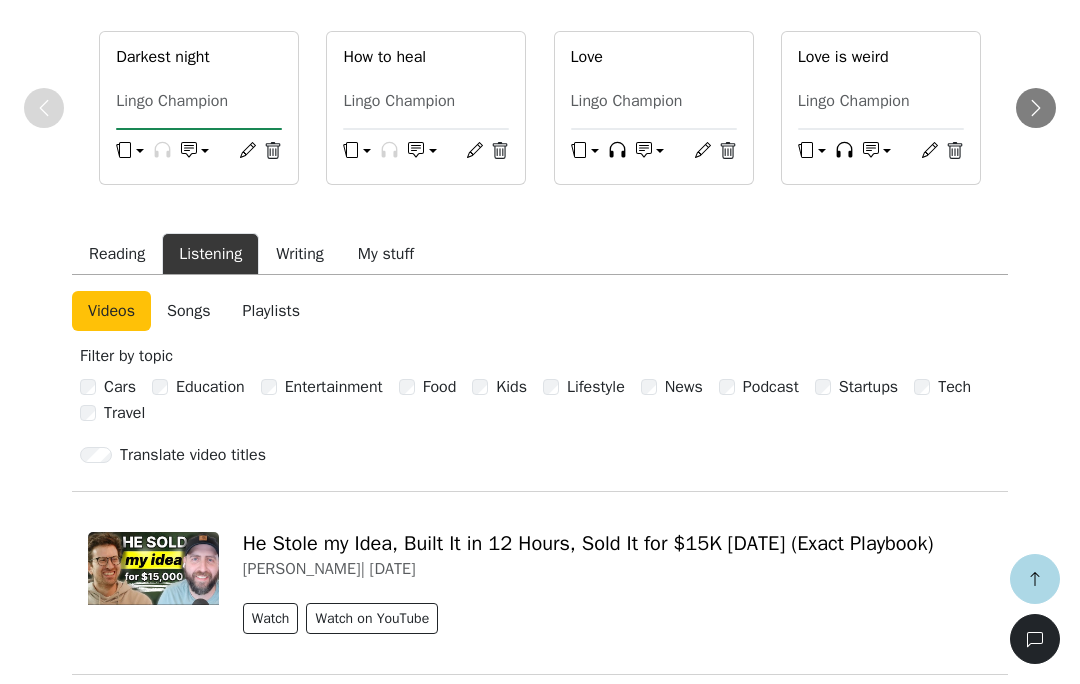 click on "Songs" at bounding box center (188, 311) 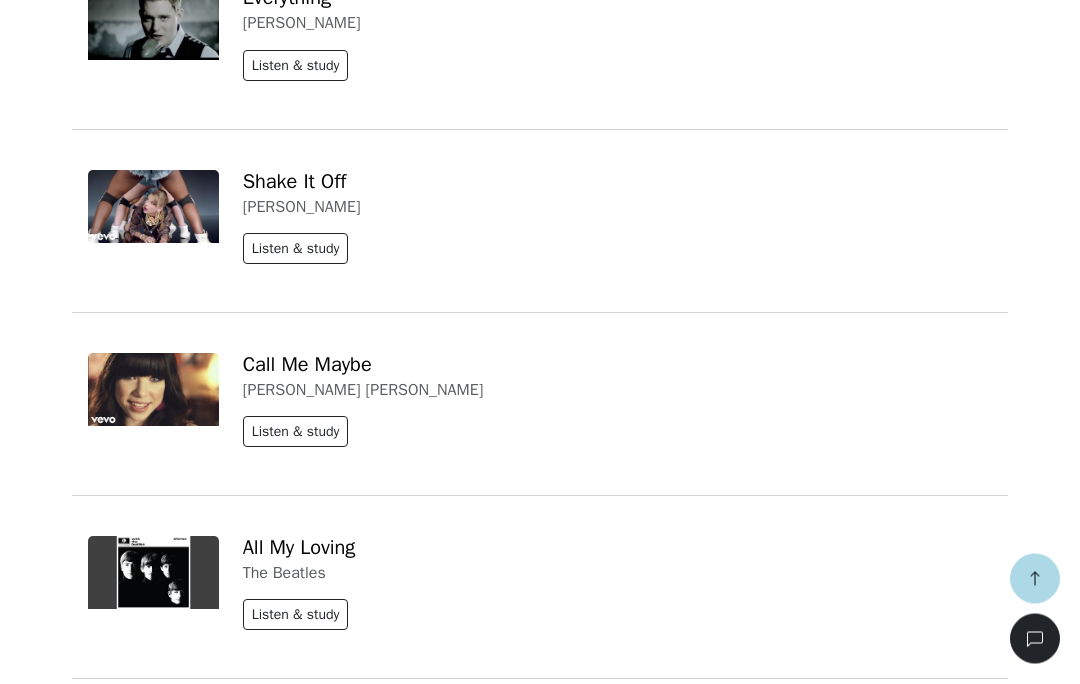 scroll, scrollTop: 5583, scrollLeft: 0, axis: vertical 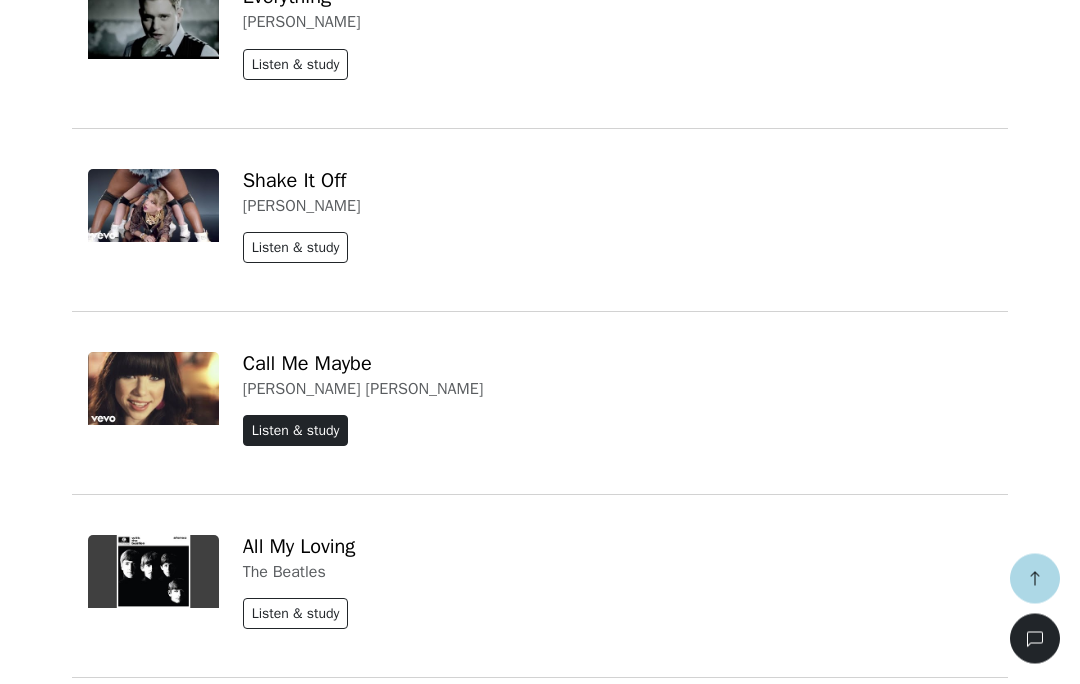 click on "Listen & study" at bounding box center [296, 431] 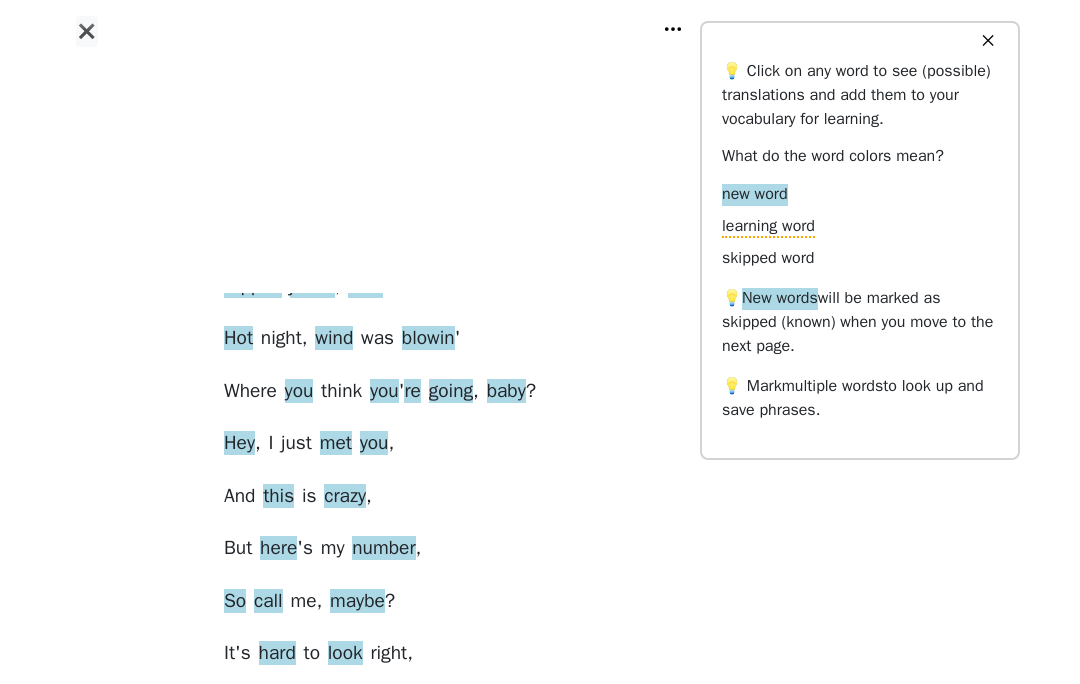 scroll, scrollTop: 559, scrollLeft: 0, axis: vertical 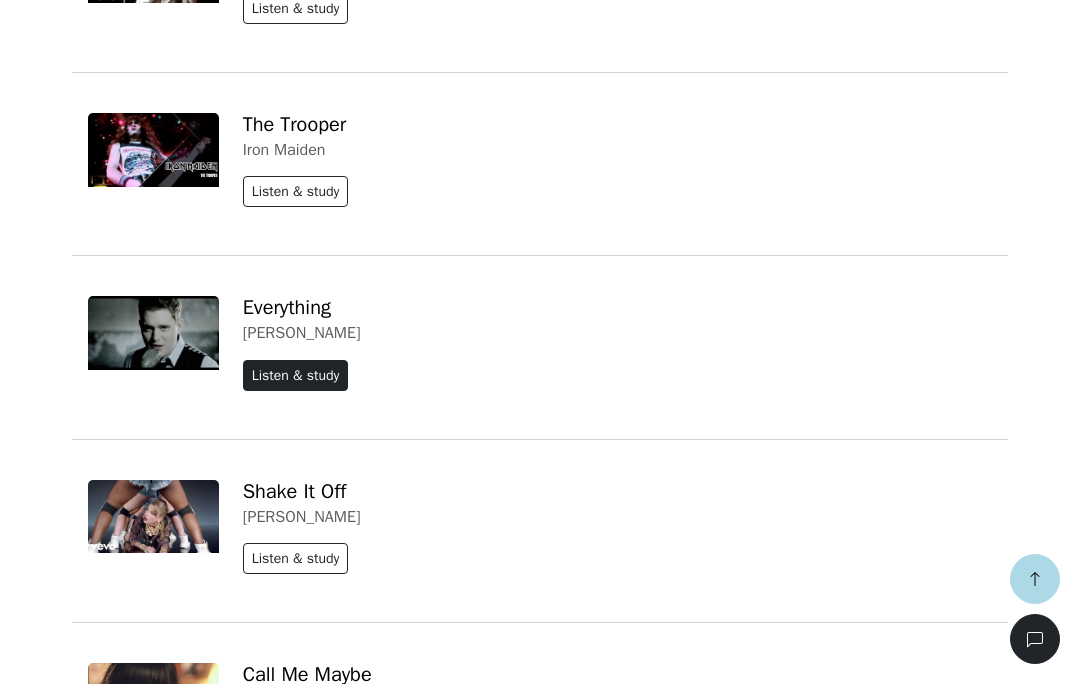 click on "Listen & study" at bounding box center [296, 375] 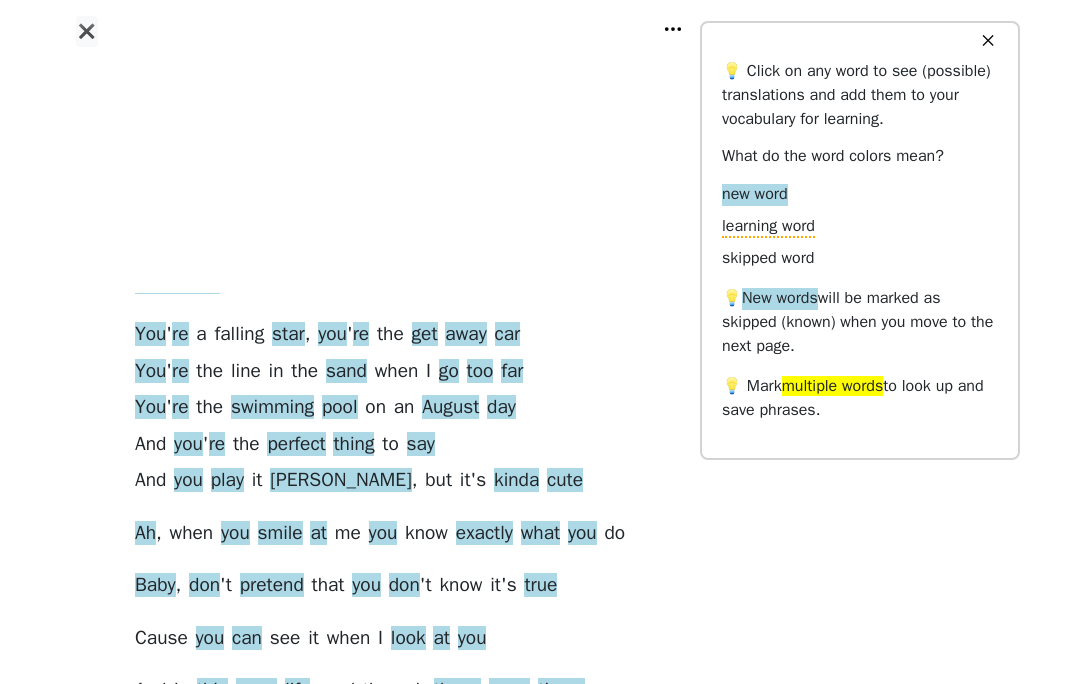 scroll, scrollTop: 117, scrollLeft: 0, axis: vertical 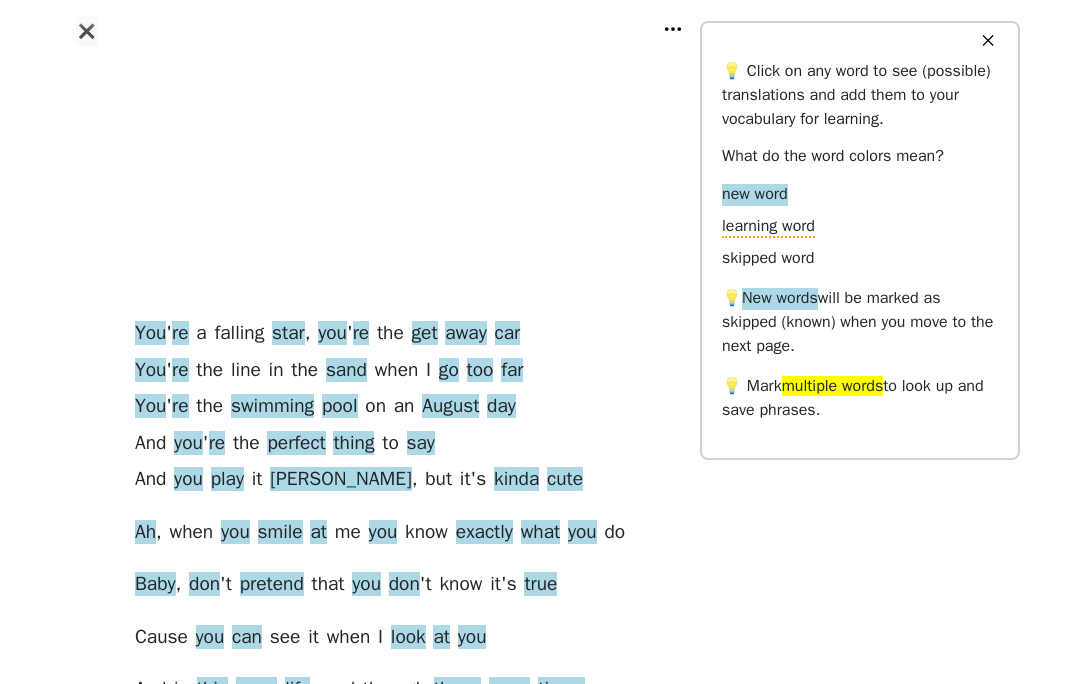 click on "✖" at bounding box center [380, 146] 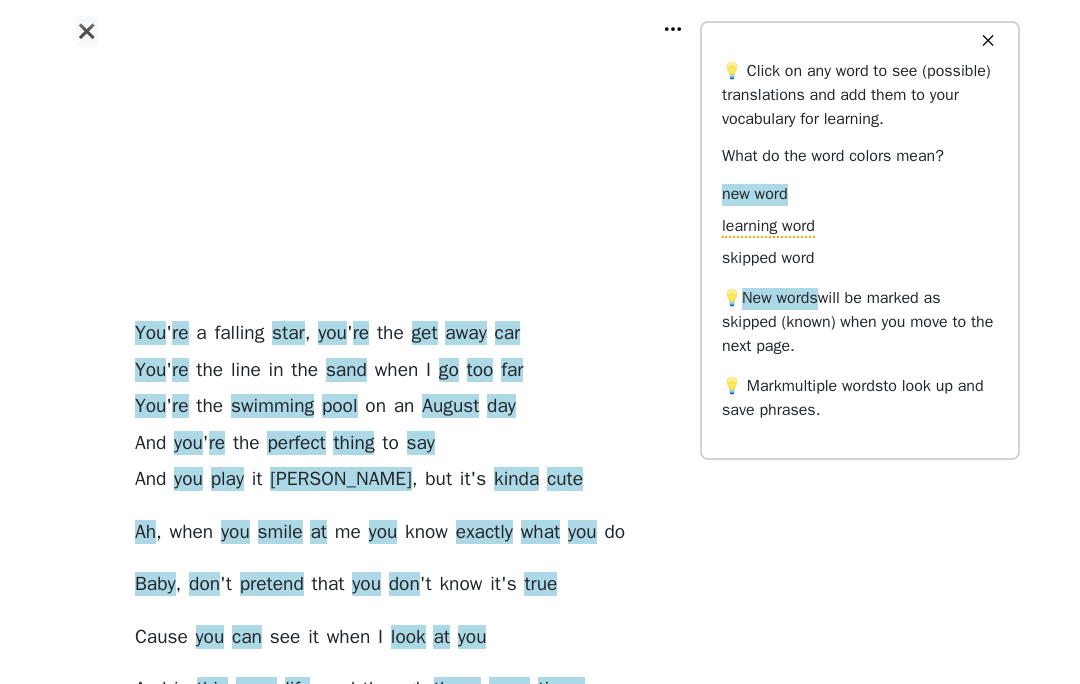 click on "Everything You ' re   a   falling   star ,   you ' re   the   get   away   car  You ' re   the   line   in   the   sand   when   I   go   too   far  You ' re   the   swimming   pool   on   an   August   day  And   you ' re   the   perfect   thing   to   say  And   you   play   it   [PERSON_NAME] ,   but   it ' s   kinda   cute Ah ,   when   you   smile   at   me   you   know   exactly   what   you   do Baby ,   don ' t   pretend   that   you   don ' t   know   it ' s   true Cause   you   can   see   it   when   I   look   at   you And   in   this   crazy   life ,   and   through   these   crazy   times It ' s   you ,   it ' s   you ,   you   make   me   sing You ' re   every   line ,   you ' re   every   word You ' re   everything You ' re   a   carousel ,   you ' re   a   wishing   well And   you   light   me   up ,   when   you   ring   my   bell You ' re   a   mystery ,   you ' re   from   outer   space You ' re   every   minute   of   my   everyday And   I   can ' t   believe ,   uh ,   that   I ' m   your" at bounding box center [380, 1168] 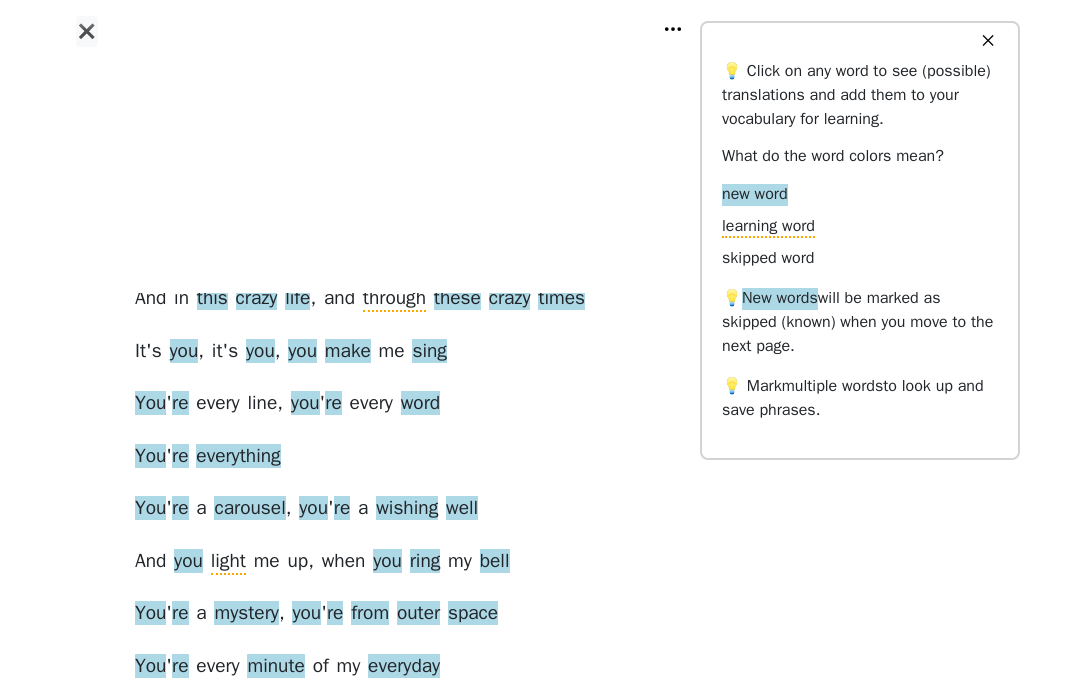 scroll, scrollTop: 512, scrollLeft: 0, axis: vertical 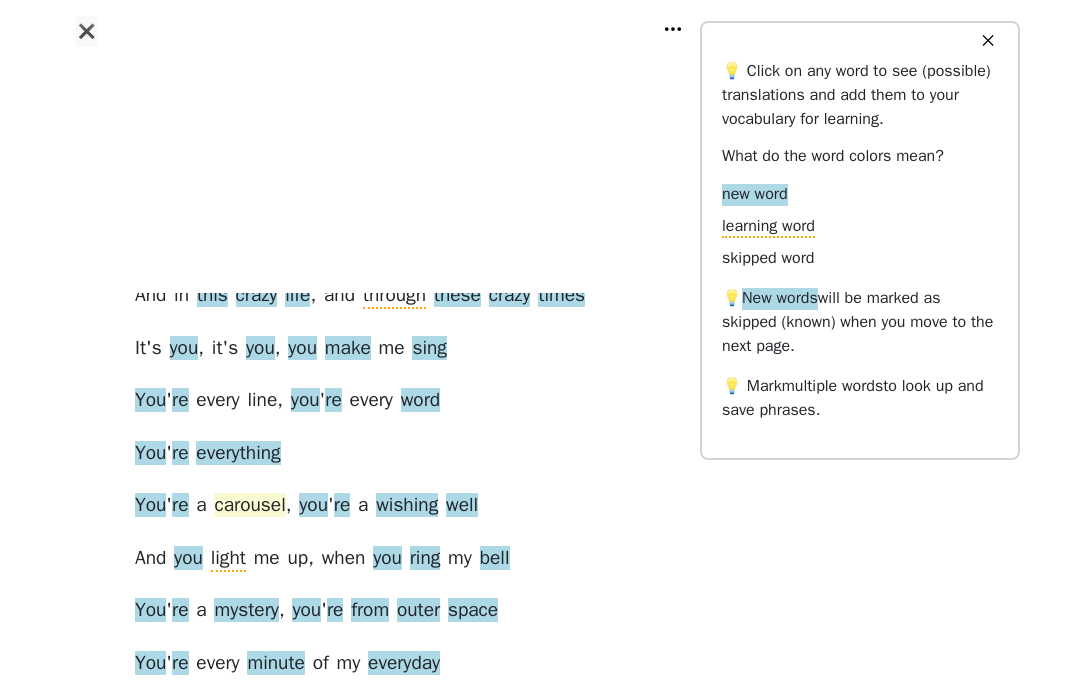 click on "carousel" at bounding box center [249, 506] 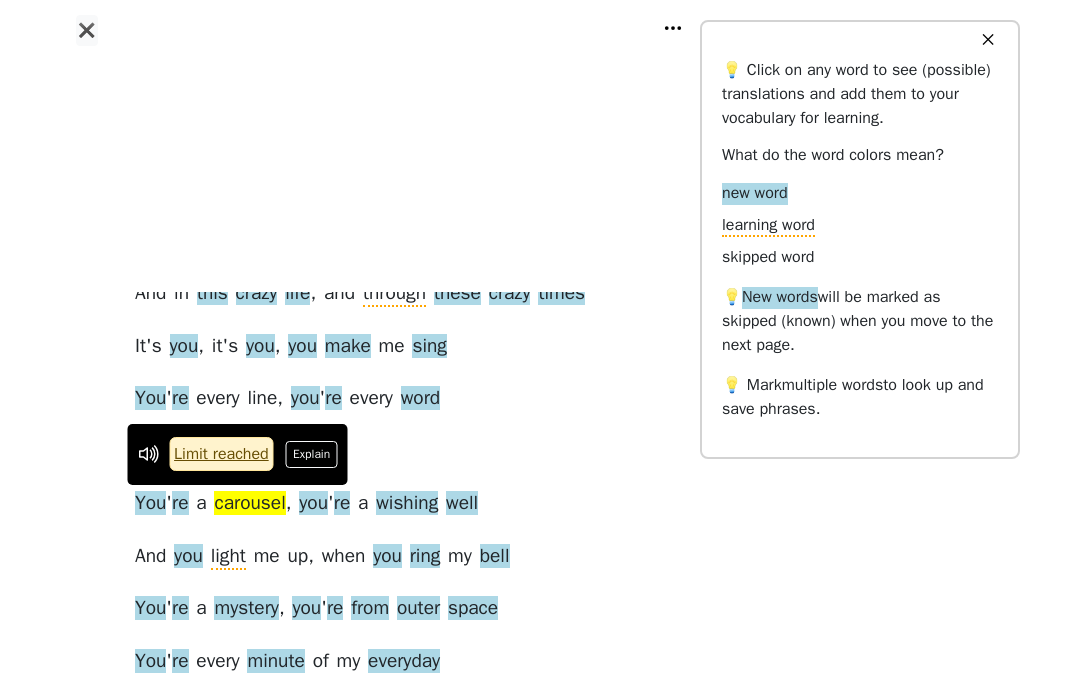 scroll, scrollTop: 514, scrollLeft: 0, axis: vertical 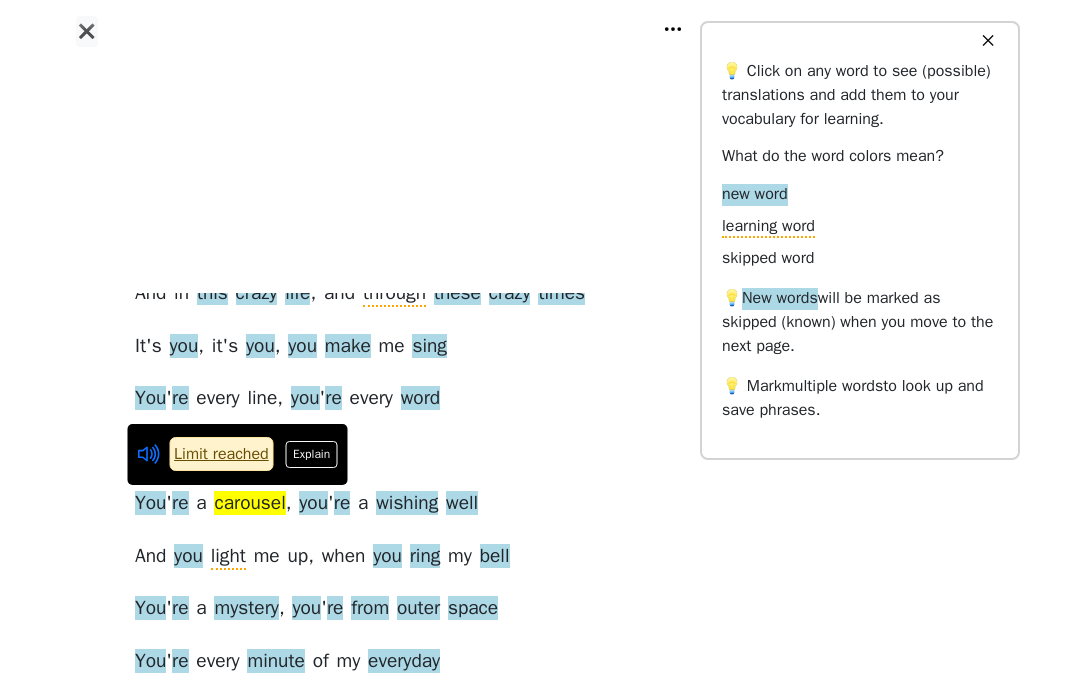 click 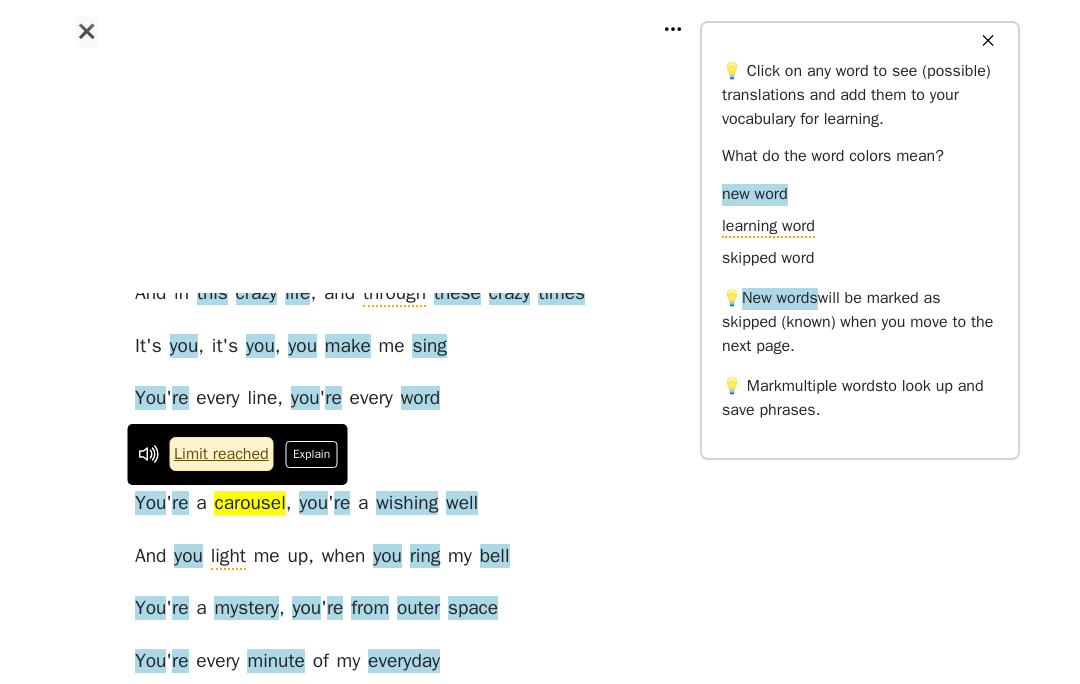 click on "Everything You ' re   a   falling   star ,   you ' re   the   get   away   car  You ' re   the   line   in   the   sand   when   I   go   too   far  You ' re   the   swimming   pool   on   an   August   day  And   you ' re   the   perfect   thing   to   say  And   you   play   it   [PERSON_NAME] ,   but   it ' s   kinda   cute Ah ,   when   you   smile   at   me   you   know   exactly   what   you   do Baby ,   don ' t   pretend   that   you   don ' t   know   it ' s   true Cause   you   can   see   it   when   I   look   at   you And   in   this   crazy   life ,   and   through   these   crazy   times It ' s   you ,   it ' s   you ,   you   make   me   sing You ' re   every   line ,   you ' re   every   word You ' re   everything You ' re   a   carousel ,   you ' re   a   wishing   well And   you   light   me   up ,   when   you   ring   my   bell You ' re   a   mystery ,   you ' re   from   outer   space You ' re   every   minute   of   my   everyday And   I   can ' t   believe ,   uh ,   that   I ' m   your" at bounding box center [380, 747] 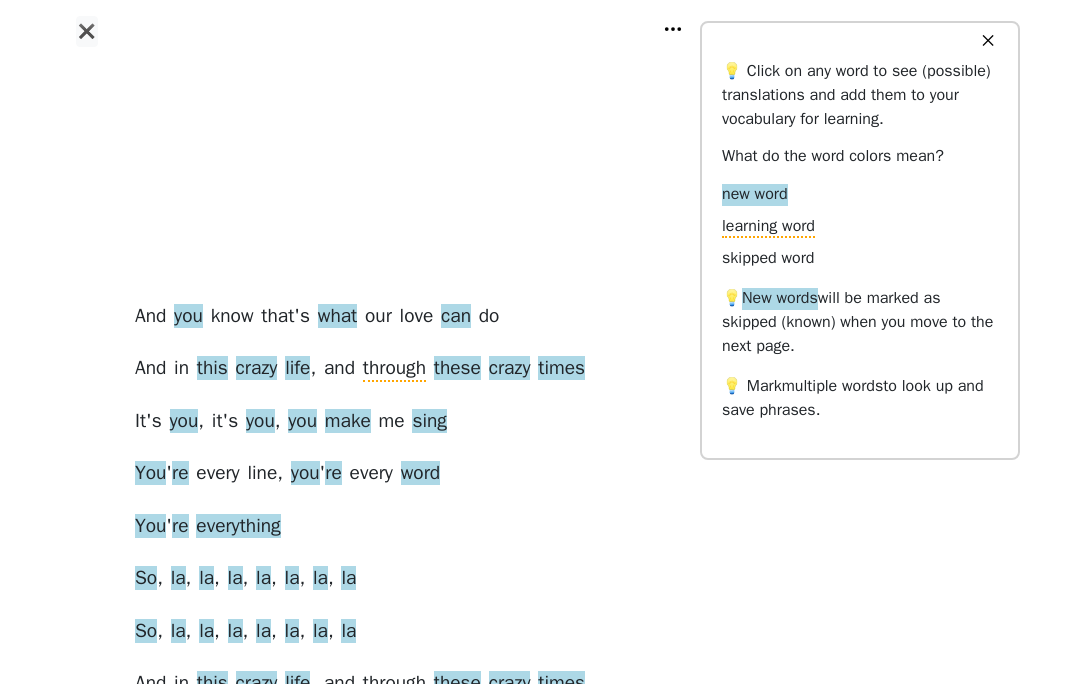 scroll, scrollTop: 985, scrollLeft: 0, axis: vertical 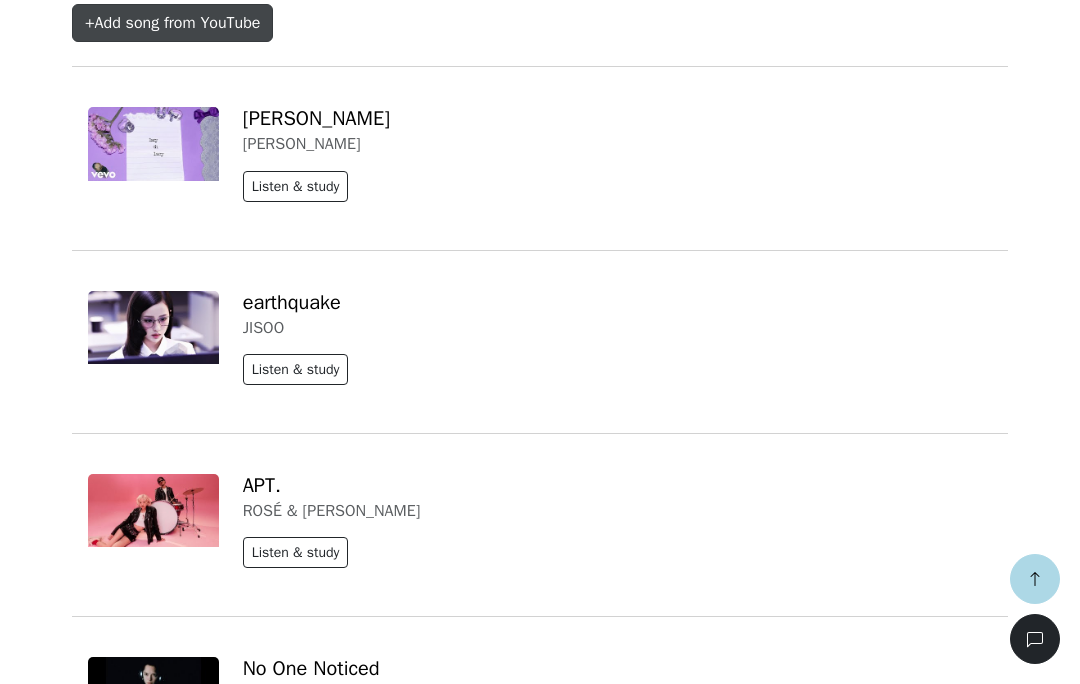 click on "+  Add song from YouTube" at bounding box center (172, 23) 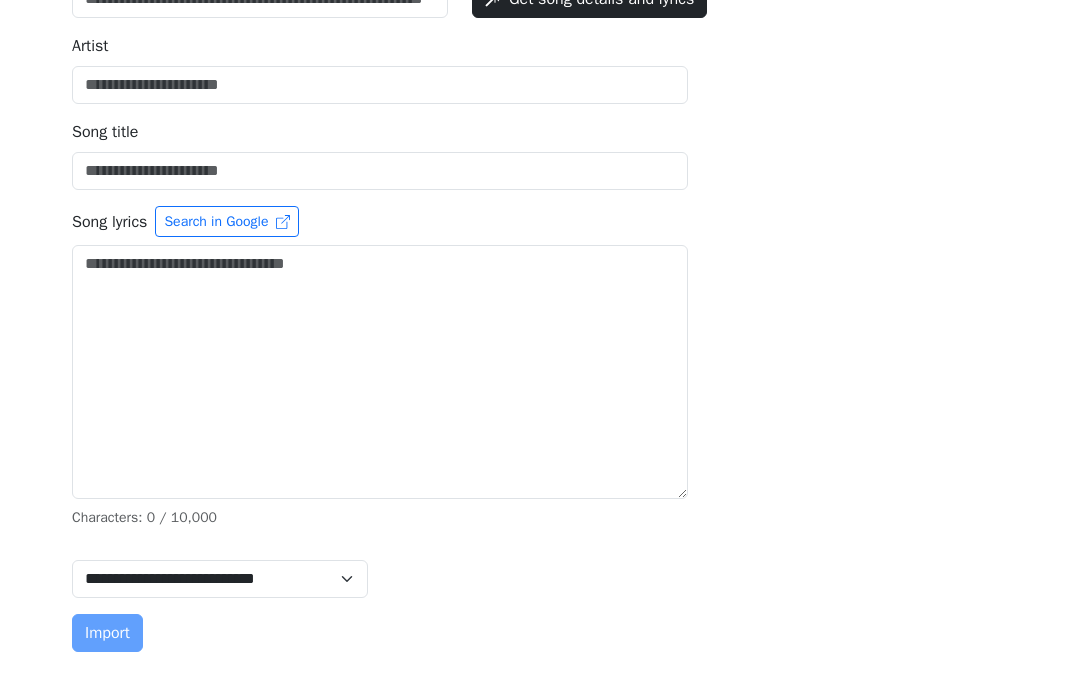 scroll, scrollTop: 0, scrollLeft: 0, axis: both 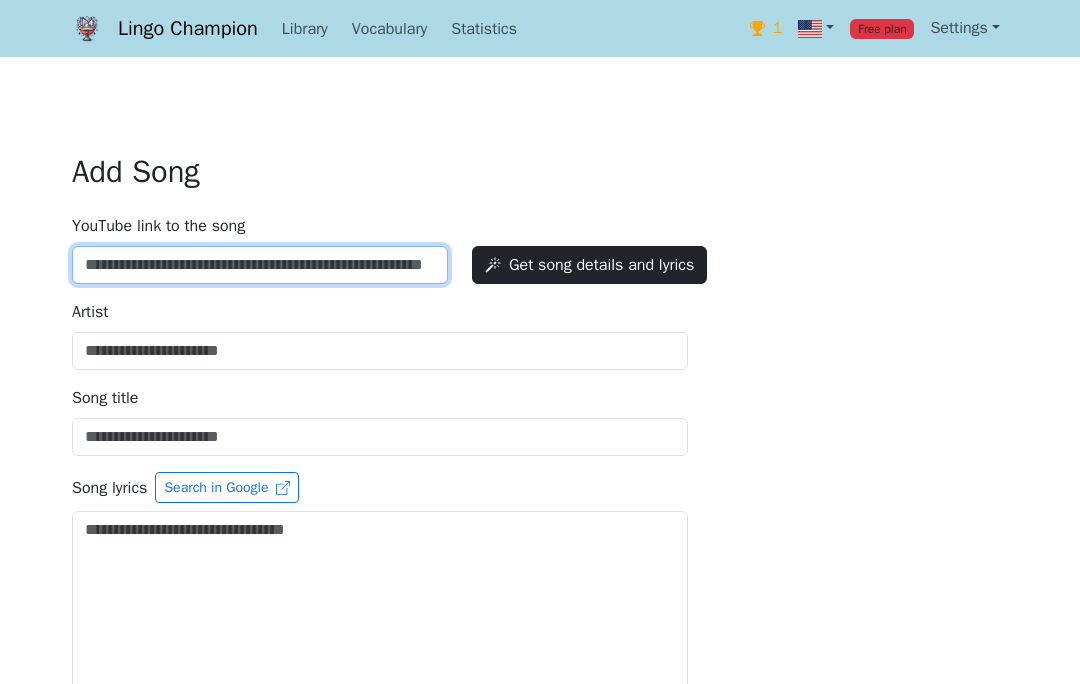click on "YouTube link to the song" at bounding box center [260, 265] 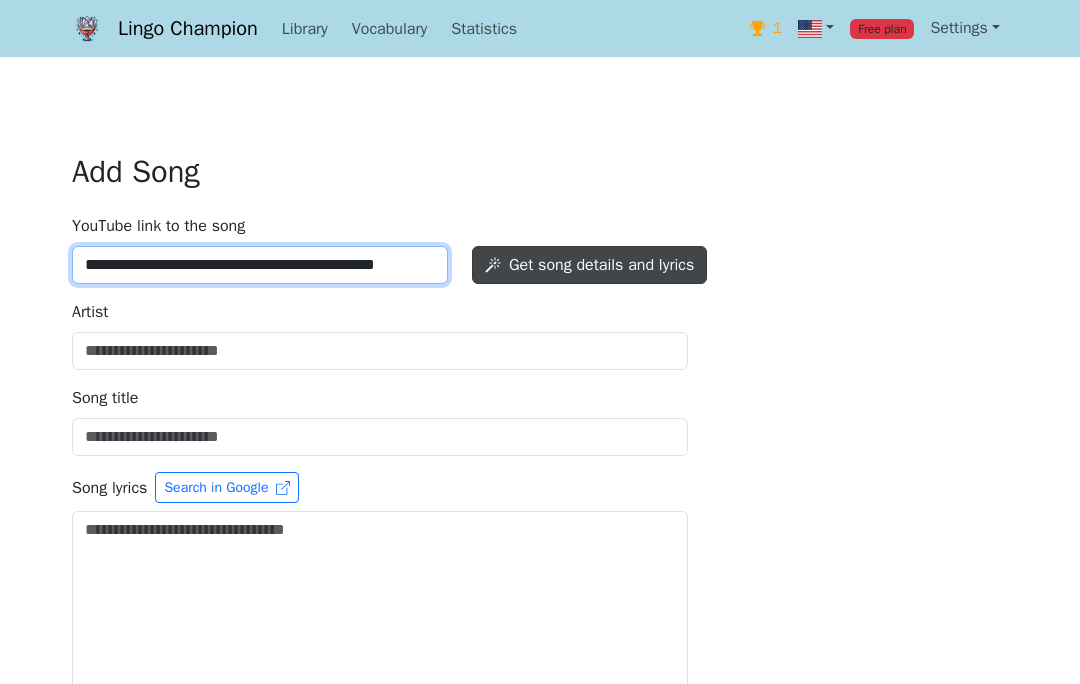 type on "**********" 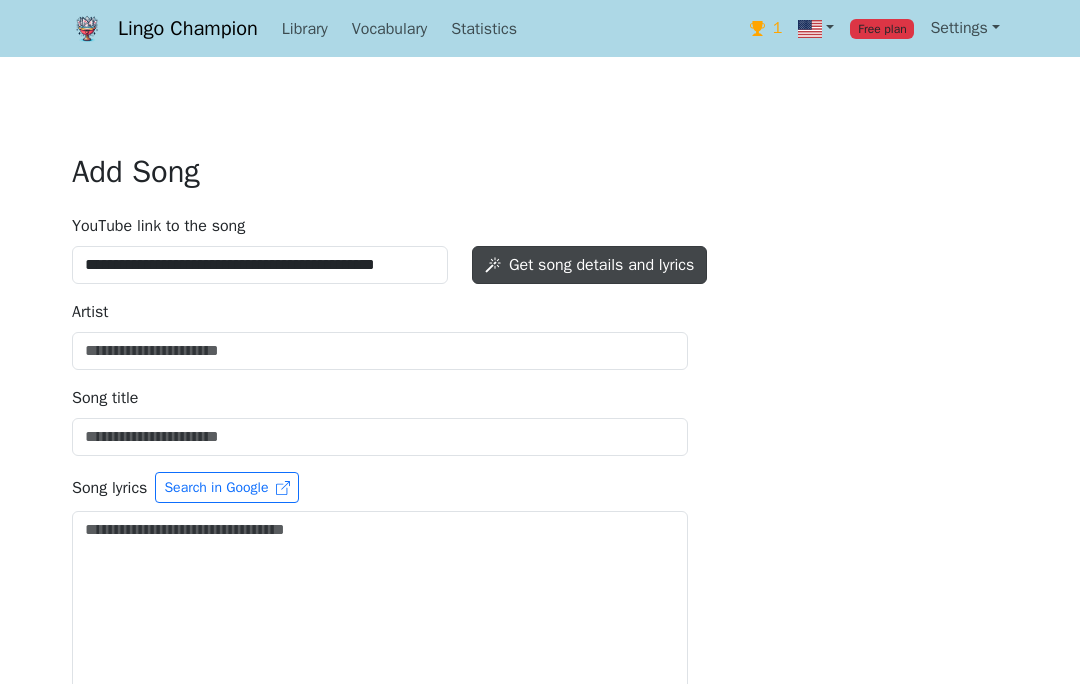 click on "Get song details and lyrics" at bounding box center [589, 265] 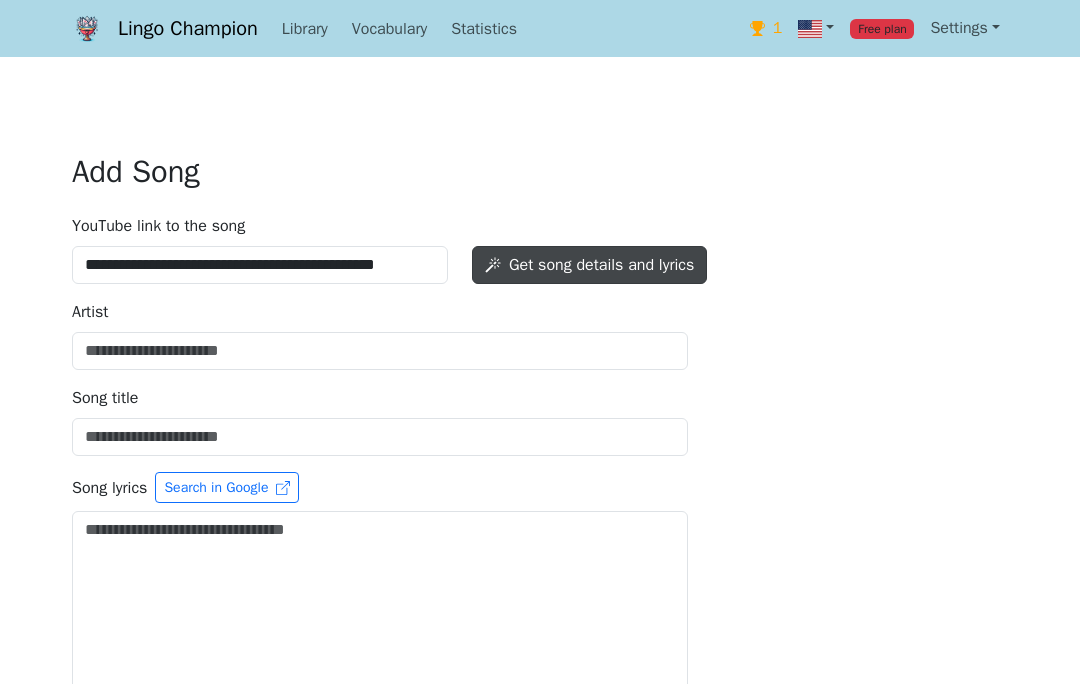 click on "Get song details and lyrics" at bounding box center (589, 265) 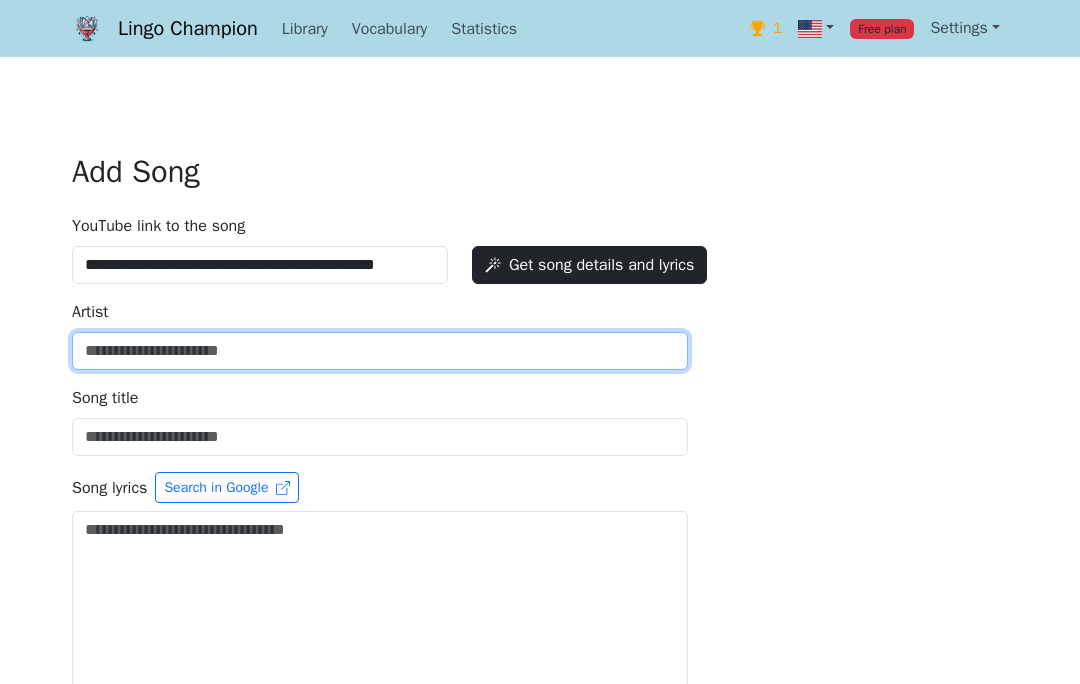 click on "YouTube link to the song" at bounding box center [380, 351] 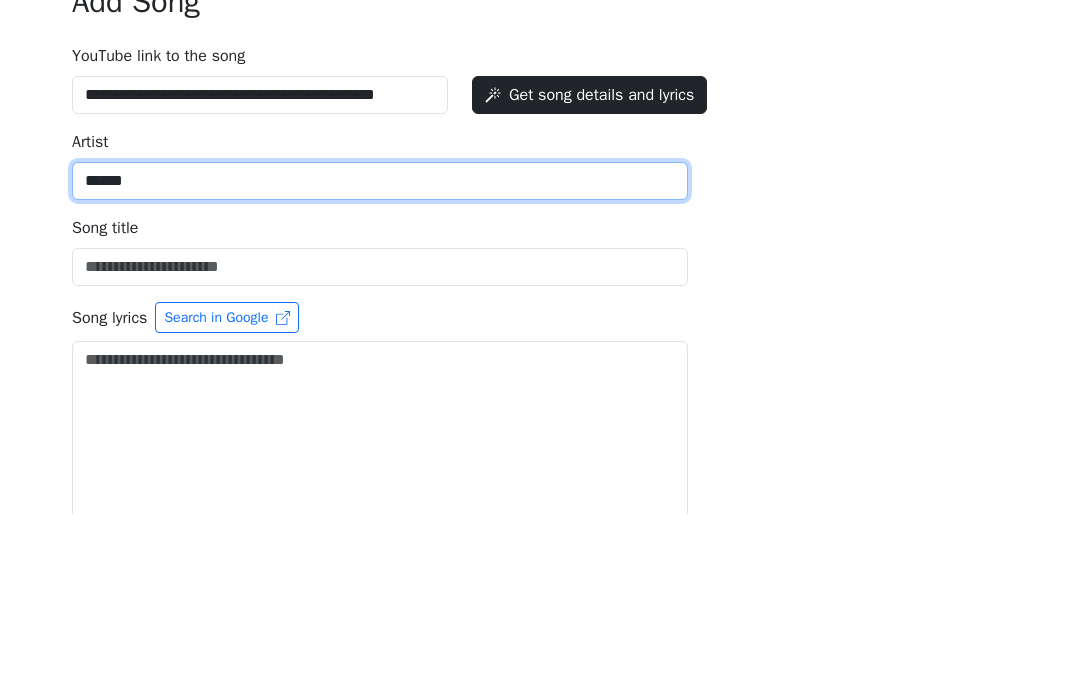 type on "******" 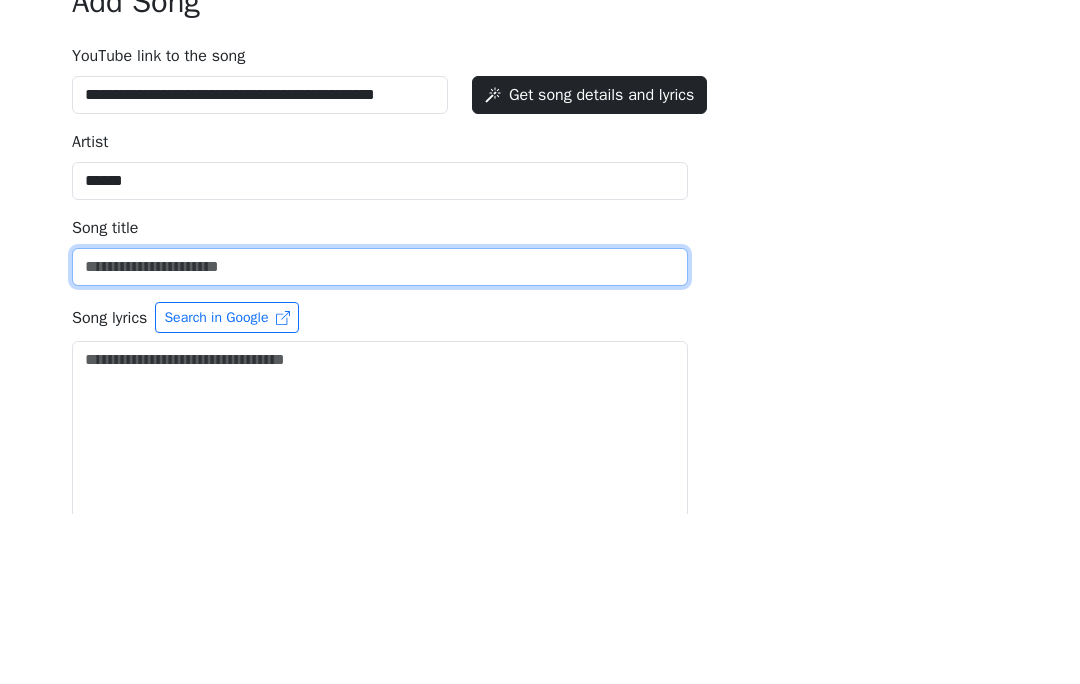 click on "YouTube link to the song" at bounding box center (380, 351) 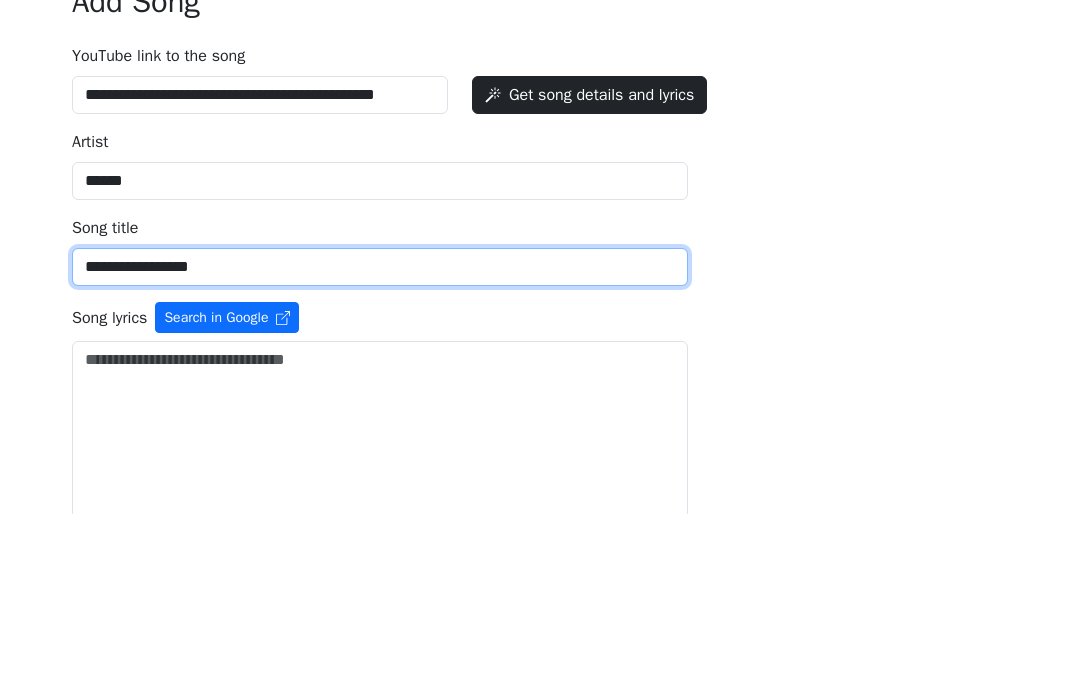 type on "**********" 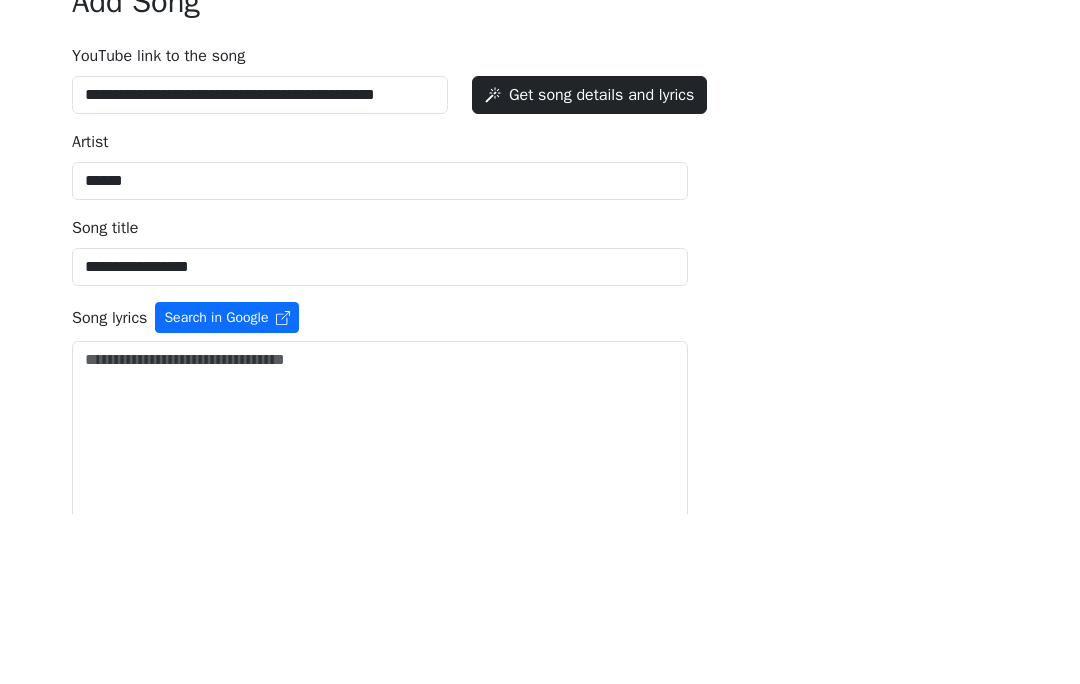 click on "Search in Google" at bounding box center [227, 487] 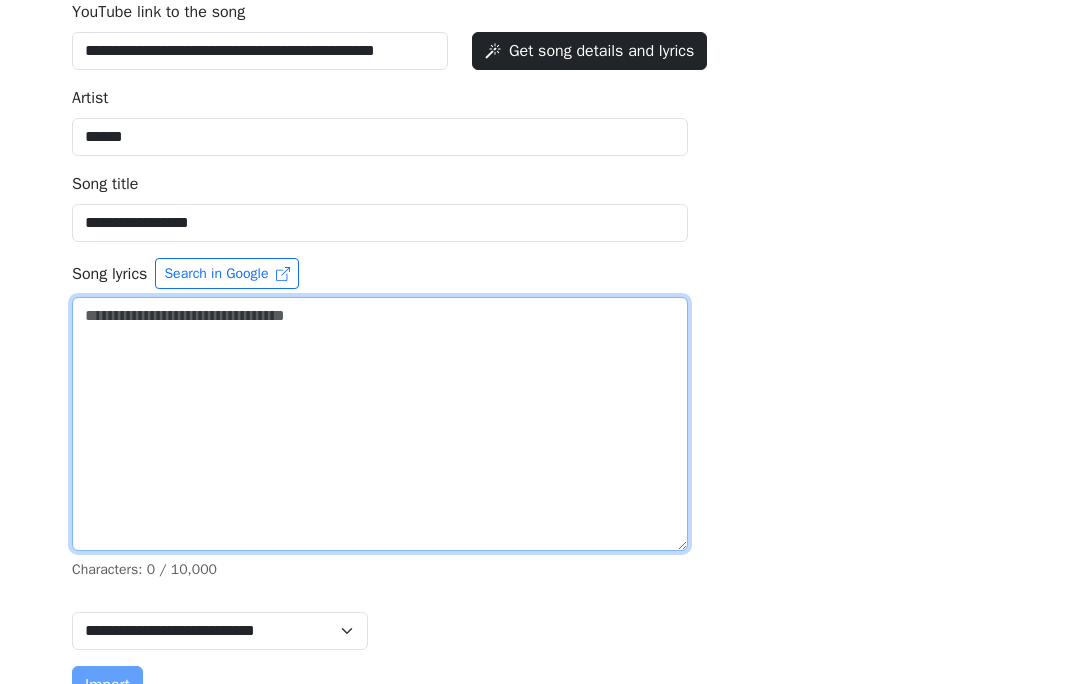 click on "YouTube link to the song" at bounding box center [380, 424] 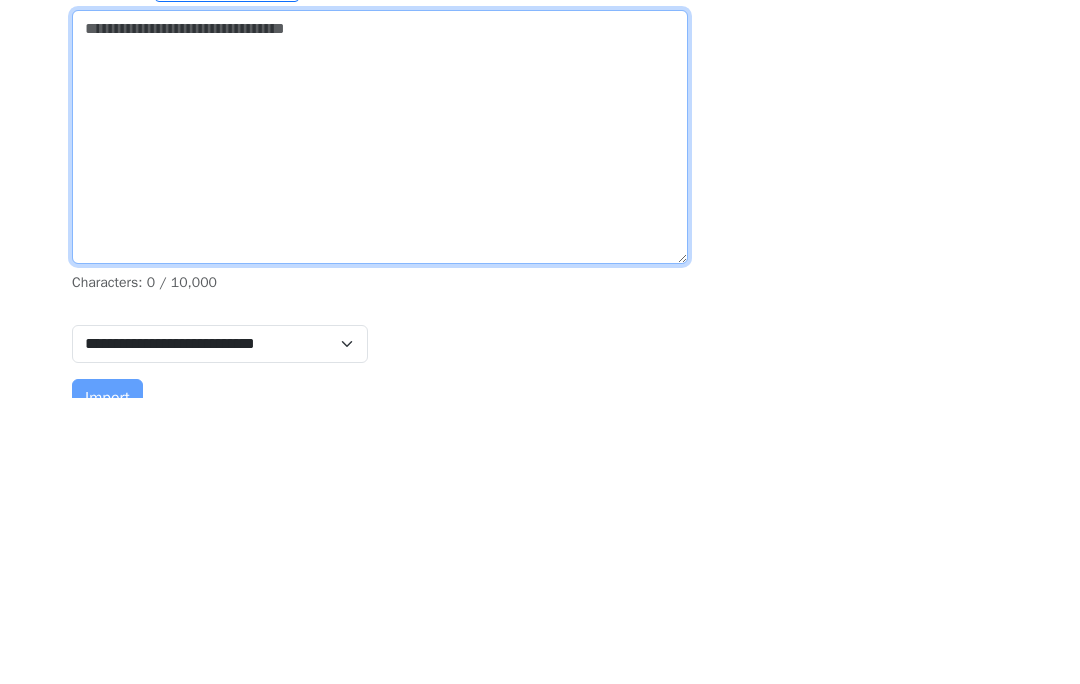paste on "**********" 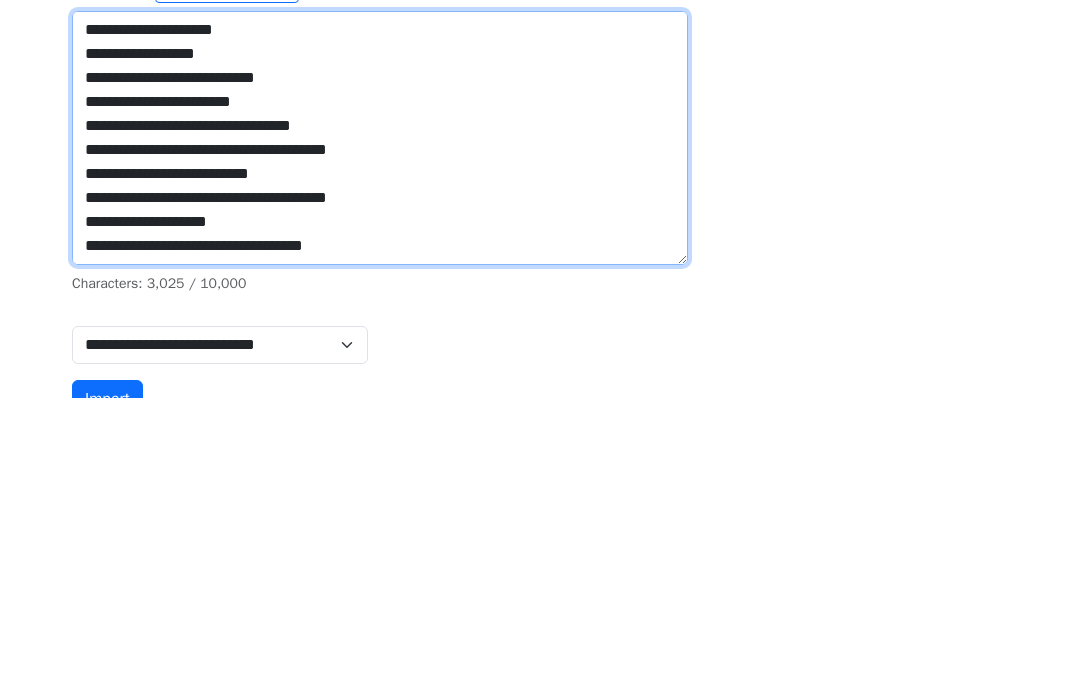 scroll, scrollTop: 1344, scrollLeft: 0, axis: vertical 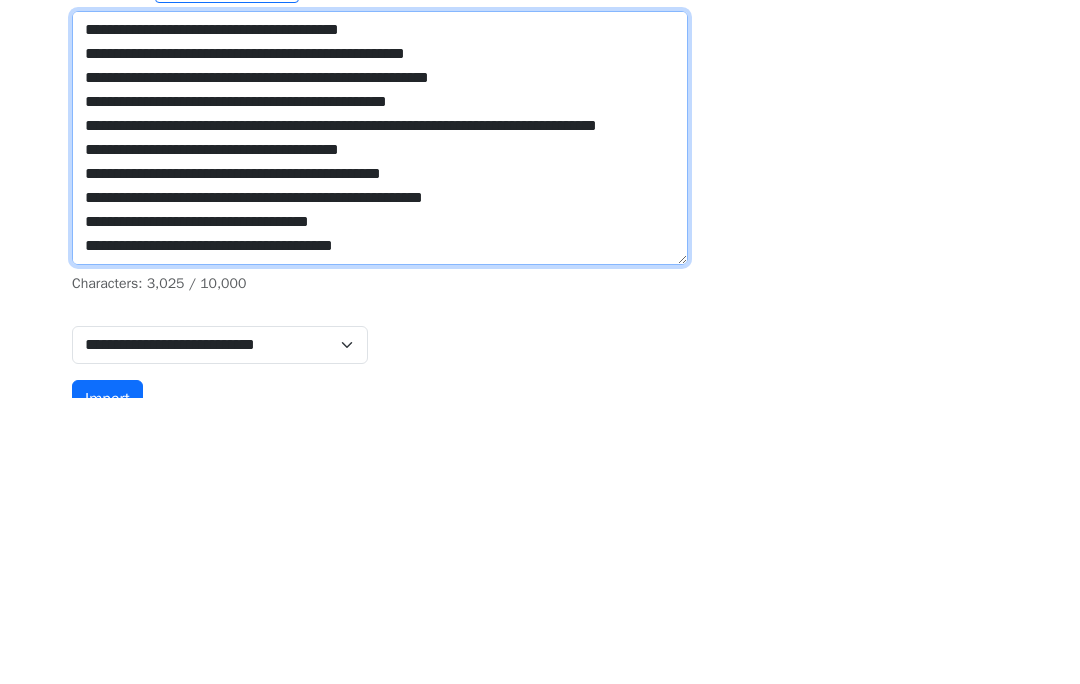 type on "**********" 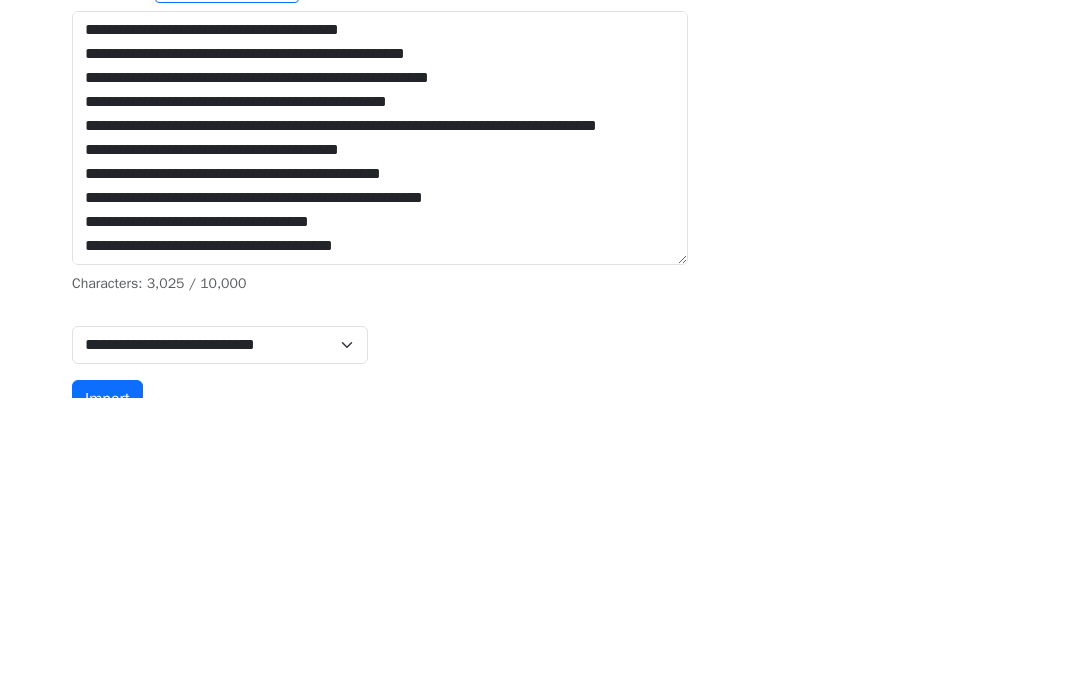 click on "Characters :   3,025   / 10,000" at bounding box center [540, 446] 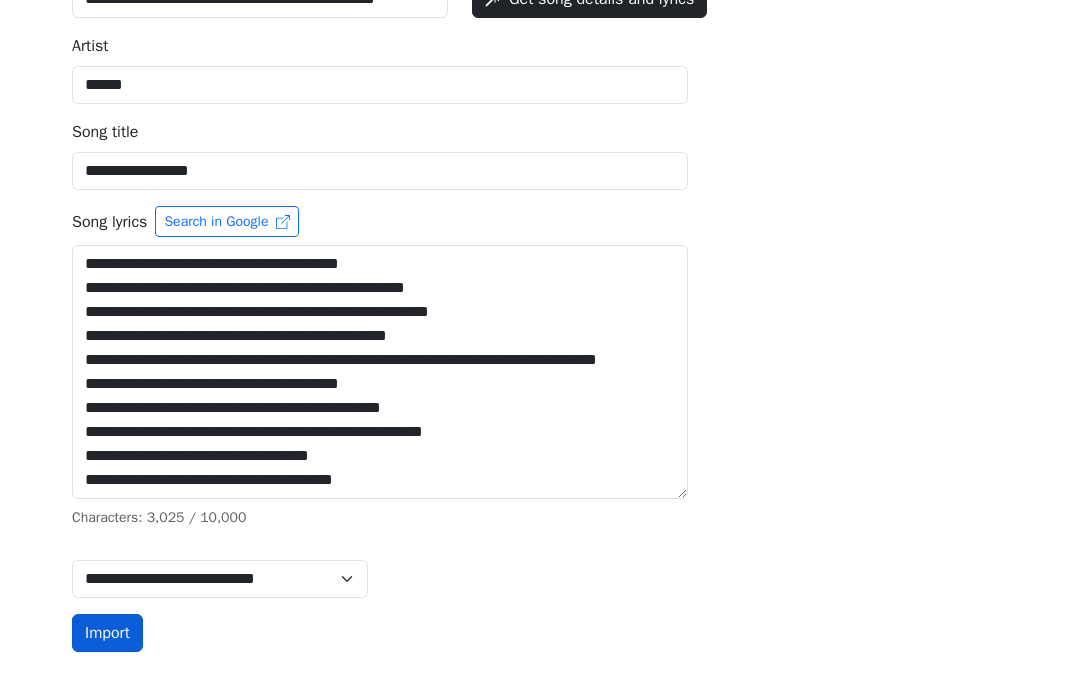 click on "Import" at bounding box center [107, 633] 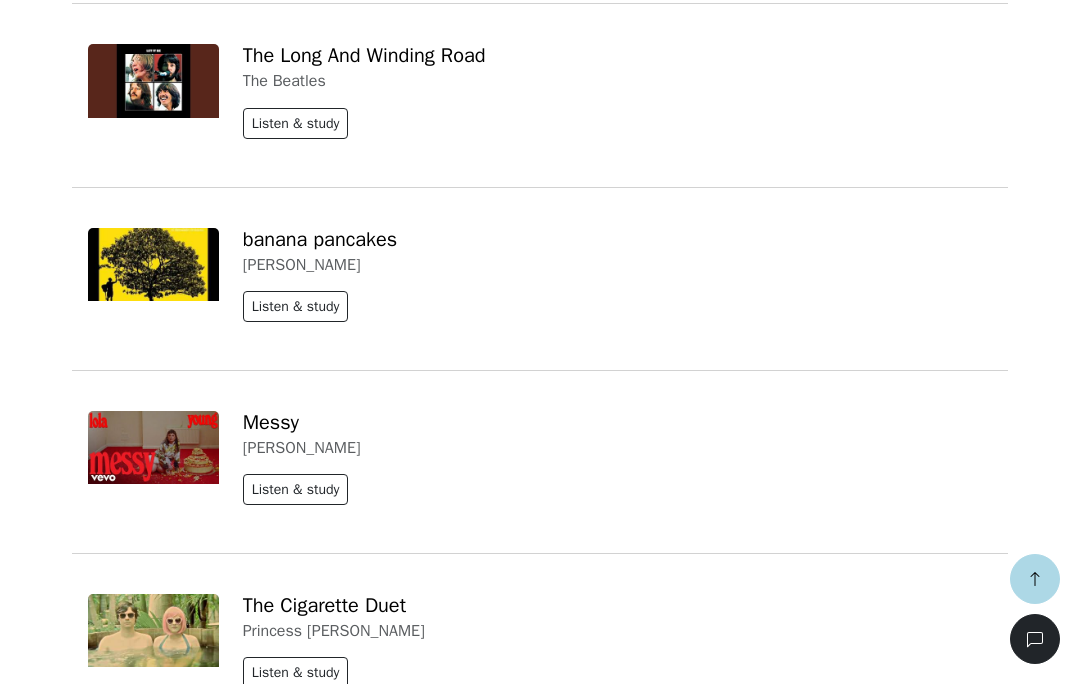 scroll, scrollTop: 4604, scrollLeft: 0, axis: vertical 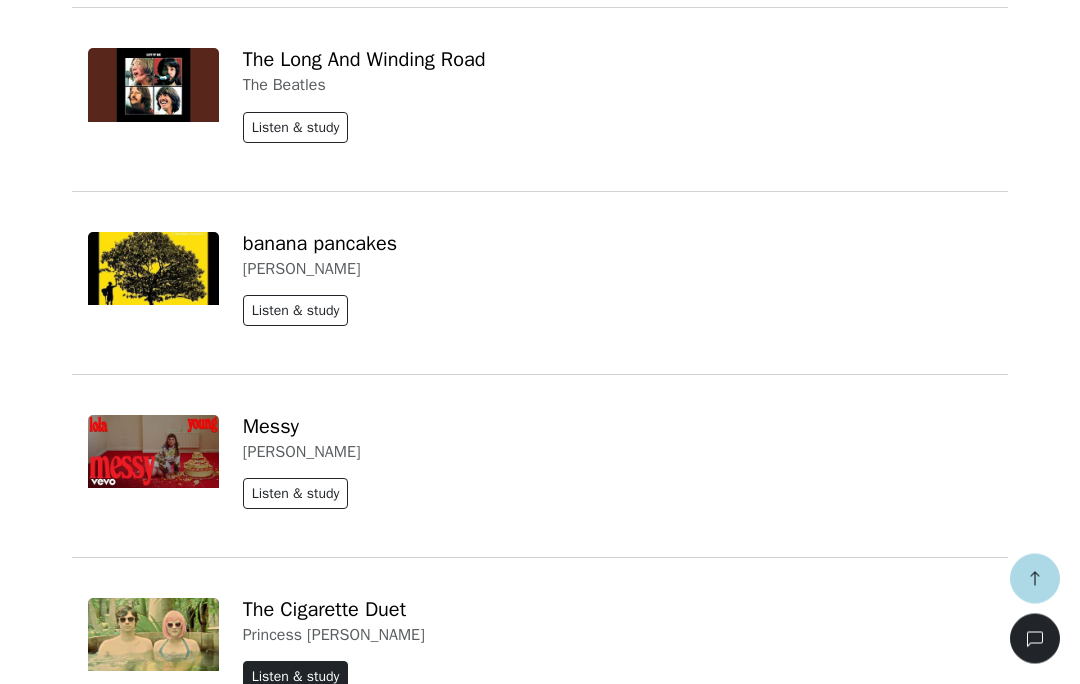 click on "Listen & study" at bounding box center (296, 677) 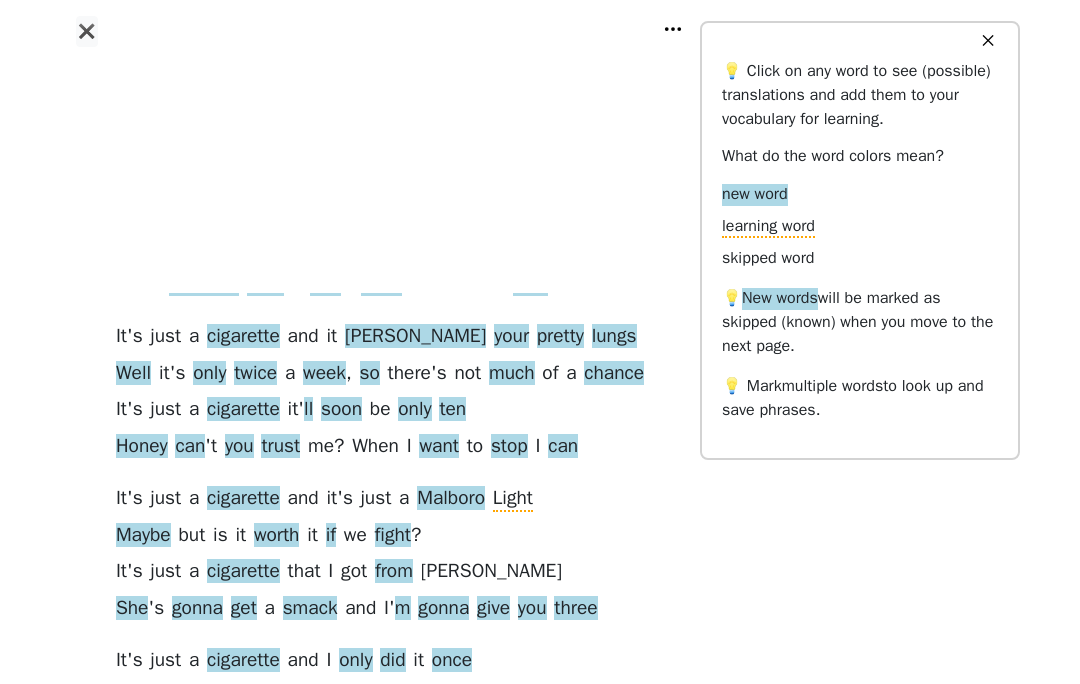 scroll, scrollTop: 237, scrollLeft: 0, axis: vertical 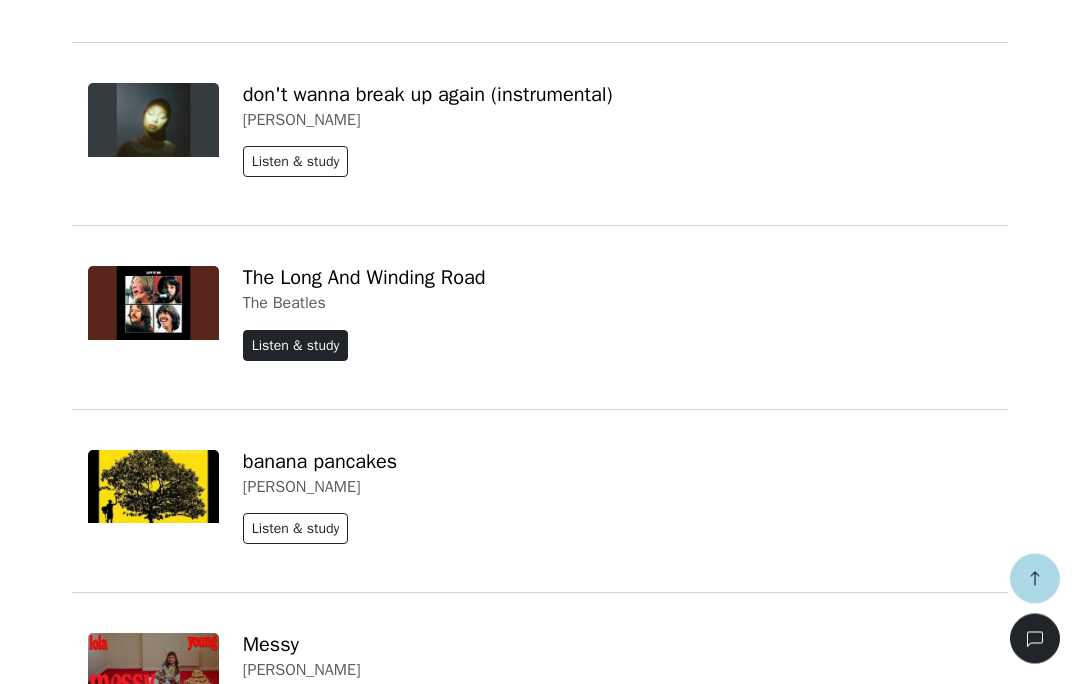 click on "Listen & study" at bounding box center [296, 346] 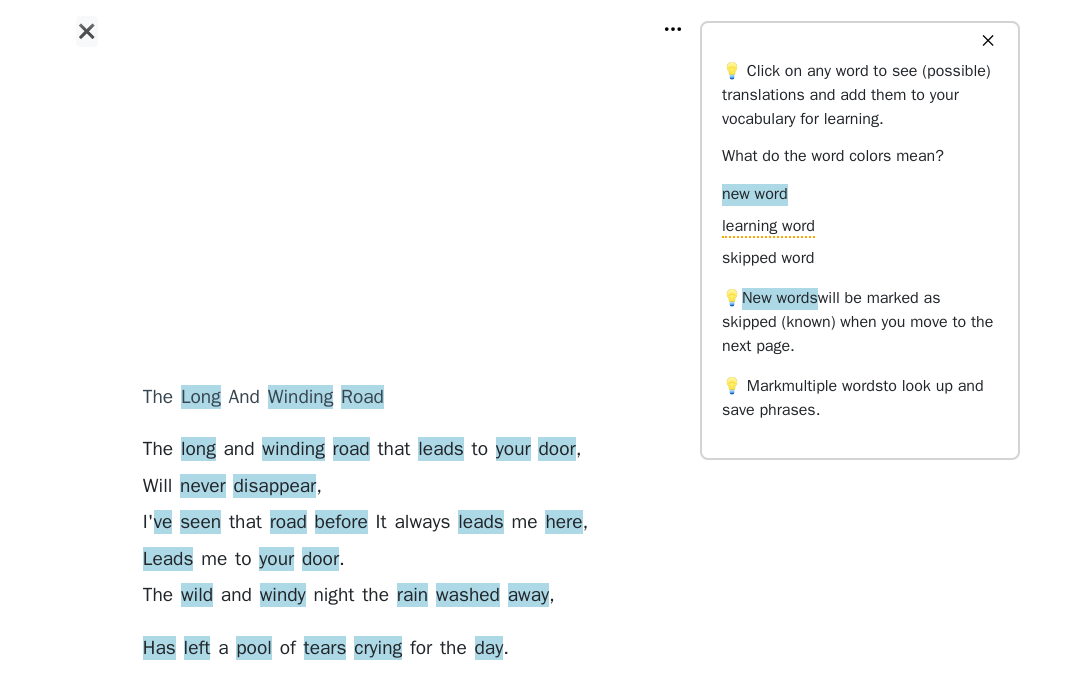 scroll, scrollTop: 0, scrollLeft: 0, axis: both 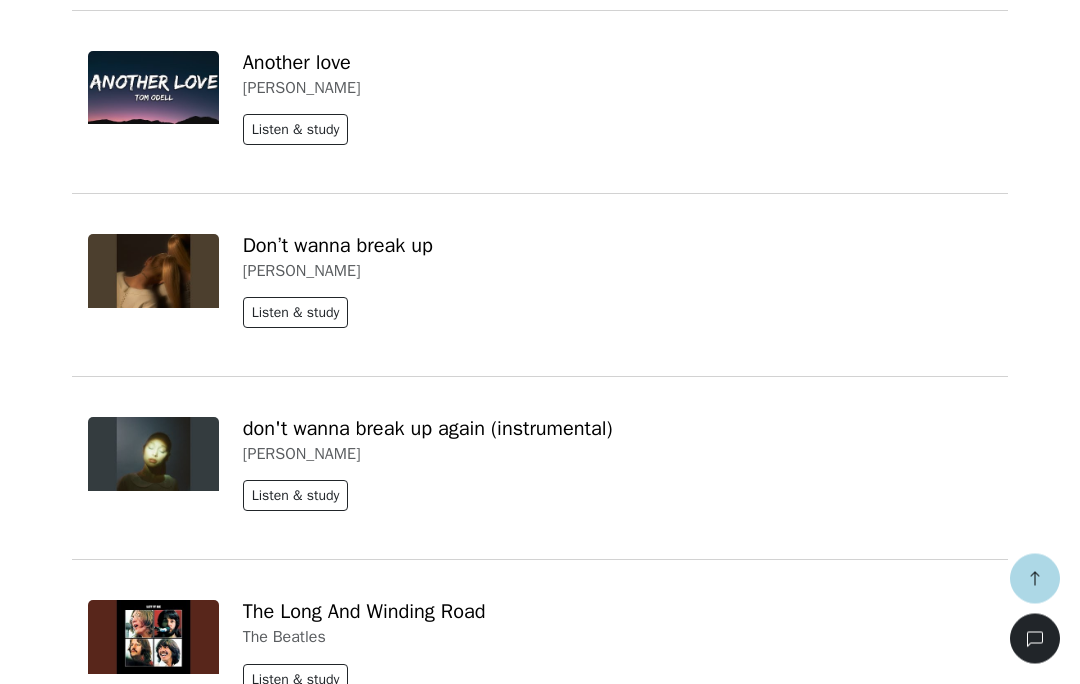 click on "Listen & study" at bounding box center [296, 863] 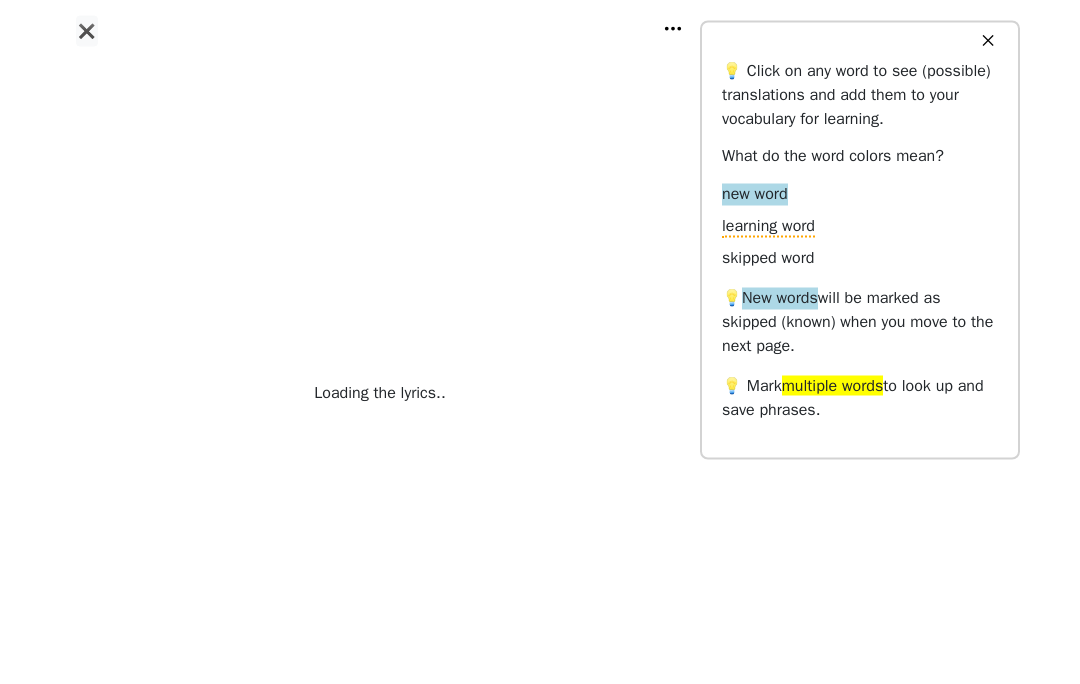 scroll, scrollTop: 0, scrollLeft: 0, axis: both 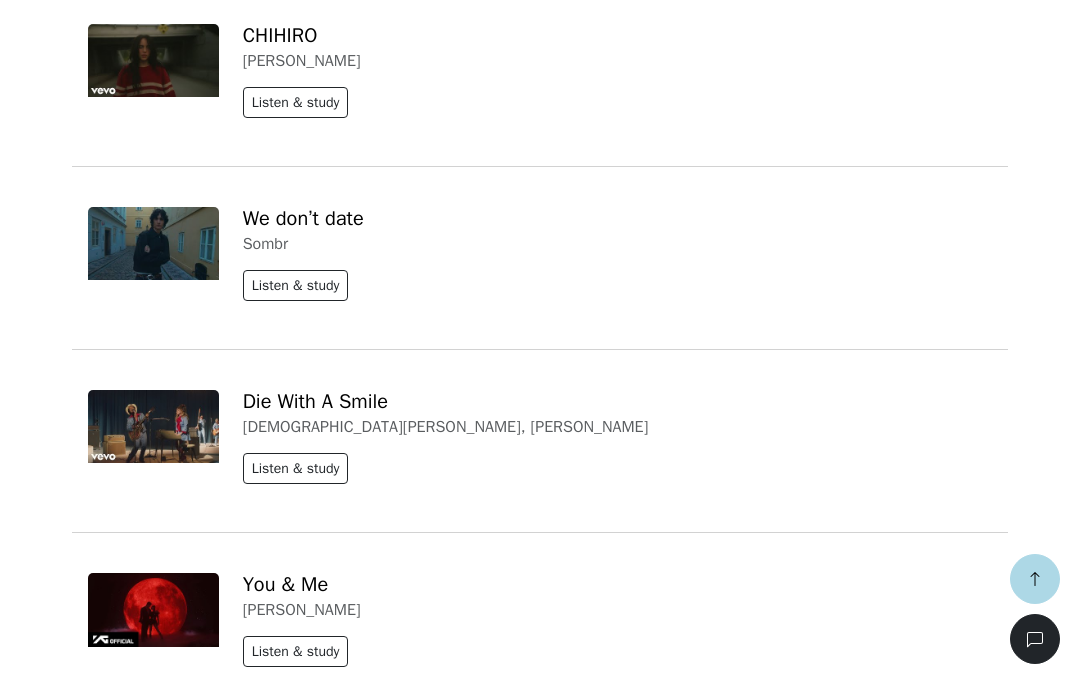click on "Listen & study" at bounding box center [296, 3216] 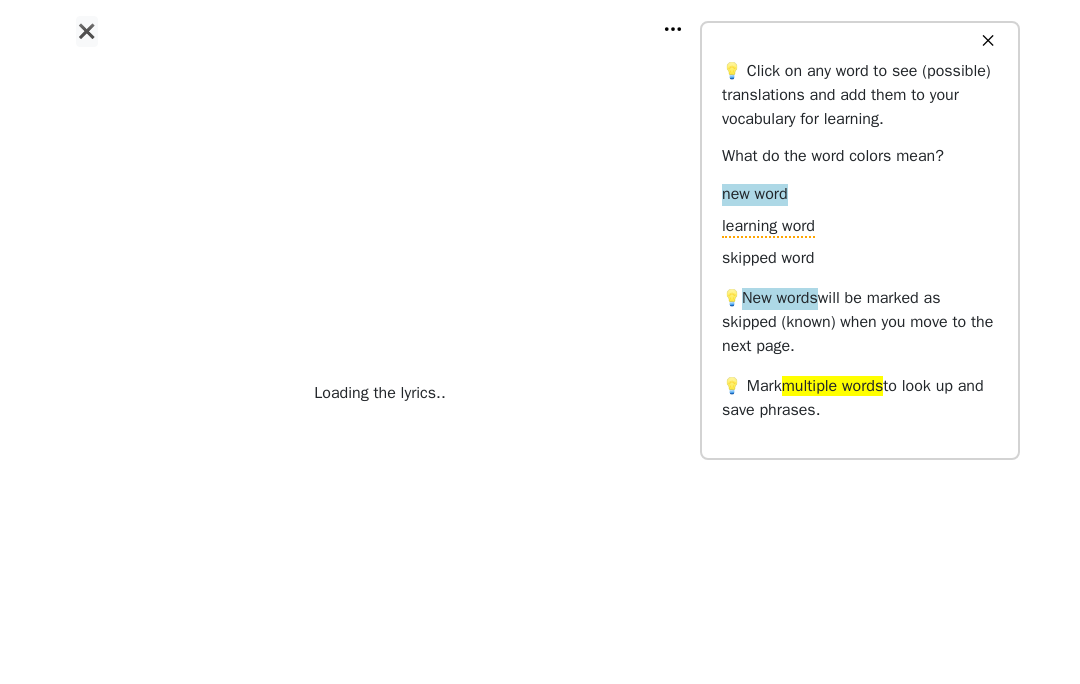 scroll, scrollTop: 0, scrollLeft: 0, axis: both 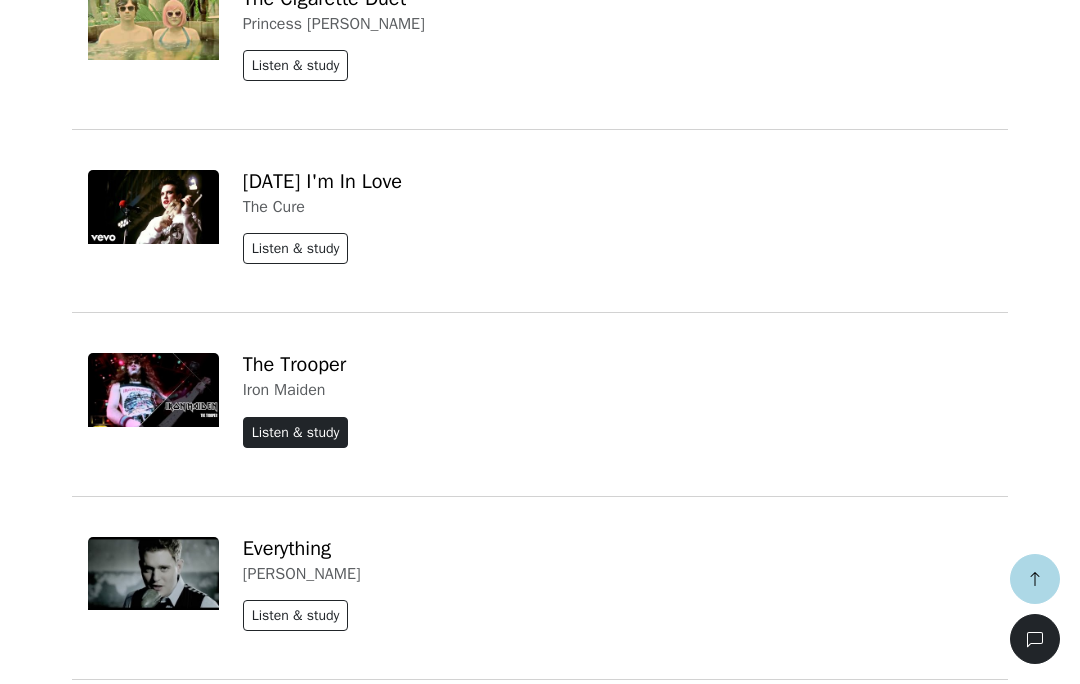 click on "Listen & study" at bounding box center [296, 432] 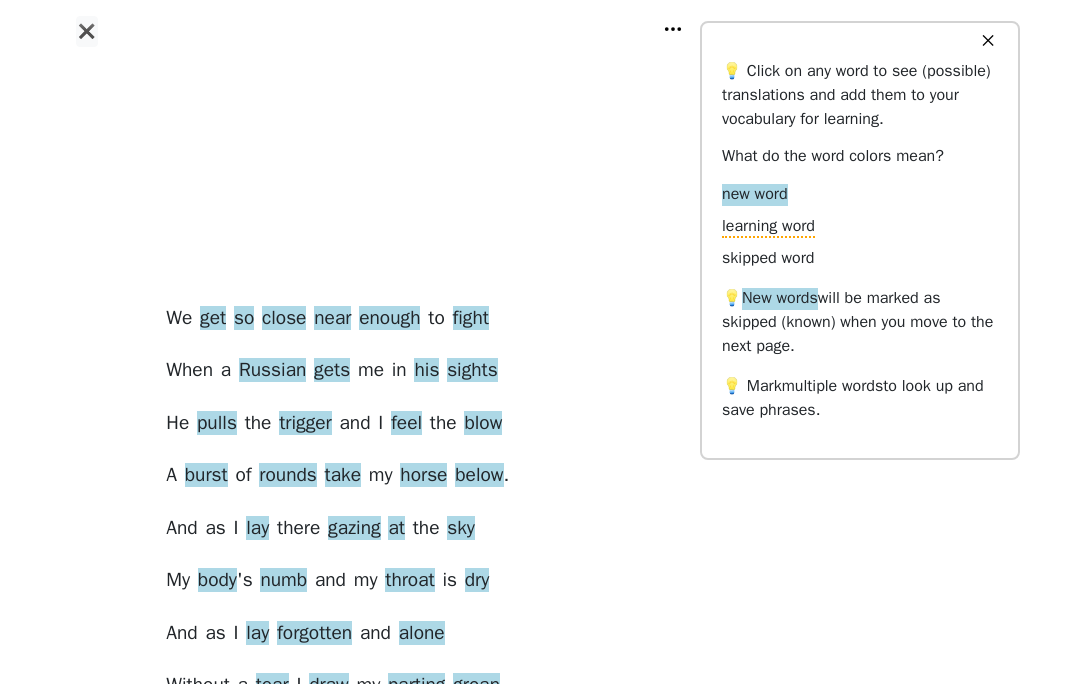 scroll, scrollTop: 140, scrollLeft: 0, axis: vertical 